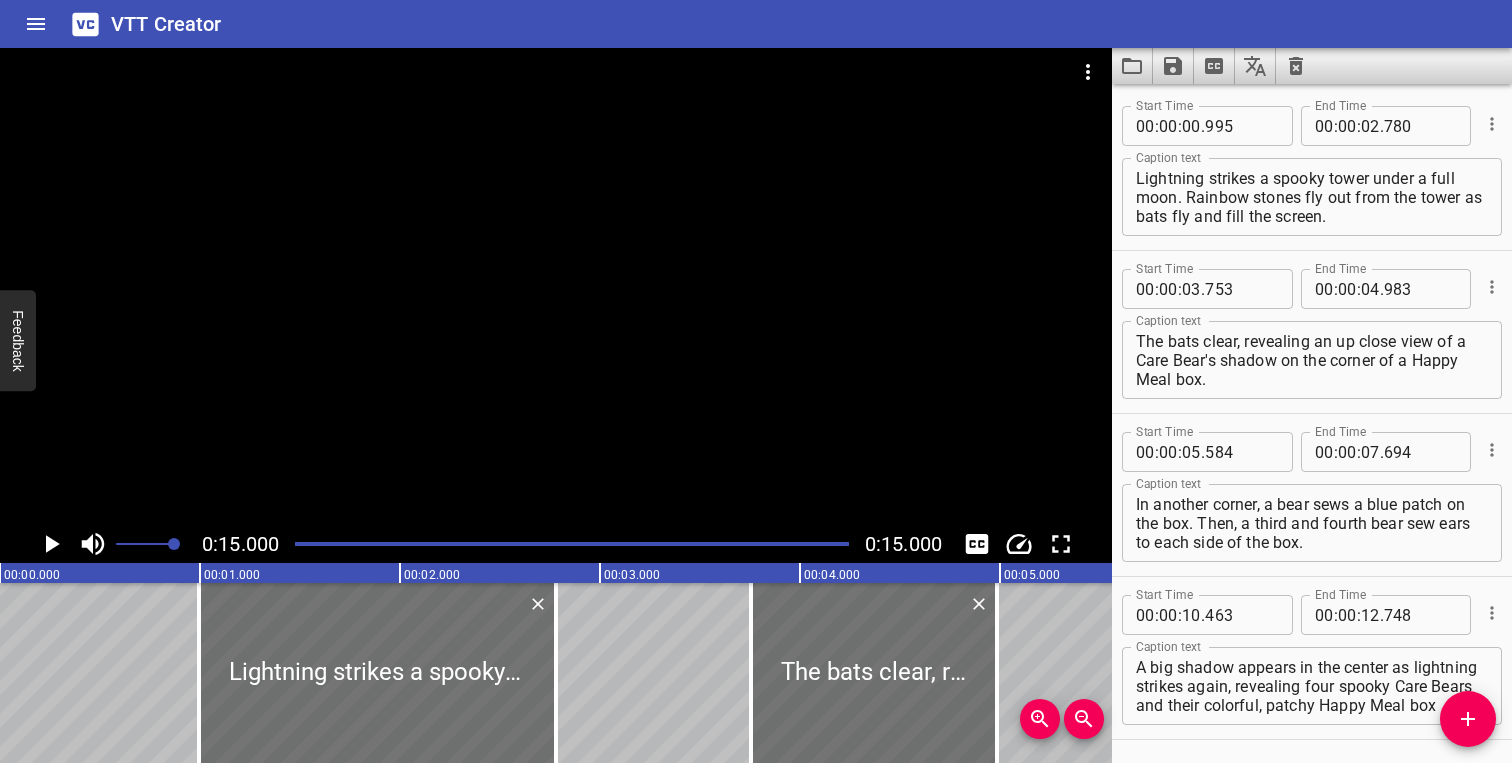 scroll, scrollTop: 0, scrollLeft: 0, axis: both 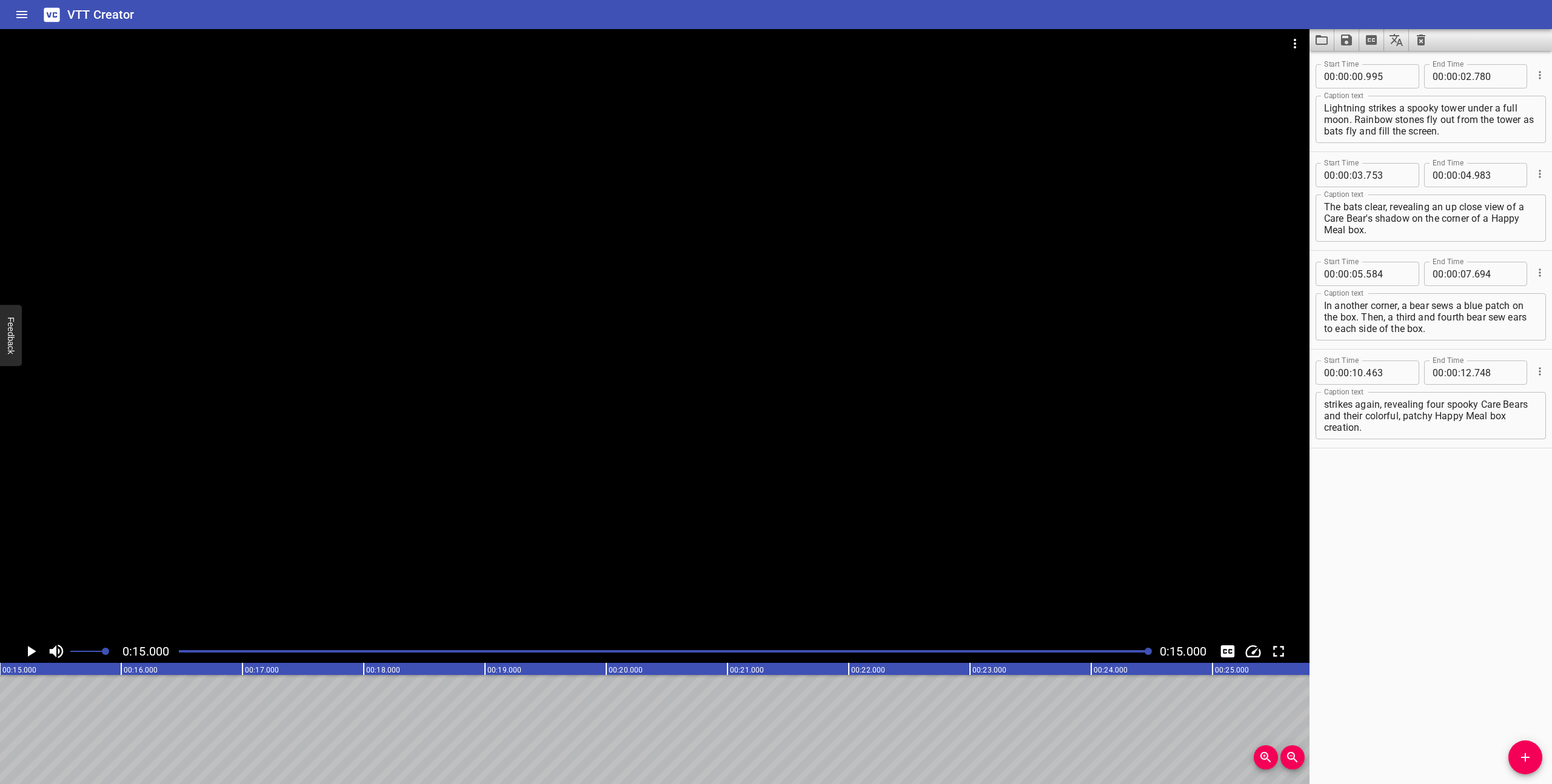 click at bounding box center (664, 651) 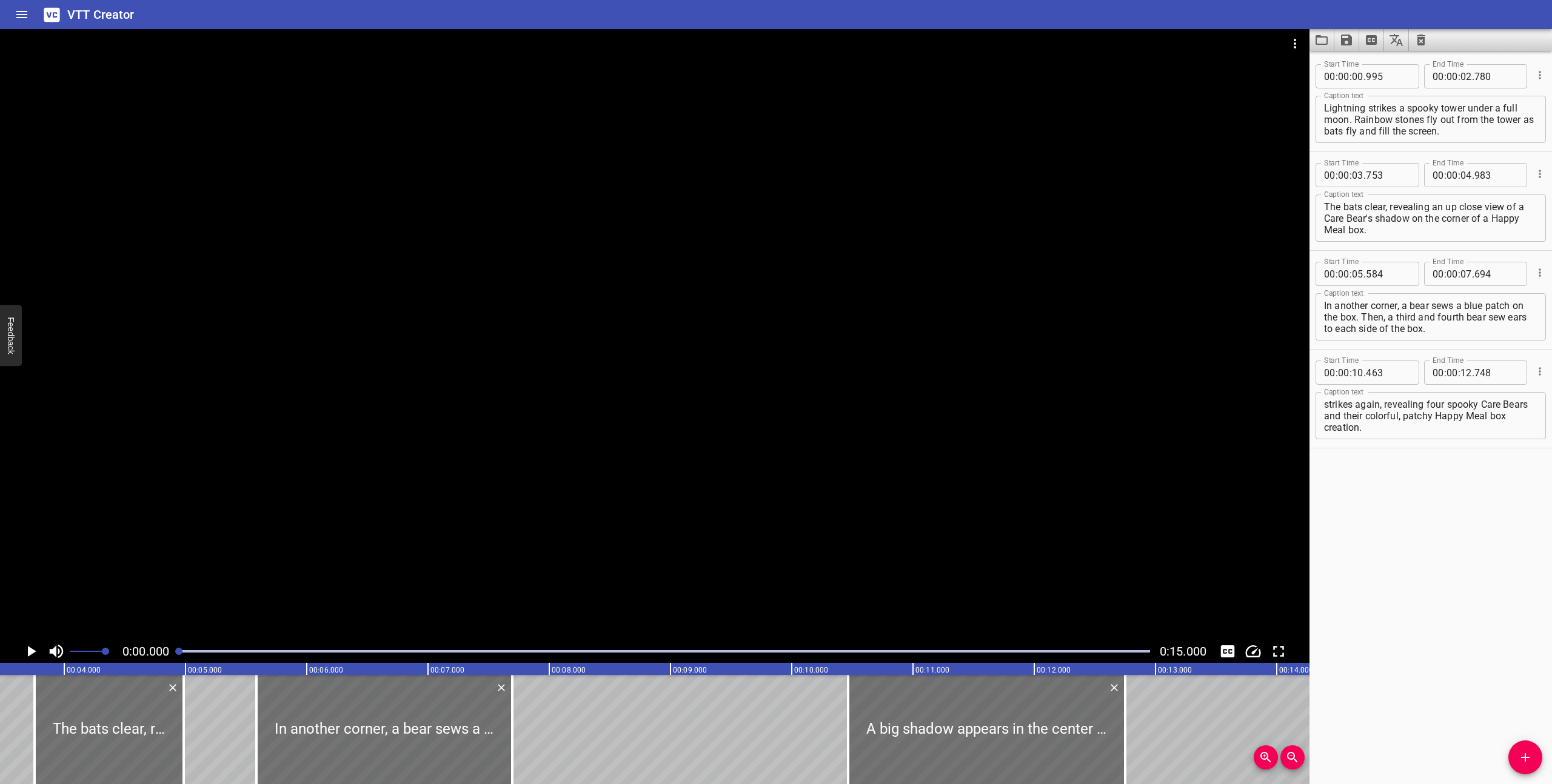 scroll, scrollTop: 0, scrollLeft: 0, axis: both 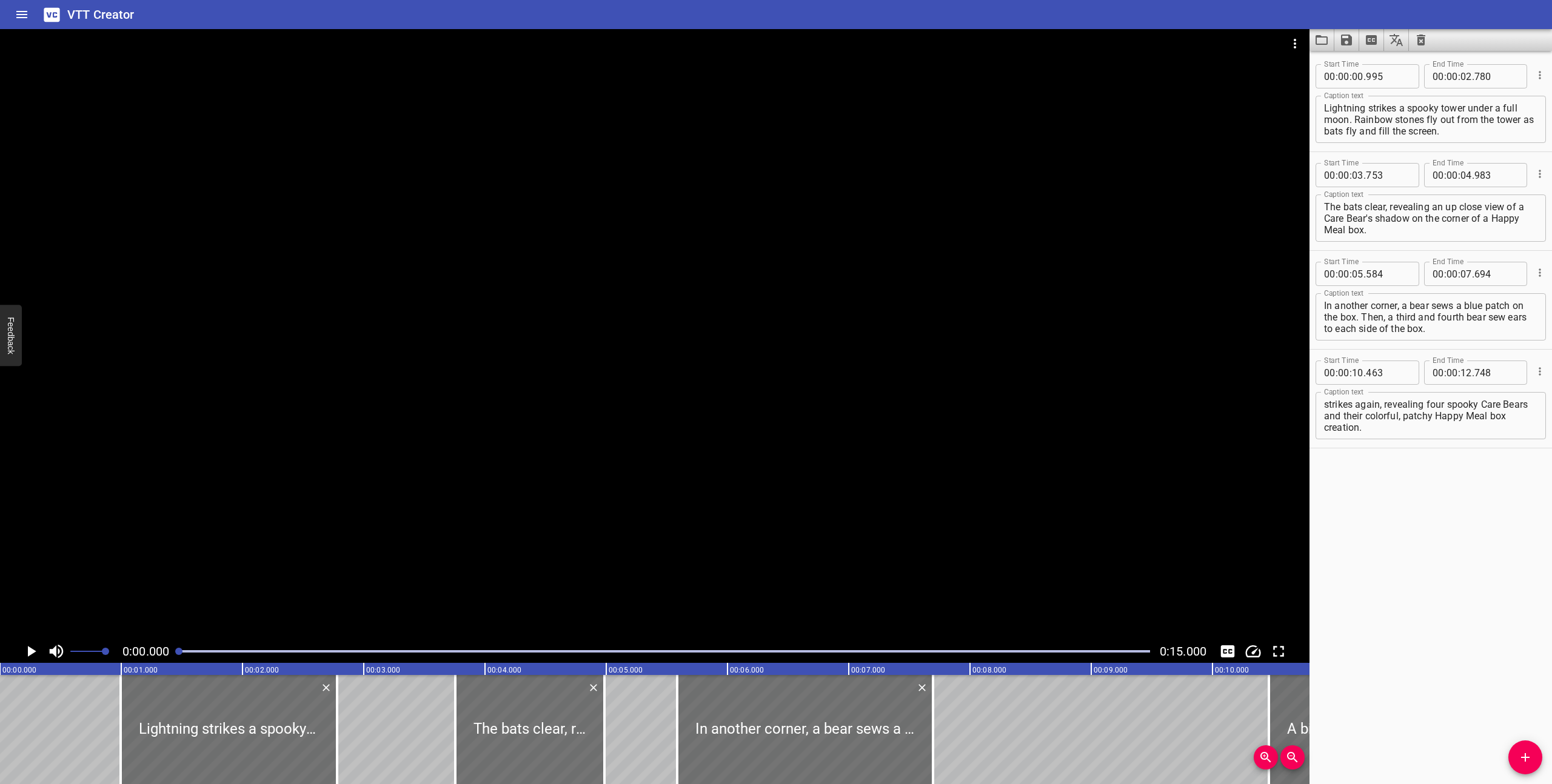 click 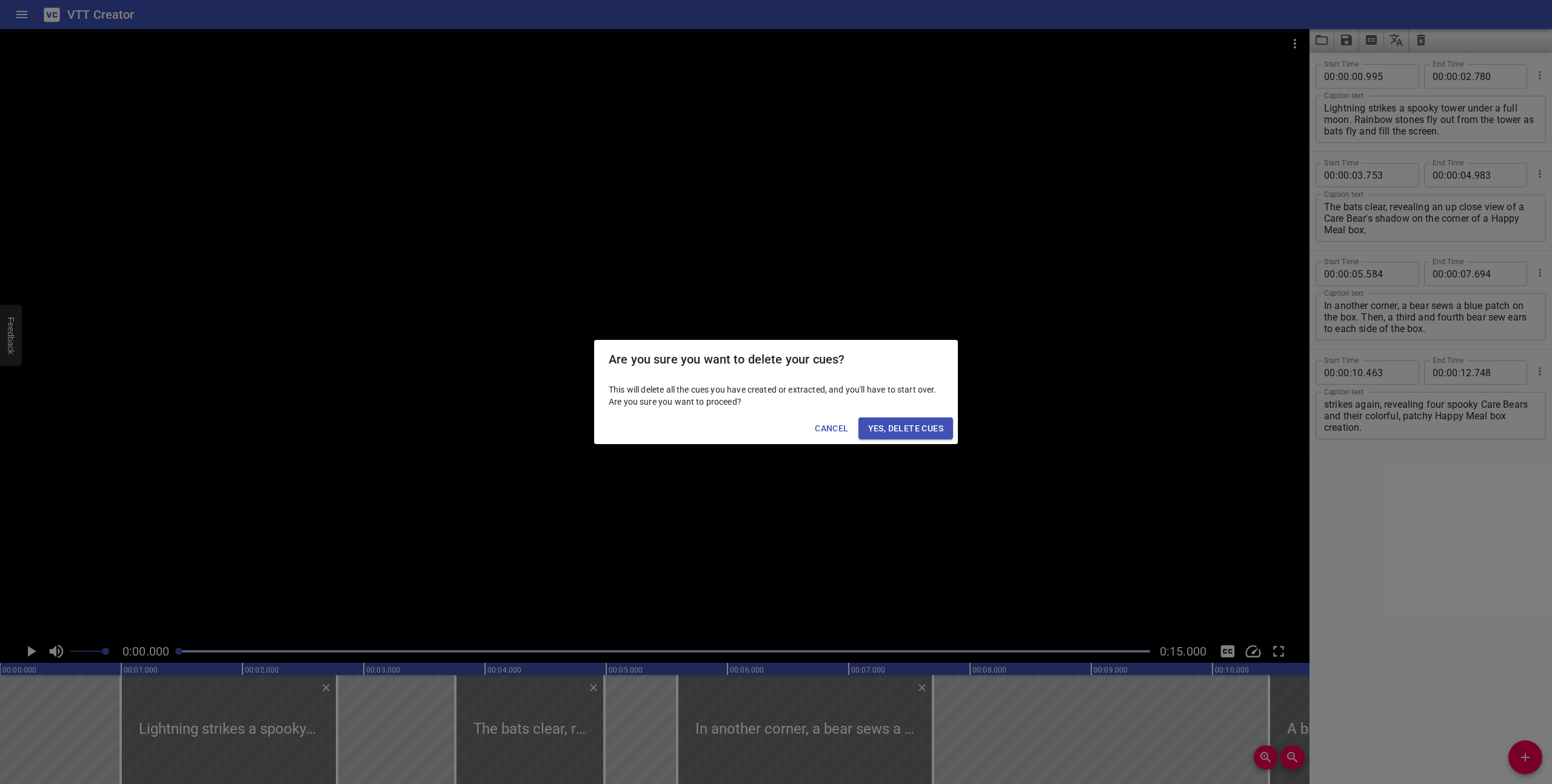 click on "Yes, Delete Cues" at bounding box center (906, 428) 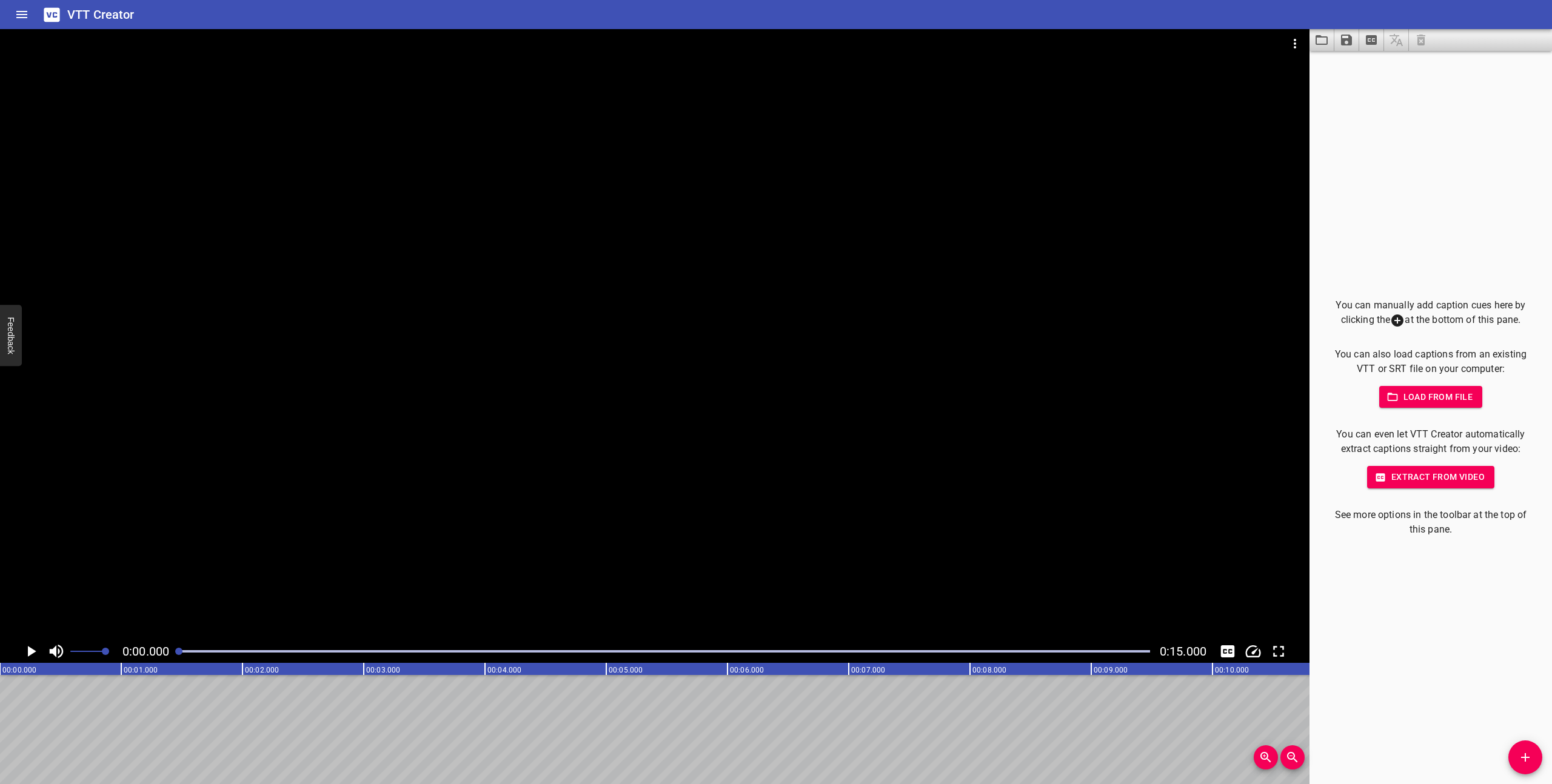 click 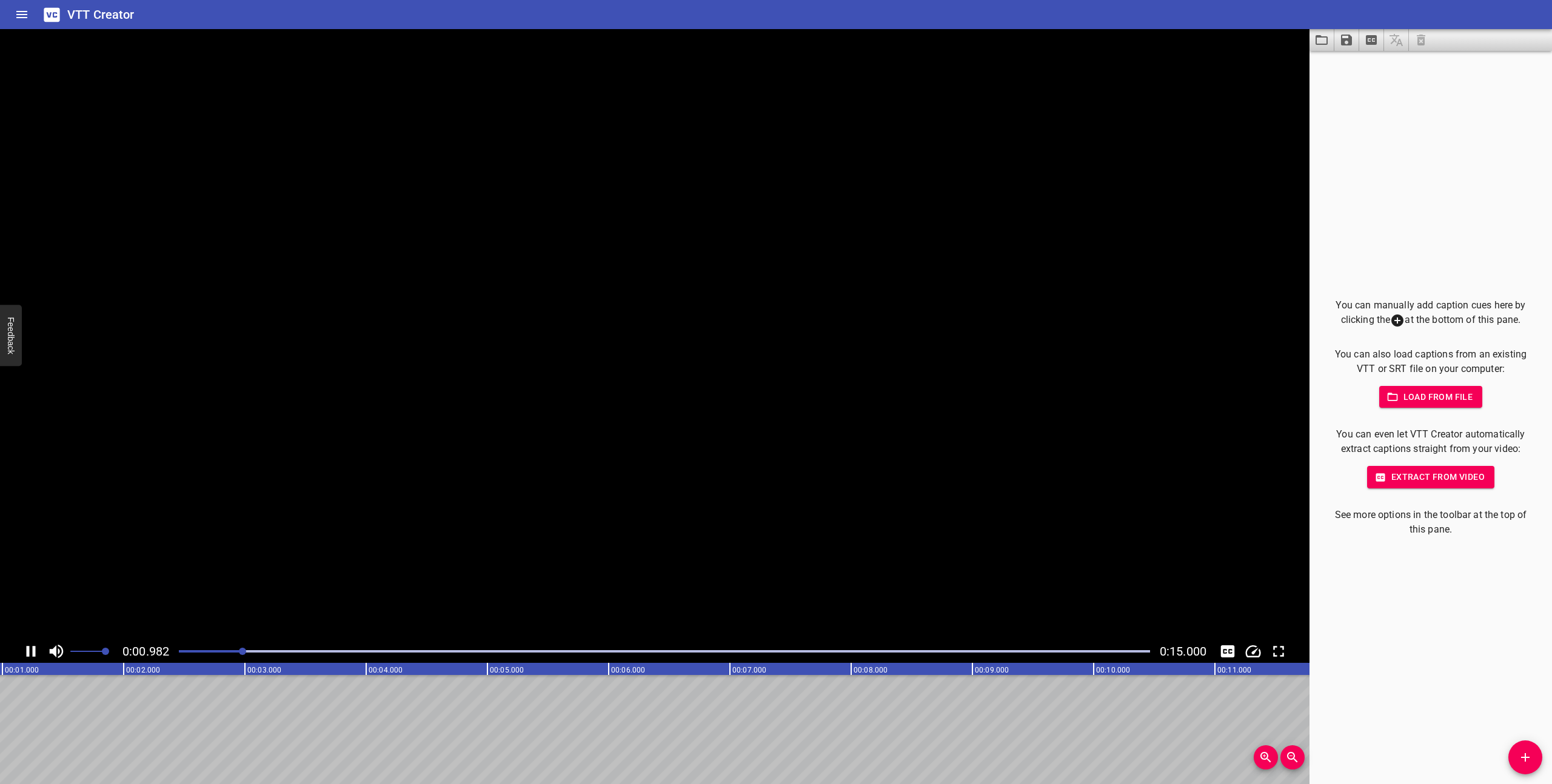click 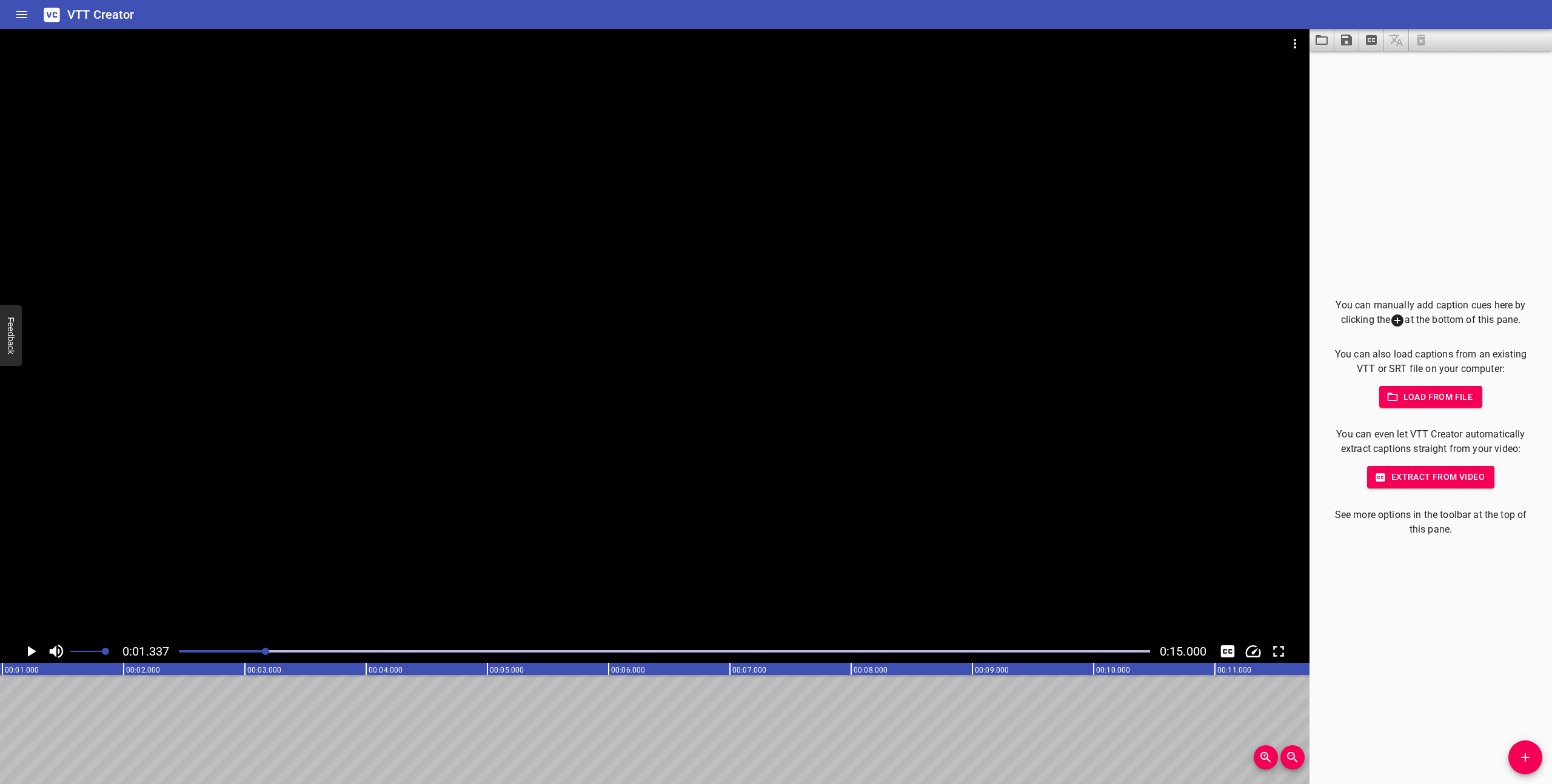 scroll, scrollTop: 0, scrollLeft: 162, axis: horizontal 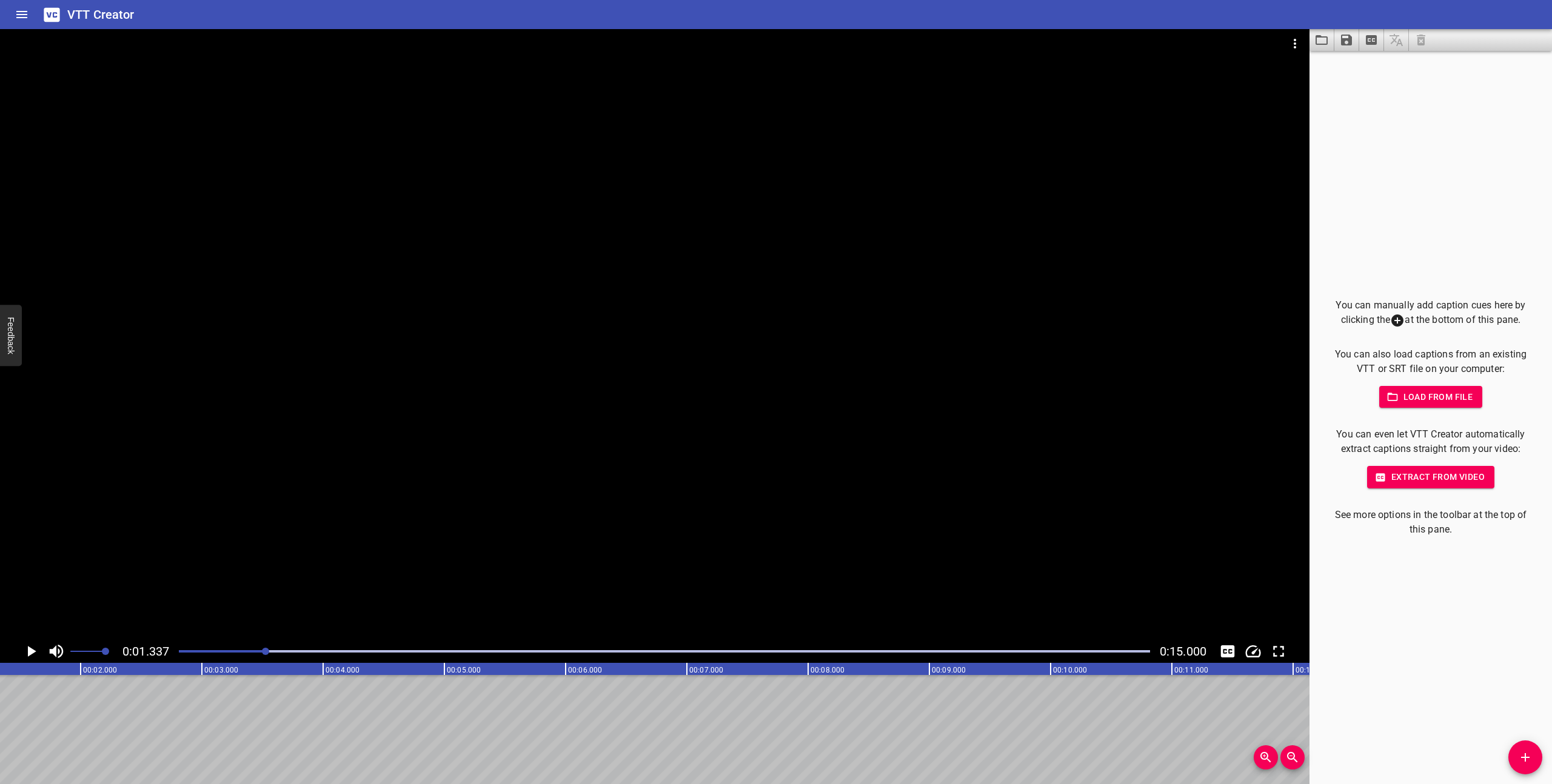 click 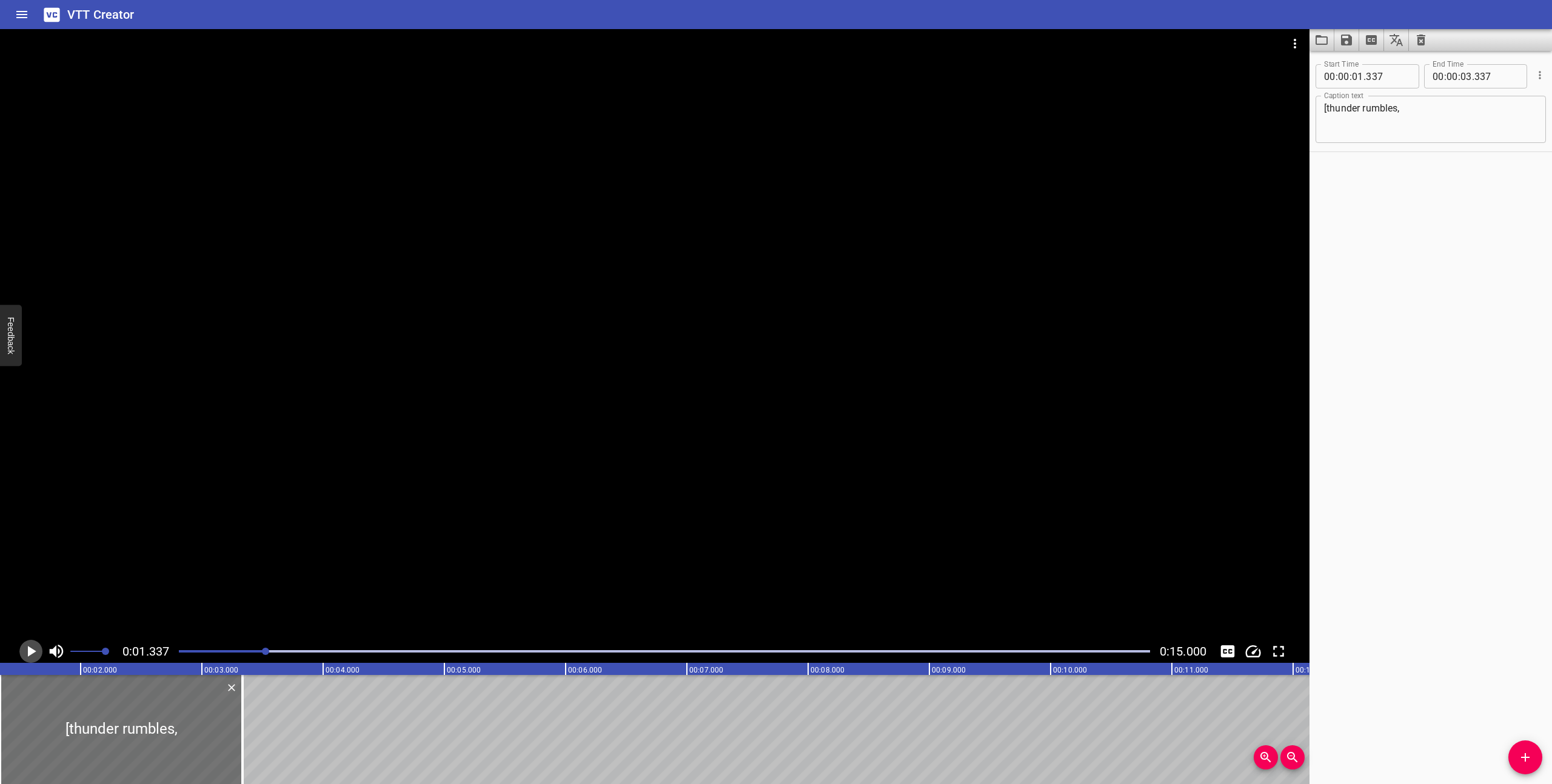 click 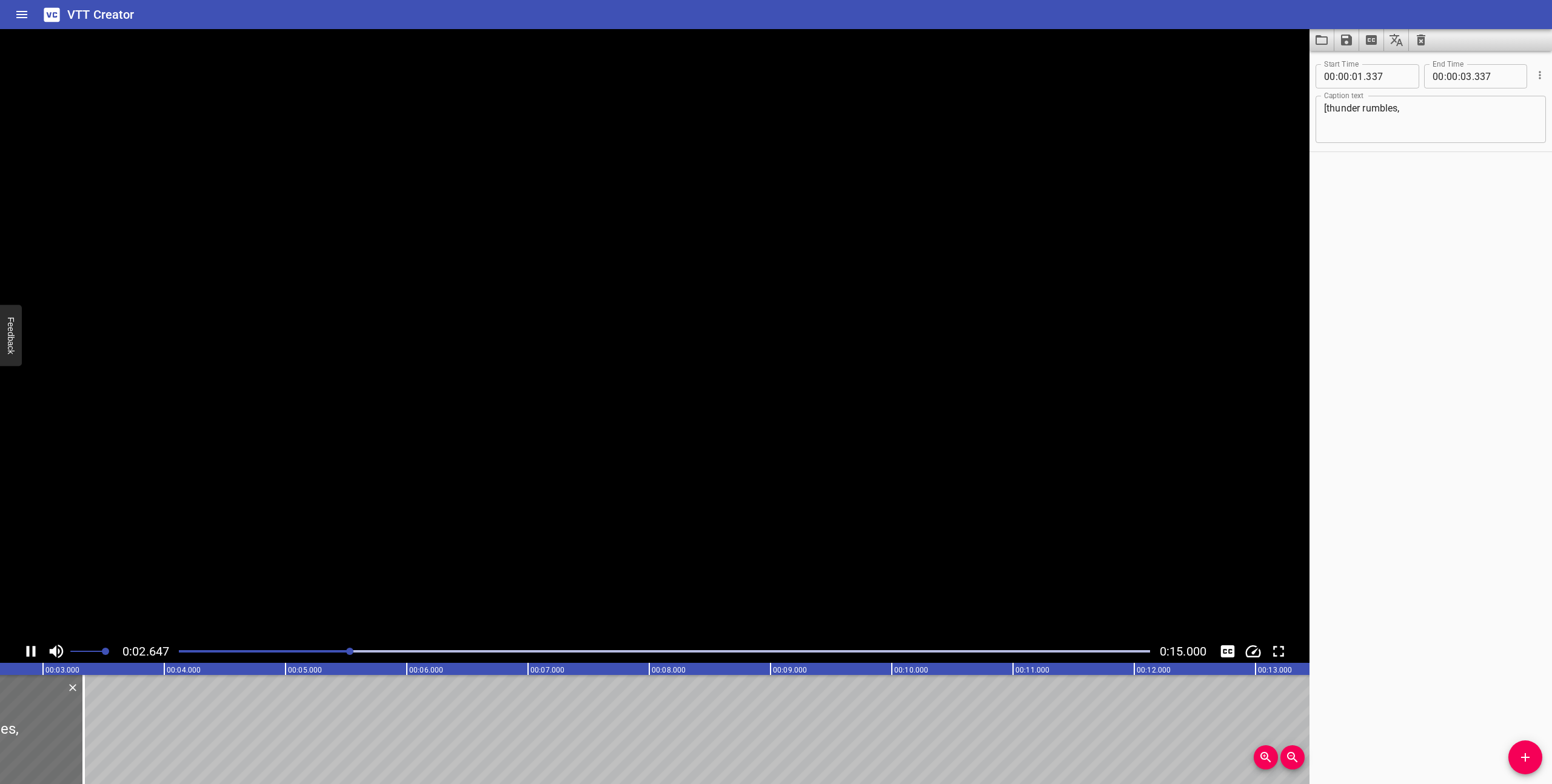 click 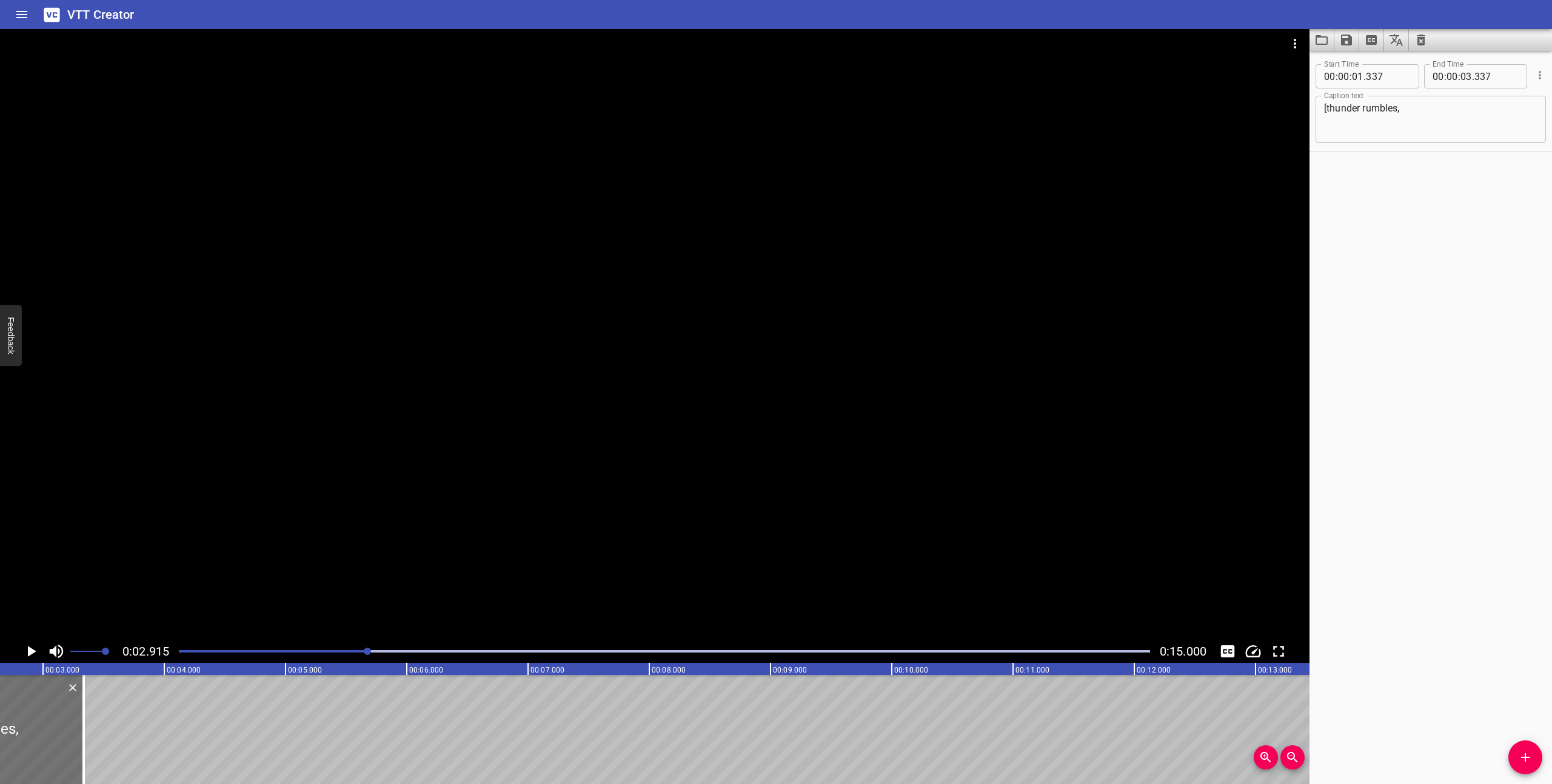 scroll, scrollTop: 0, scrollLeft: 353, axis: horizontal 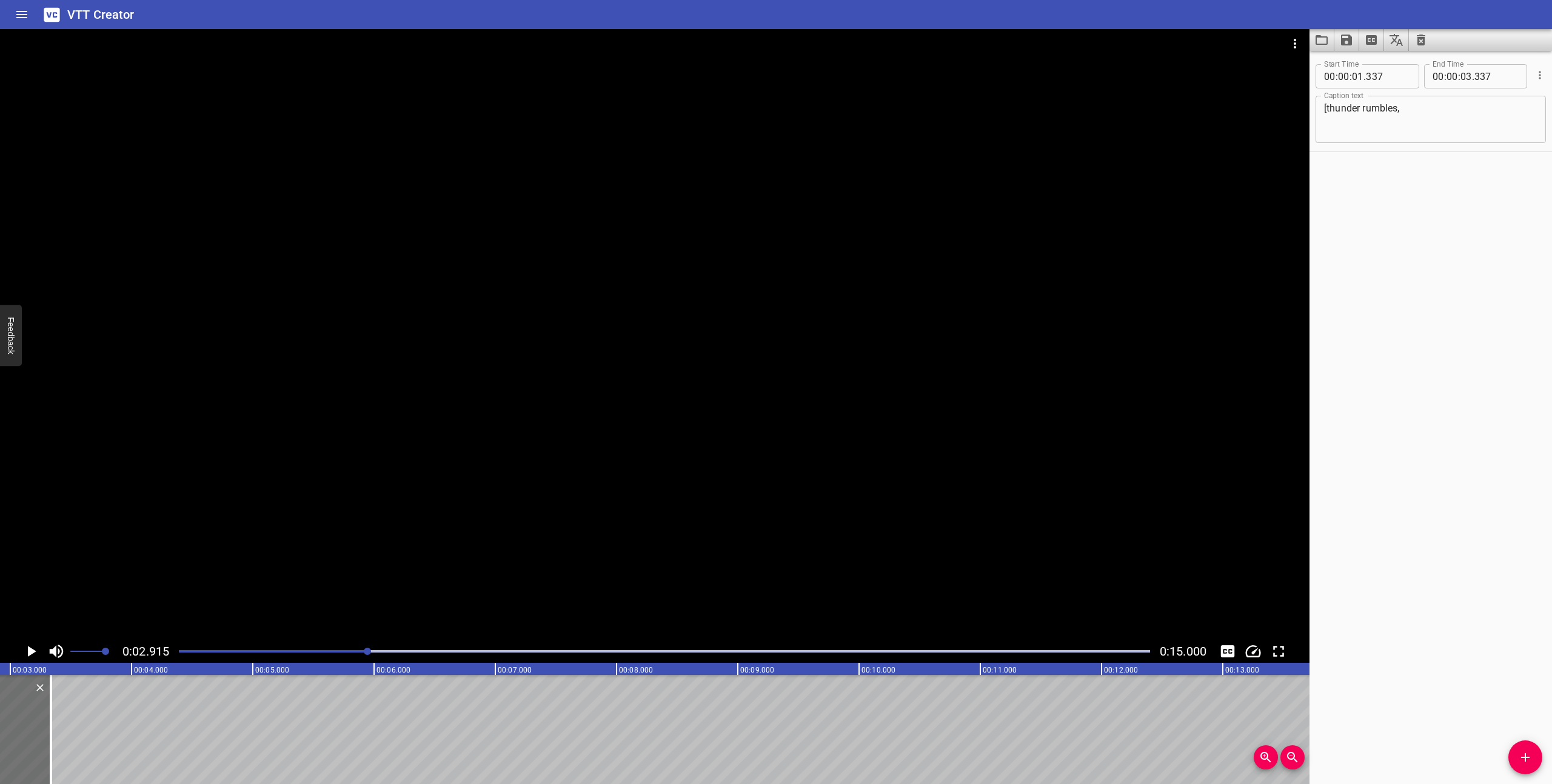 click at bounding box center (664, 651) 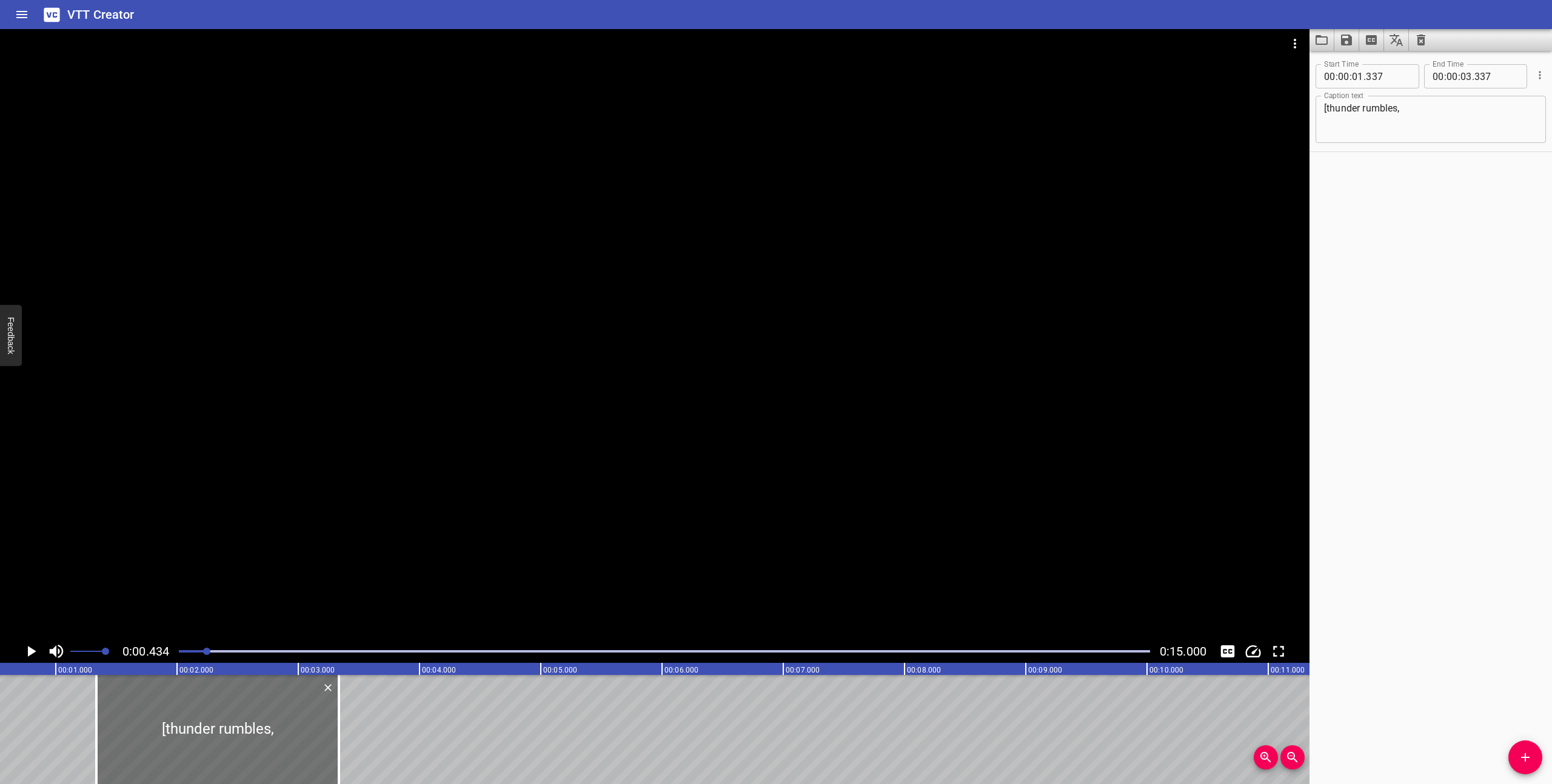 scroll, scrollTop: 0, scrollLeft: 53, axis: horizontal 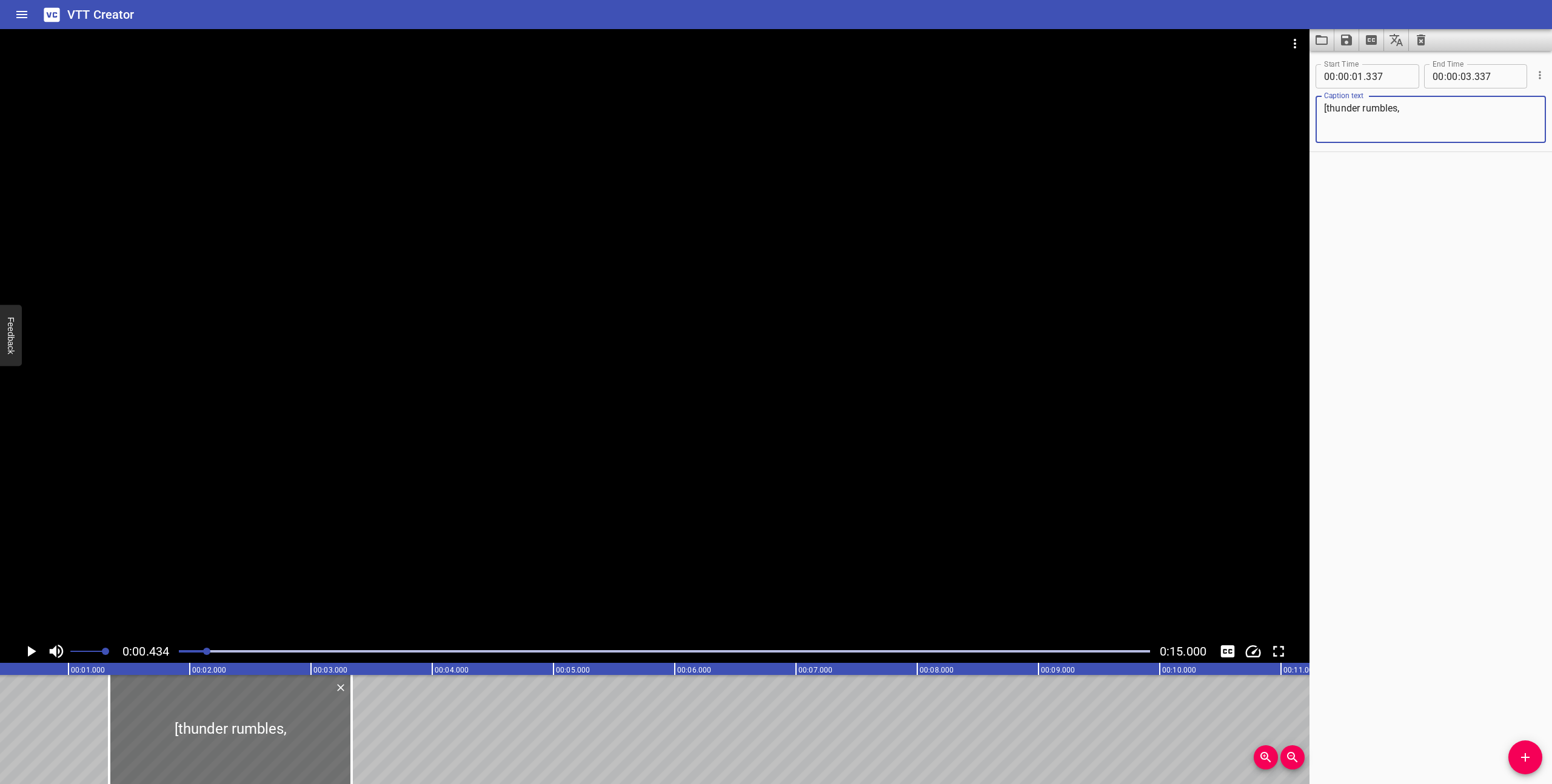 click on "[thunder rumbles," at bounding box center [1431, 119] 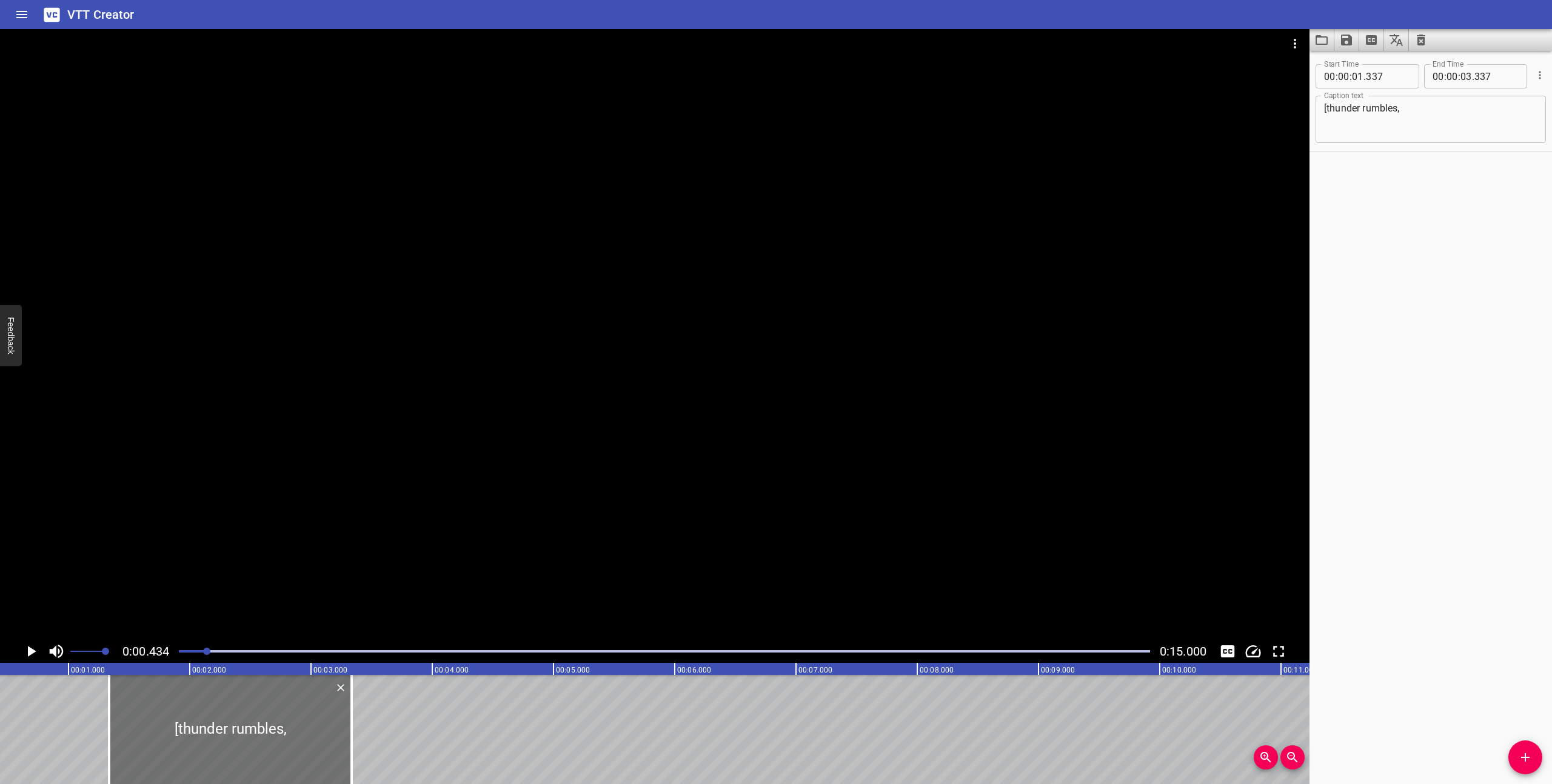 click at bounding box center (664, 651) 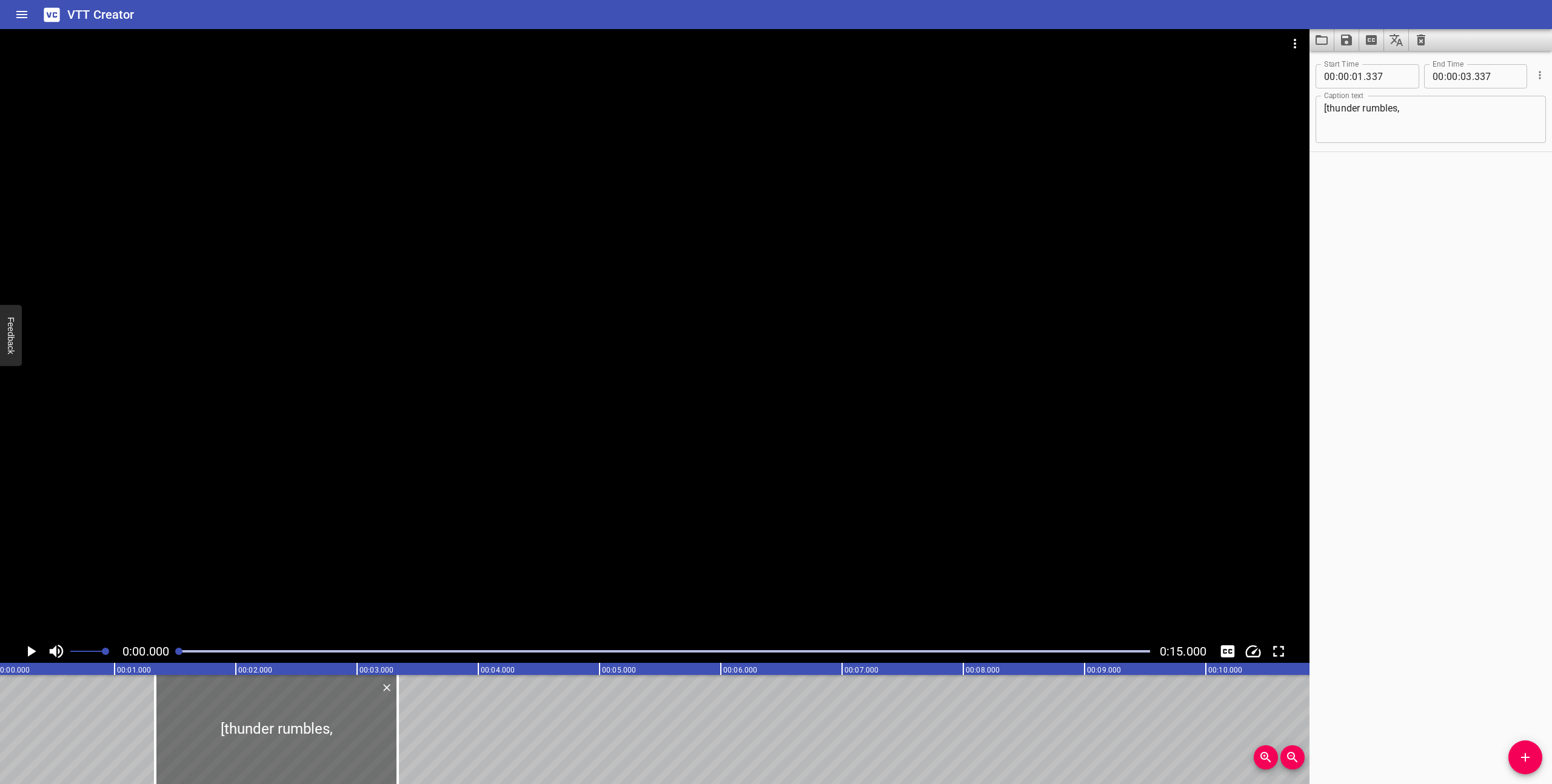 scroll, scrollTop: 0, scrollLeft: 0, axis: both 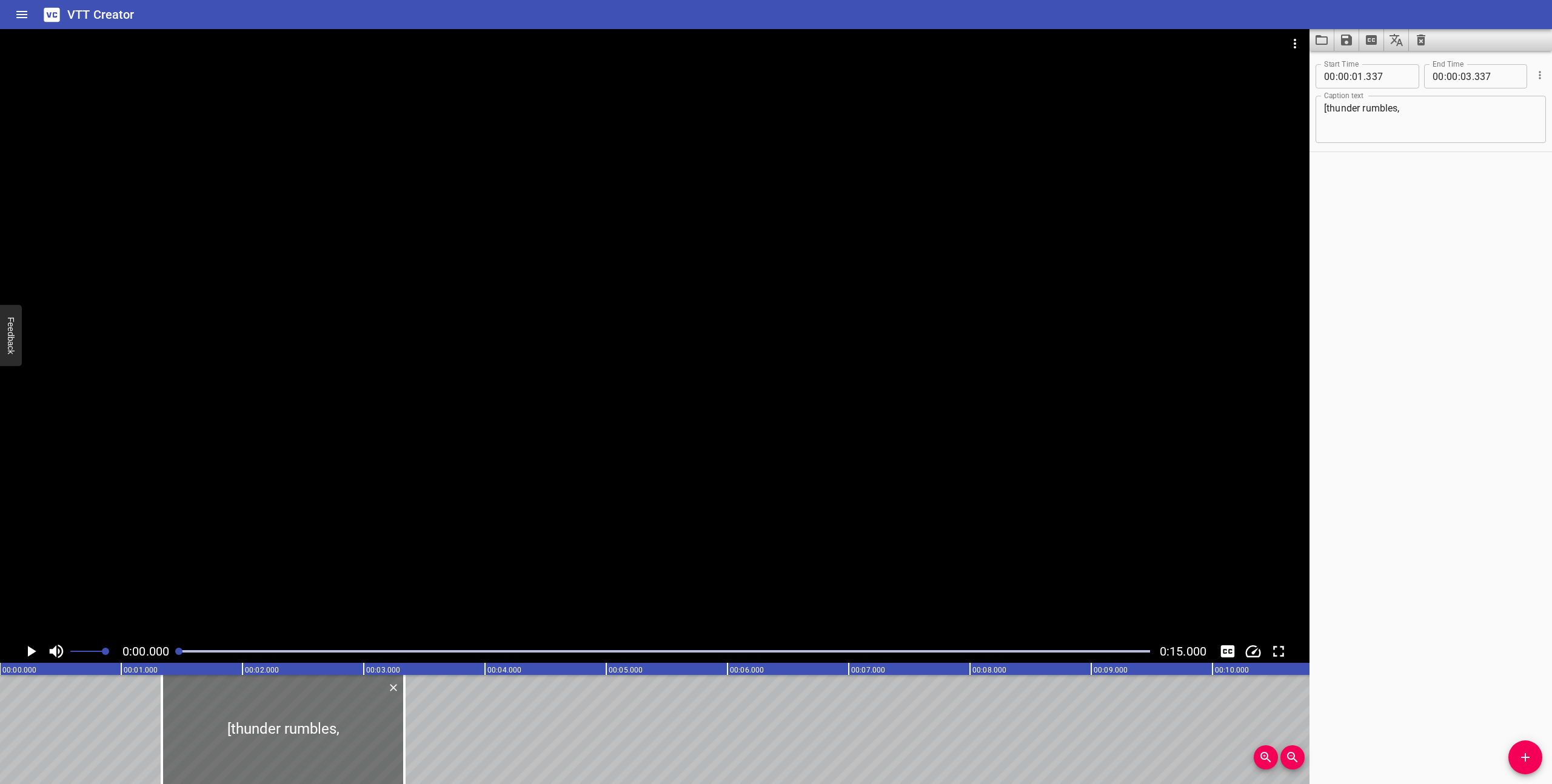 click 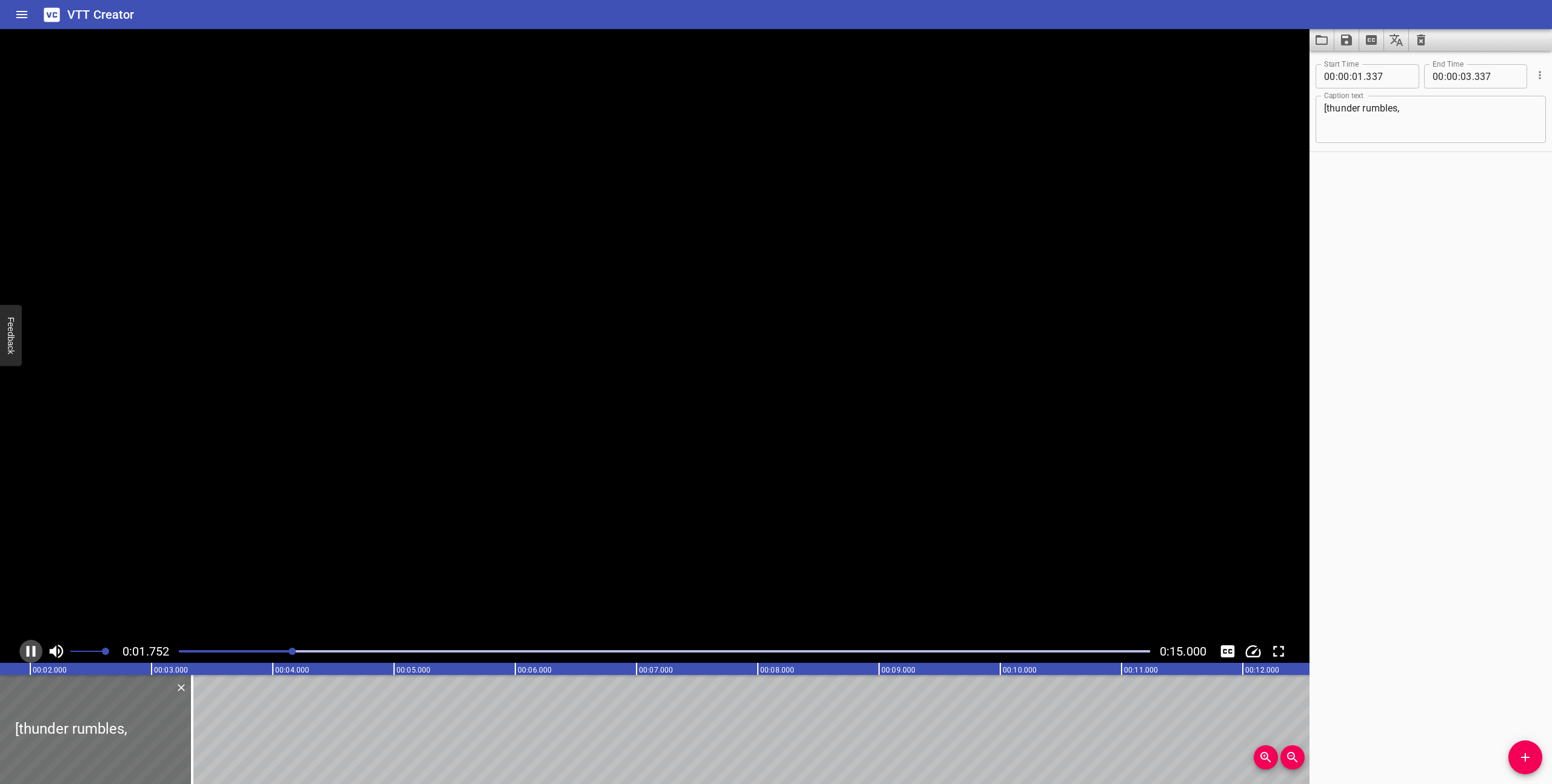 click 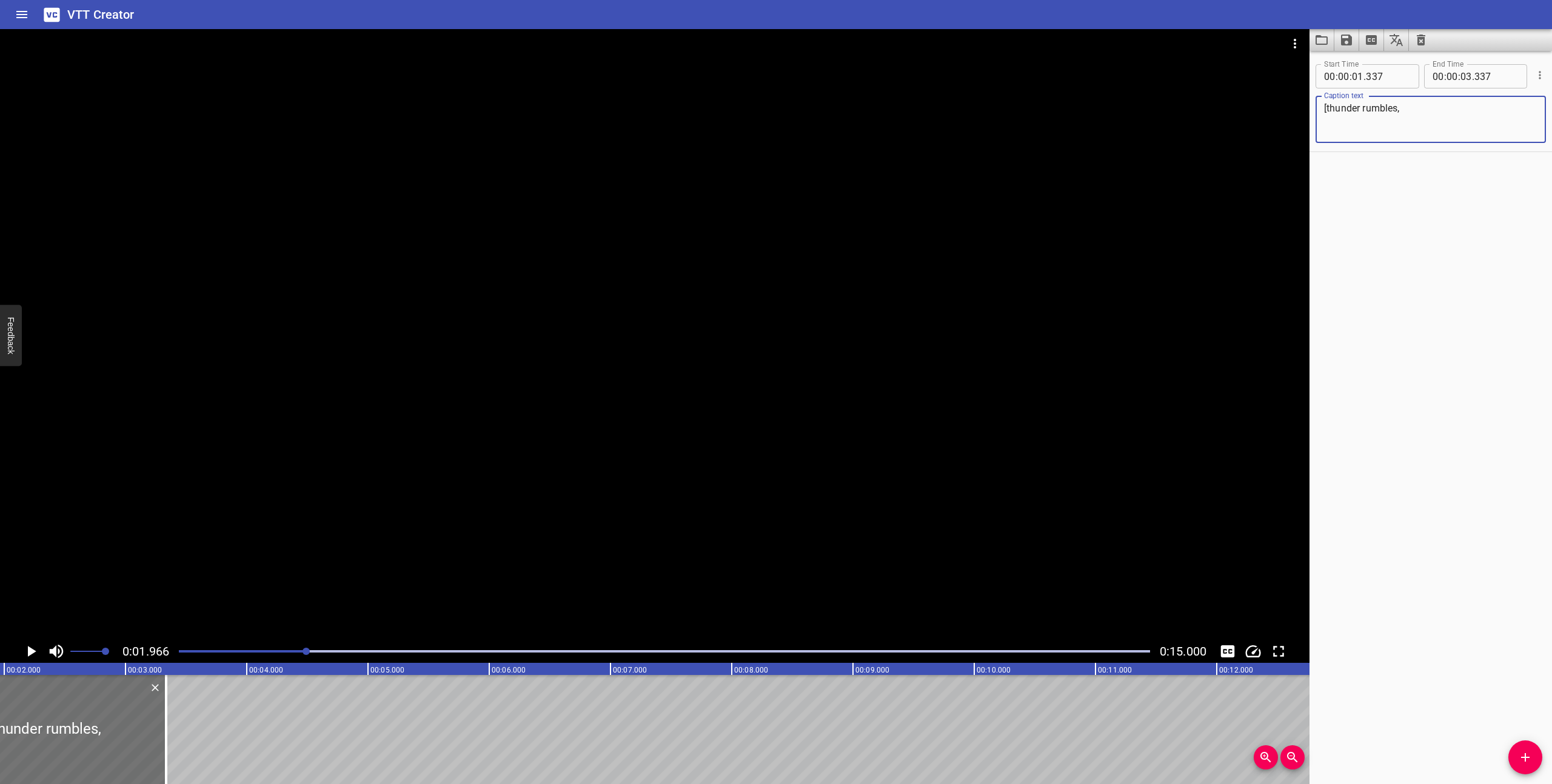 click on "[thunder rumbles," at bounding box center (1431, 119) 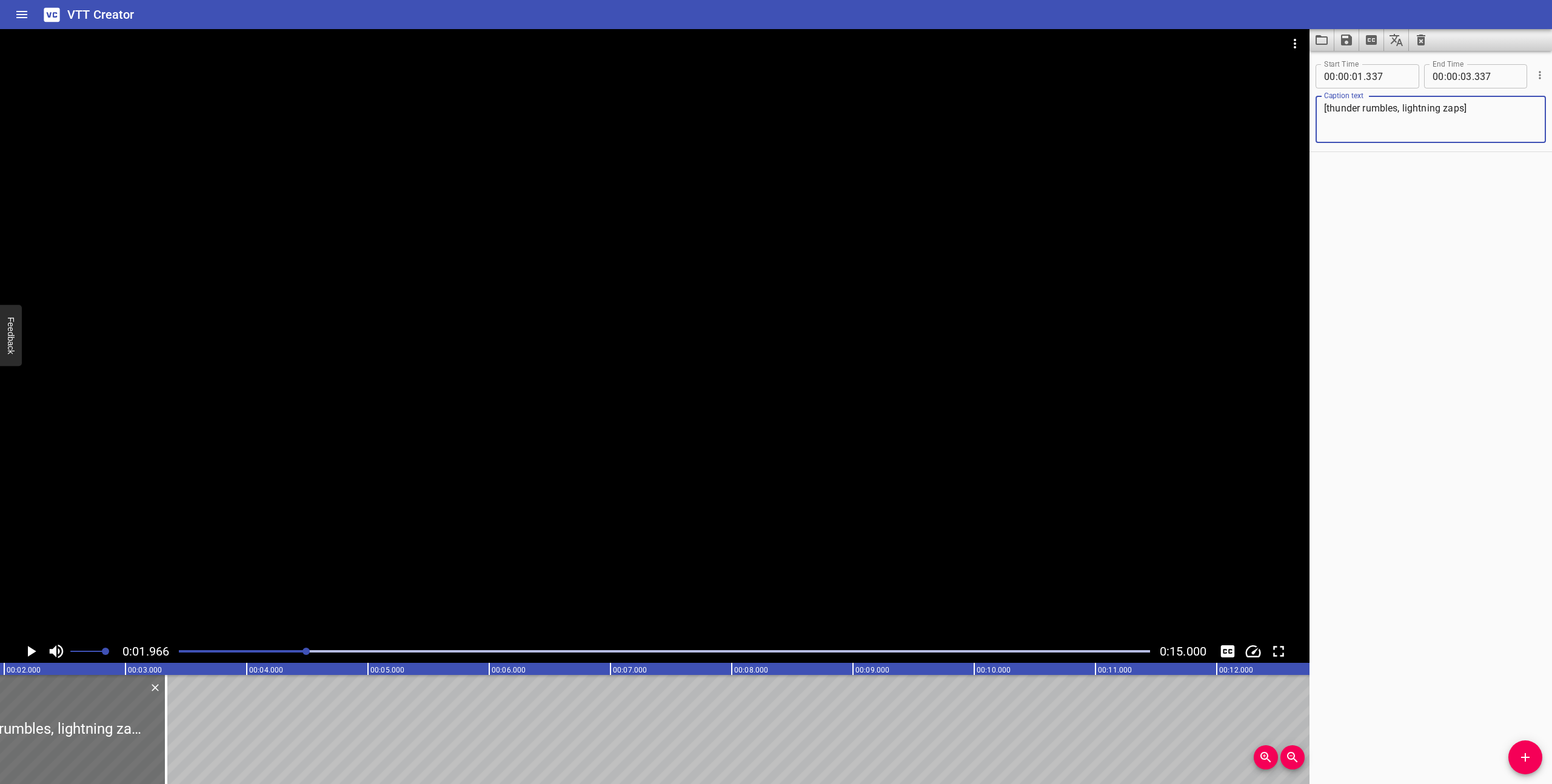click on "[thunder rumbles, lightning zaps]" at bounding box center [1431, 119] 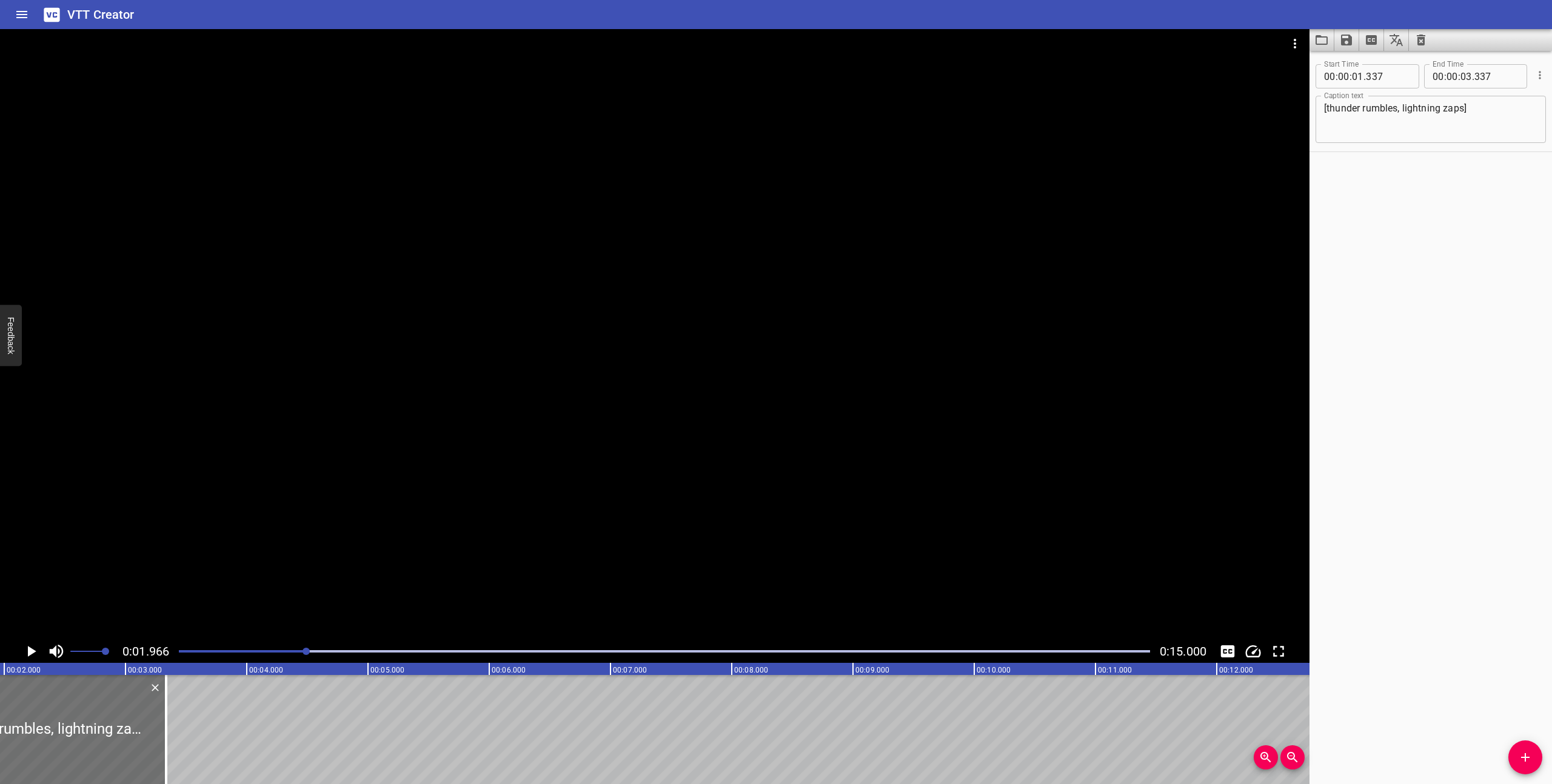click at bounding box center (-179, 651) 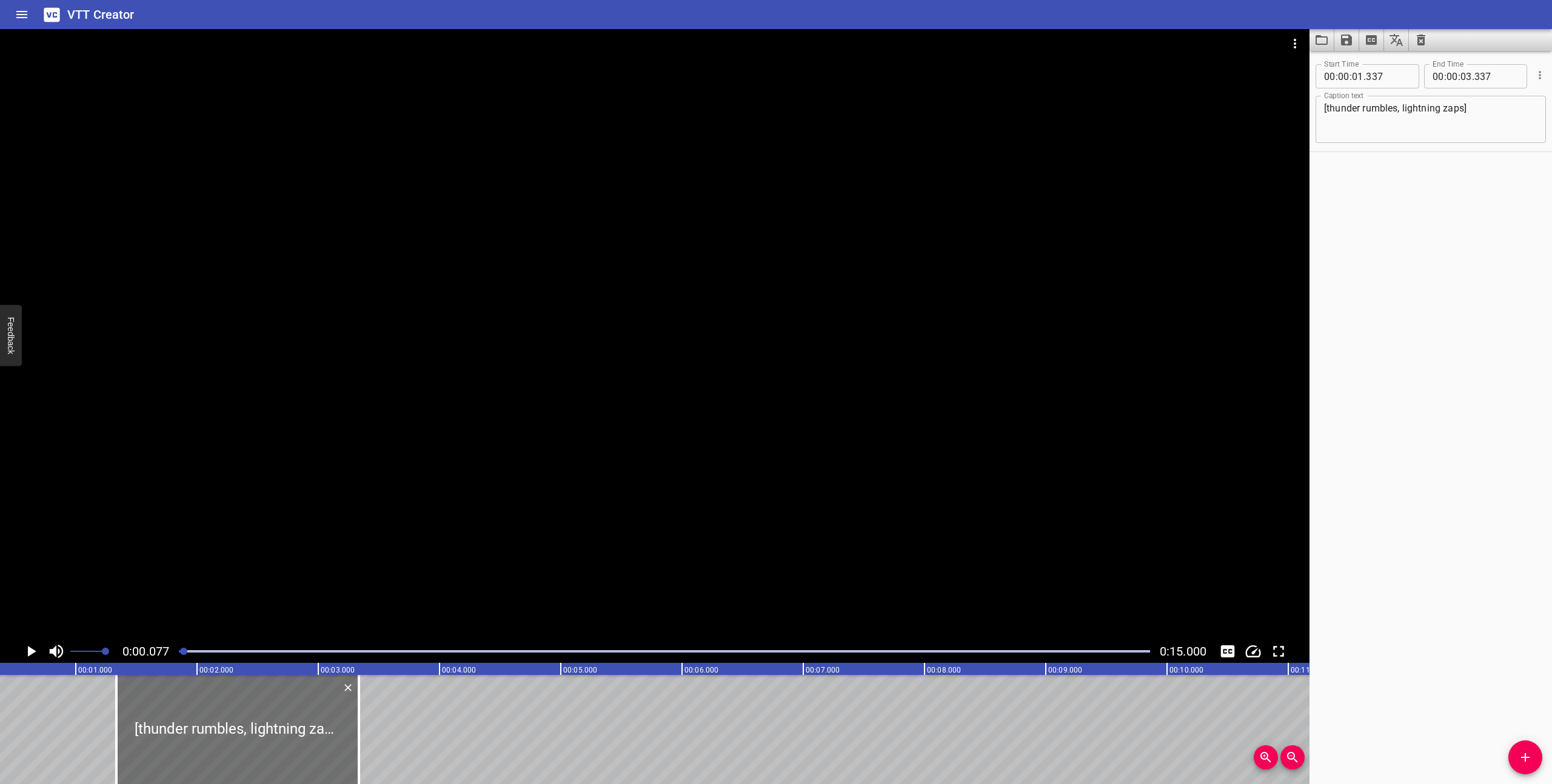 scroll, scrollTop: 0, scrollLeft: 9, axis: horizontal 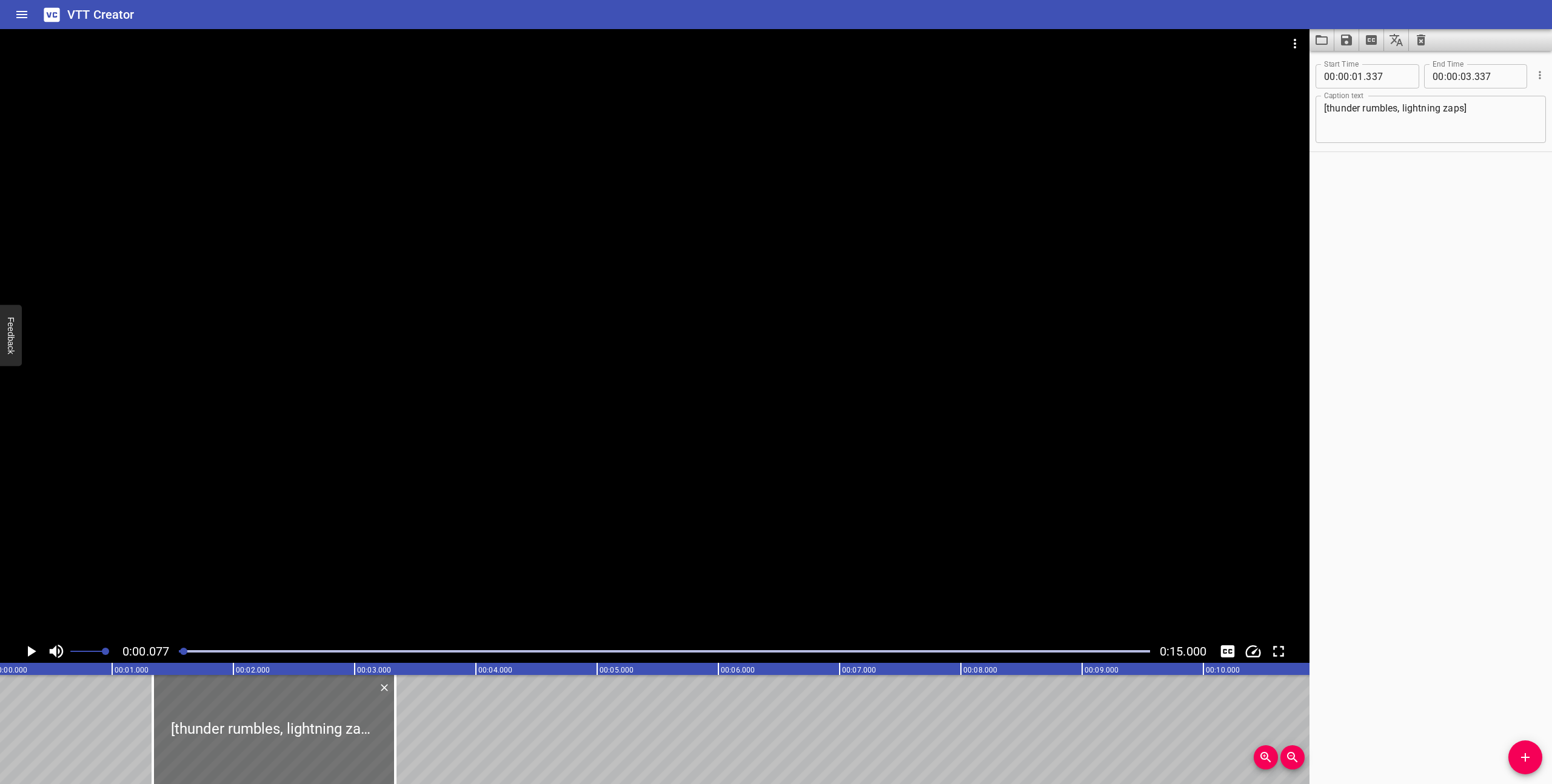 click at bounding box center (664, 651) 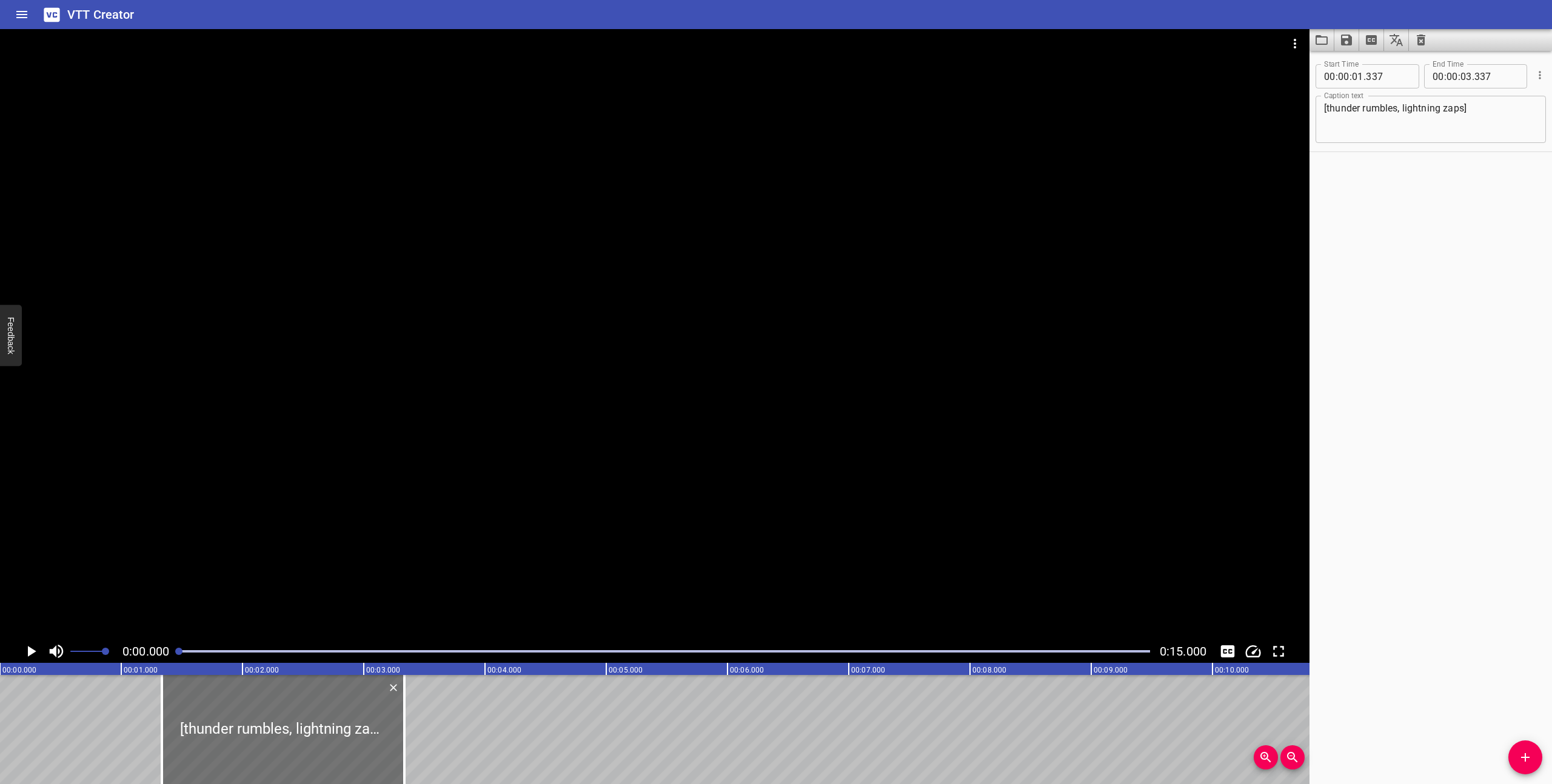click 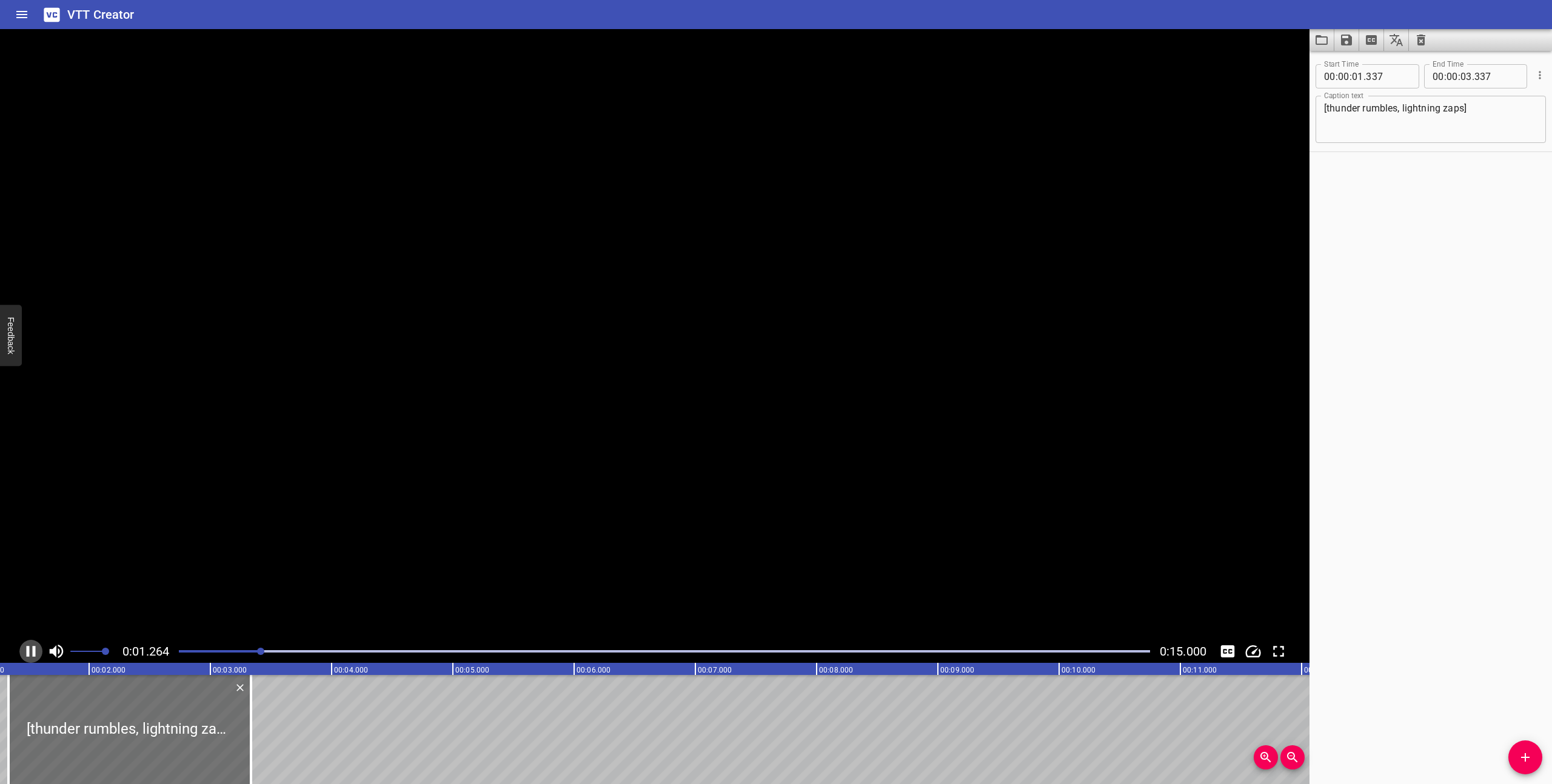 click 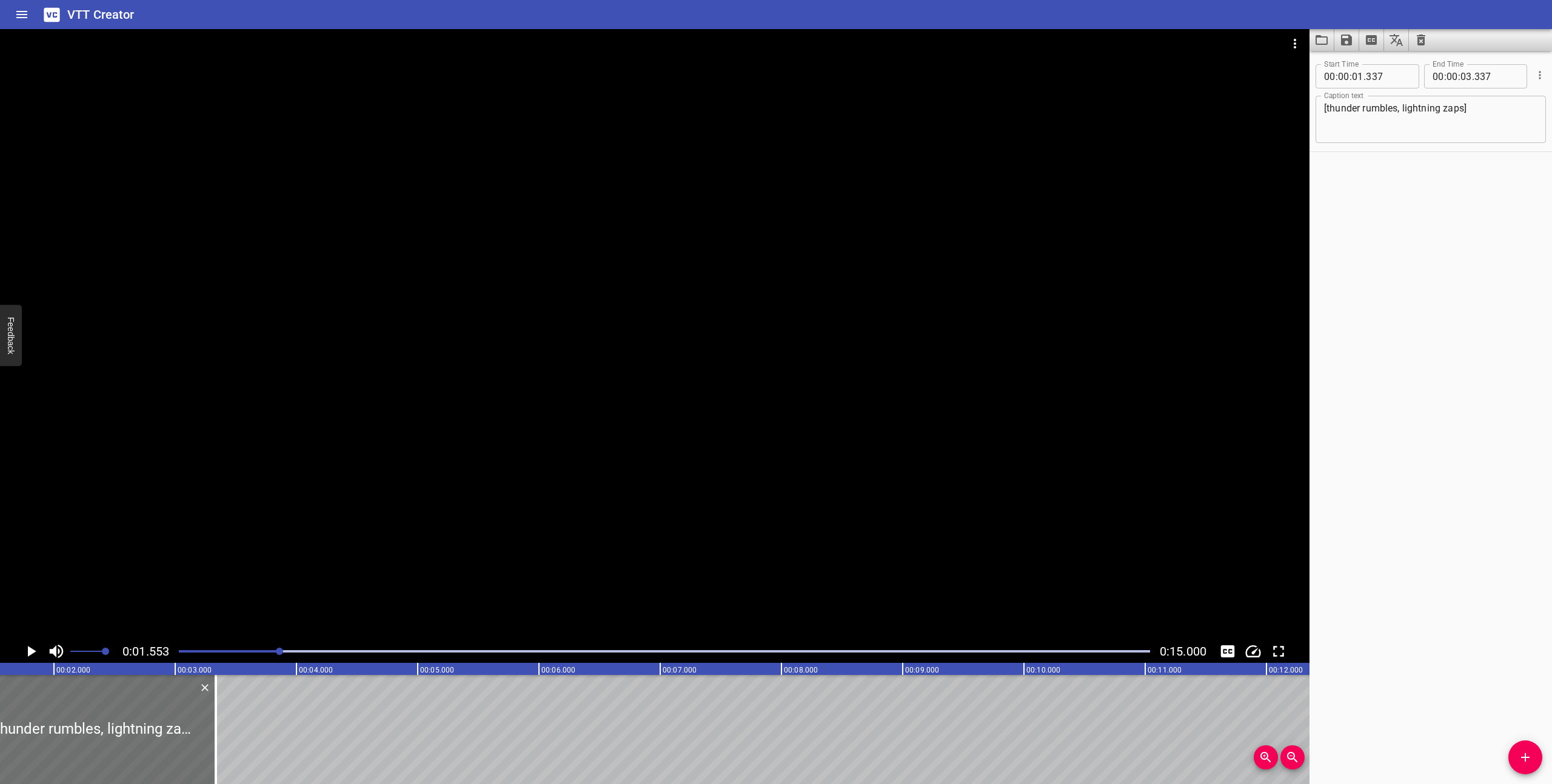 scroll, scrollTop: 0, scrollLeft: 0, axis: both 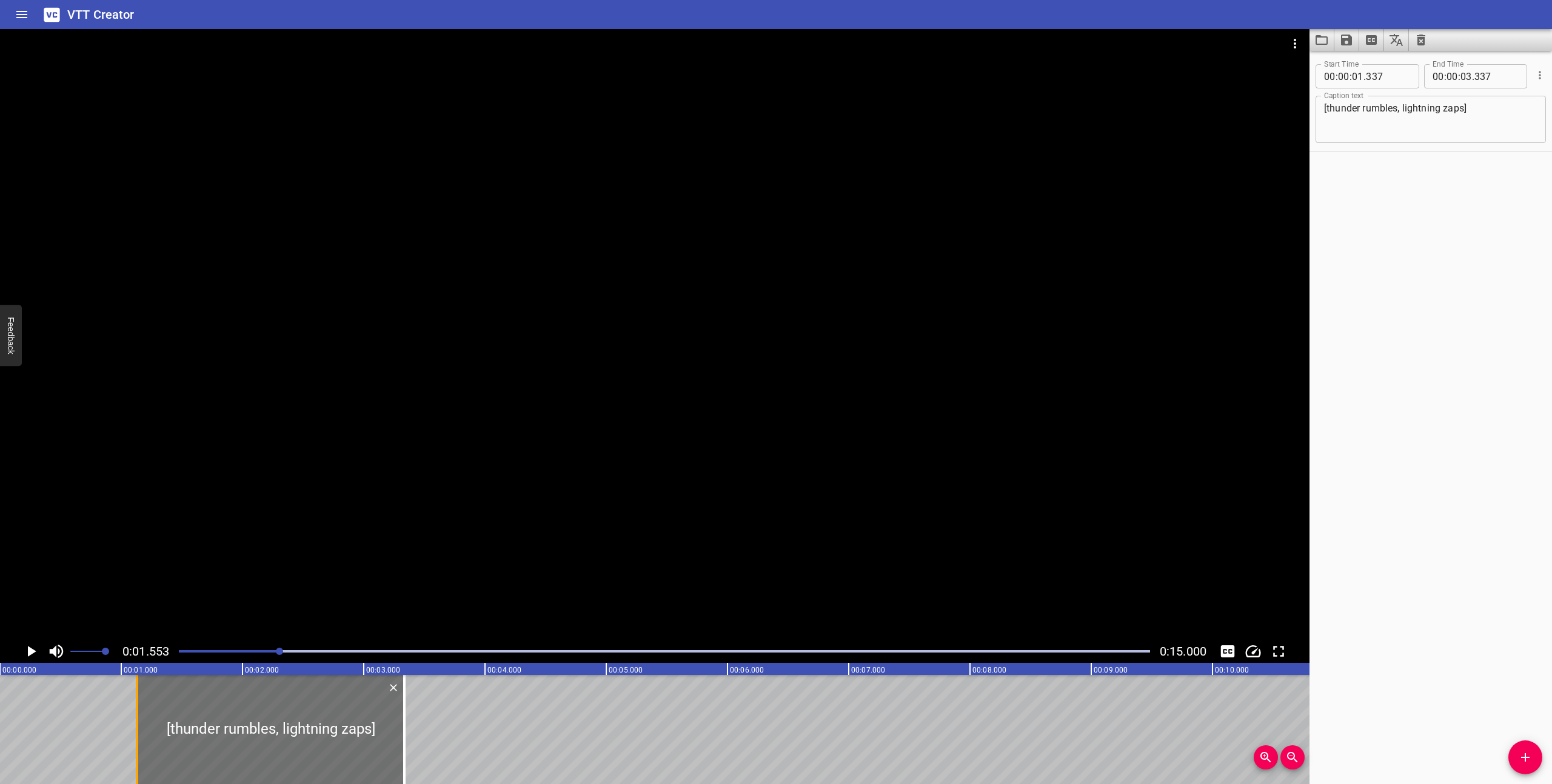 drag, startPoint x: 160, startPoint y: 745, endPoint x: 135, endPoint y: 740, distance: 25.4951 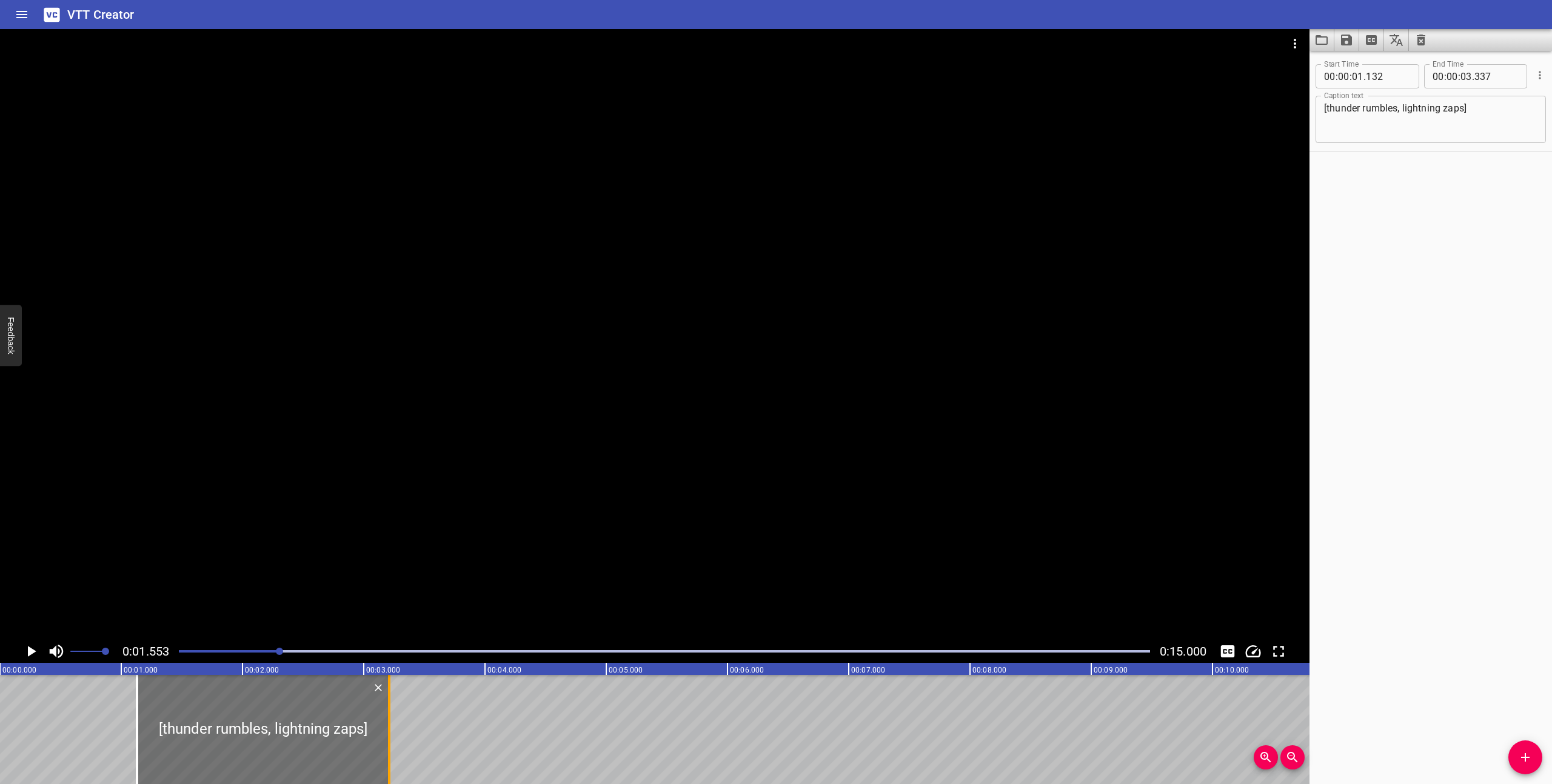 drag, startPoint x: 407, startPoint y: 751, endPoint x: 392, endPoint y: 753, distance: 15.132746 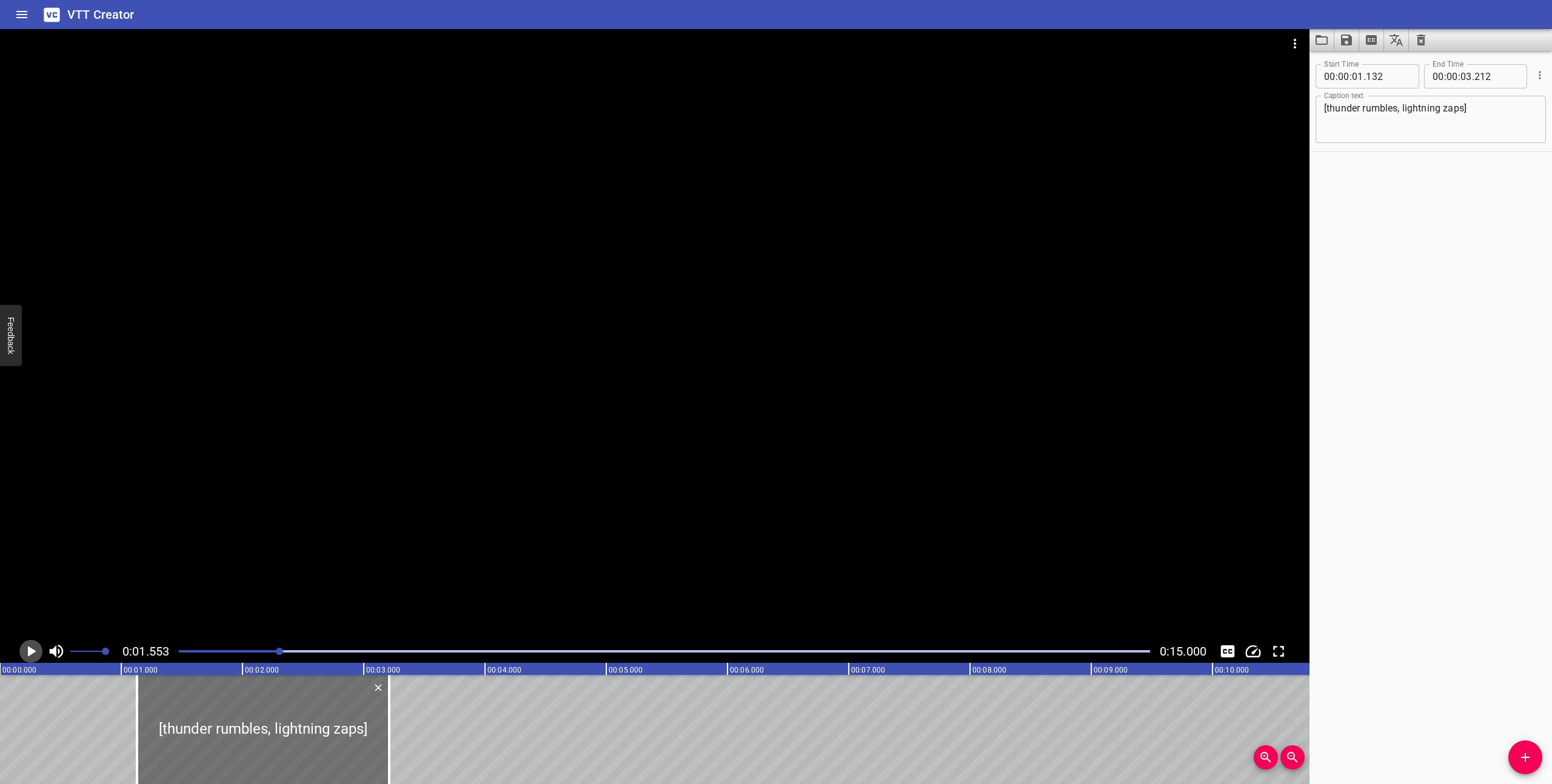 click 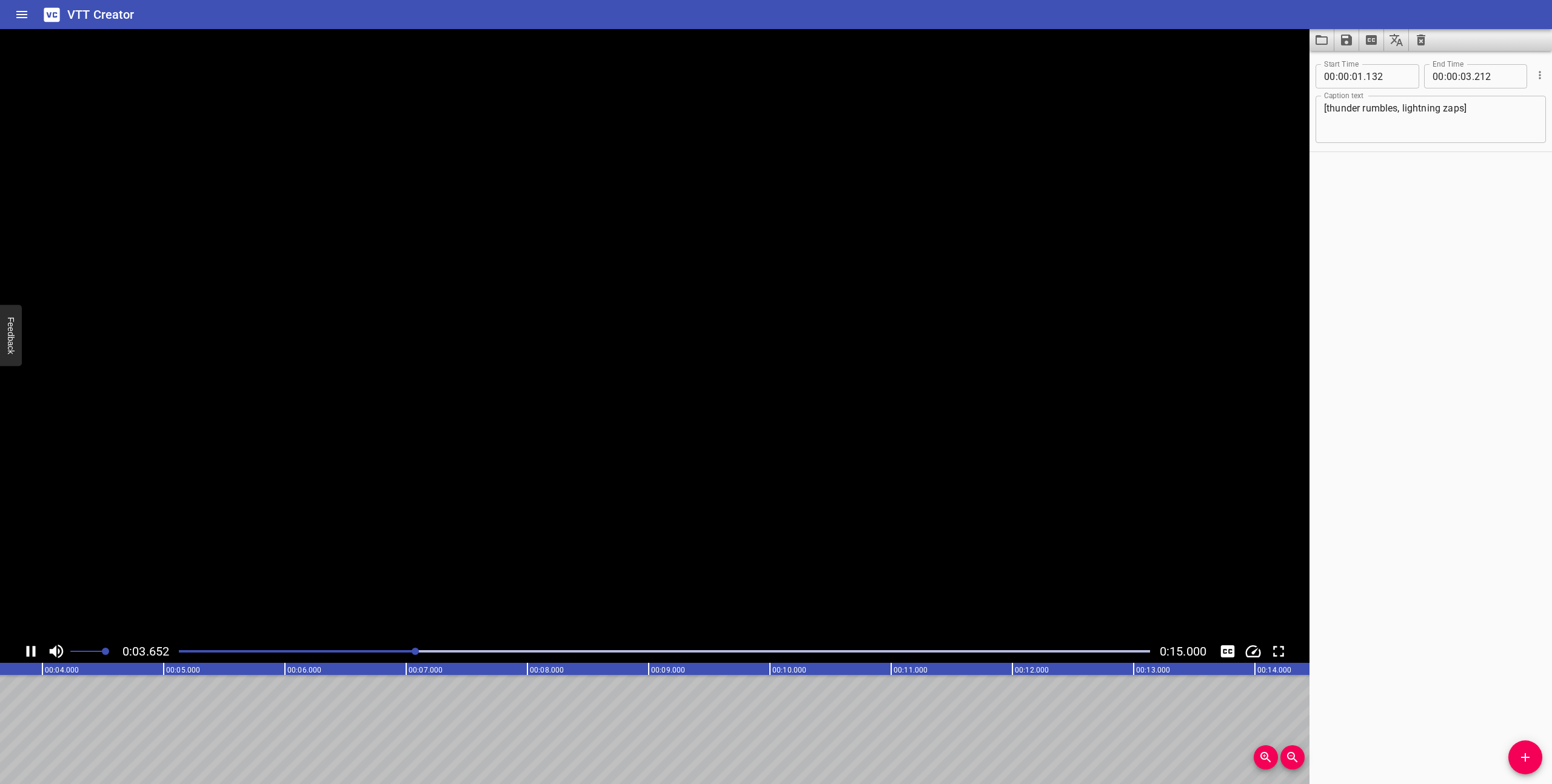 click 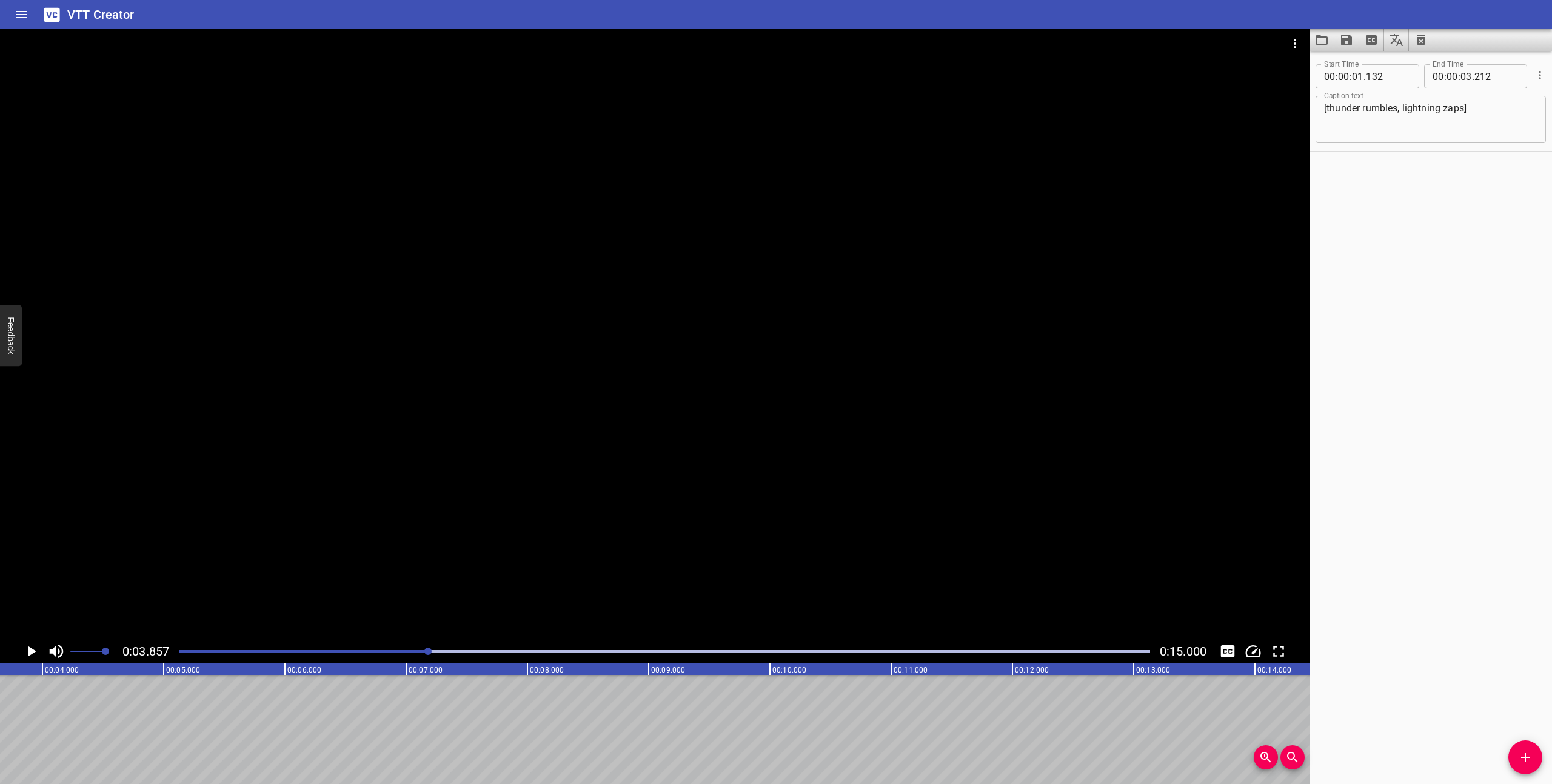 scroll, scrollTop: 0, scrollLeft: 467, axis: horizontal 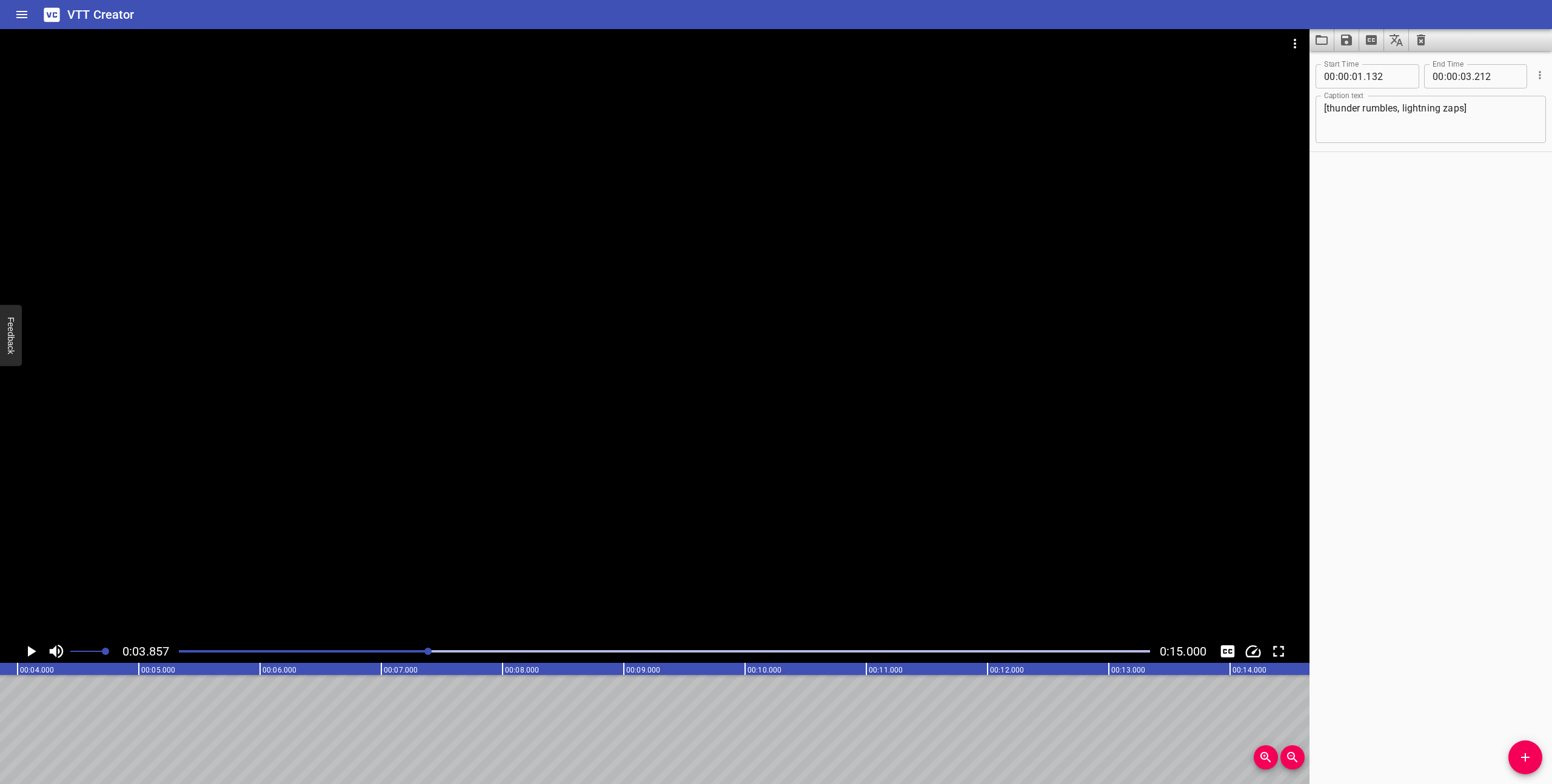 click on "Start Time 00 : 00 : 01 . 132 Start Time End Time 00 : 00 : 03 . 212 End Time Caption text [thunder rumbles, lightning zaps] Caption text" at bounding box center [1431, 417] 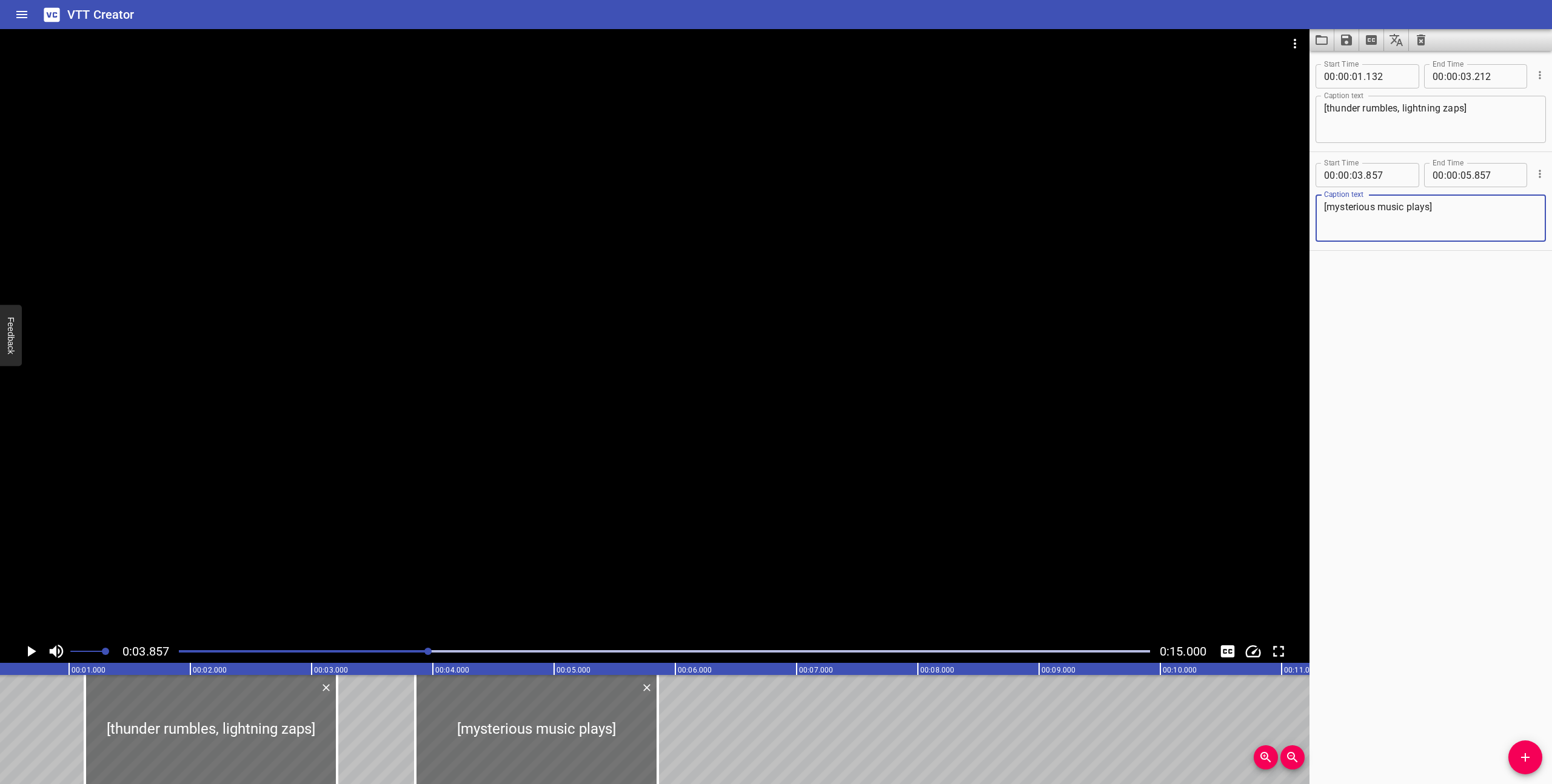 scroll, scrollTop: 0, scrollLeft: 0, axis: both 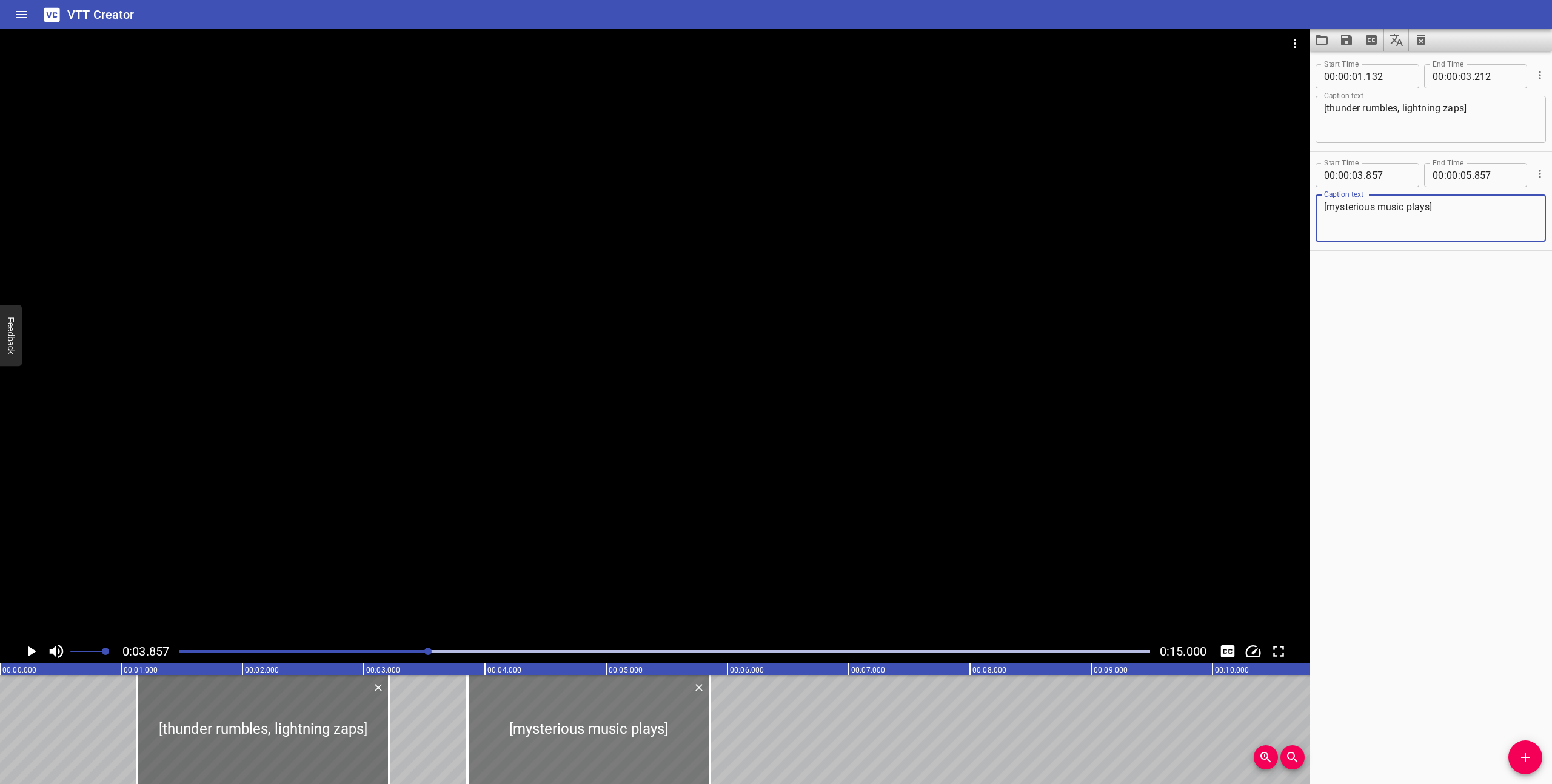 type on "[mysterious music plays]" 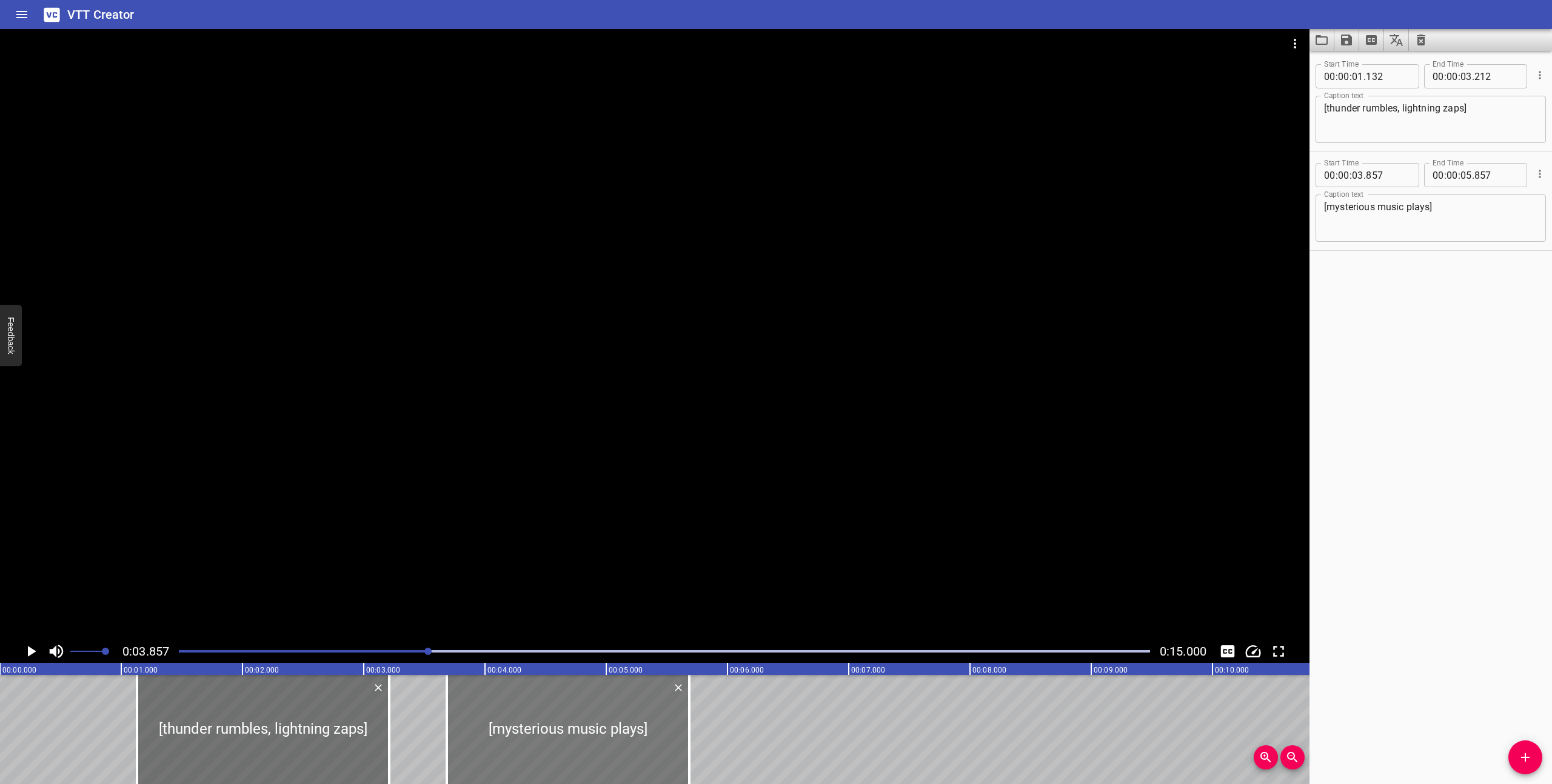 drag, startPoint x: 551, startPoint y: 733, endPoint x: 530, endPoint y: 730, distance: 21.213203 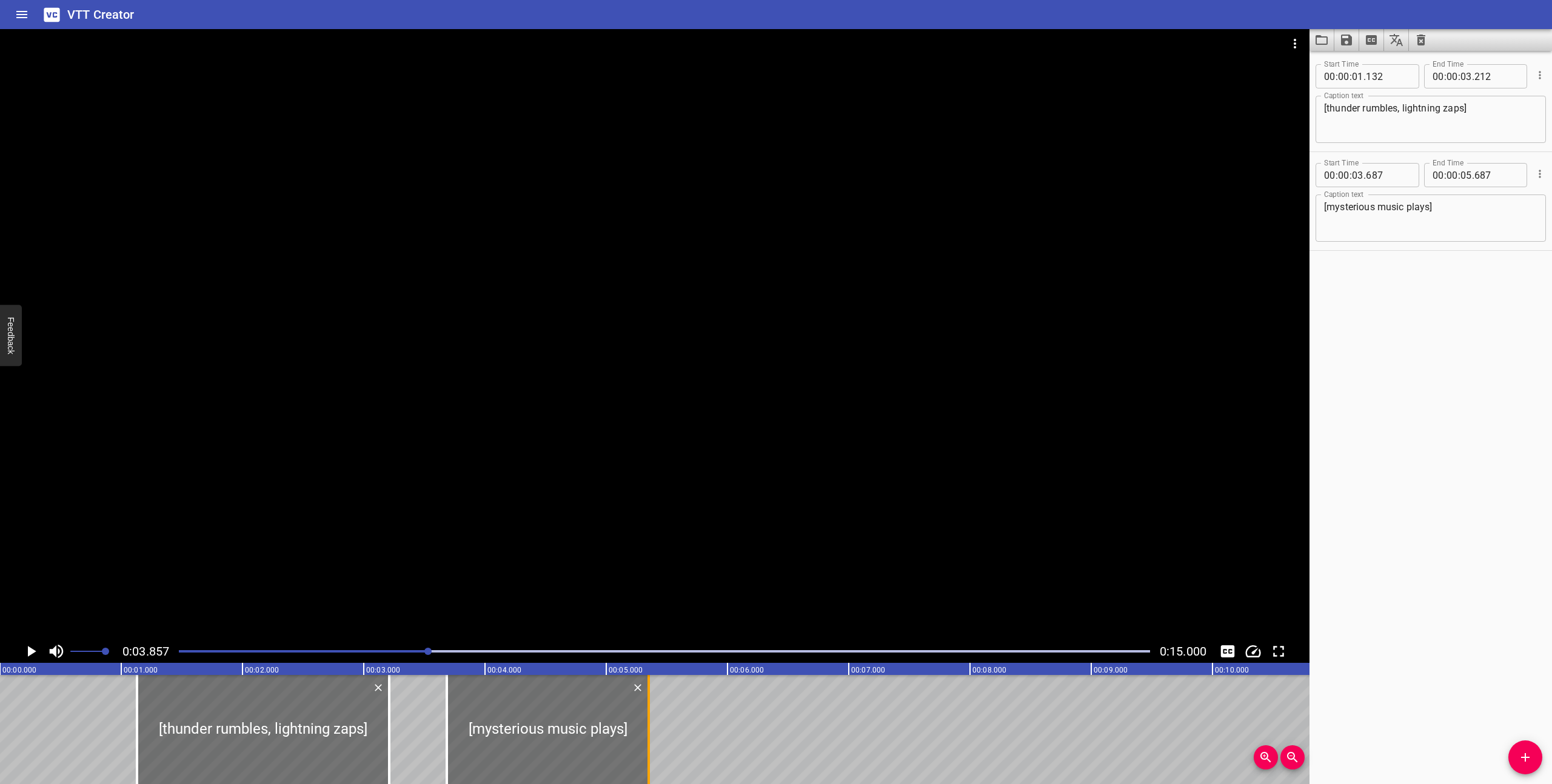 drag, startPoint x: 689, startPoint y: 749, endPoint x: 649, endPoint y: 746, distance: 40.11234 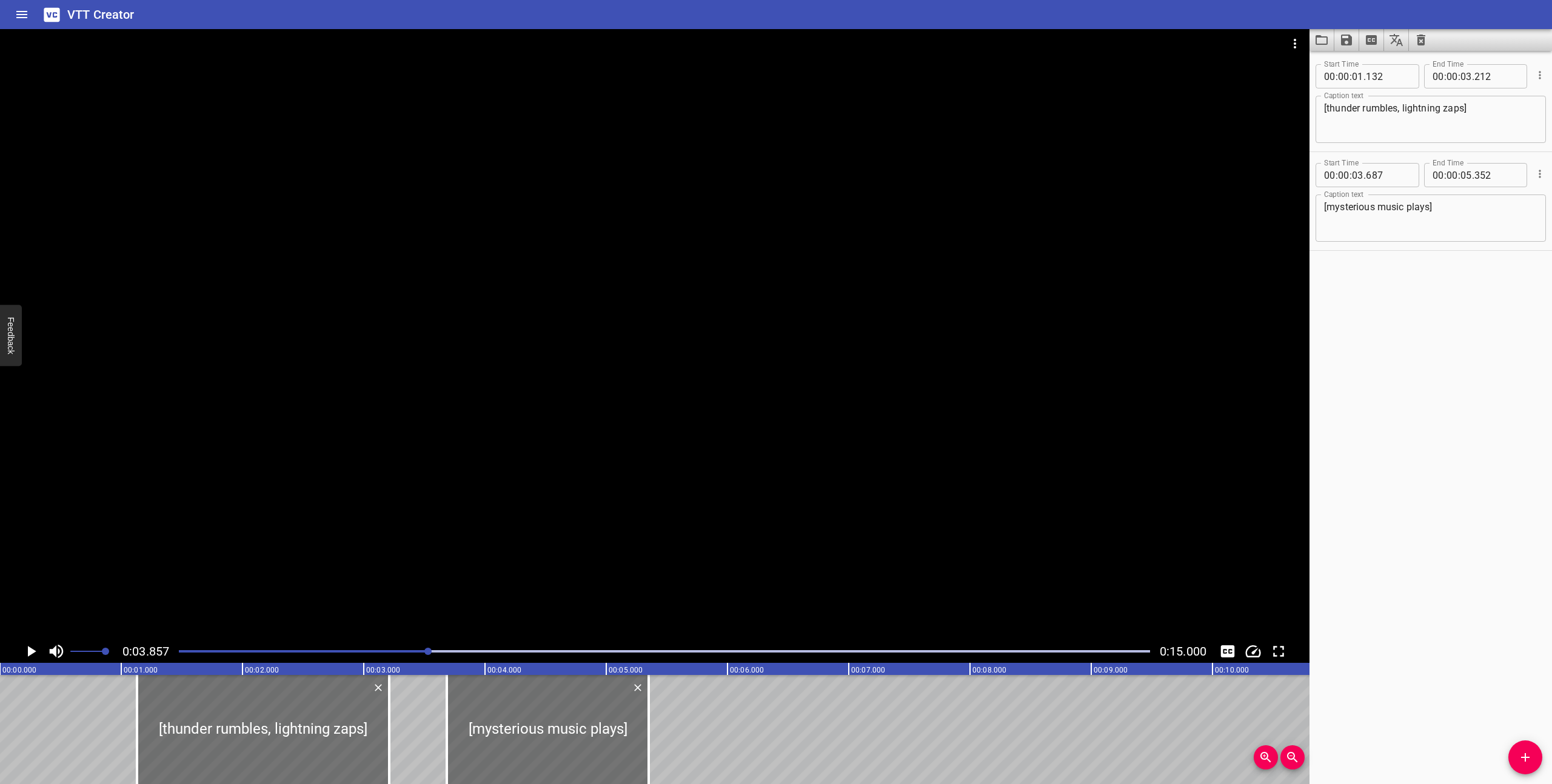 click at bounding box center [664, 651] 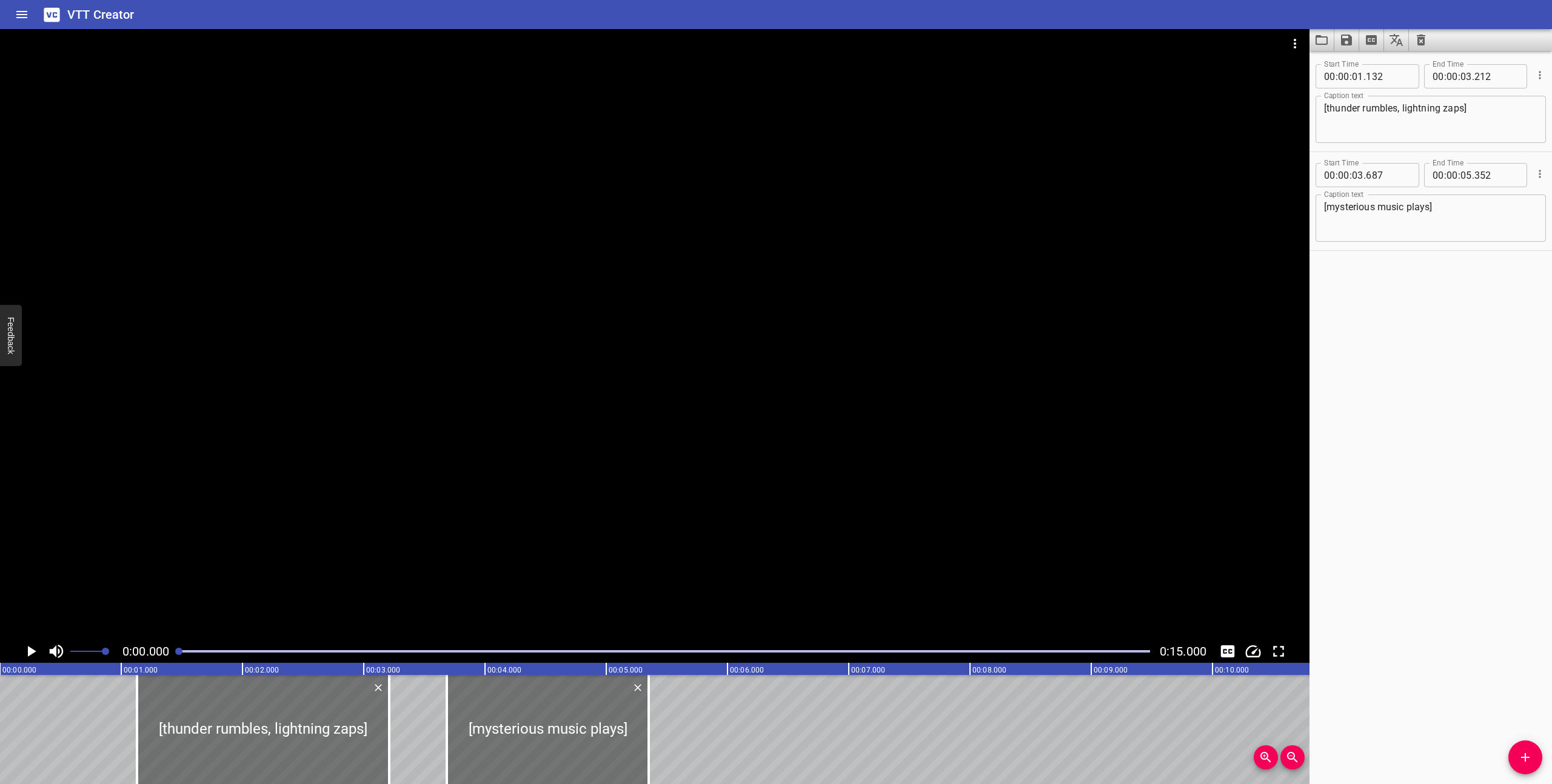 click 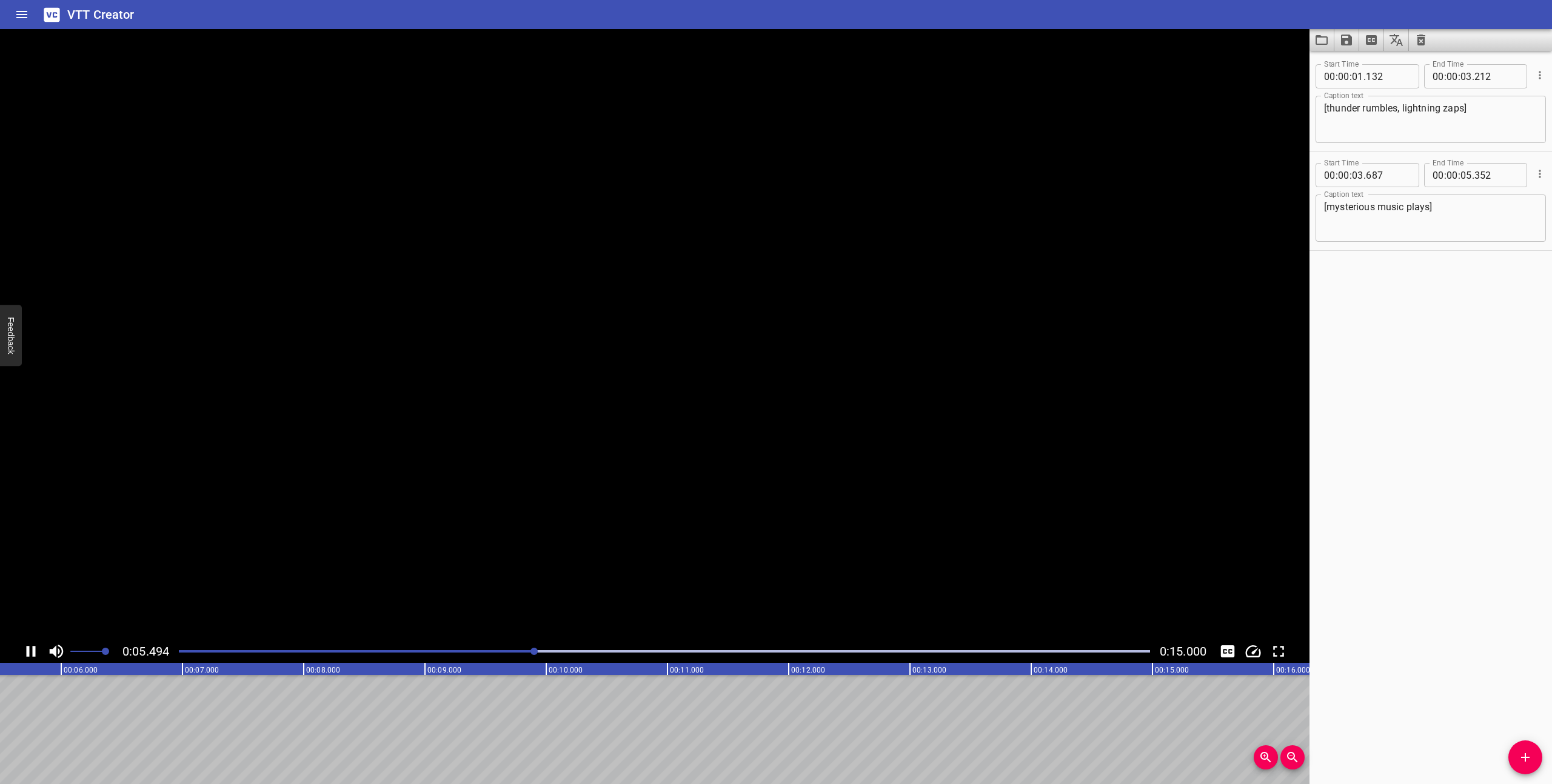 click 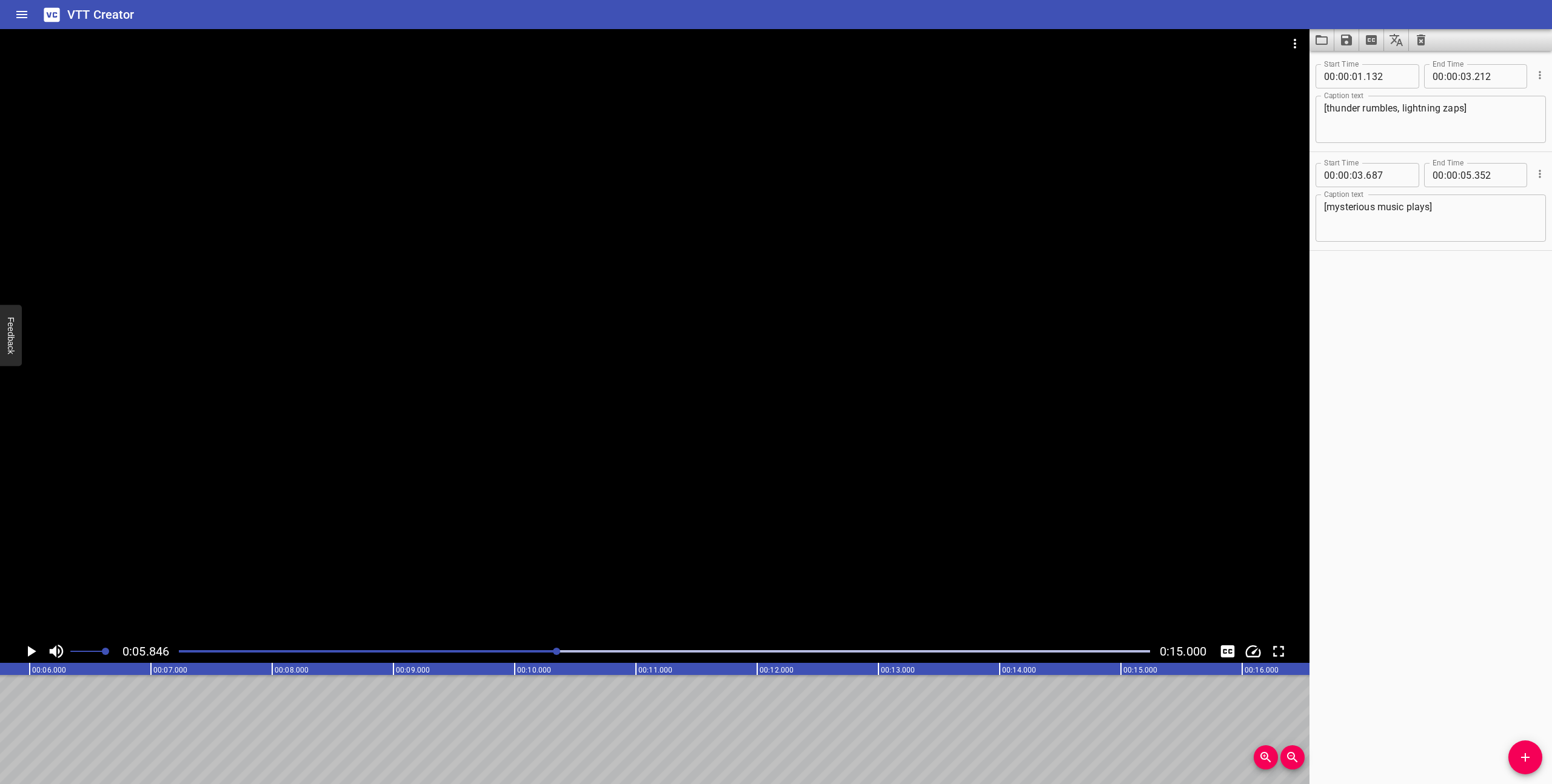 scroll, scrollTop: 0, scrollLeft: 709, axis: horizontal 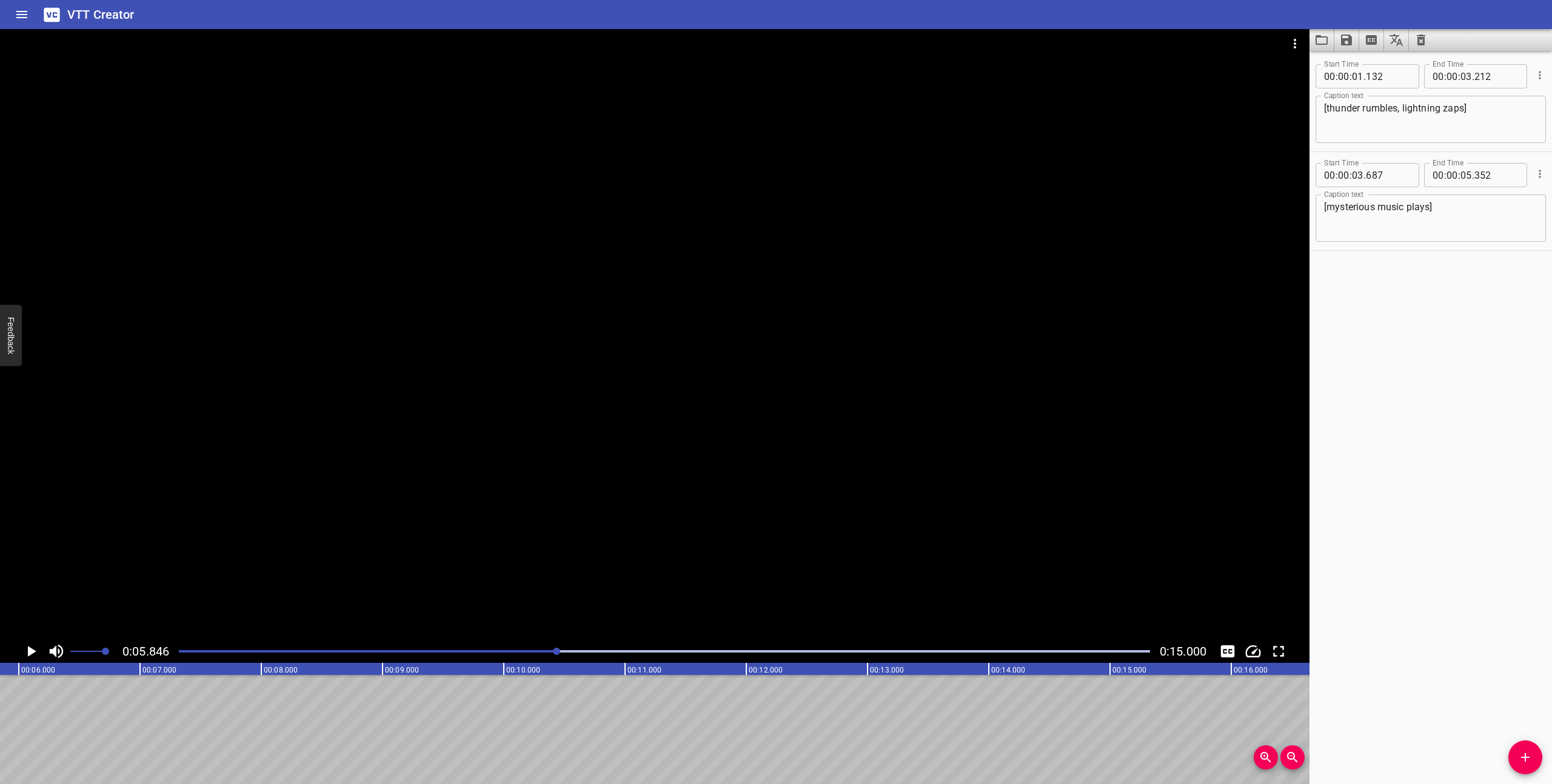 click 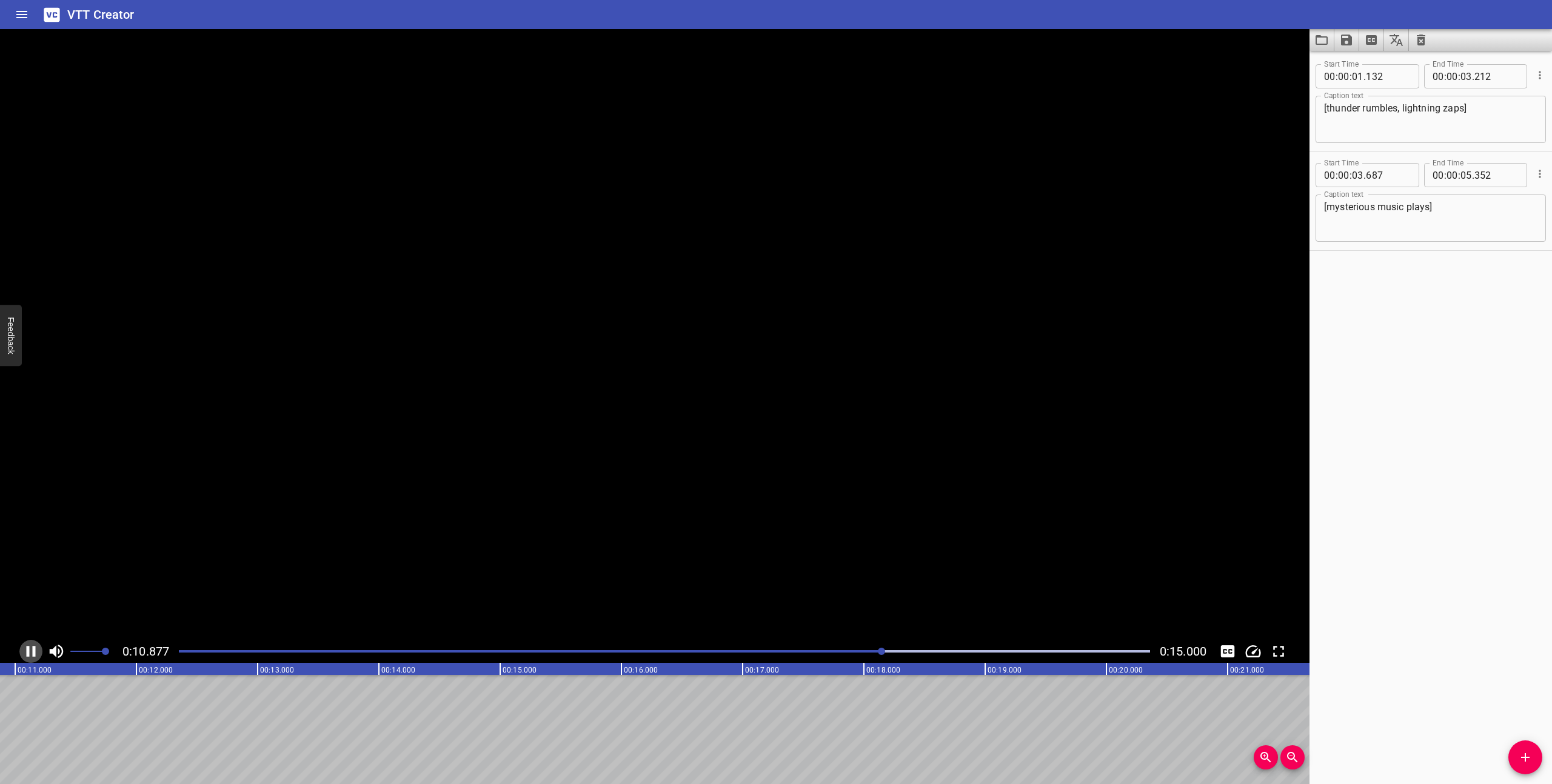 click 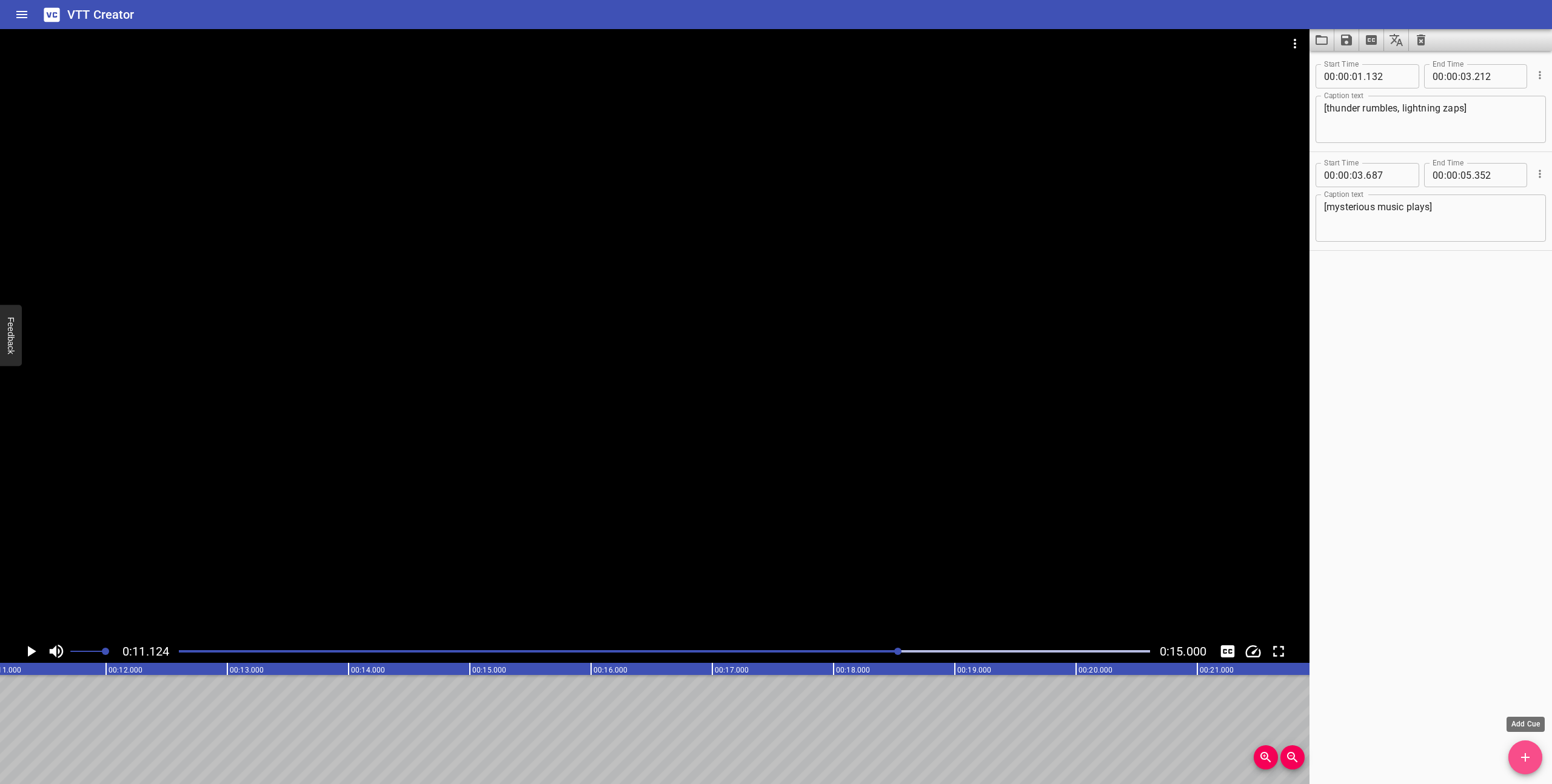 click 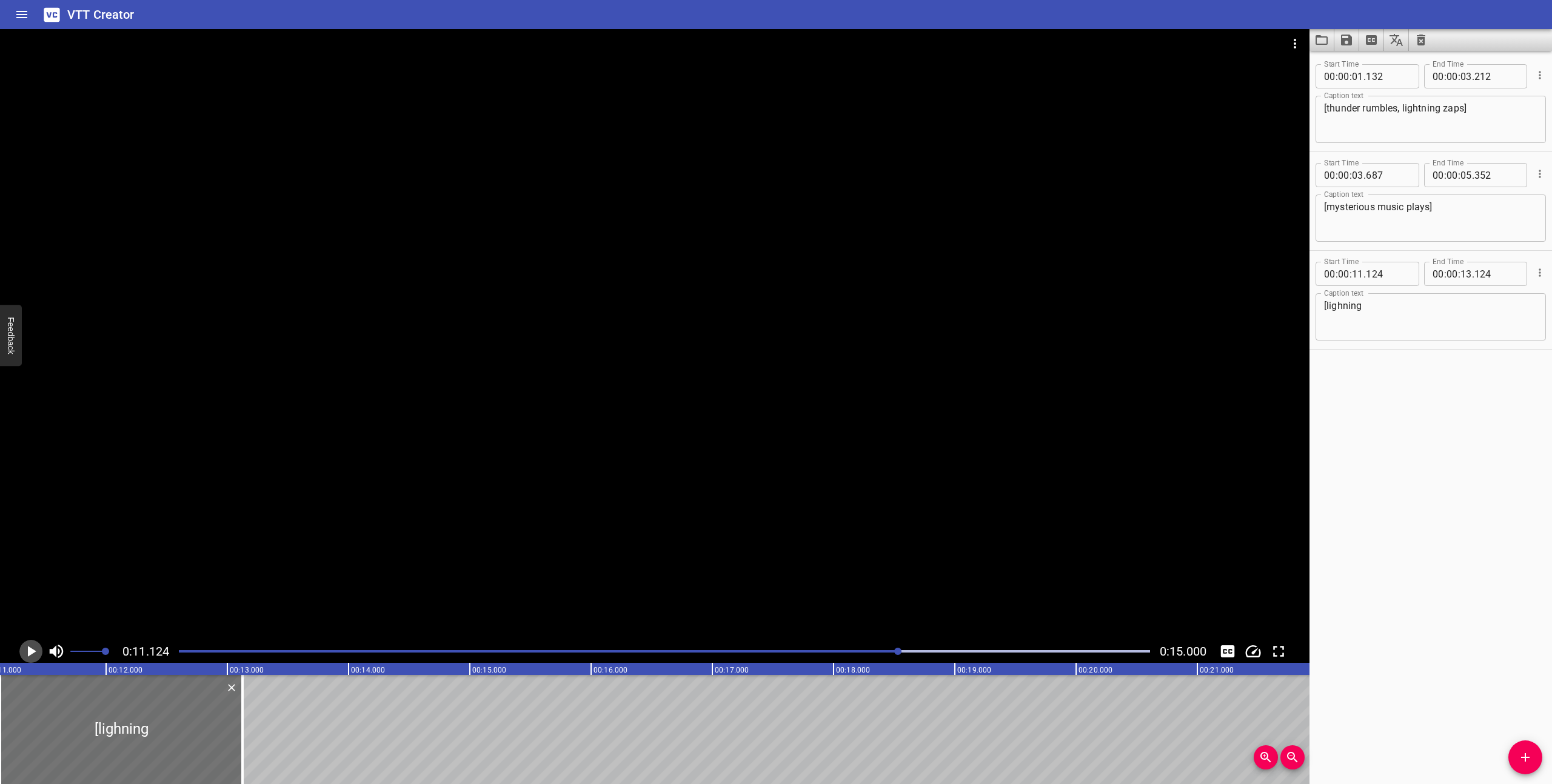 click 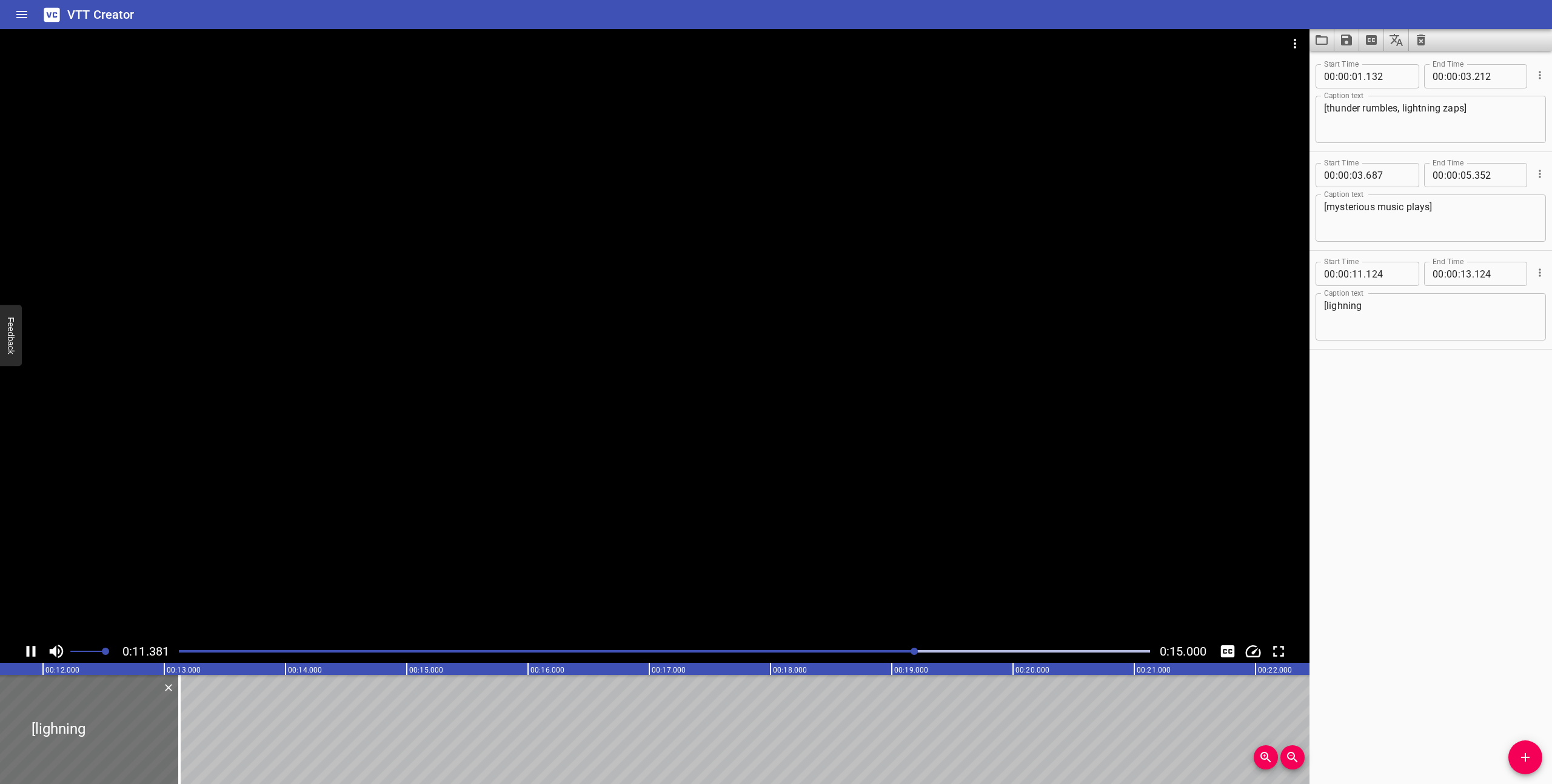 click 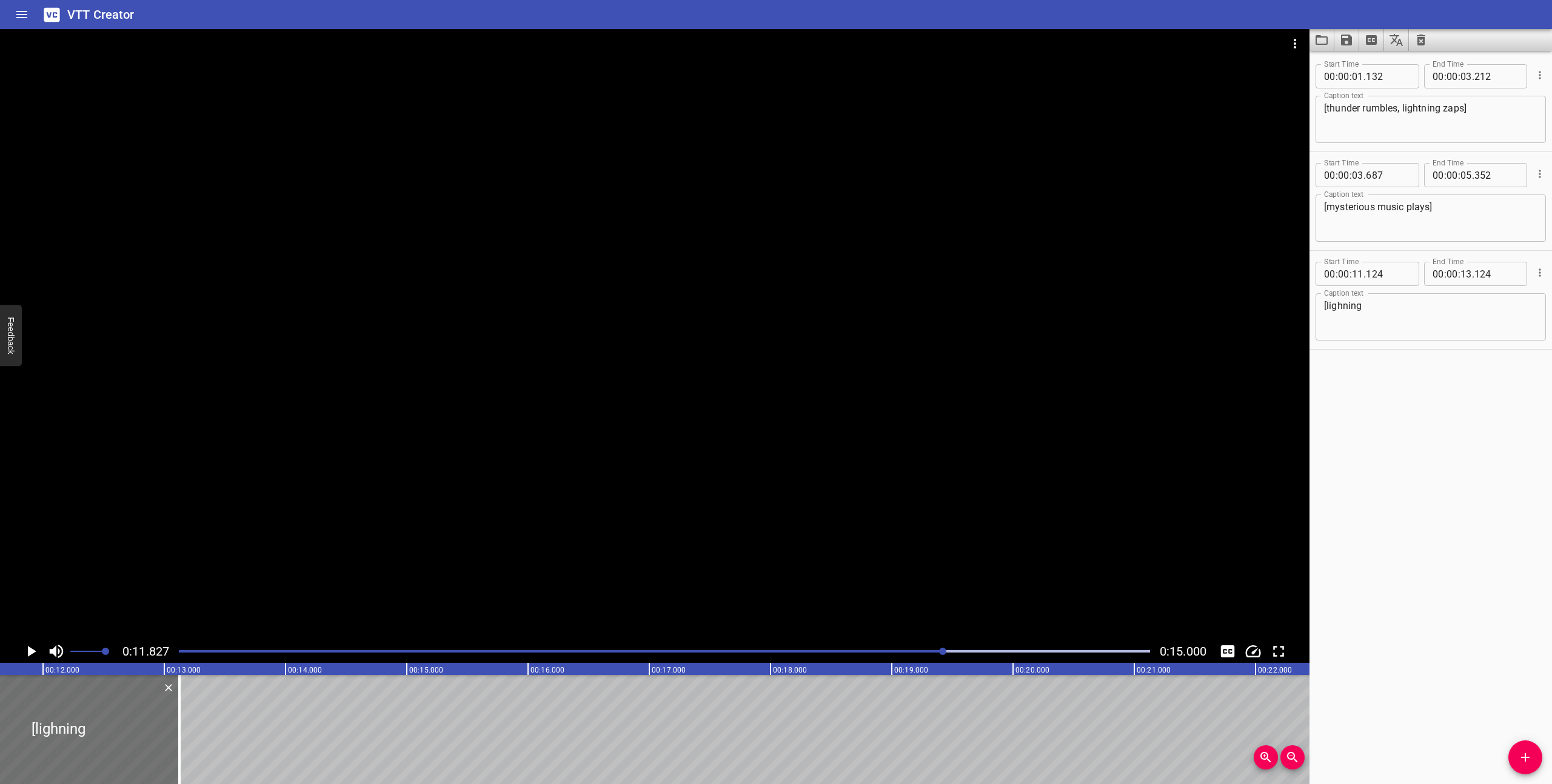 scroll, scrollTop: 0, scrollLeft: 1434, axis: horizontal 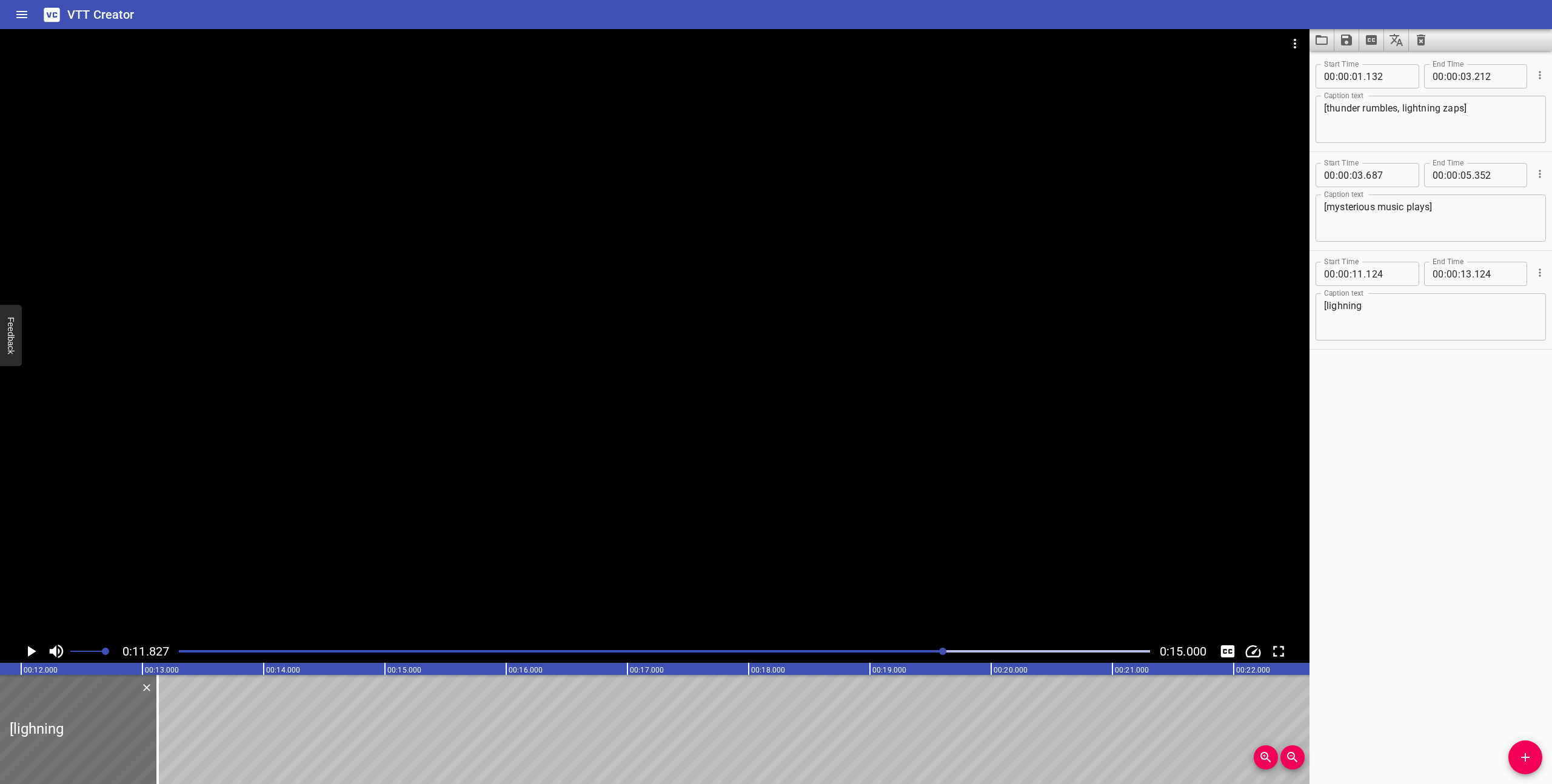 click 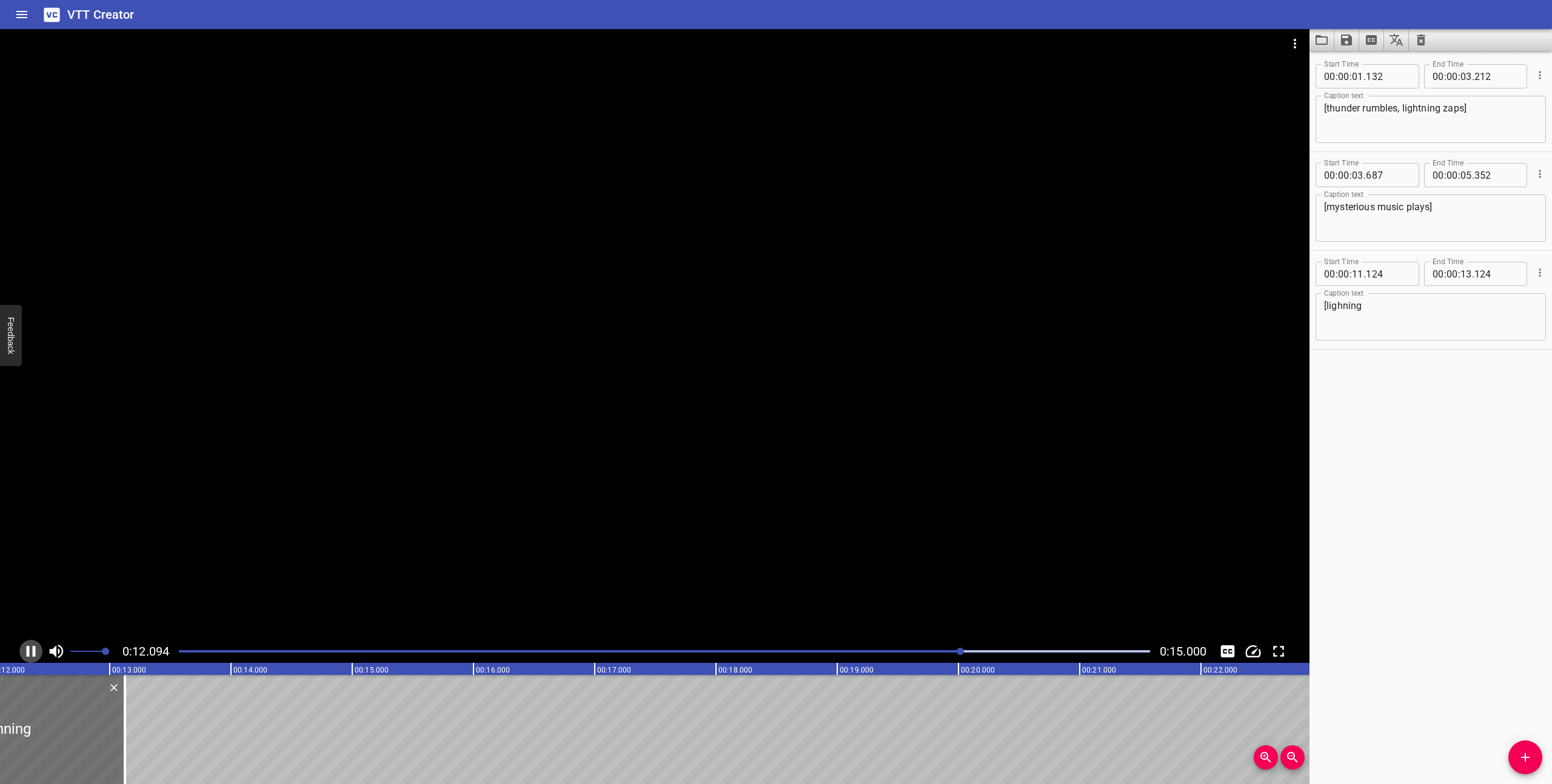 click 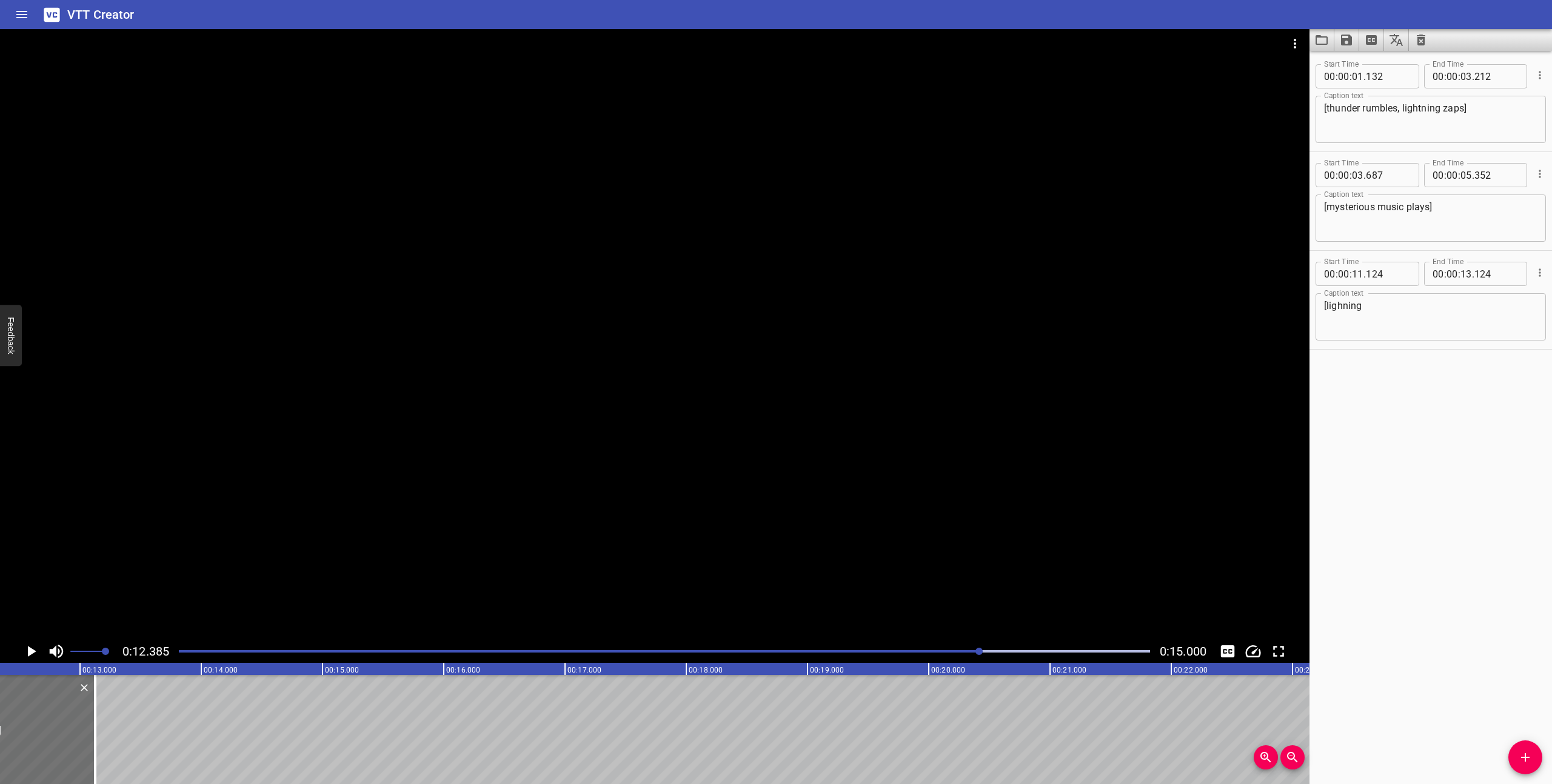 scroll, scrollTop: 0, scrollLeft: 1502, axis: horizontal 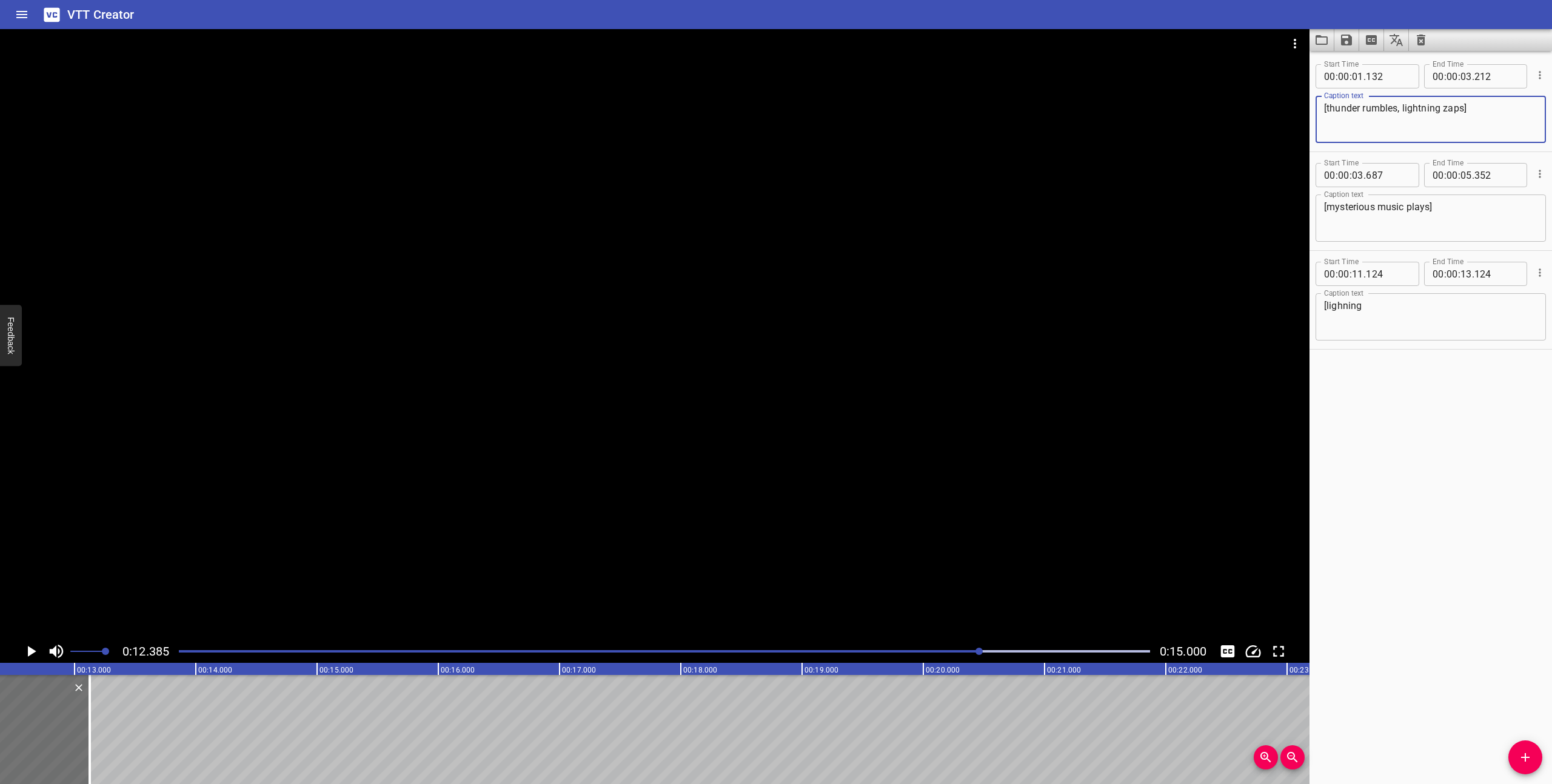 click on "[thunder rumbles, lightning zaps]" at bounding box center (1431, 119) 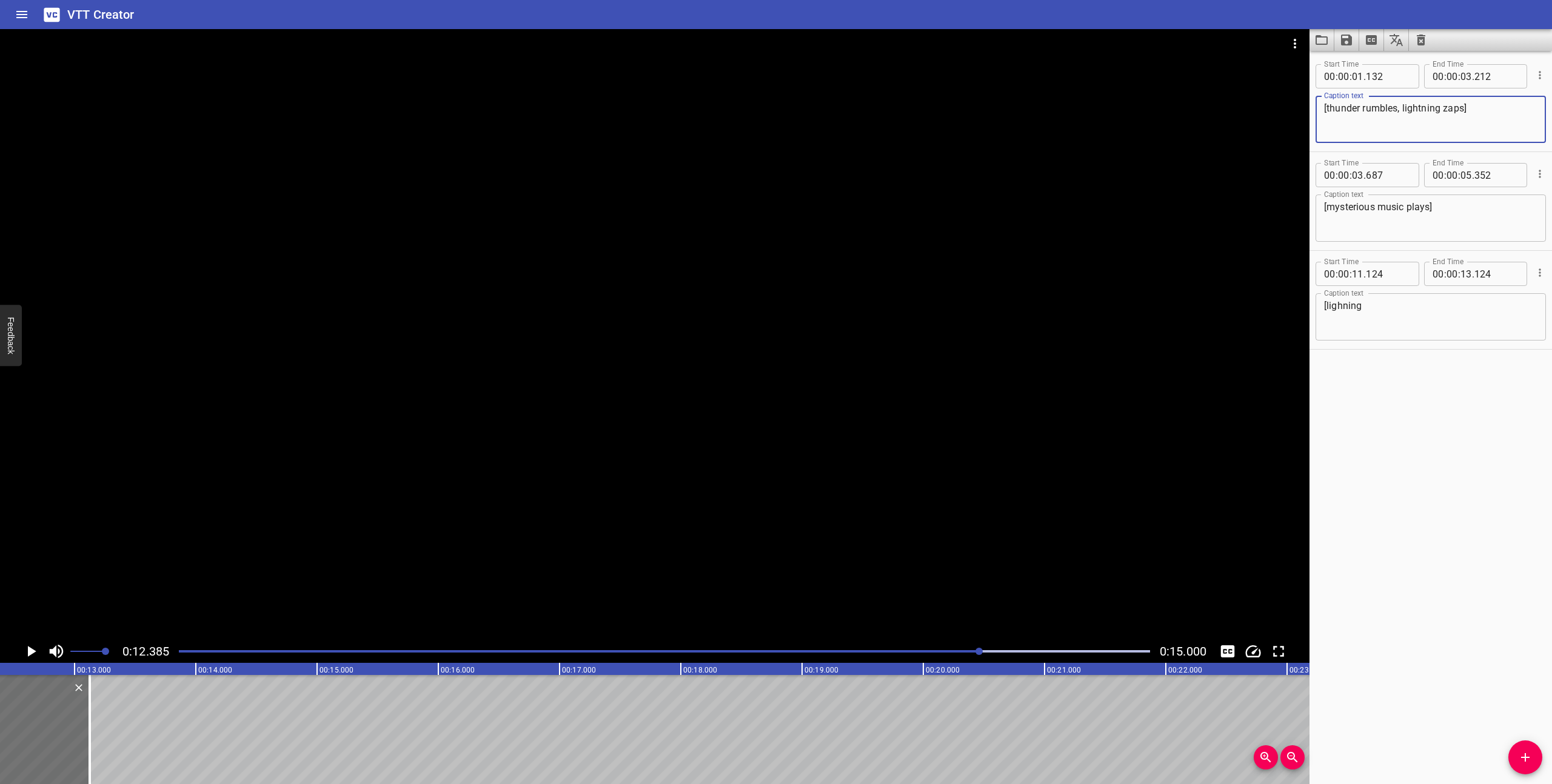 click on "[lighning" at bounding box center (1431, 317) 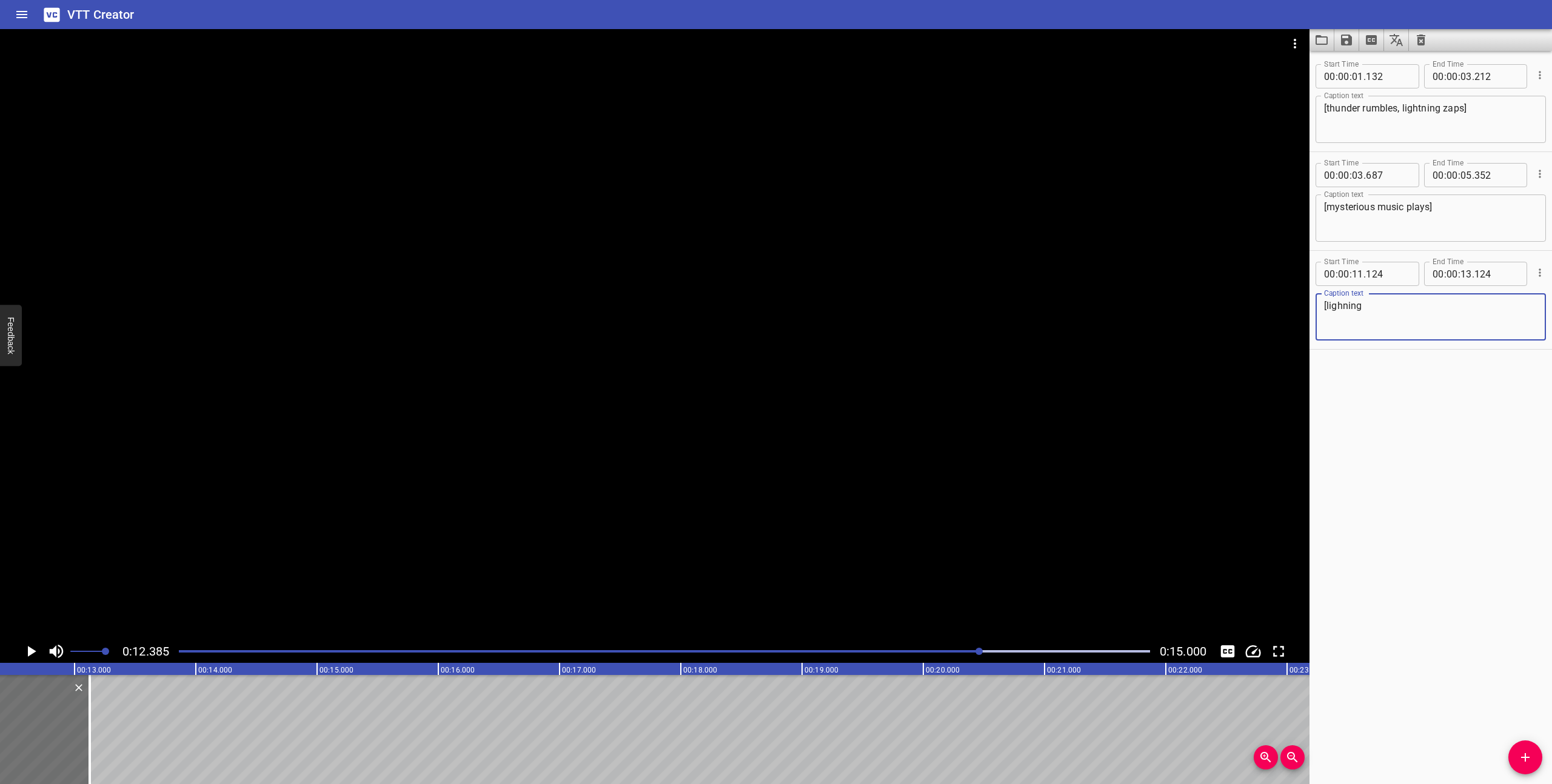 click on "[lighning" at bounding box center (1431, 317) 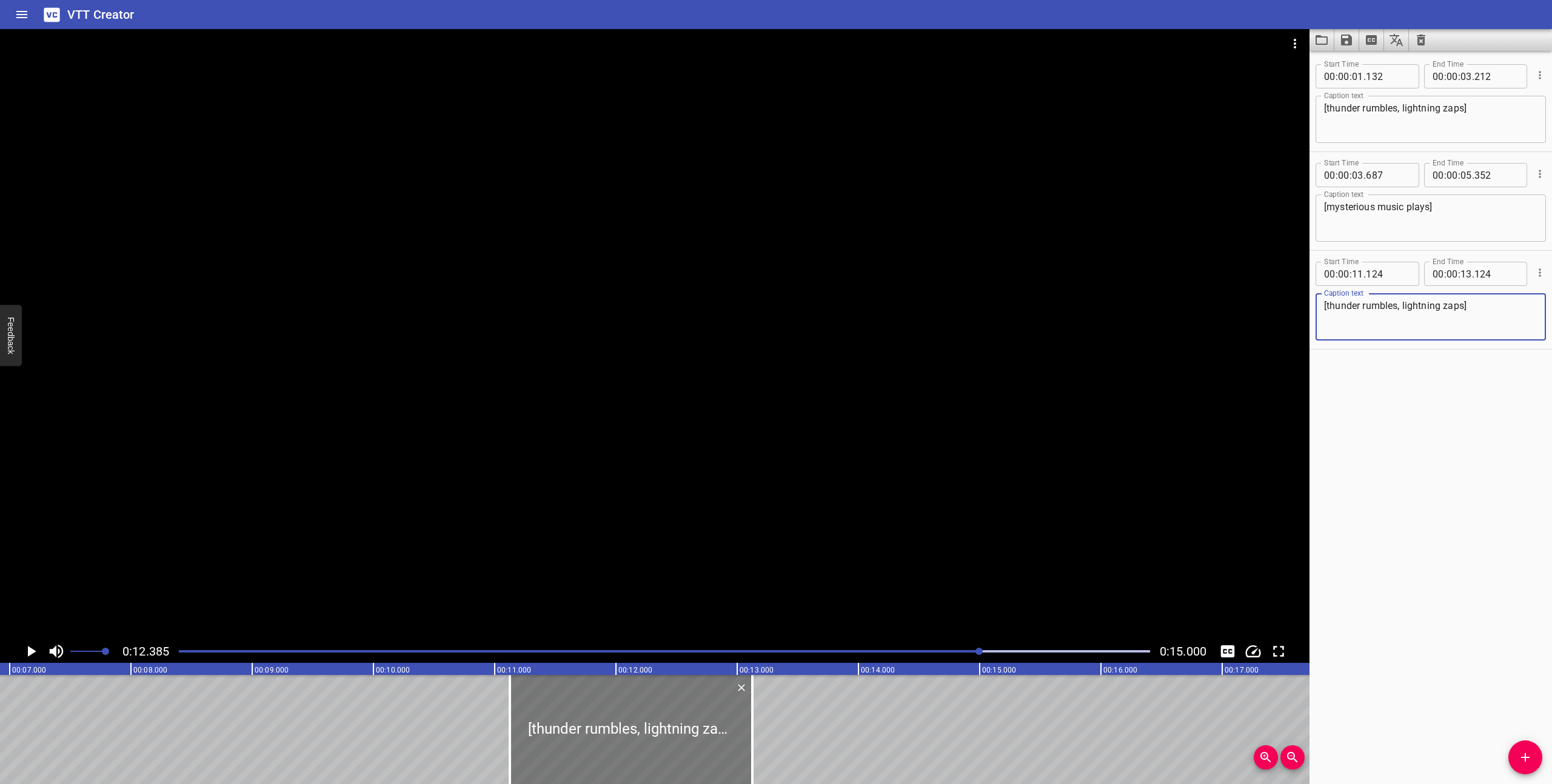 scroll, scrollTop: 0, scrollLeft: 828, axis: horizontal 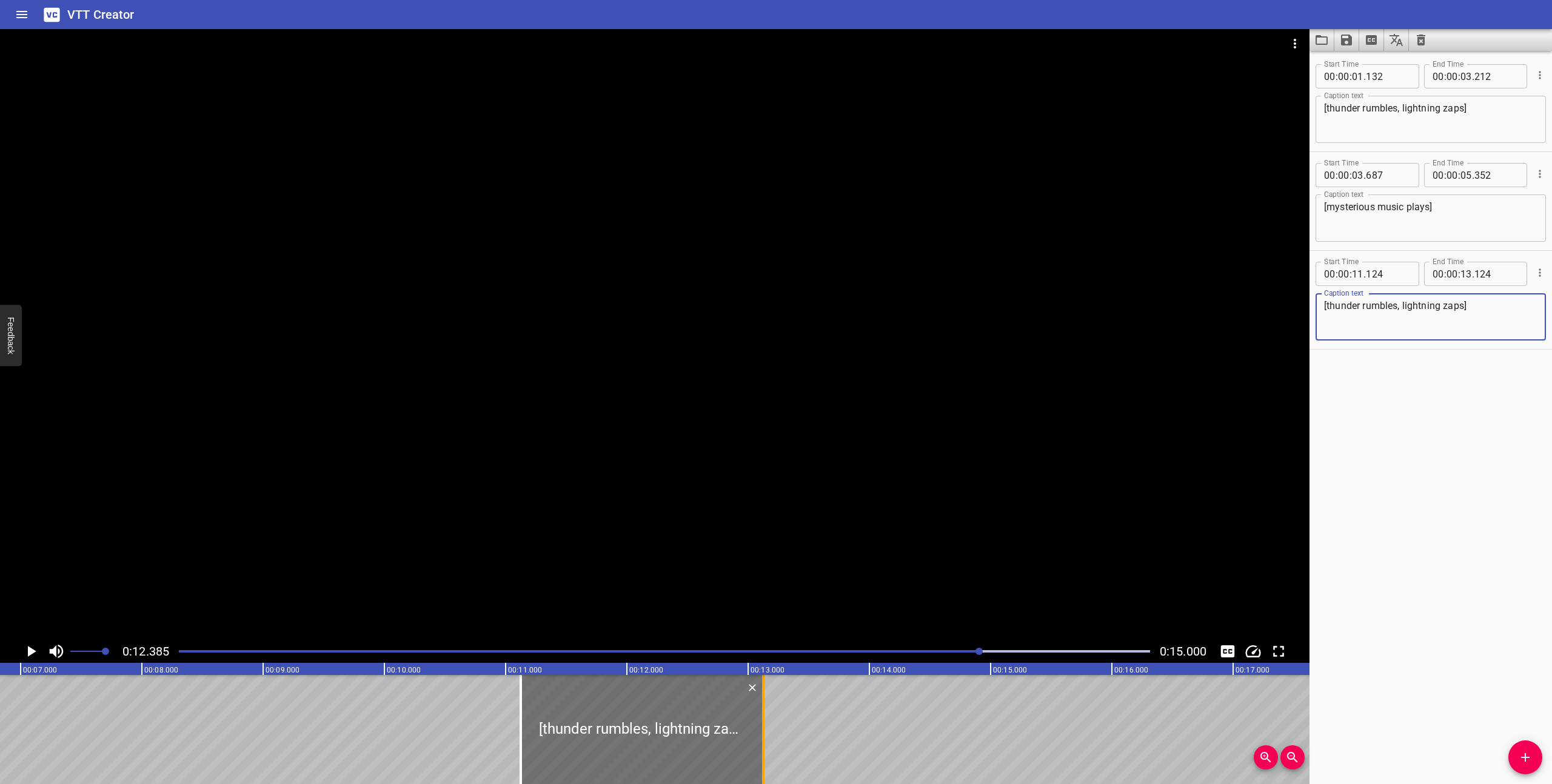 type on "[thunder rumbles, lightning zaps]" 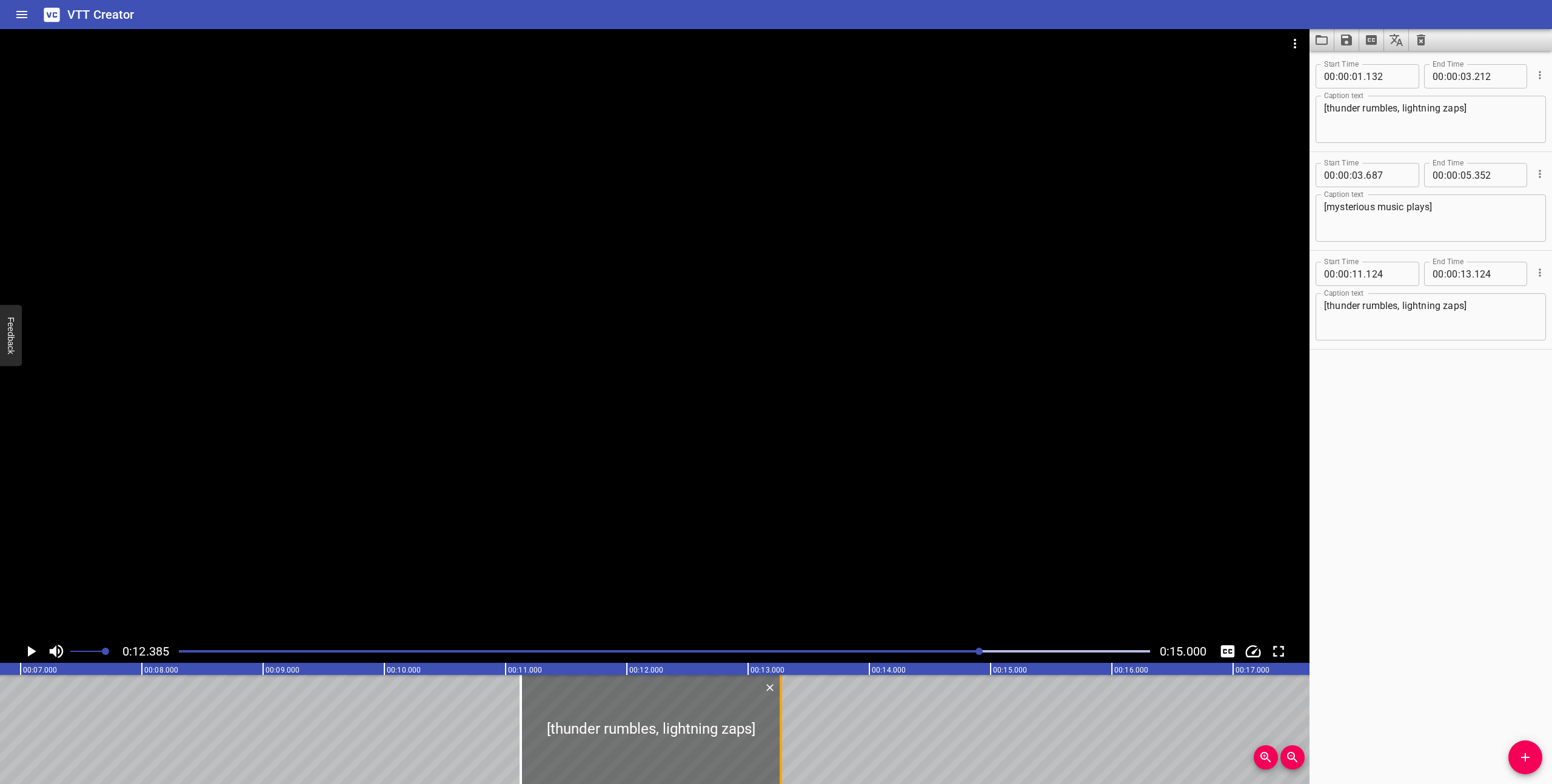 drag, startPoint x: 764, startPoint y: 757, endPoint x: 781, endPoint y: 760, distance: 17.262677 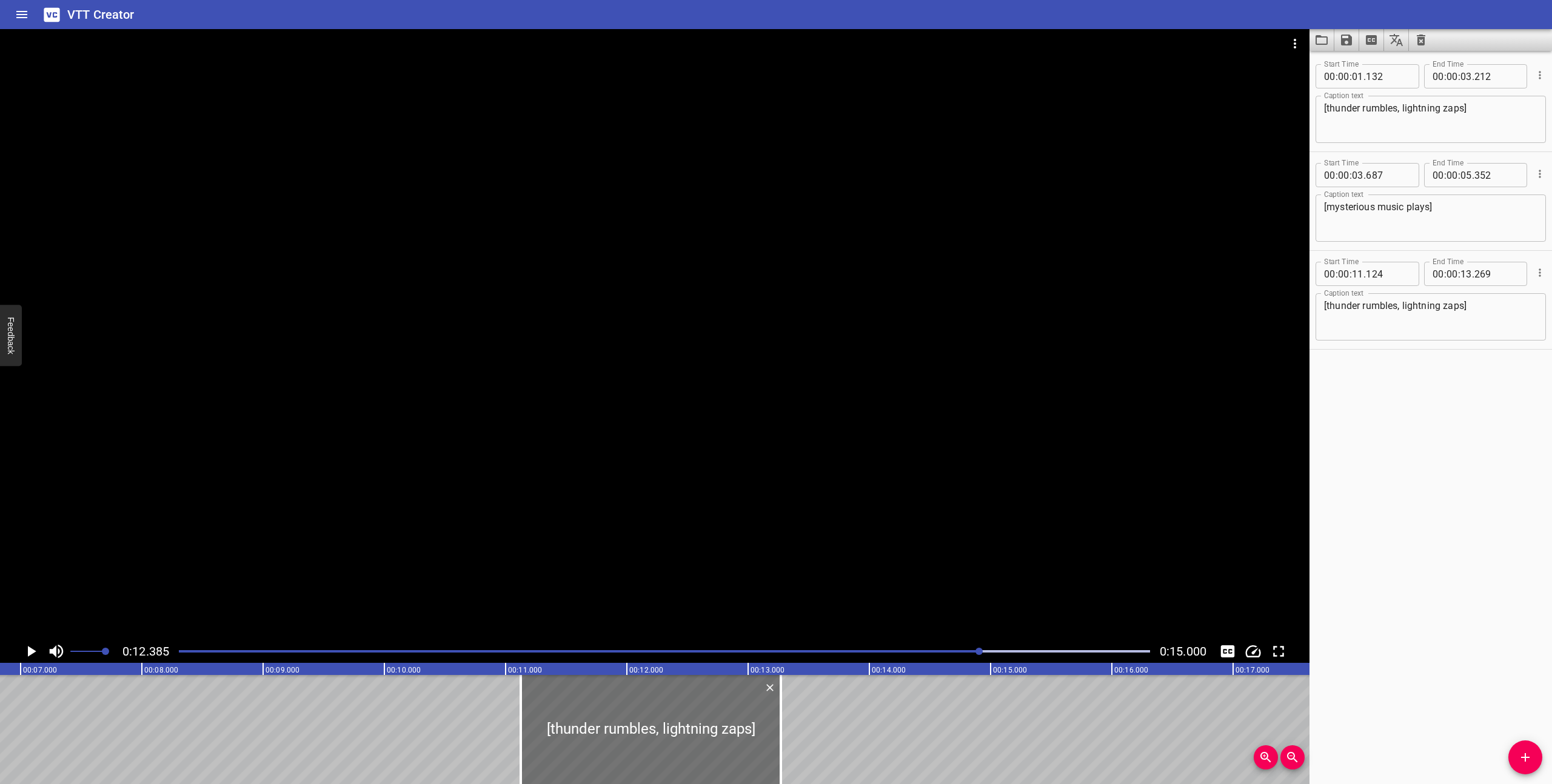 click at bounding box center (495, 651) 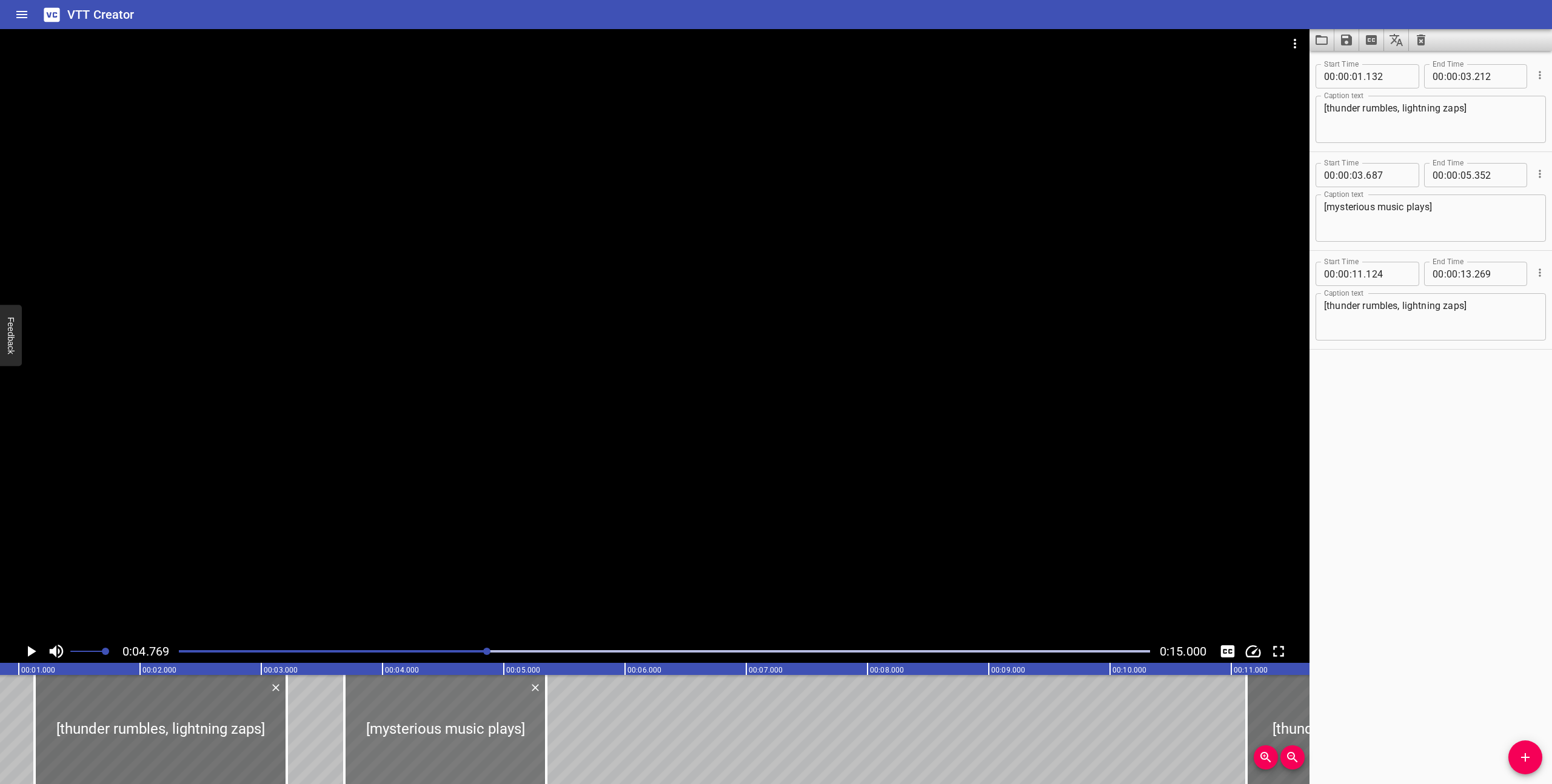 scroll, scrollTop: 0, scrollLeft: 0, axis: both 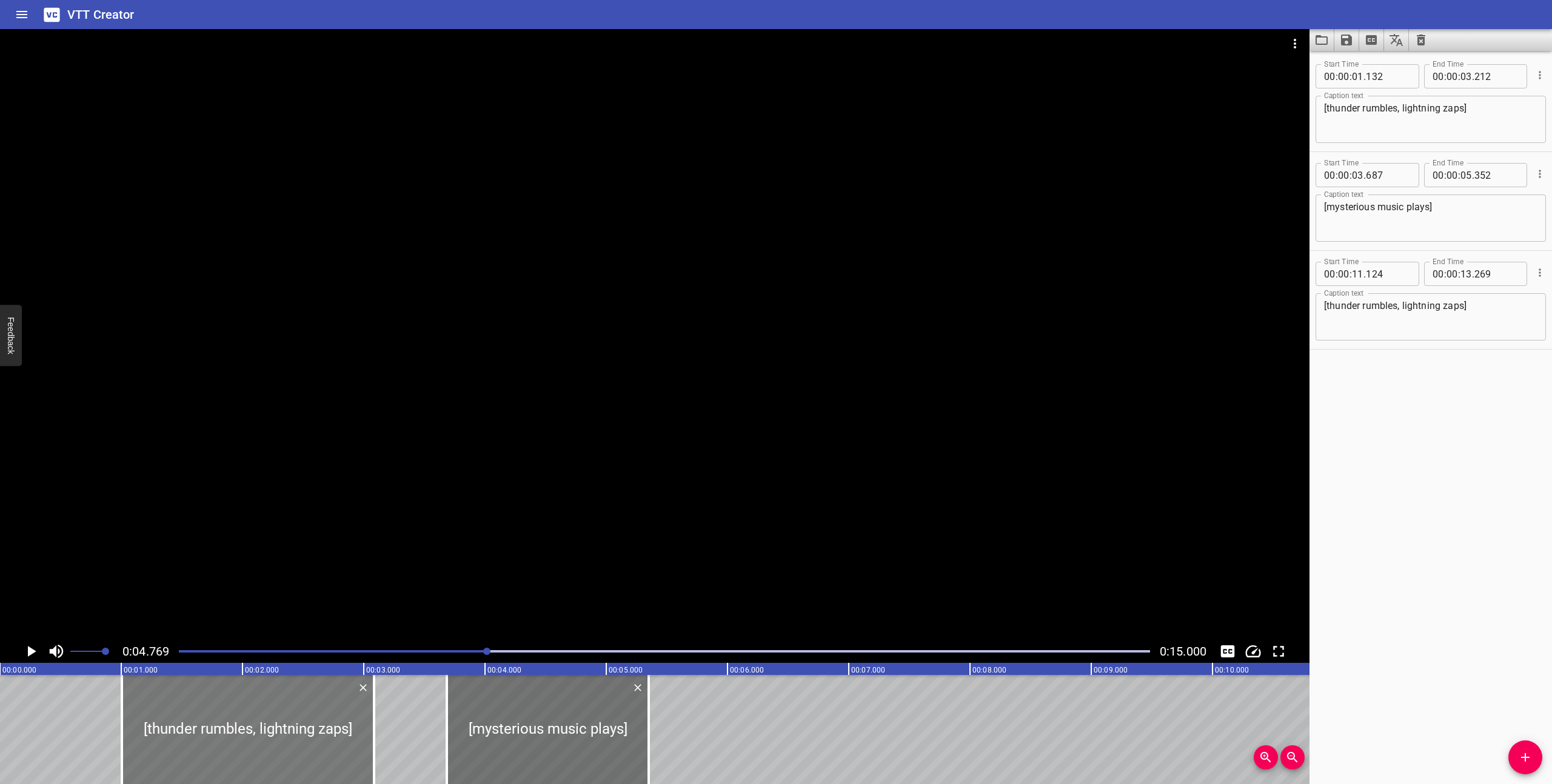 drag, startPoint x: 310, startPoint y: 749, endPoint x: 295, endPoint y: 746, distance: 15.297059 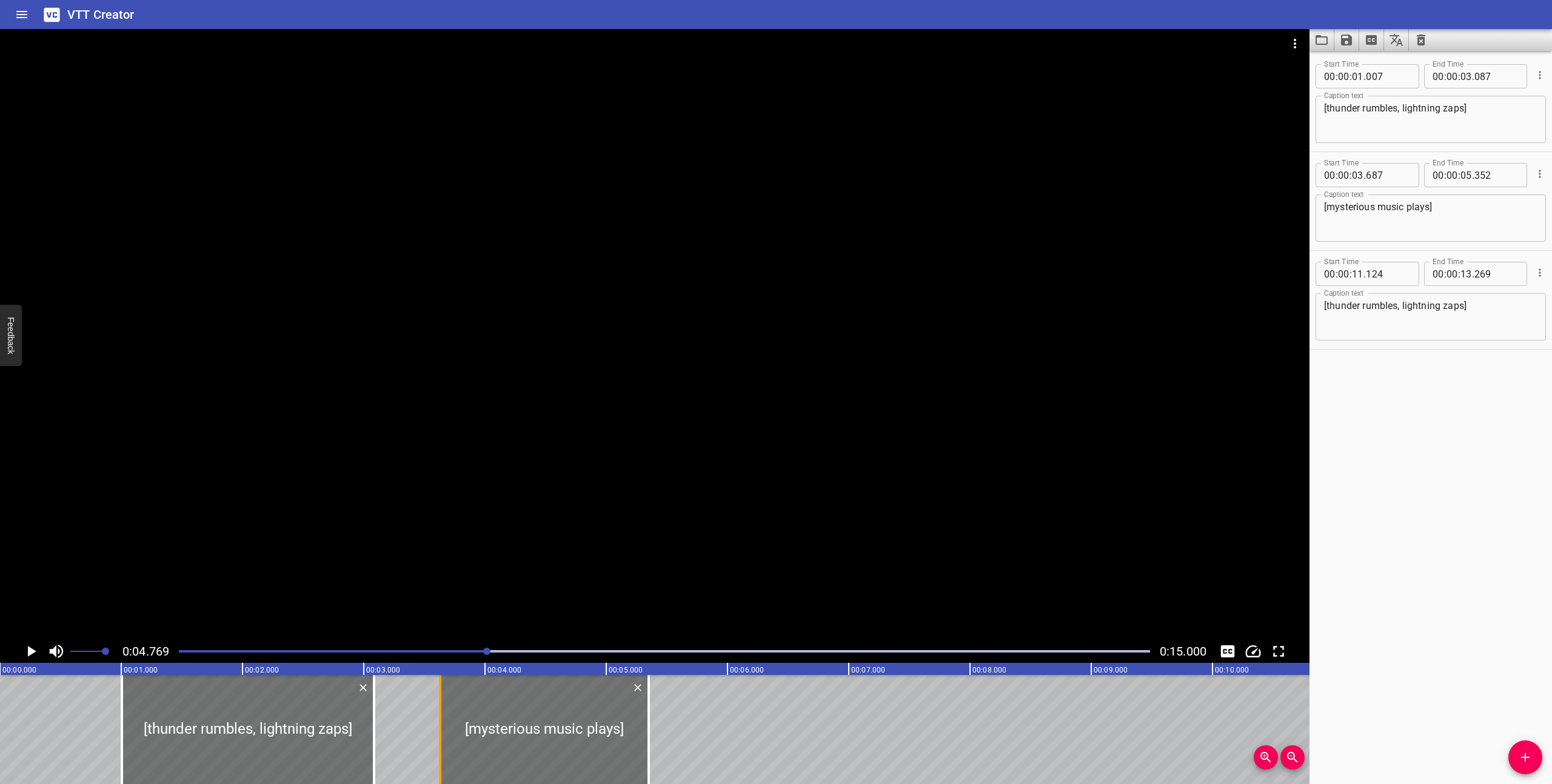 drag, startPoint x: 446, startPoint y: 757, endPoint x: 440, endPoint y: 756, distance: 6.08276 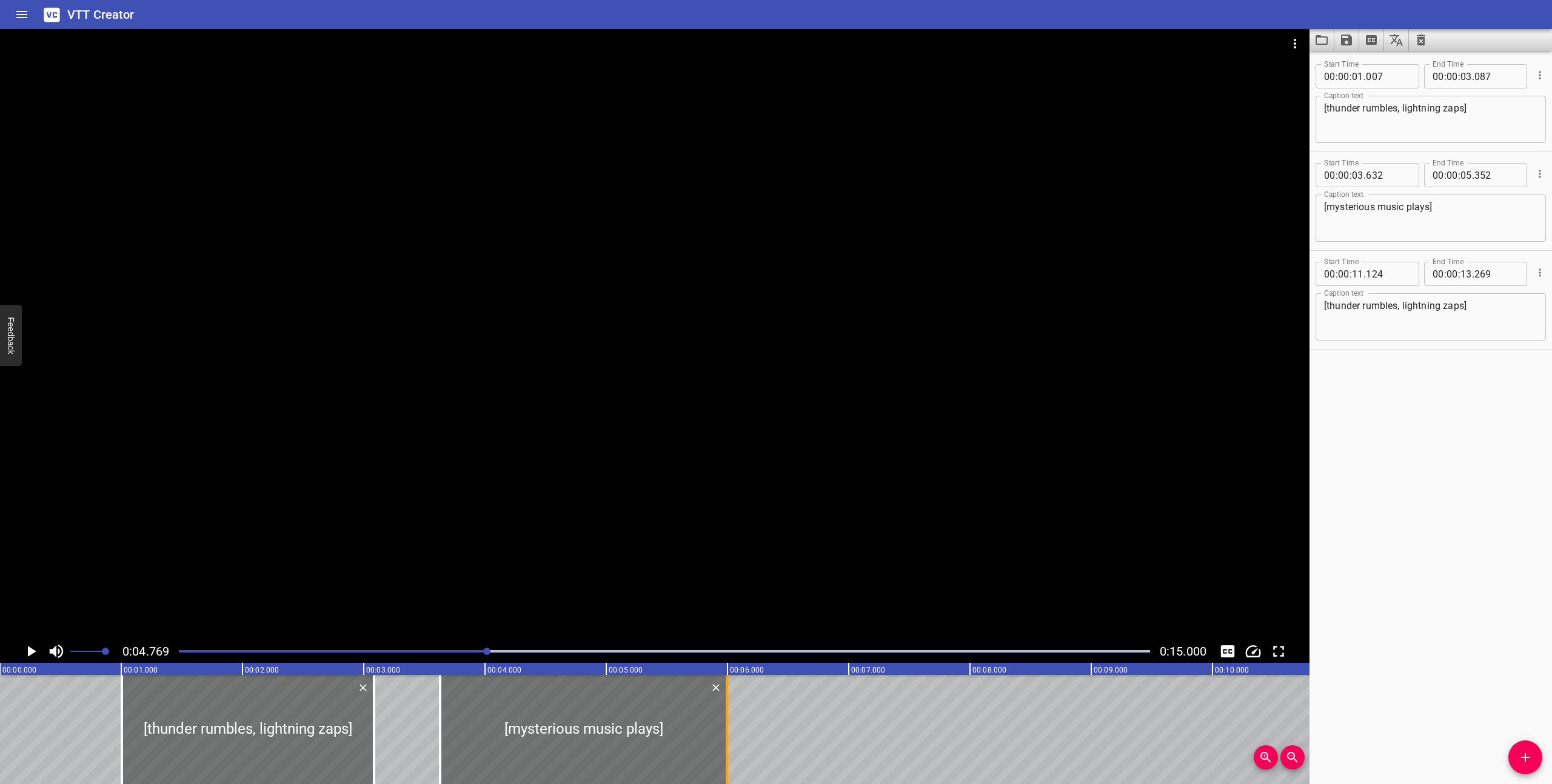 drag, startPoint x: 644, startPoint y: 741, endPoint x: 723, endPoint y: 753, distance: 79.9062 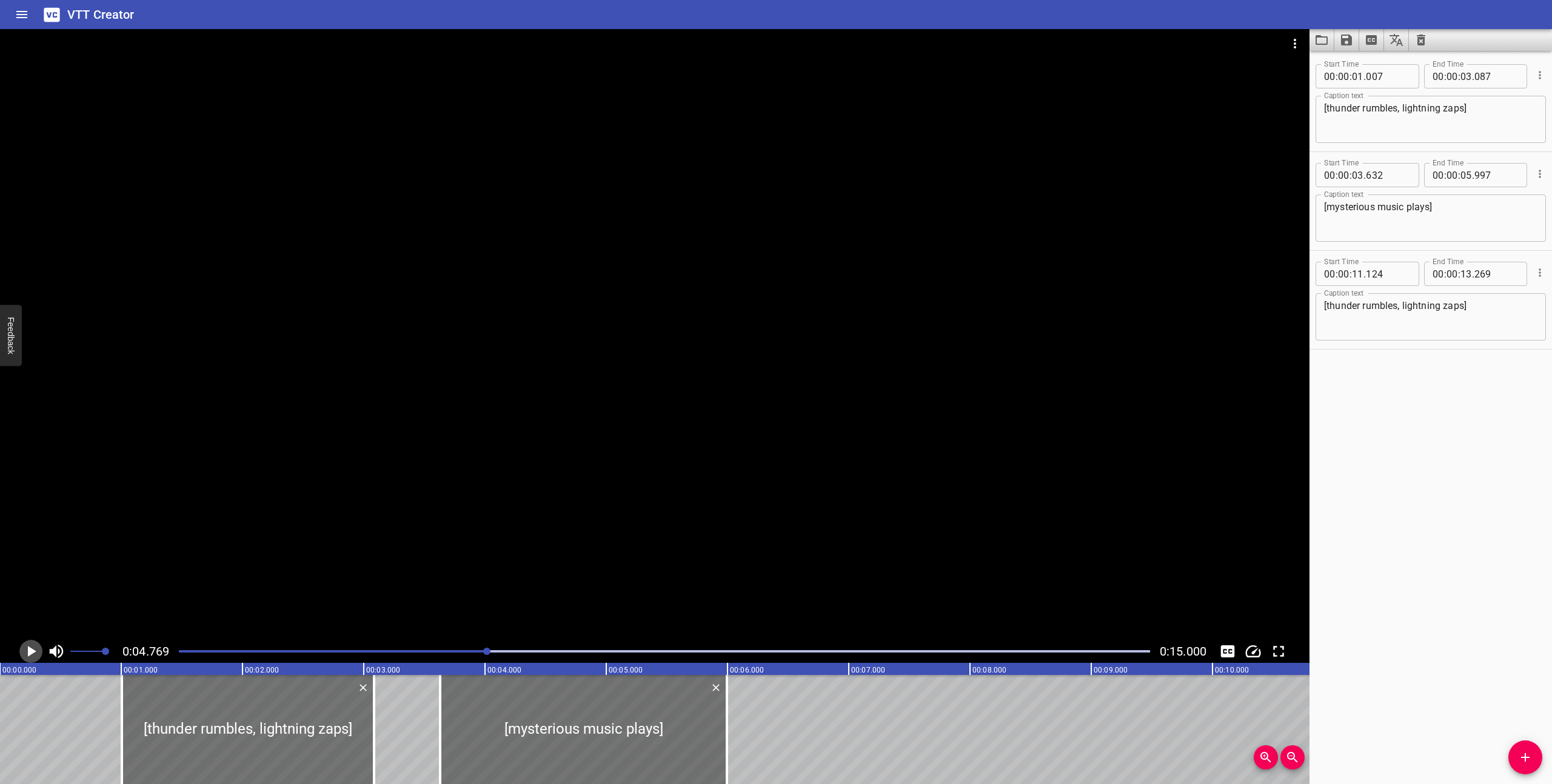 click 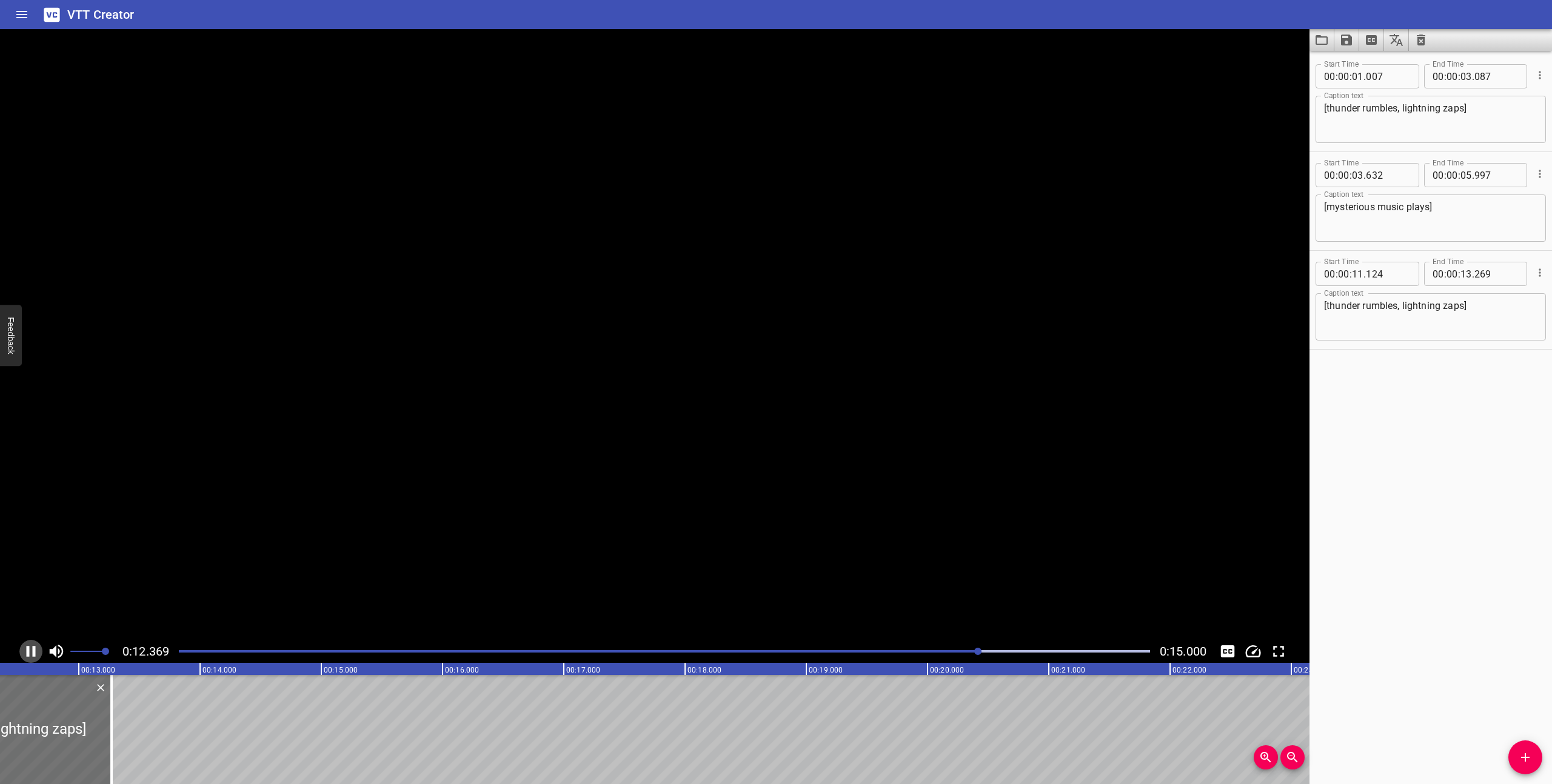 click 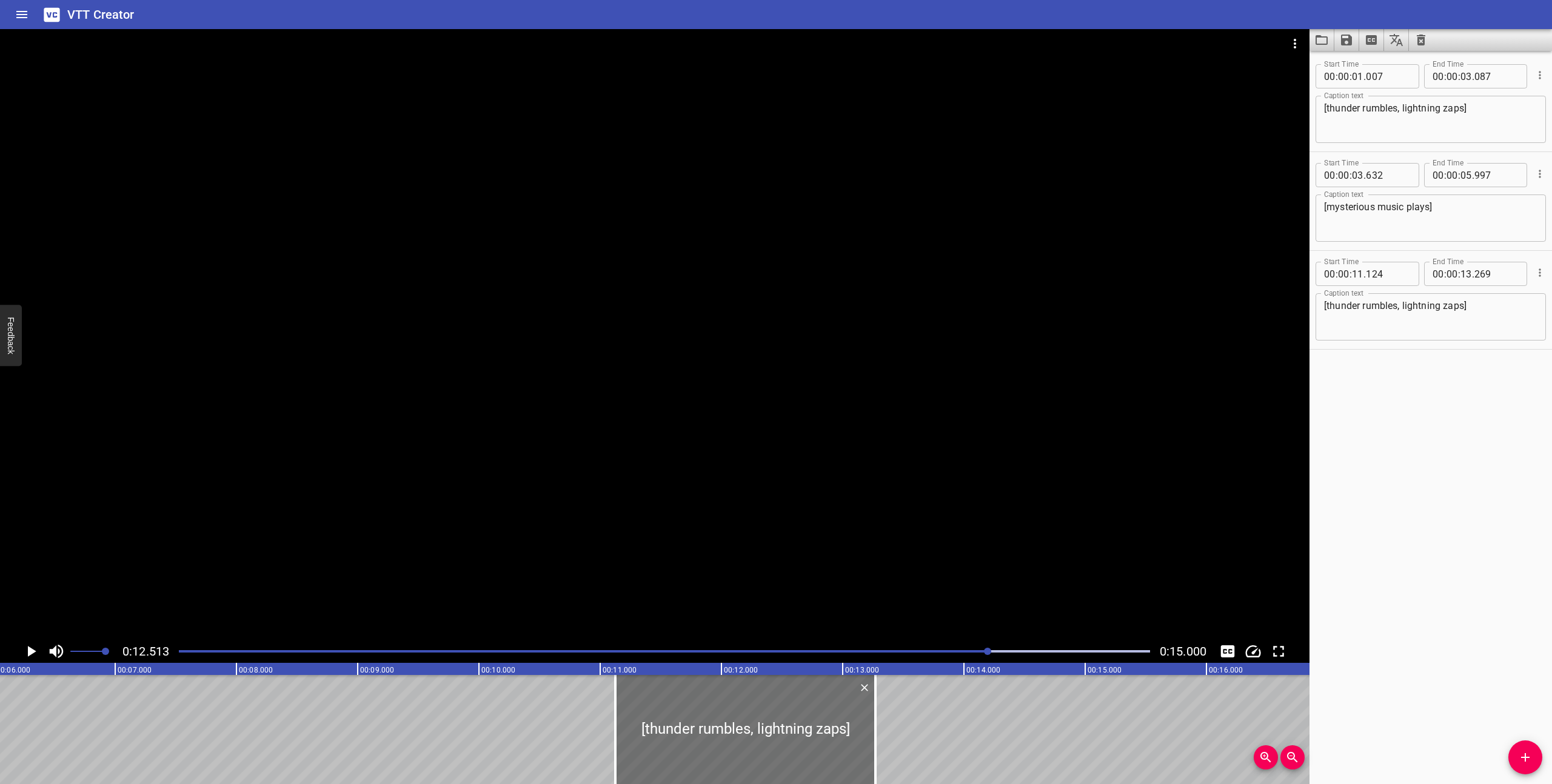 scroll, scrollTop: 0, scrollLeft: 697, axis: horizontal 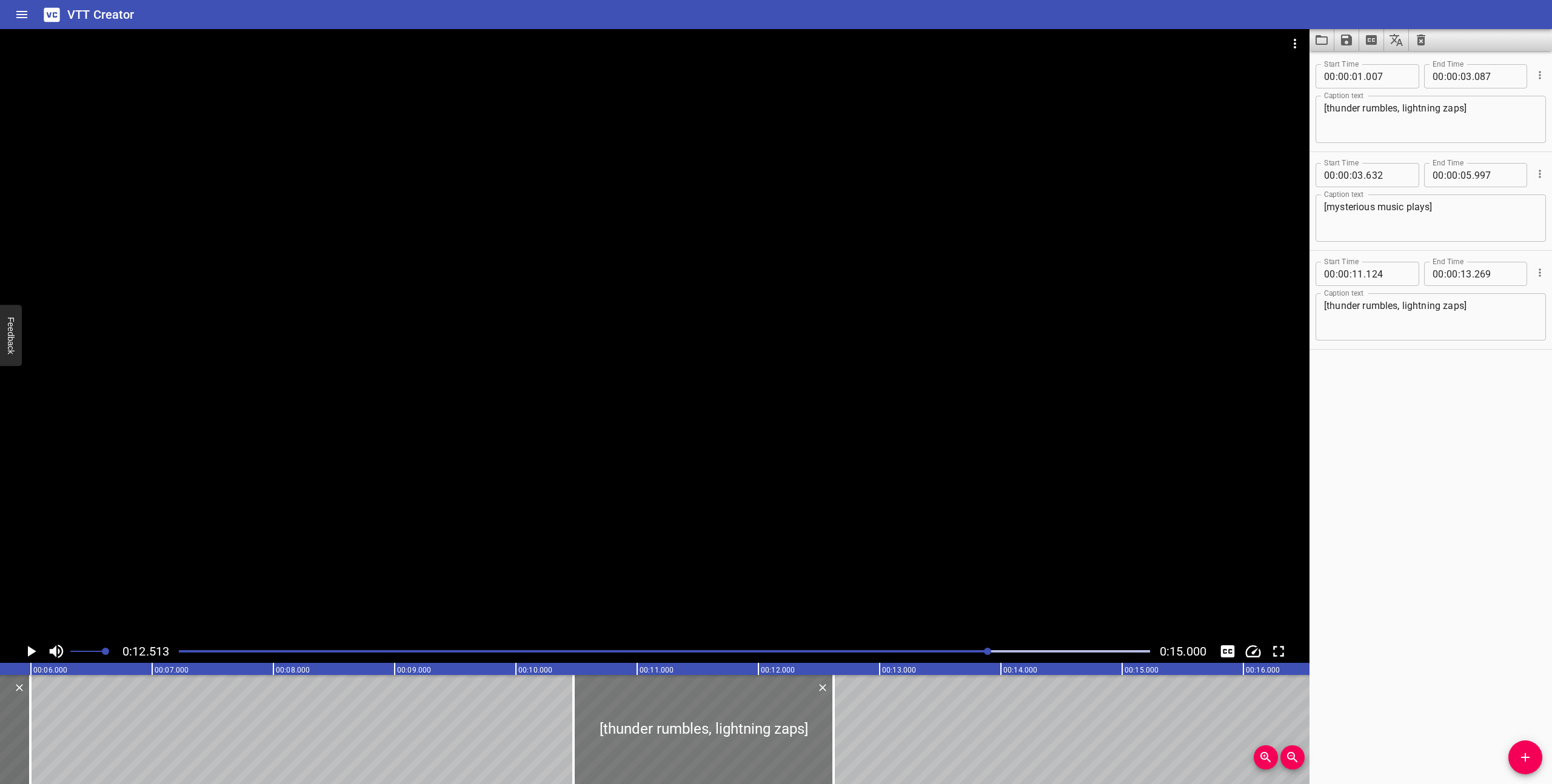 drag, startPoint x: 809, startPoint y: 713, endPoint x: 731, endPoint y: 711, distance: 78.02564 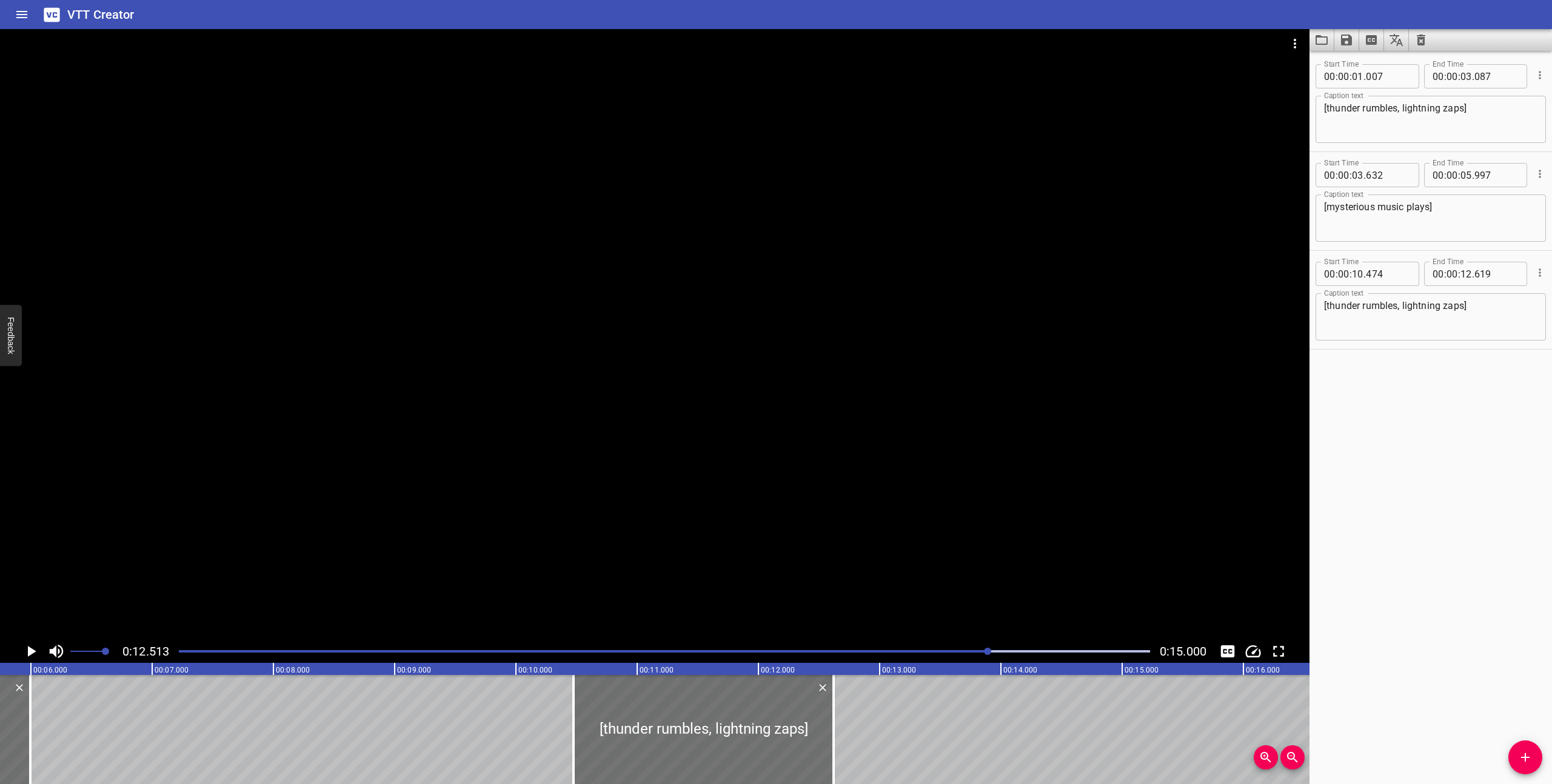 click at bounding box center (664, 651) 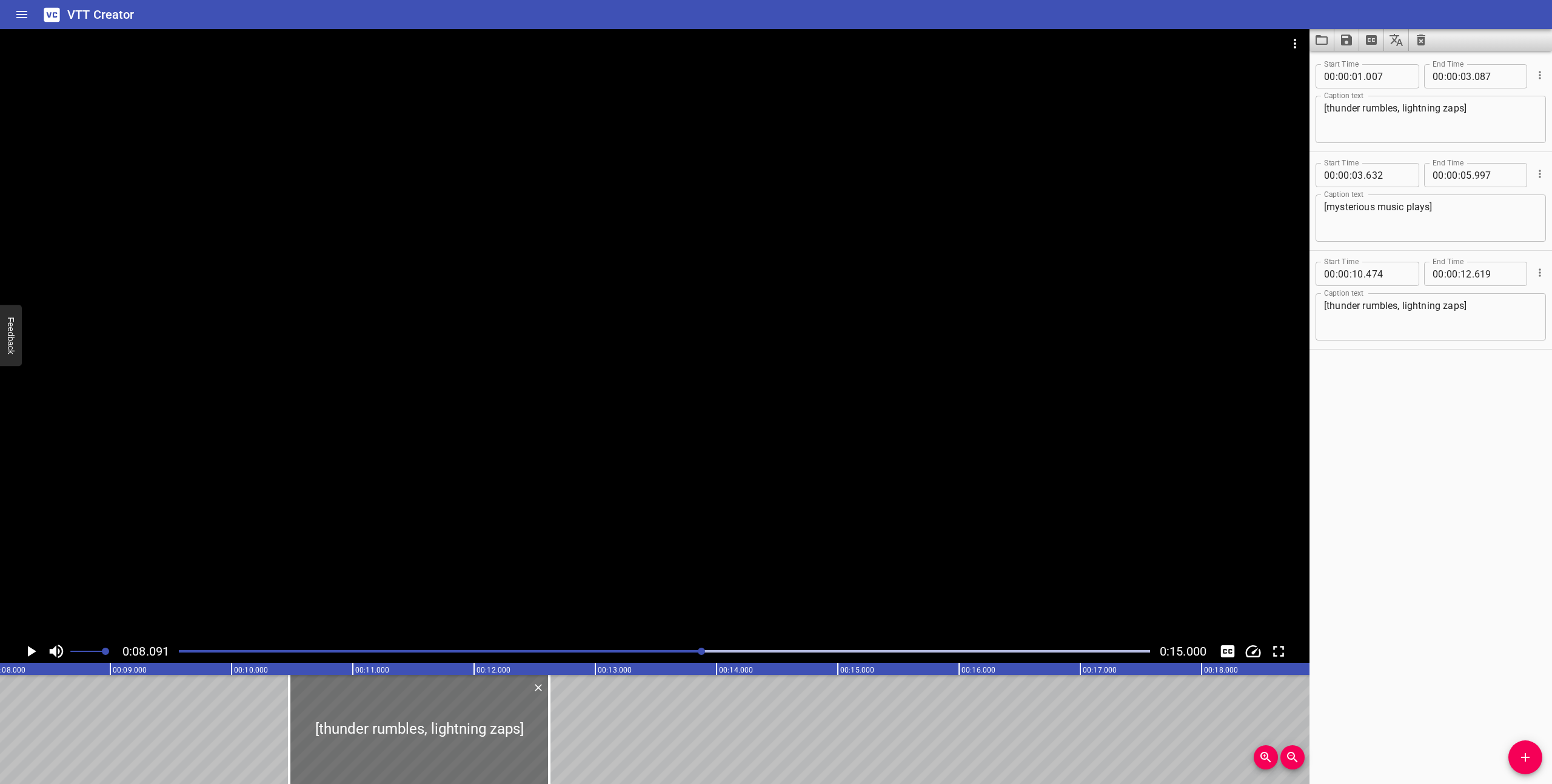 click at bounding box center [655, 334] 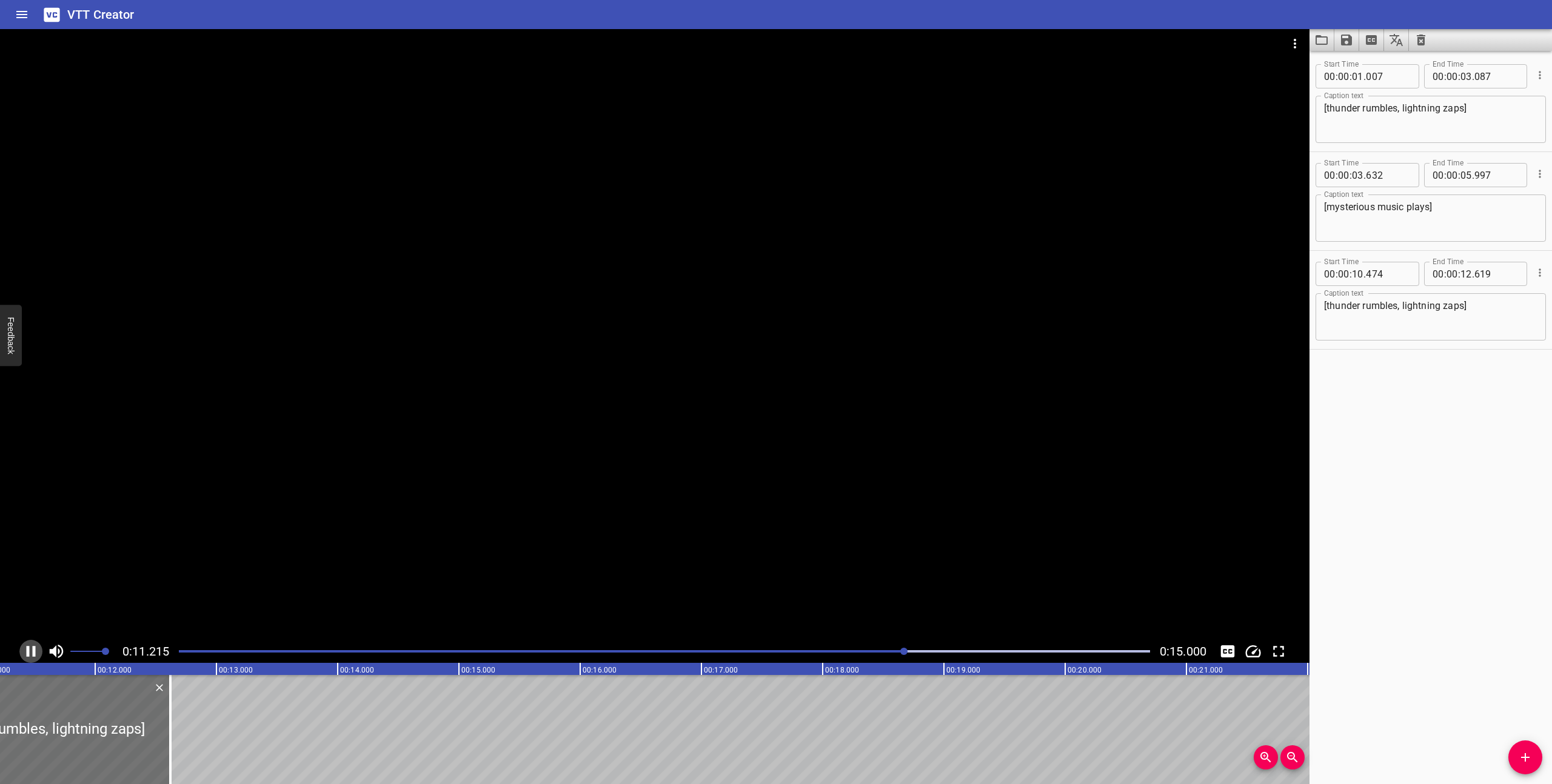 click 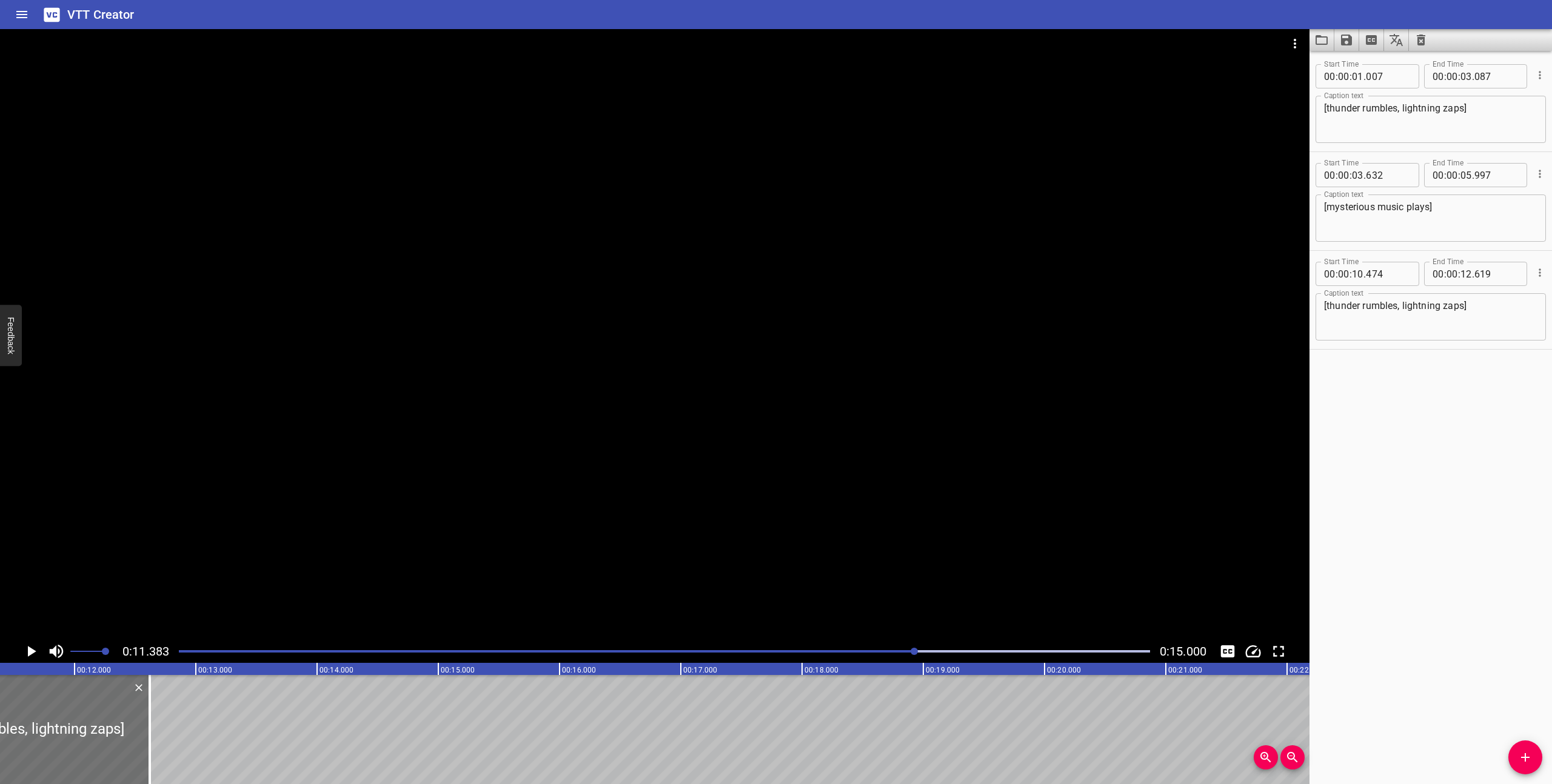 click at bounding box center (664, 651) 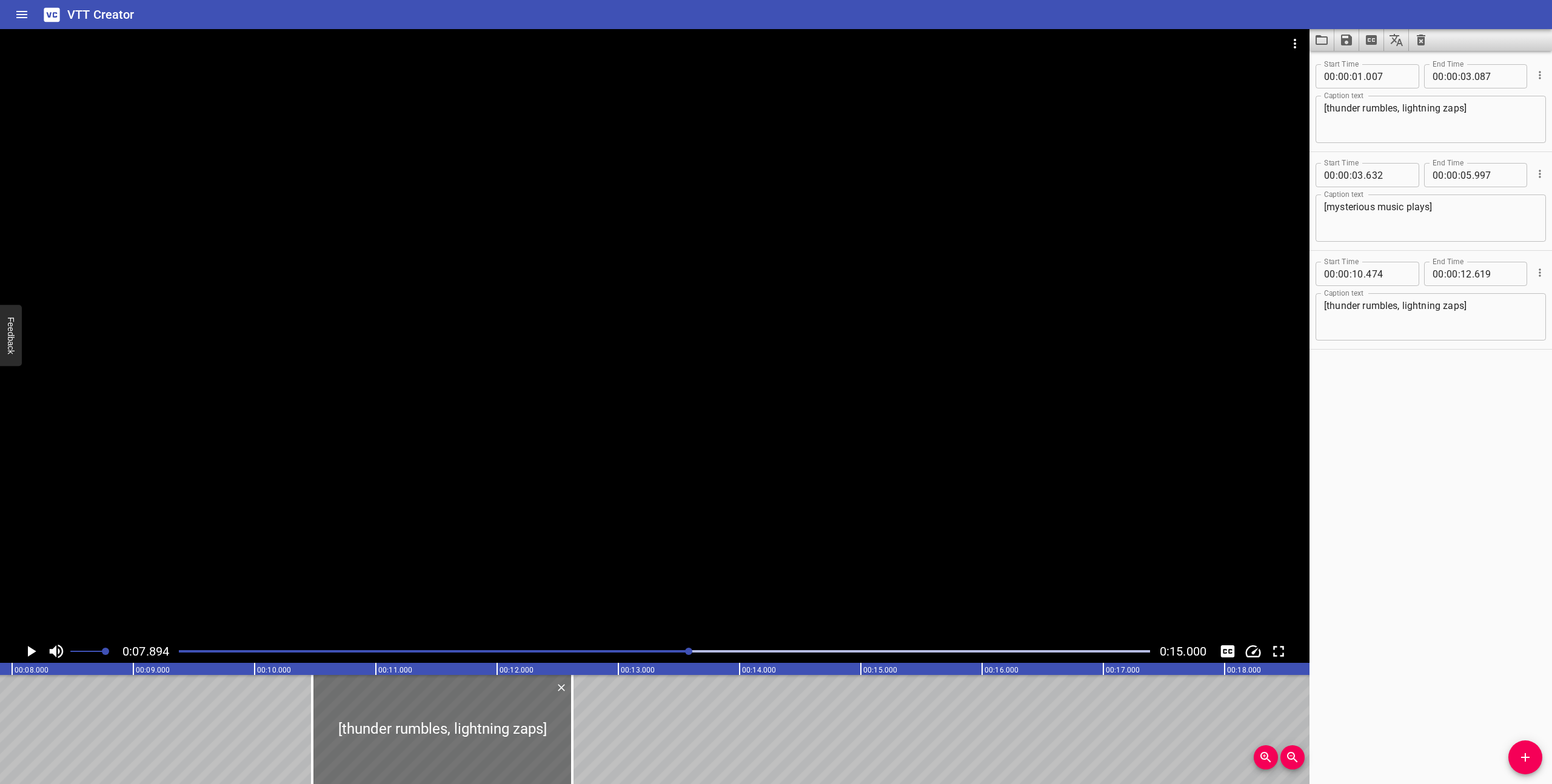 click at bounding box center [655, 334] 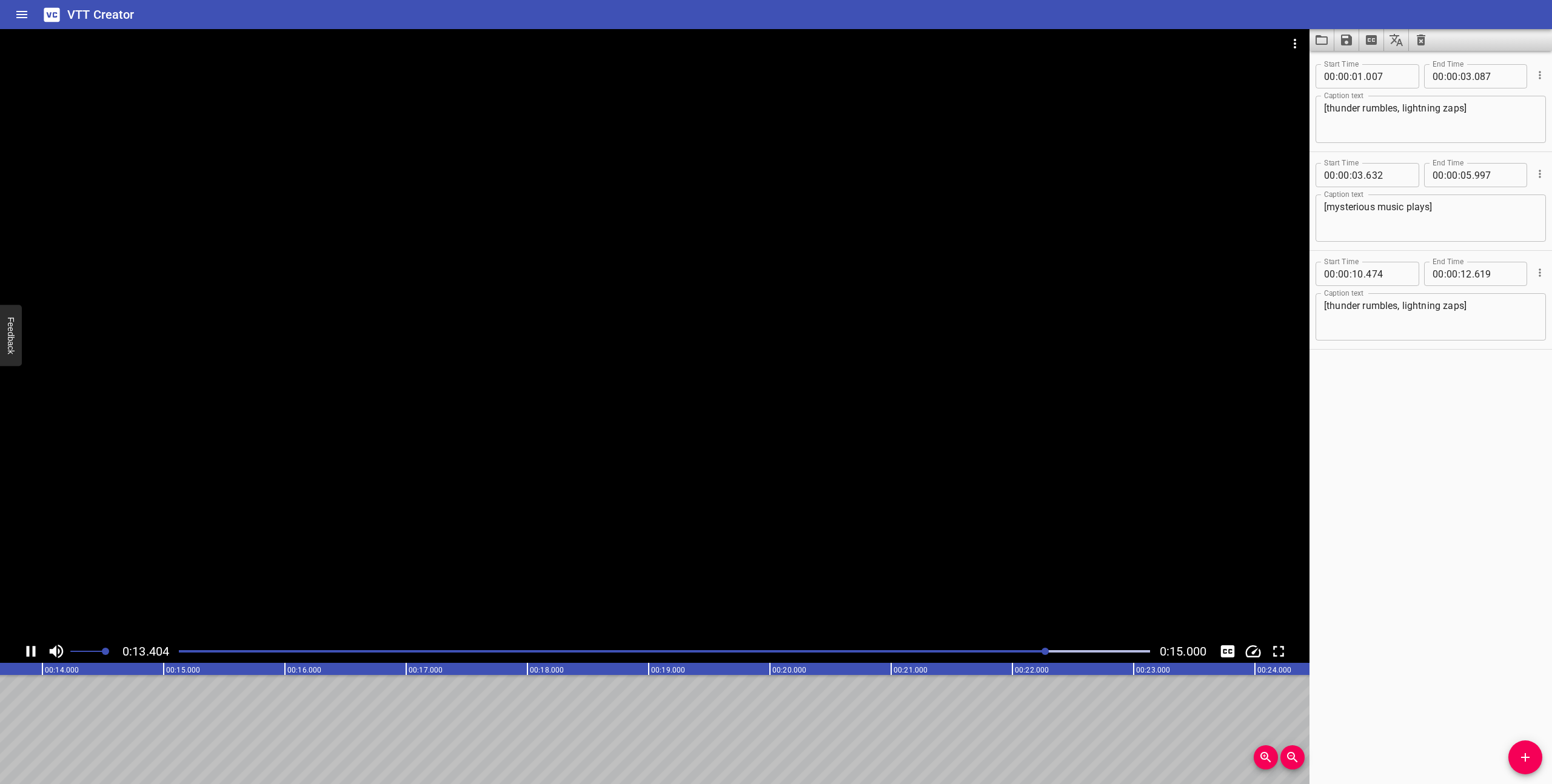 click 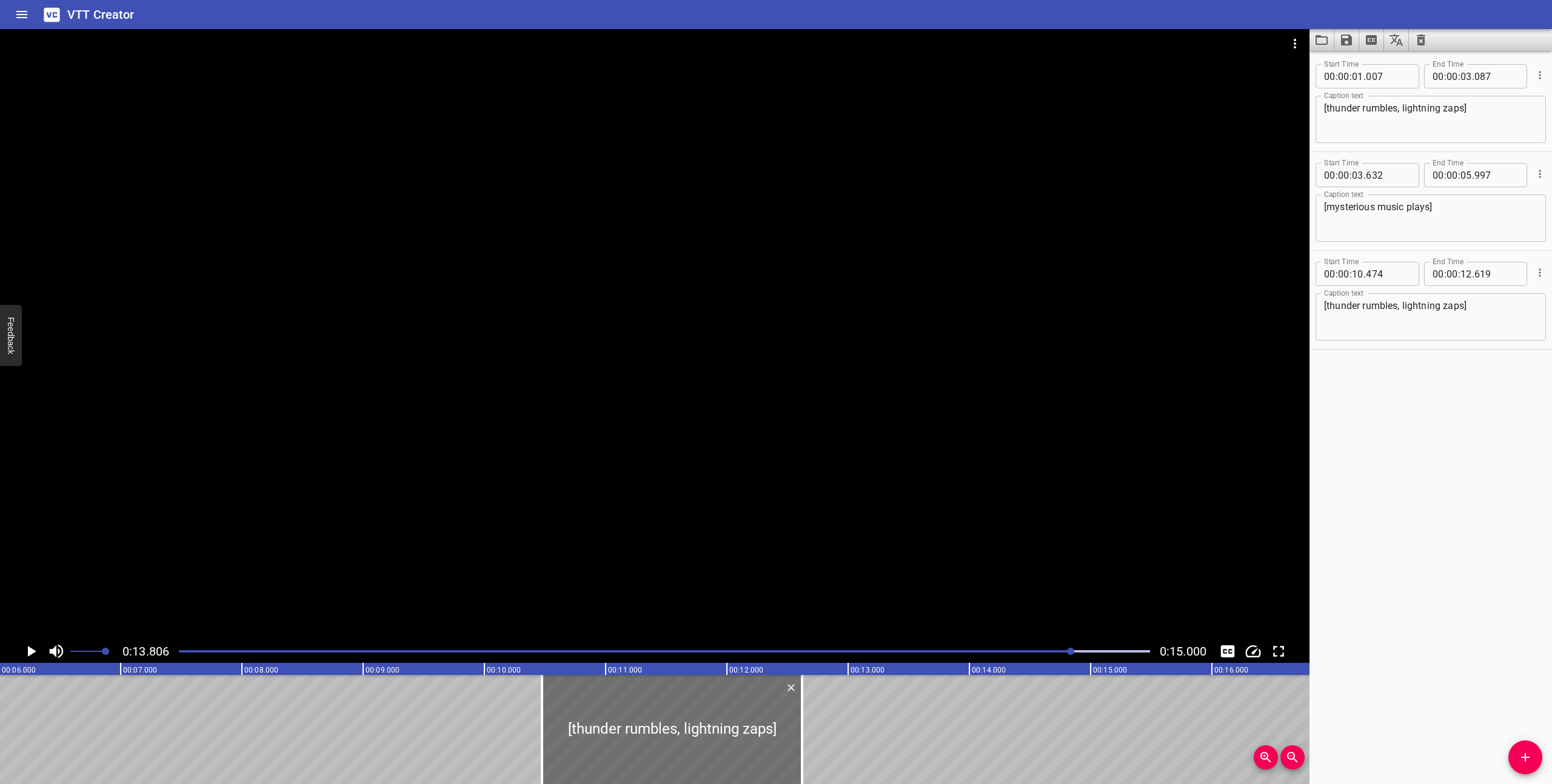 scroll, scrollTop: 0, scrollLeft: 594, axis: horizontal 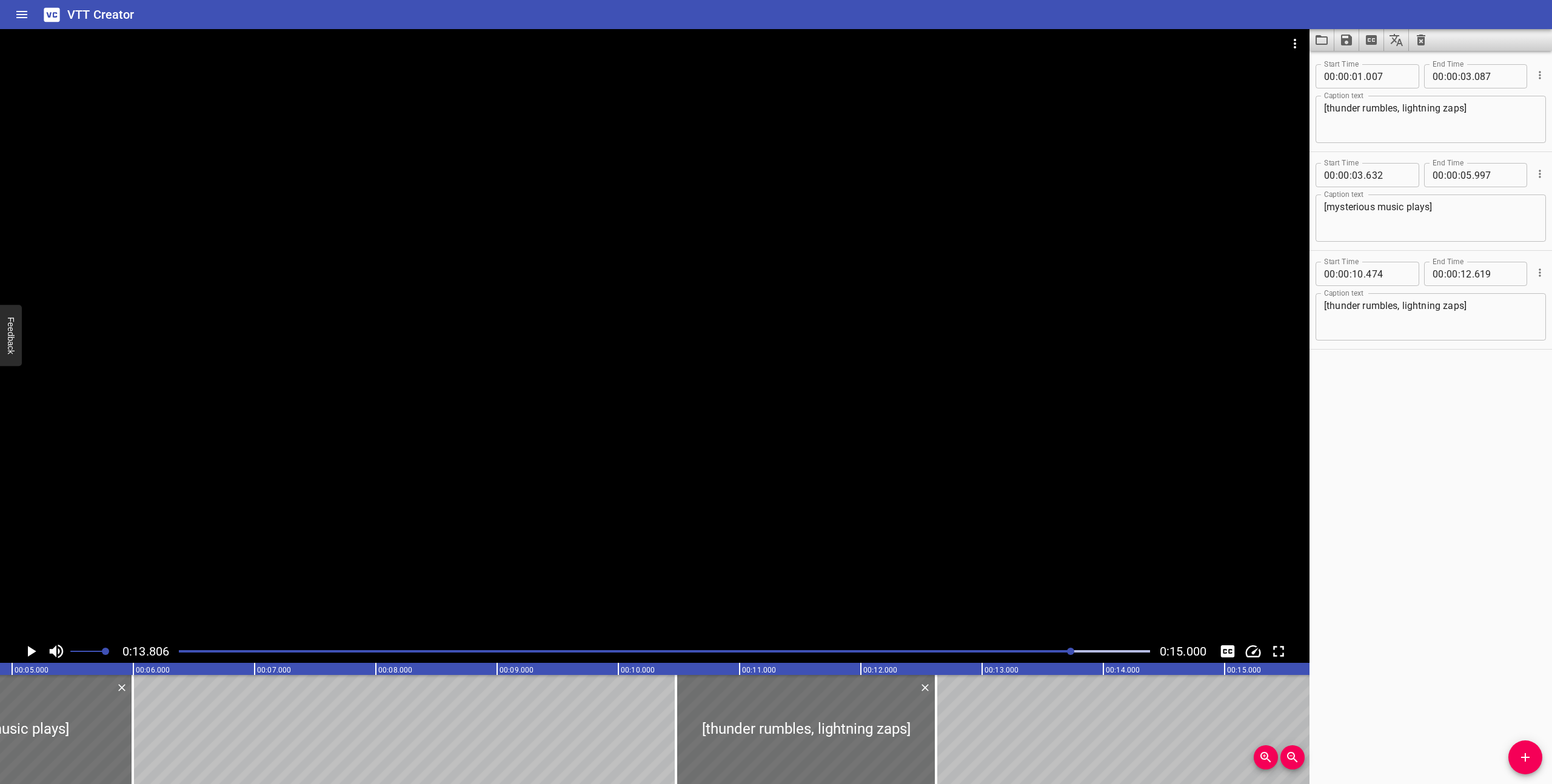 click at bounding box center [587, 651] 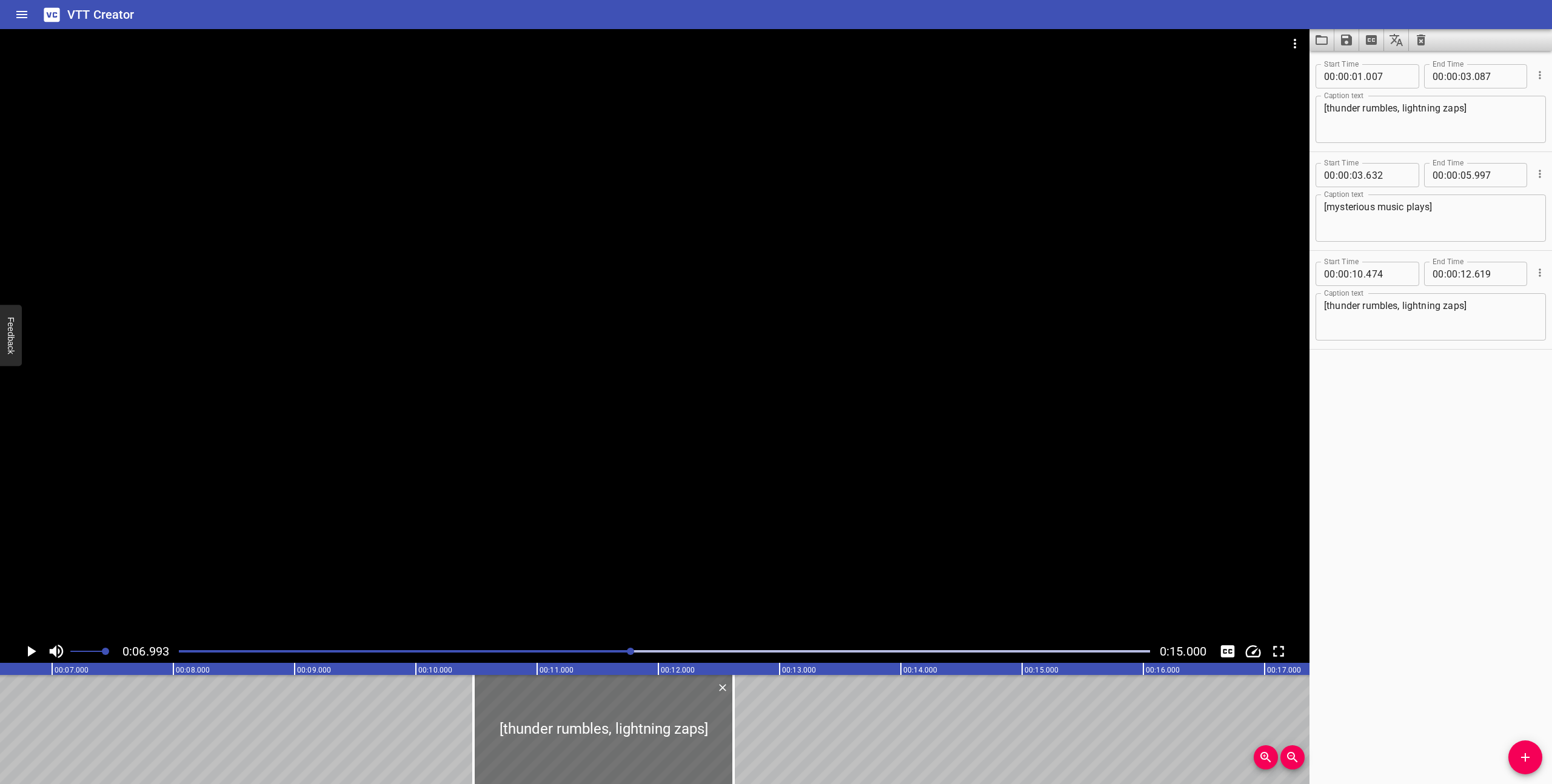 scroll, scrollTop: 0, scrollLeft: 848, axis: horizontal 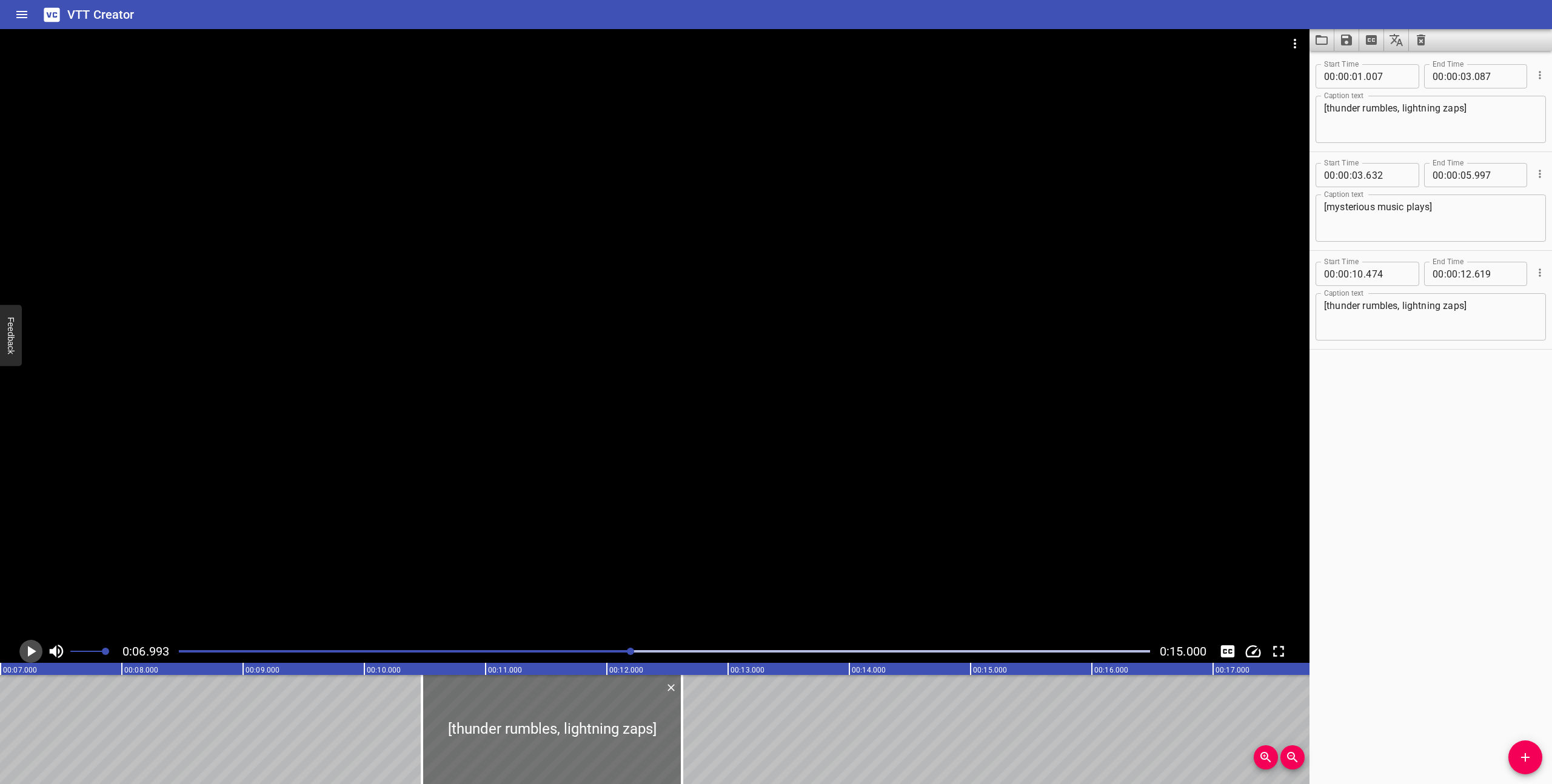 click 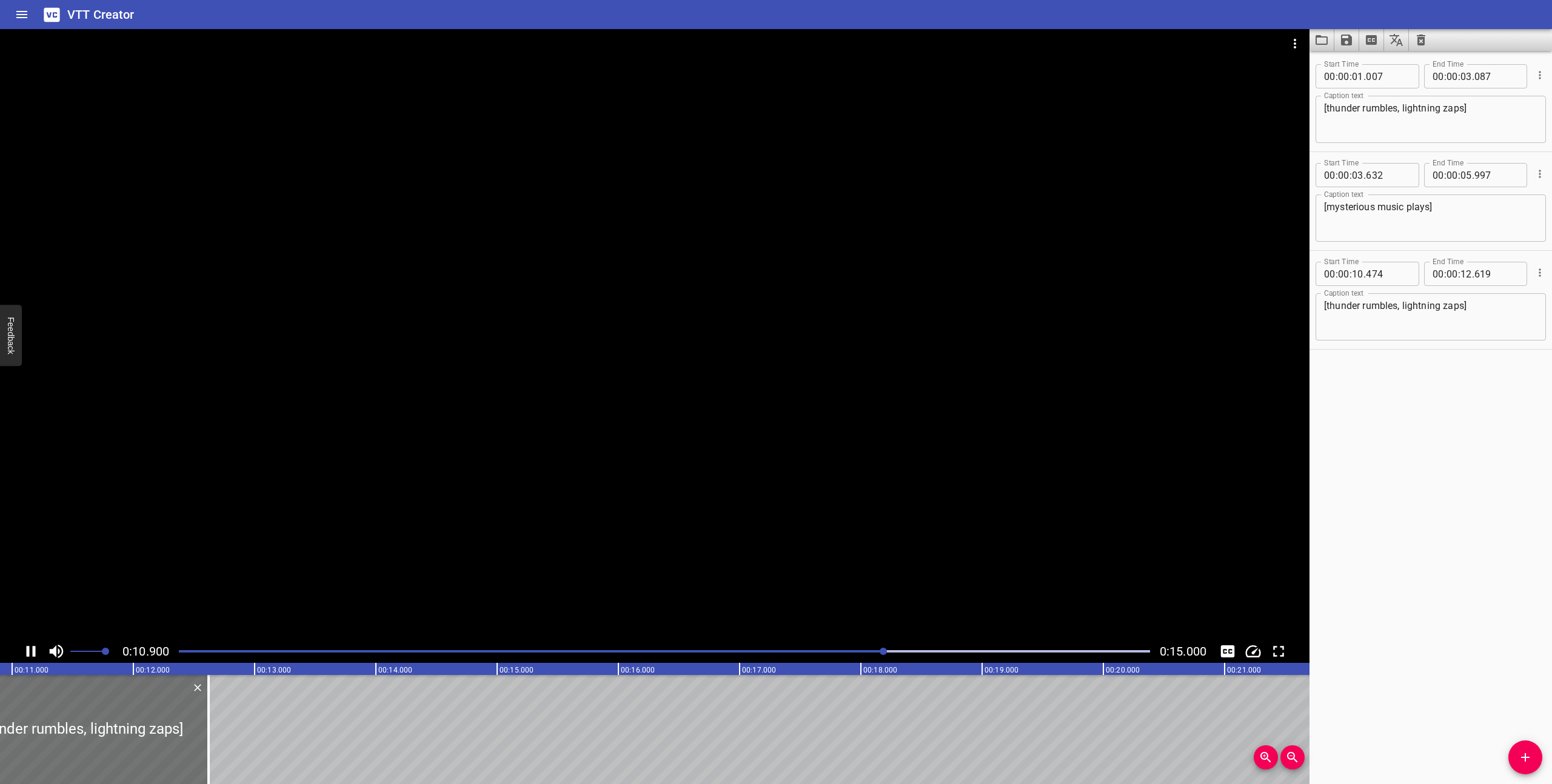 click 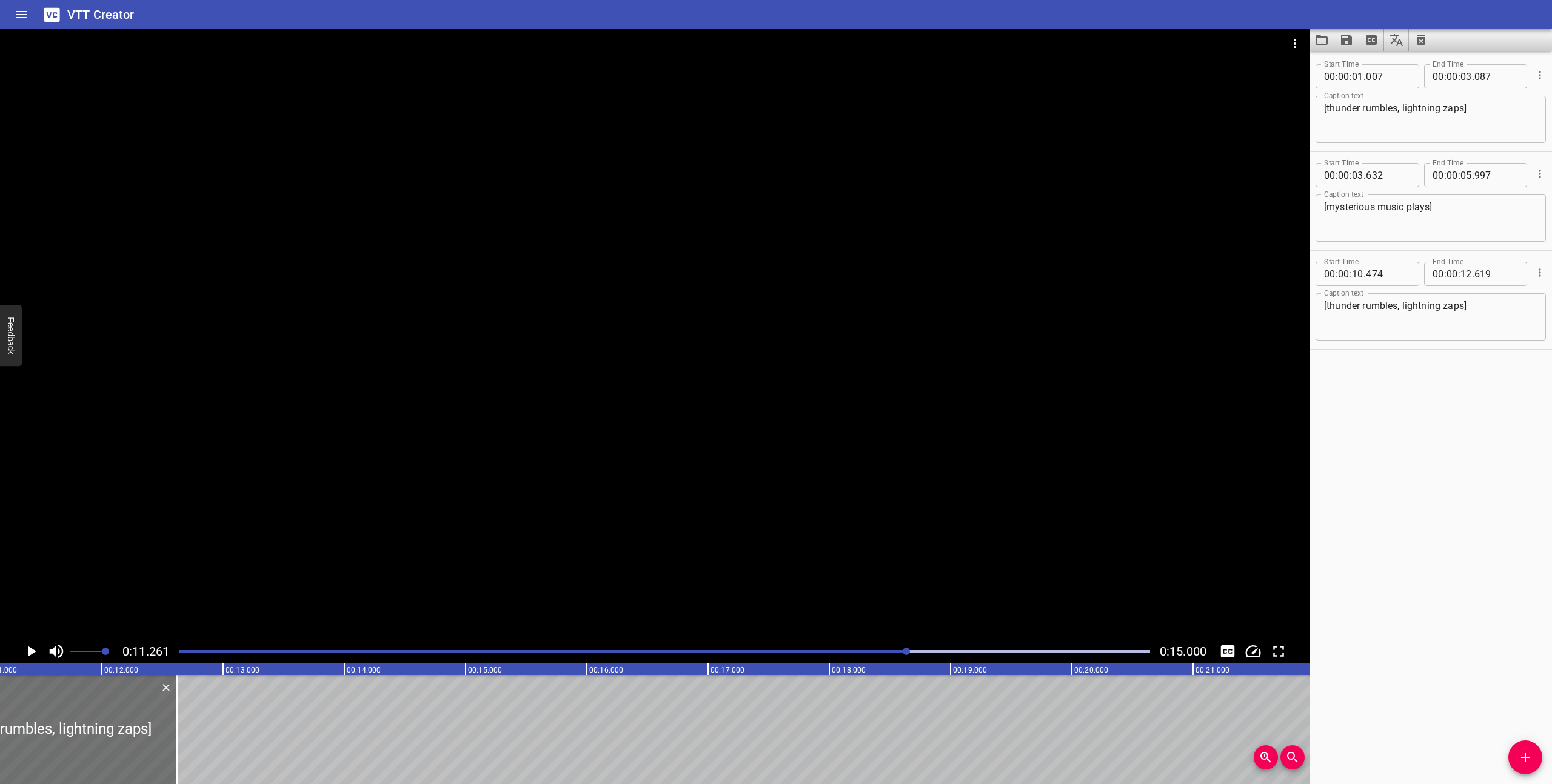 scroll, scrollTop: 0, scrollLeft: 1365, axis: horizontal 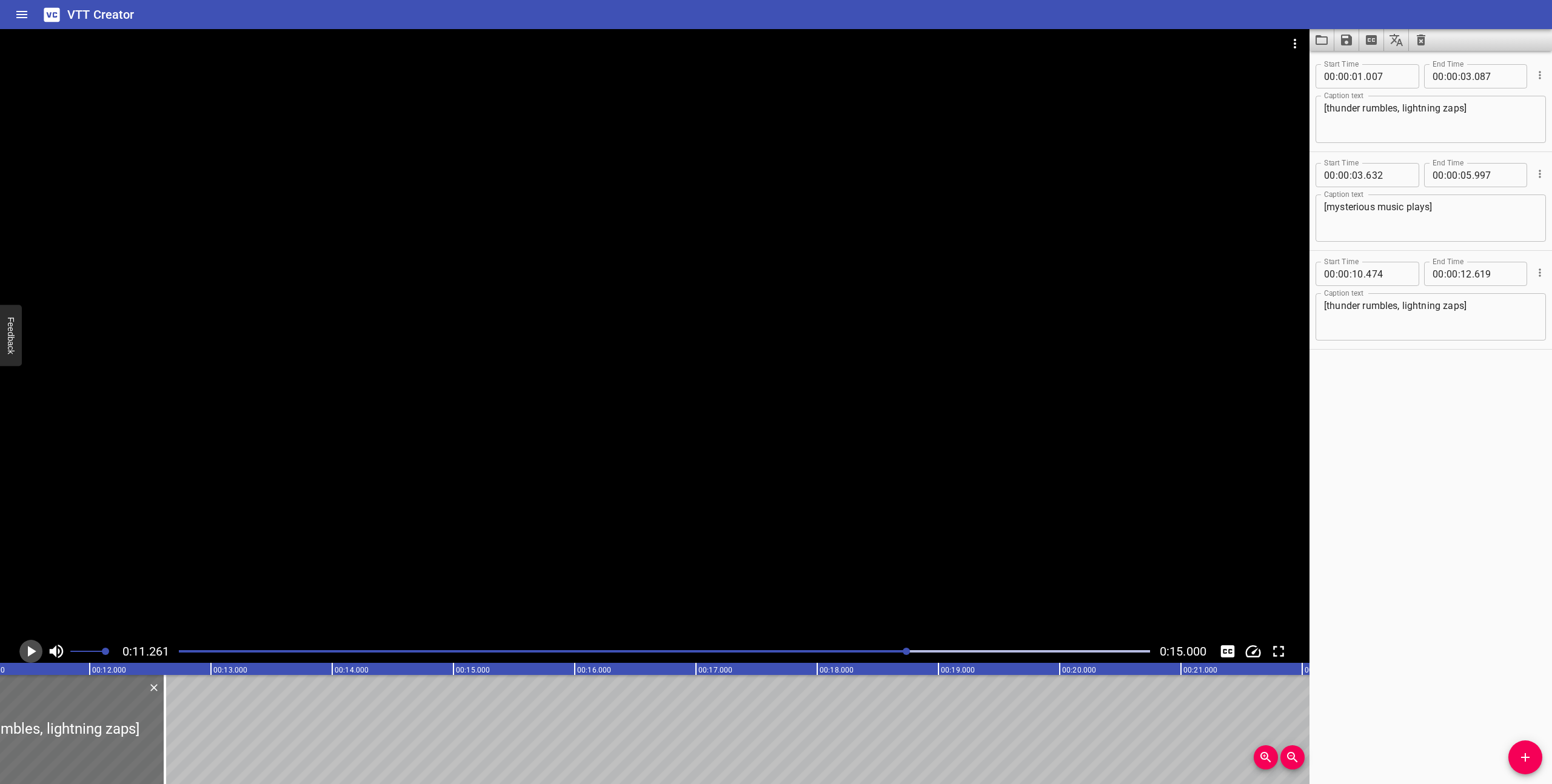 click 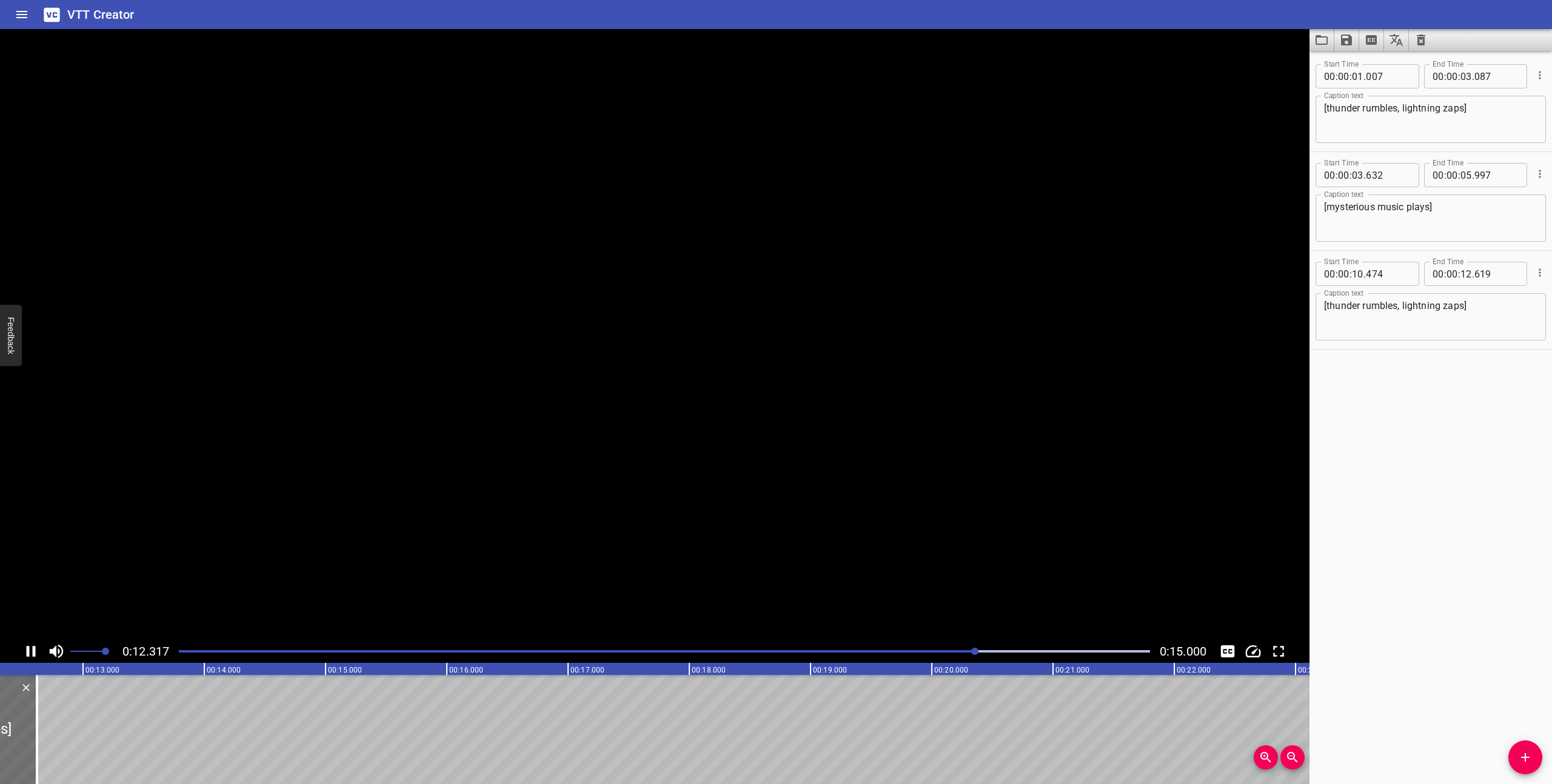 click 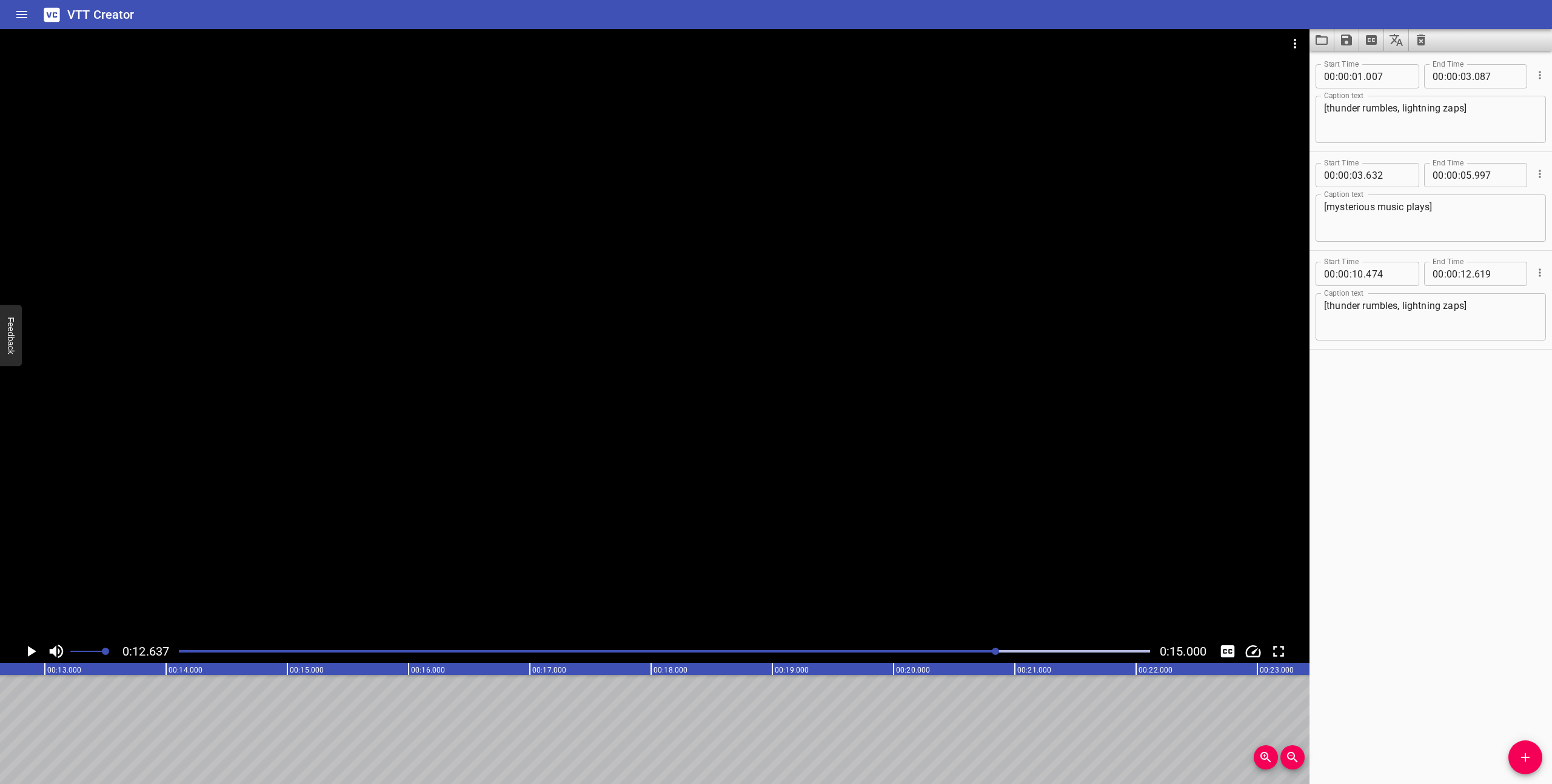 scroll, scrollTop: 0, scrollLeft: 1532, axis: horizontal 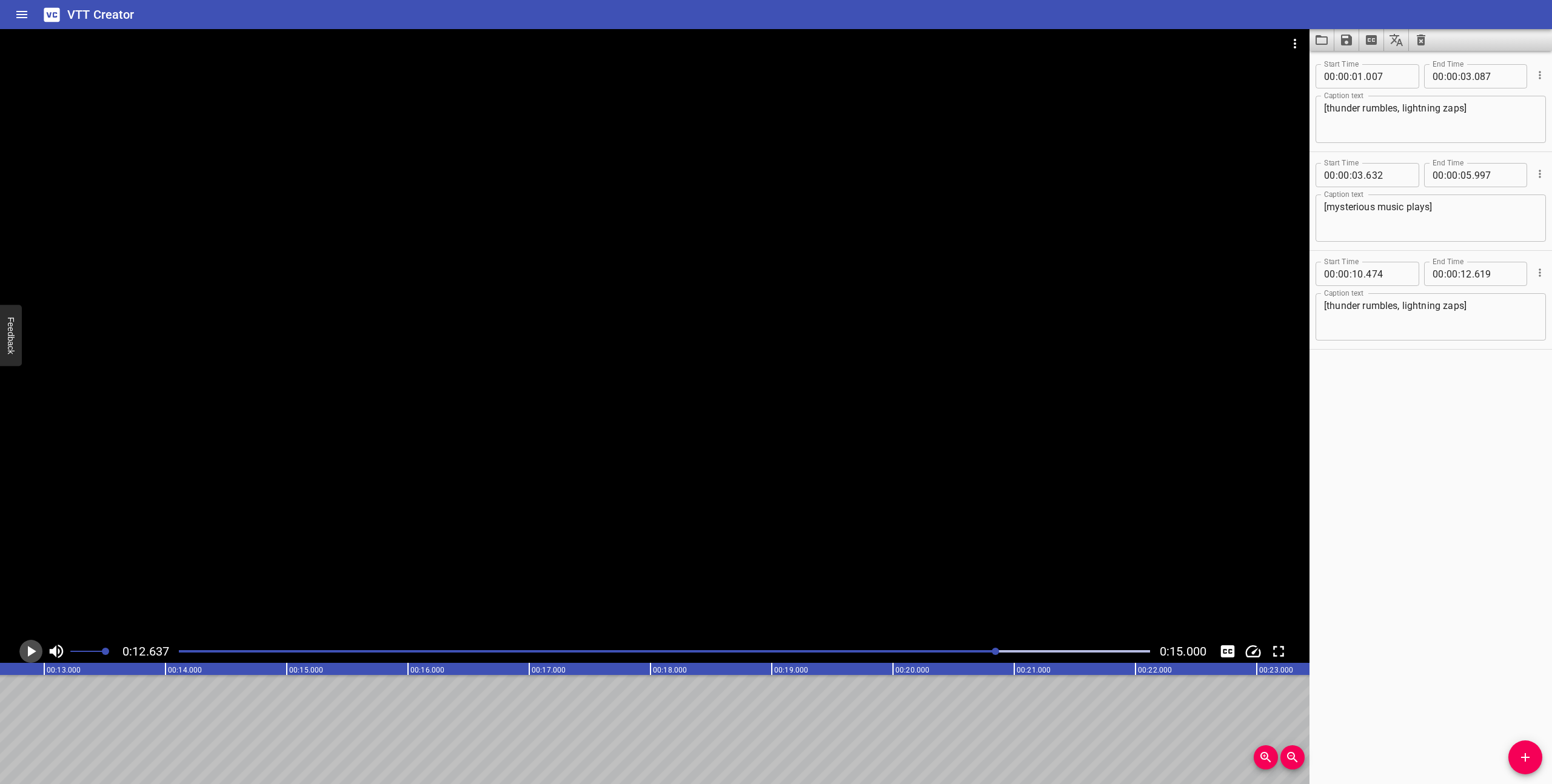click 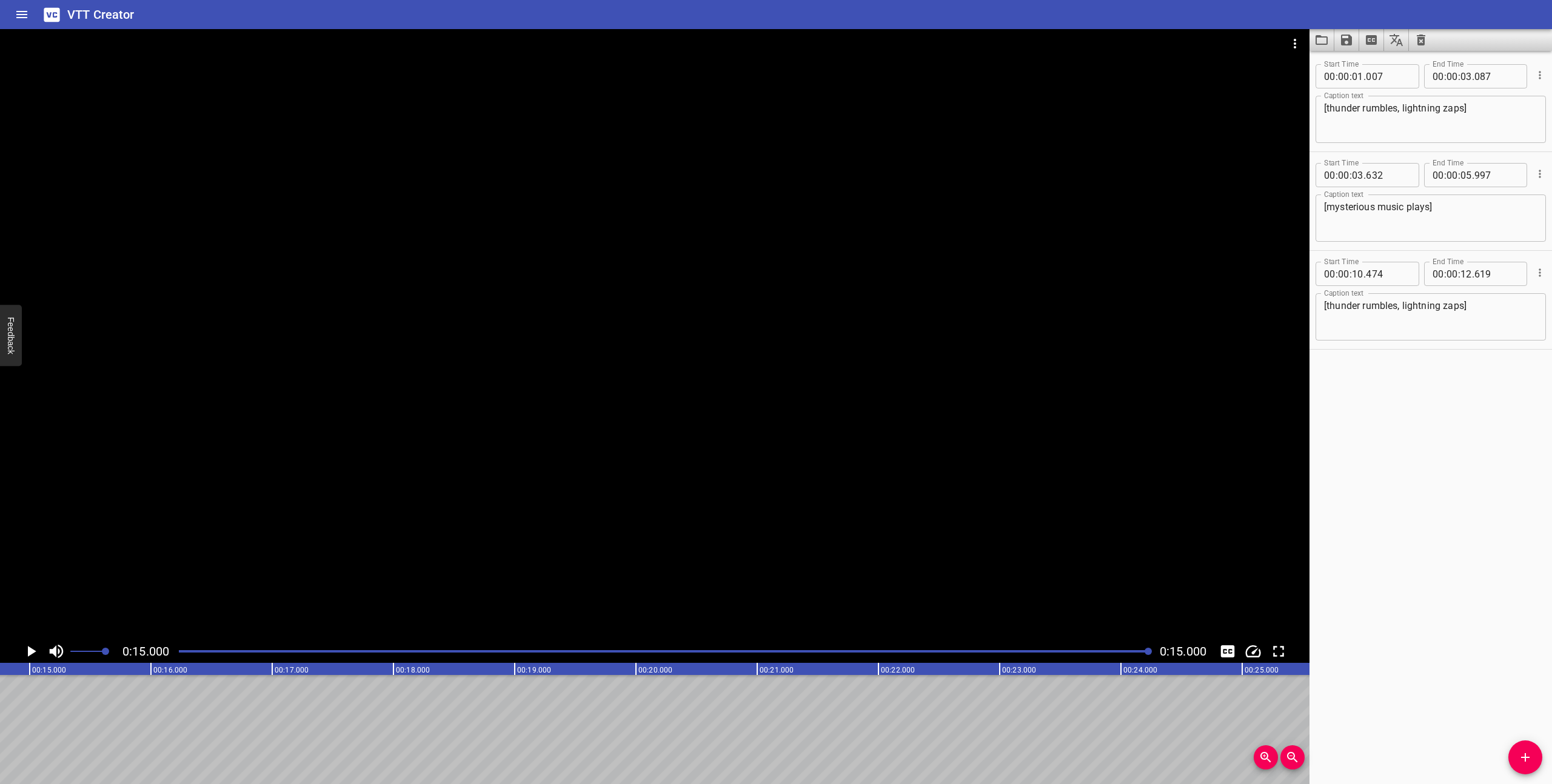 scroll, scrollTop: 0, scrollLeft: 1819, axis: horizontal 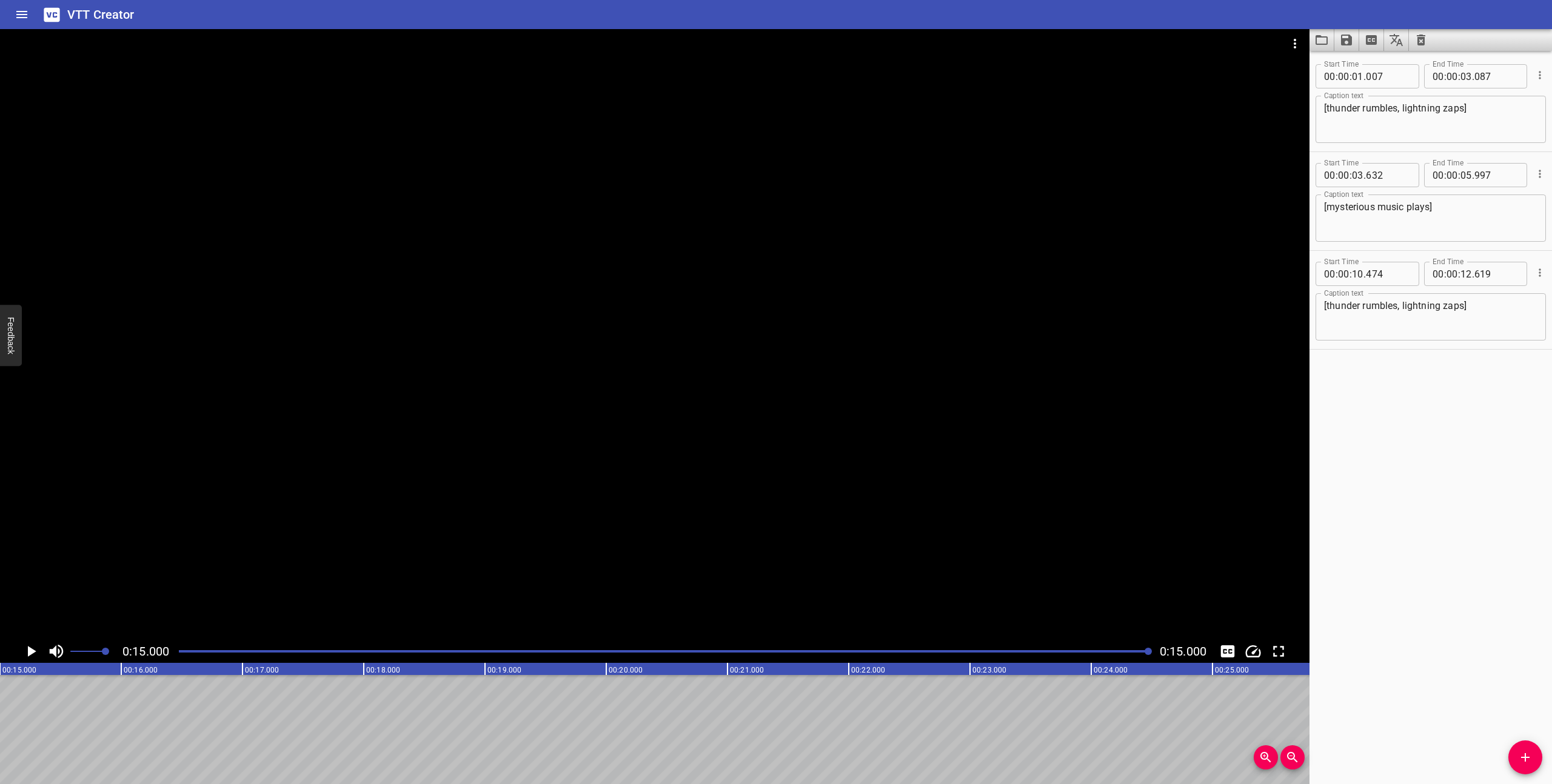 click at bounding box center [1525, 757] 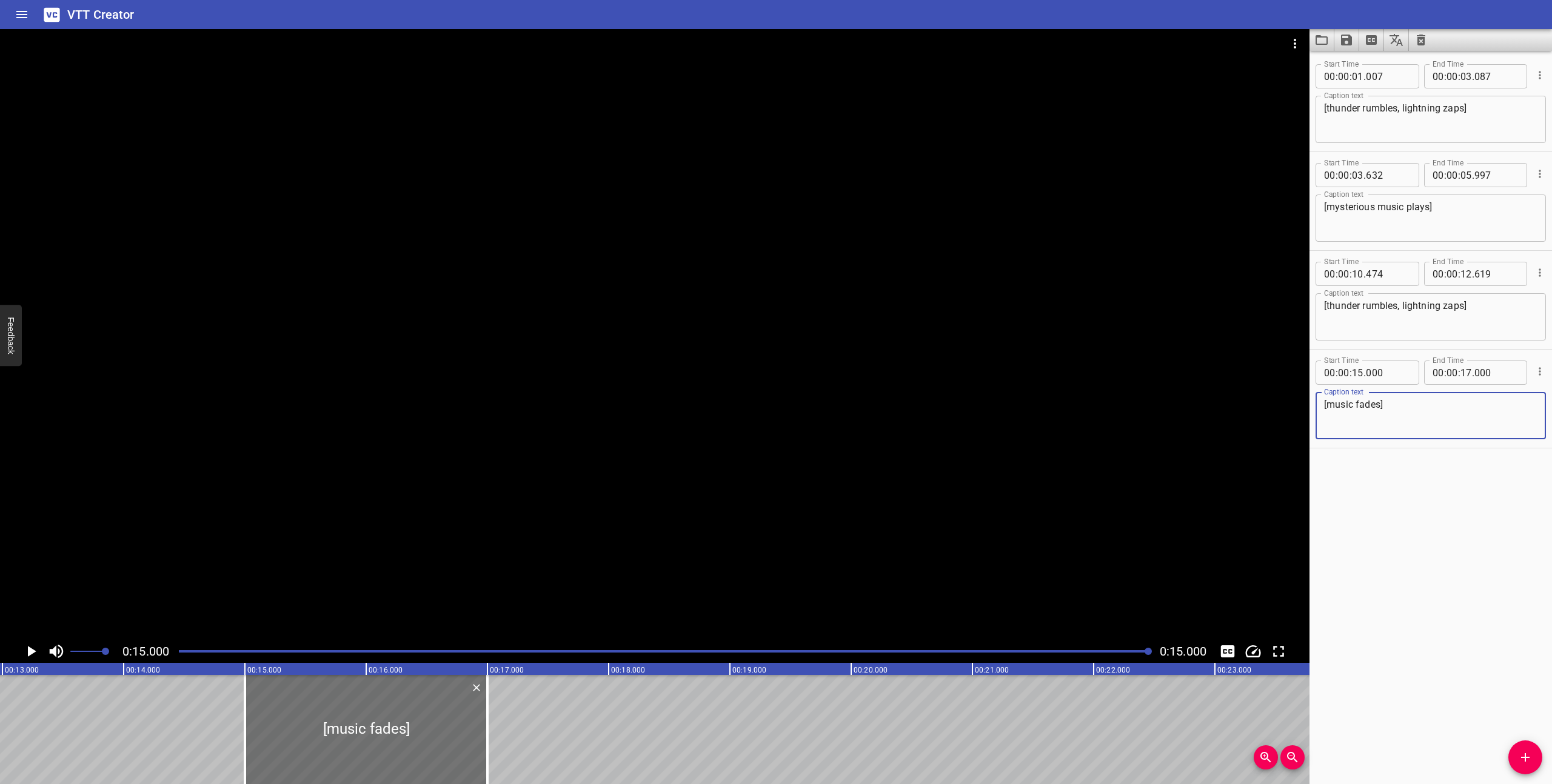 scroll, scrollTop: 0, scrollLeft: 1531, axis: horizontal 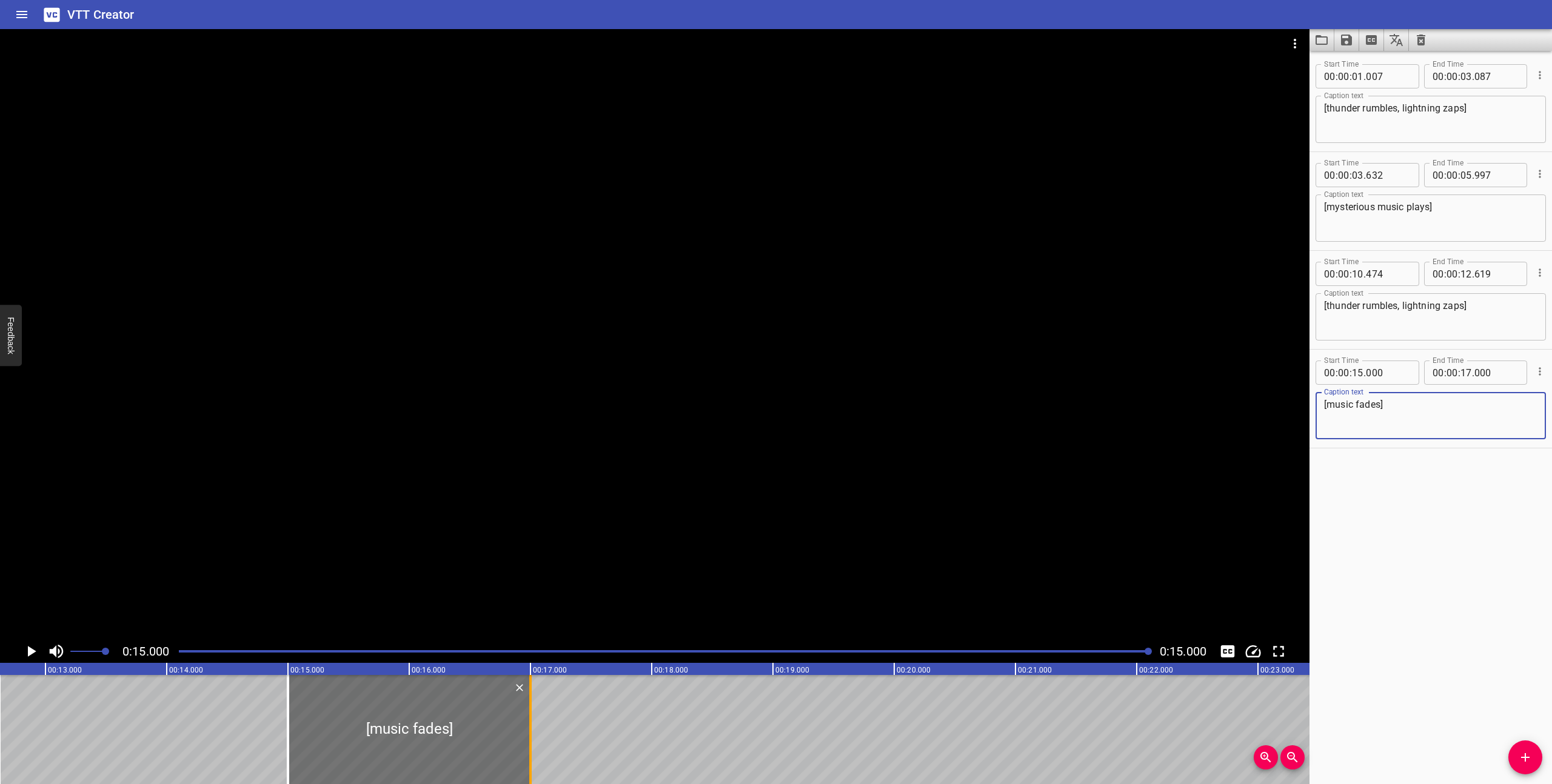 type on "[music fades]" 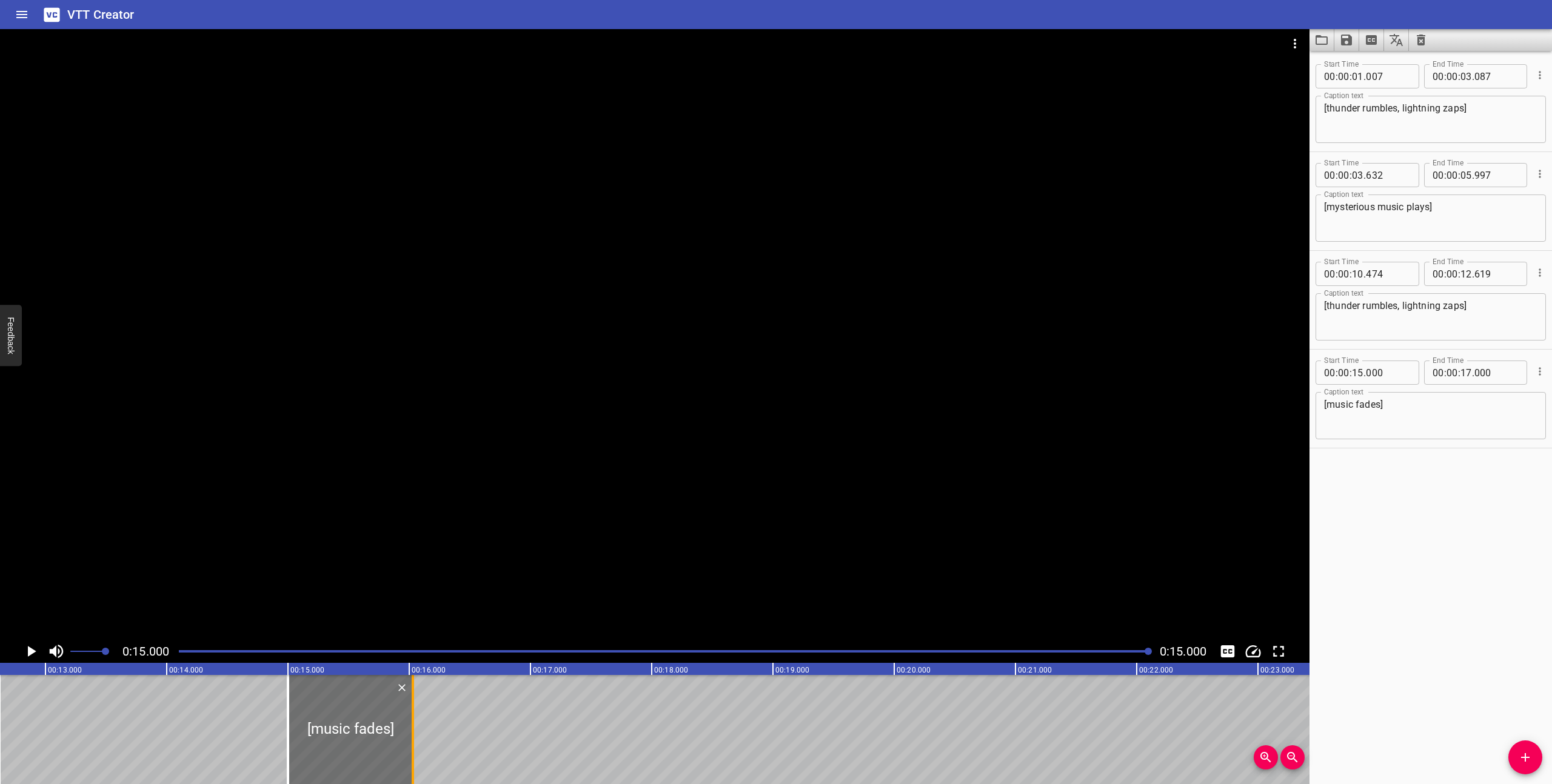 drag, startPoint x: 527, startPoint y: 742, endPoint x: 412, endPoint y: 740, distance: 115.0174 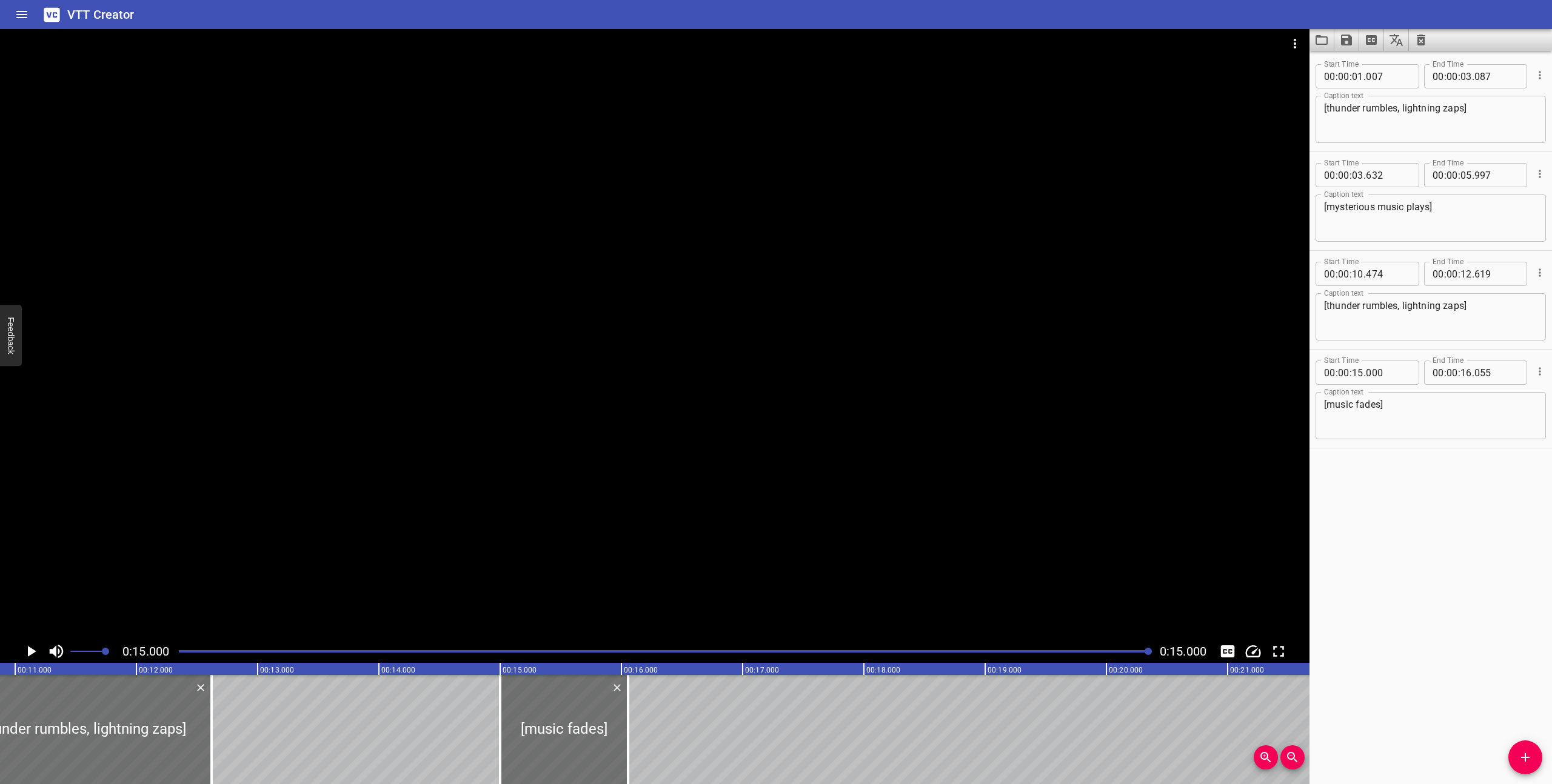 scroll, scrollTop: 0, scrollLeft: 1213, axis: horizontal 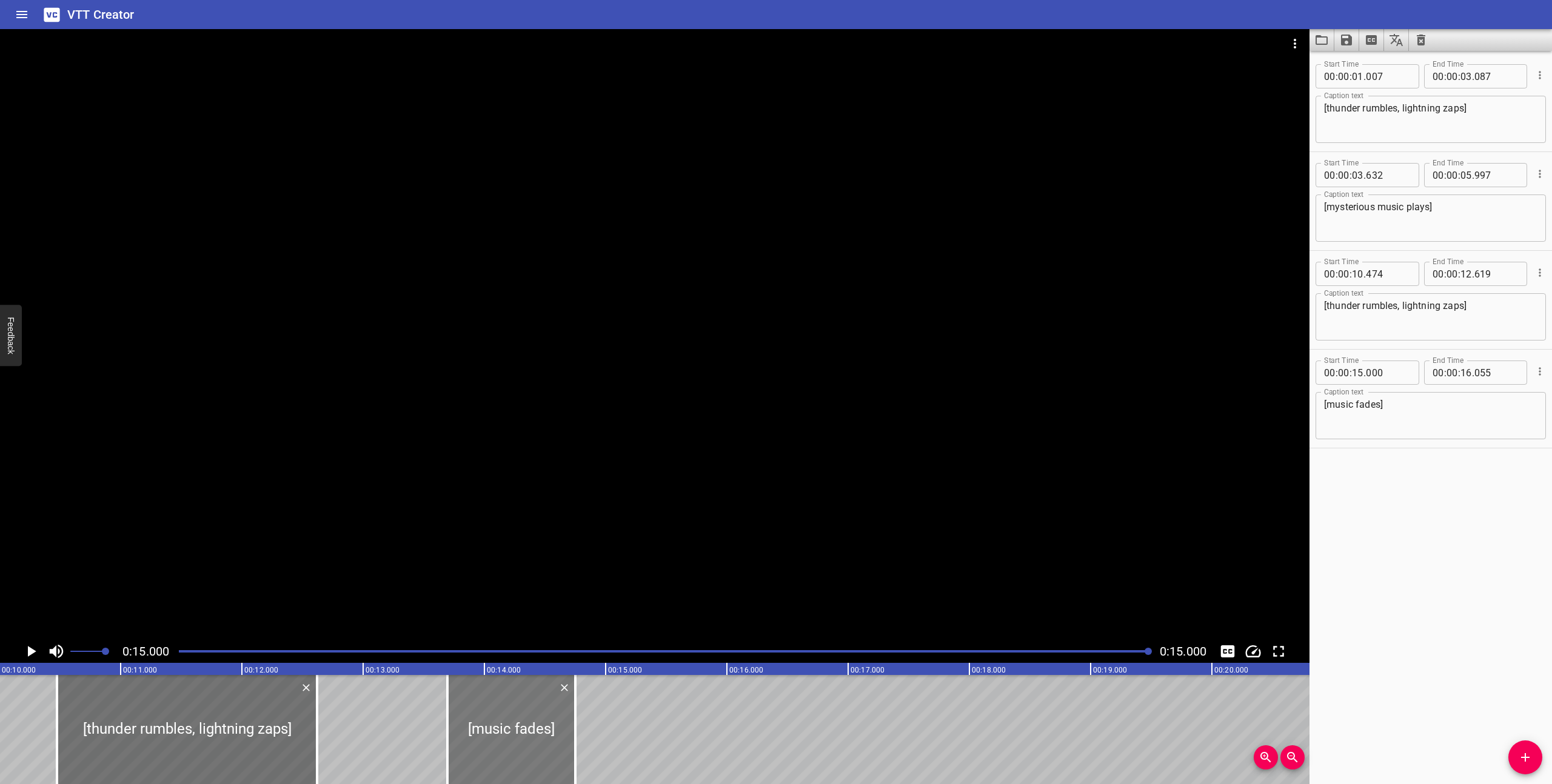 drag, startPoint x: 655, startPoint y: 756, endPoint x: 497, endPoint y: 745, distance: 158.38245 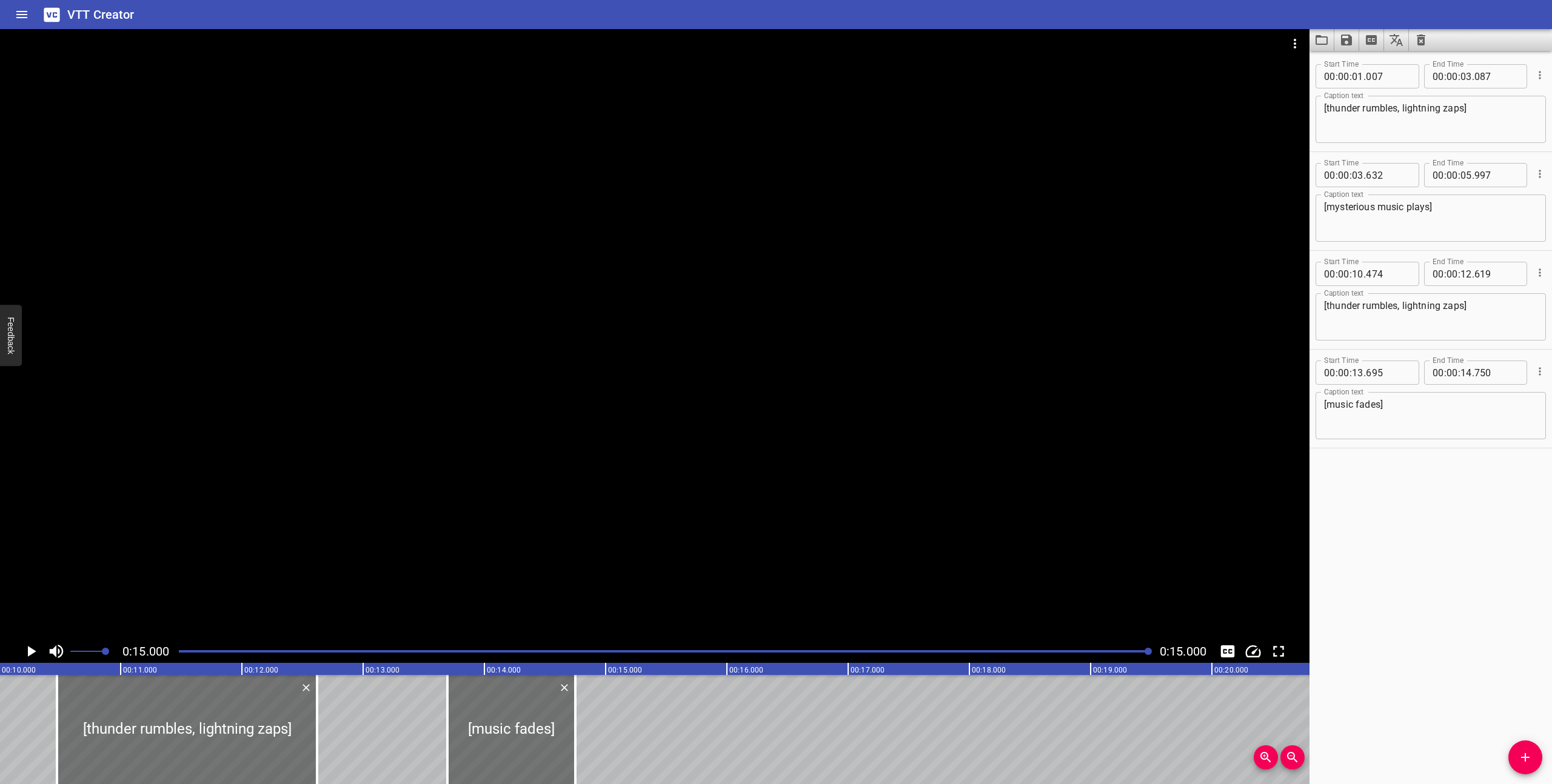 click at bounding box center [664, 651] 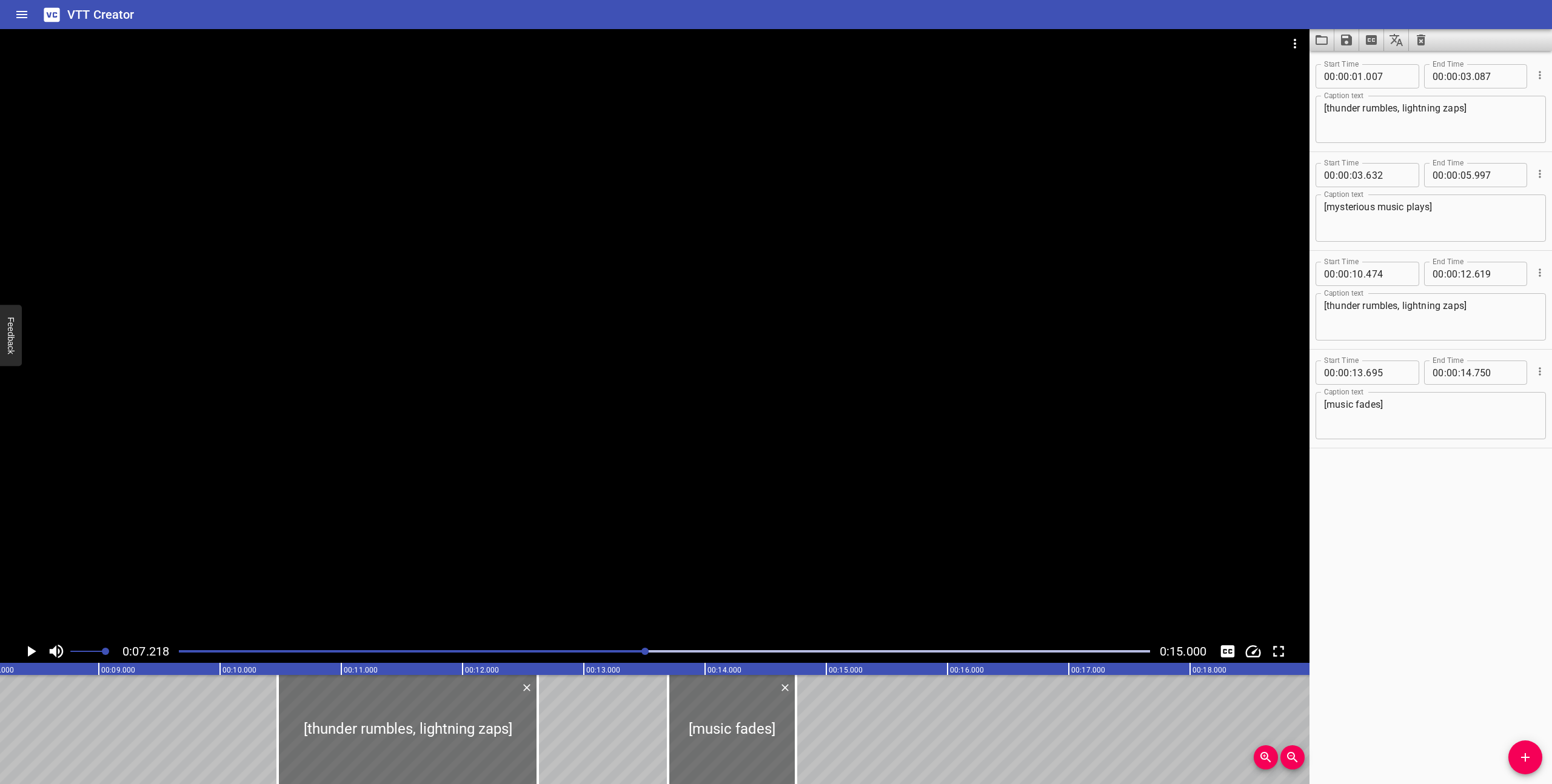 click at bounding box center (655, 334) 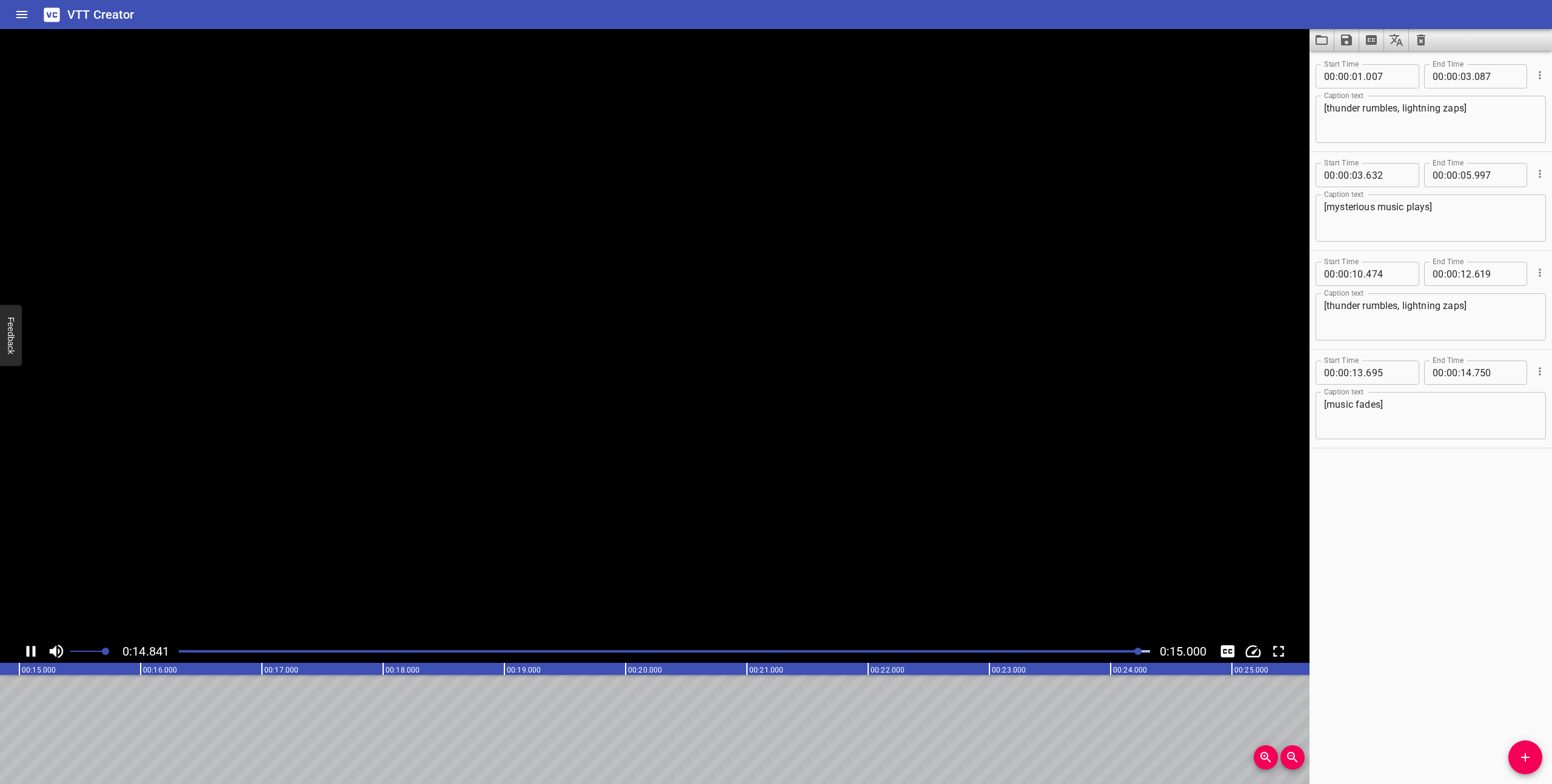 scroll, scrollTop: 0, scrollLeft: 1819, axis: horizontal 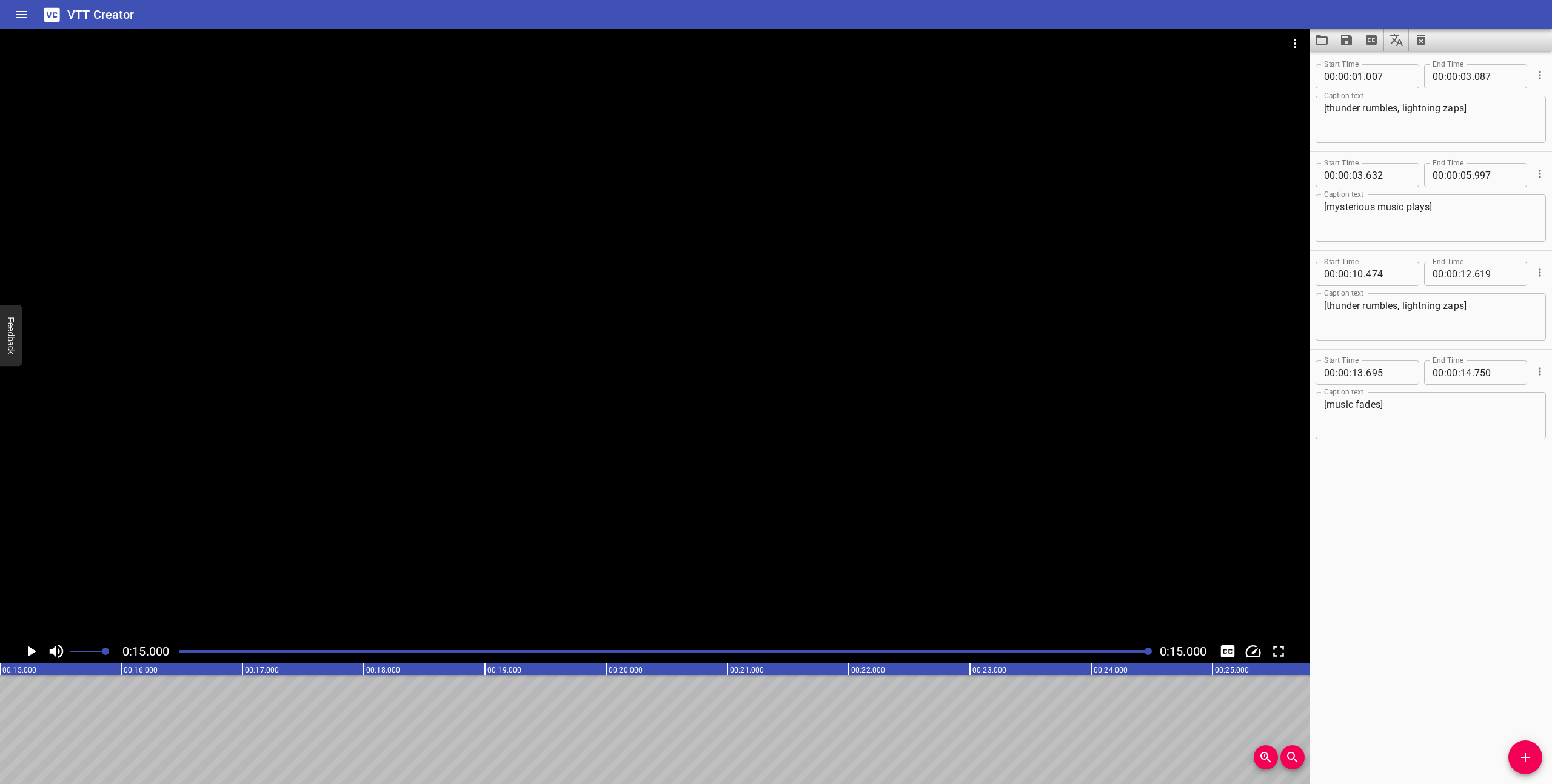 click at bounding box center (664, 651) 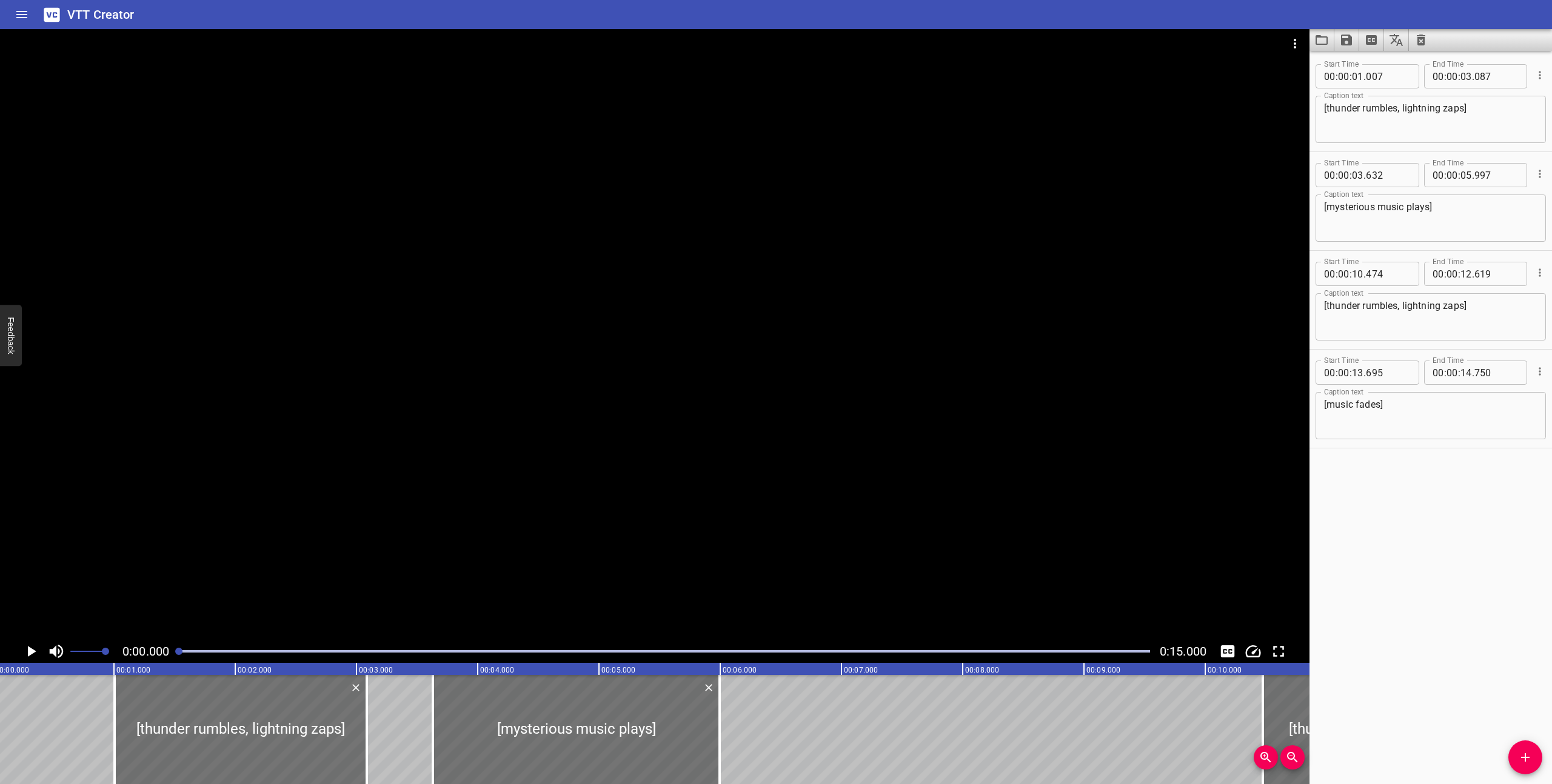 scroll, scrollTop: 0, scrollLeft: 0, axis: both 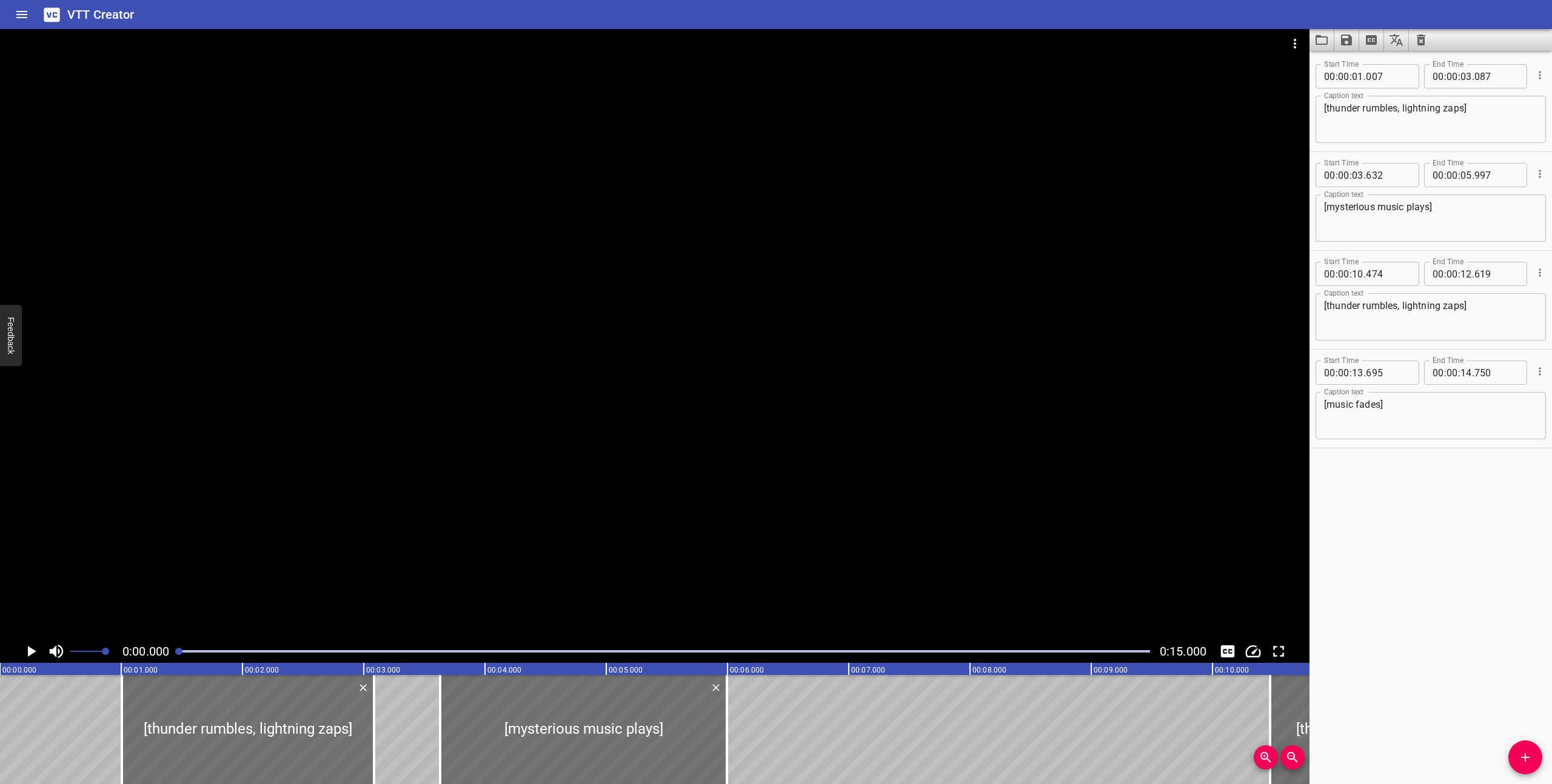 click 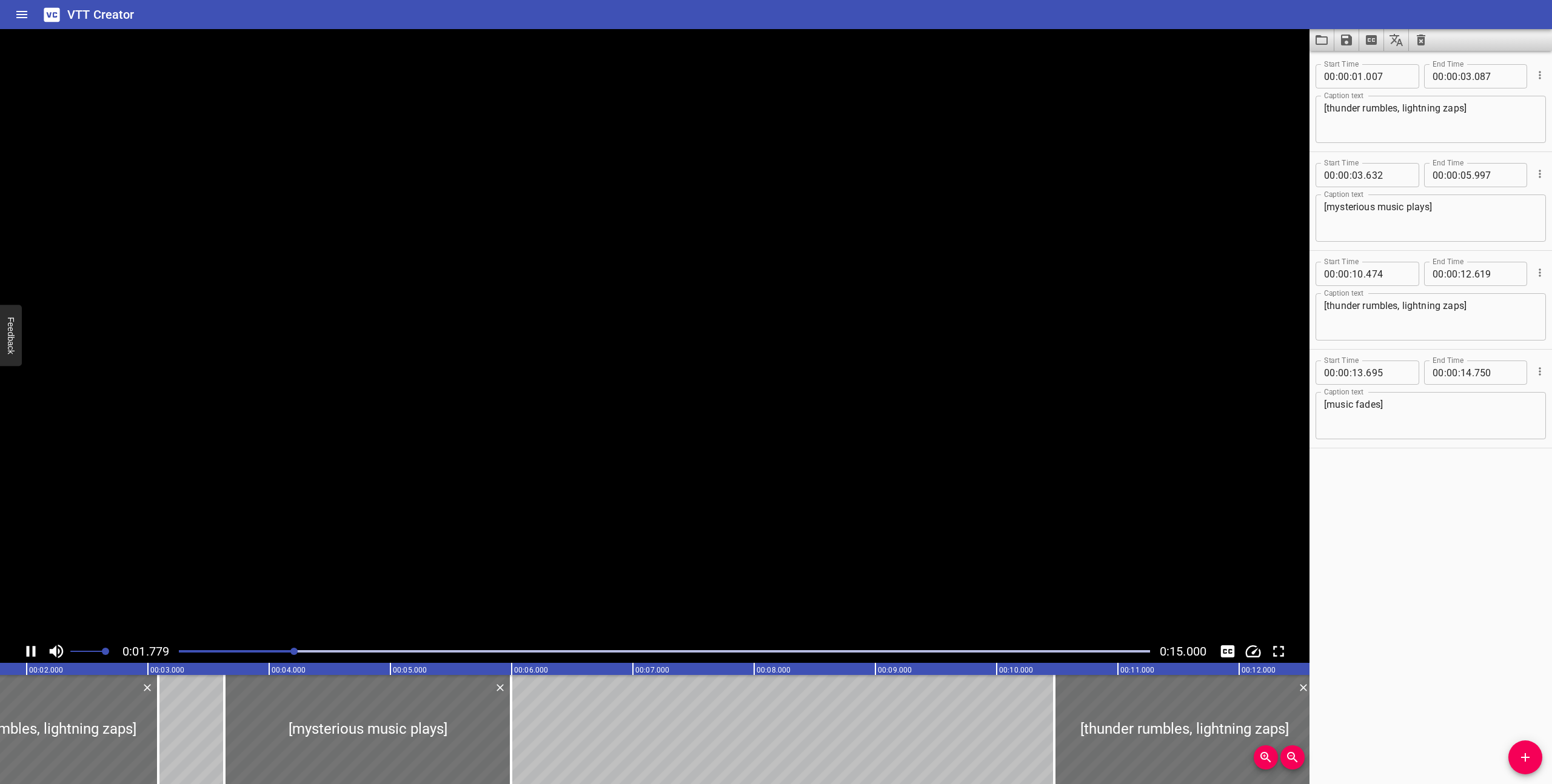 click 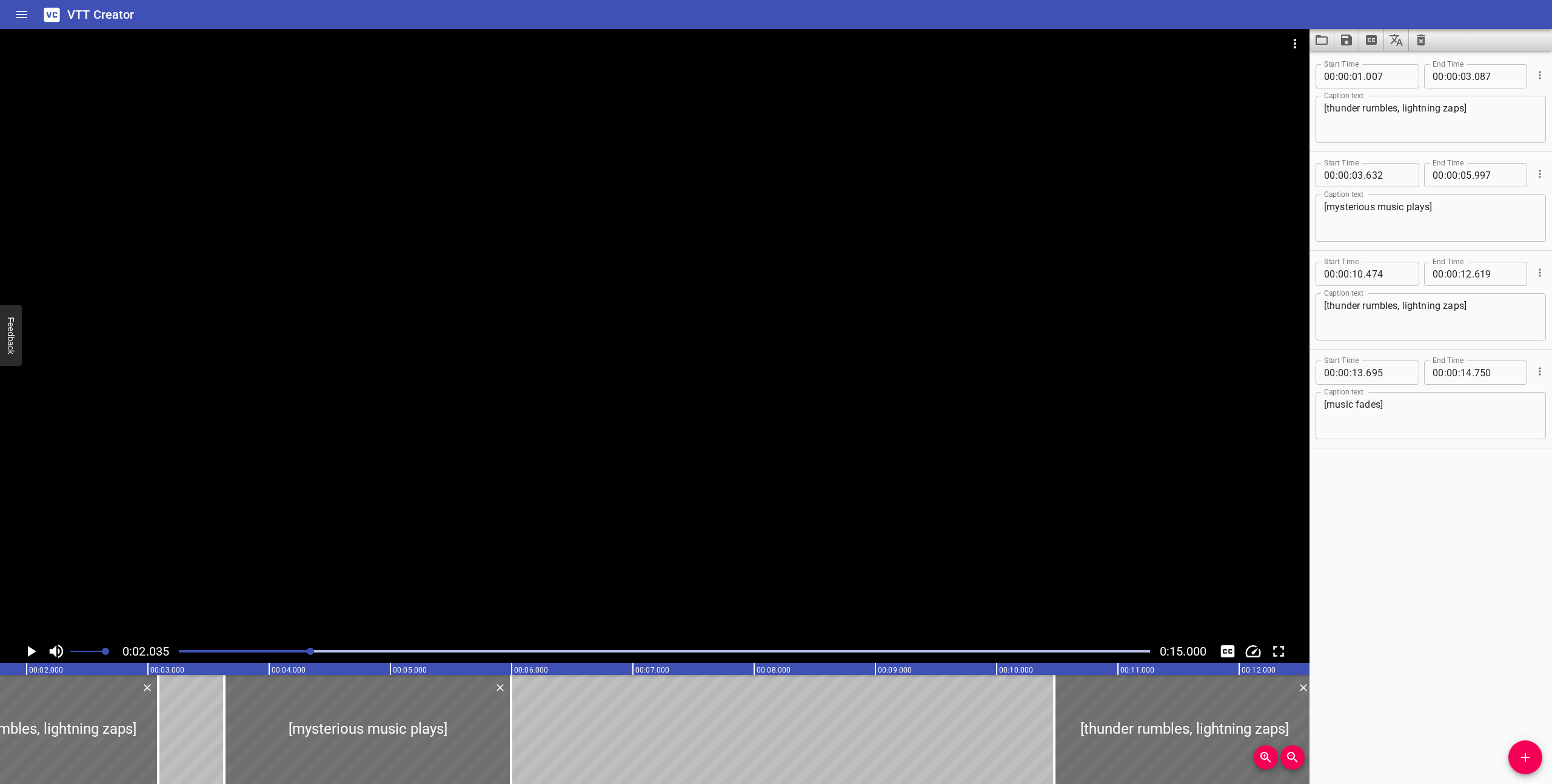 scroll, scrollTop: 0, scrollLeft: 247, axis: horizontal 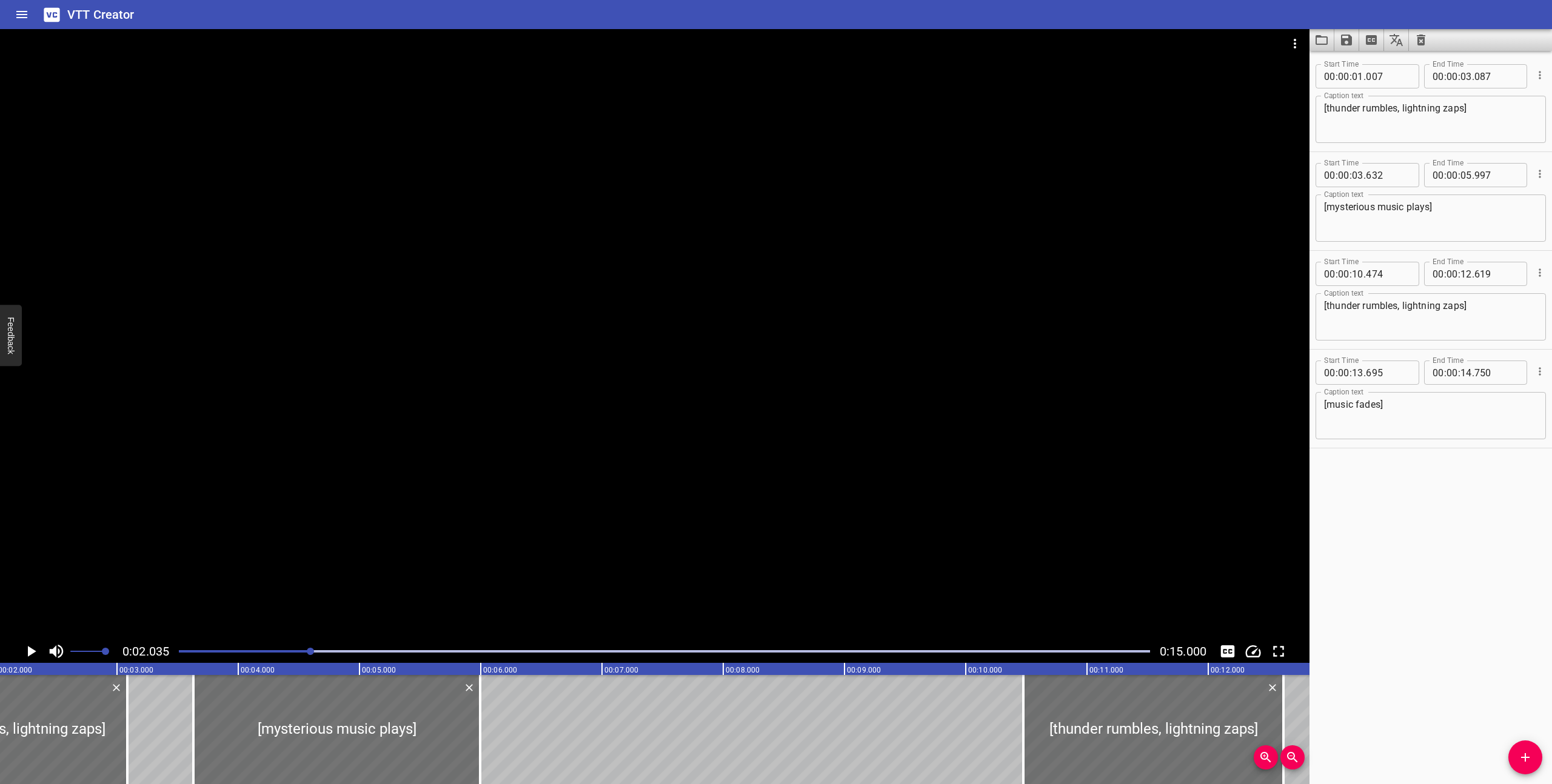 click 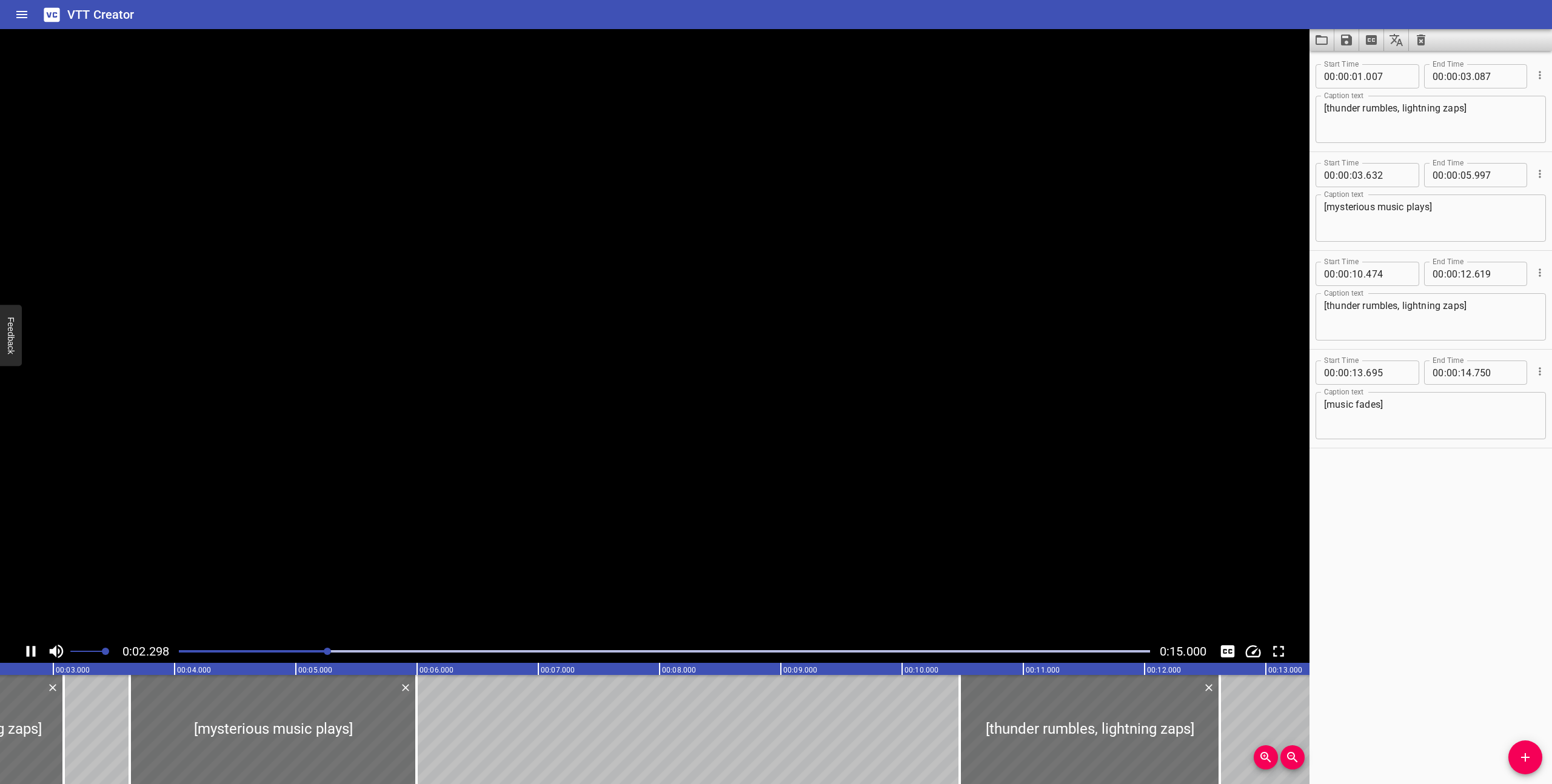 click 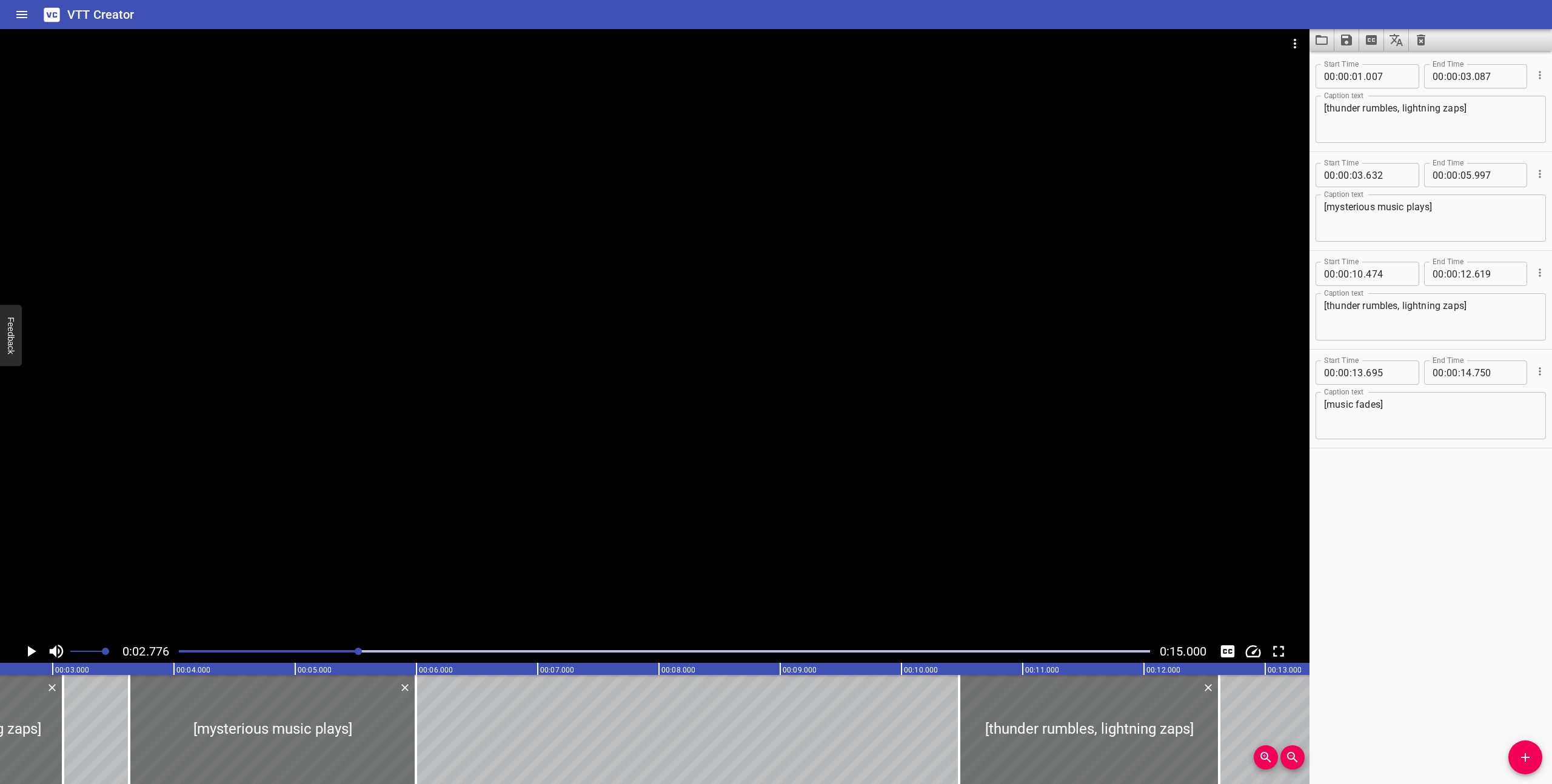 scroll, scrollTop: 0, scrollLeft: 336, axis: horizontal 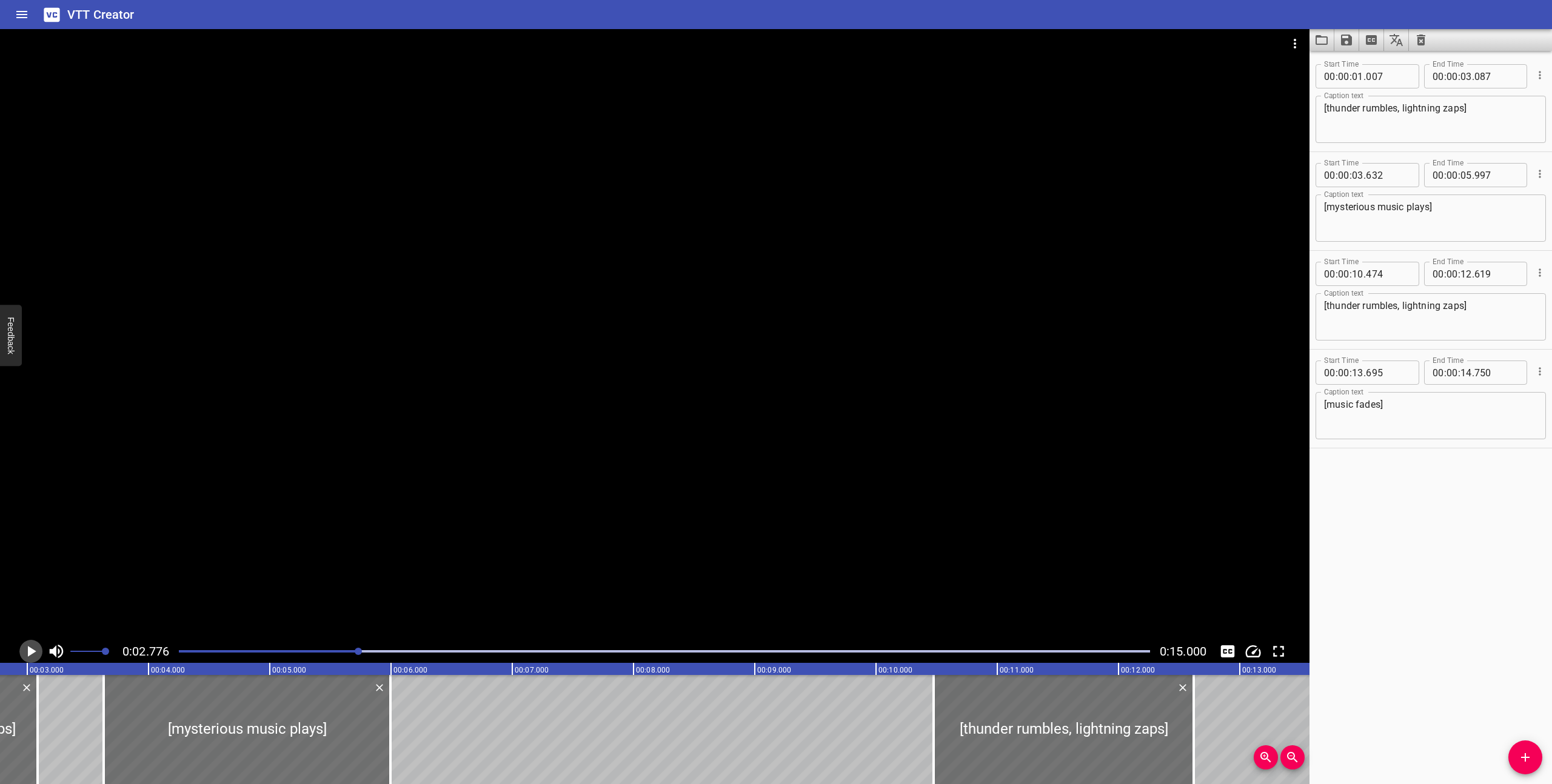 click 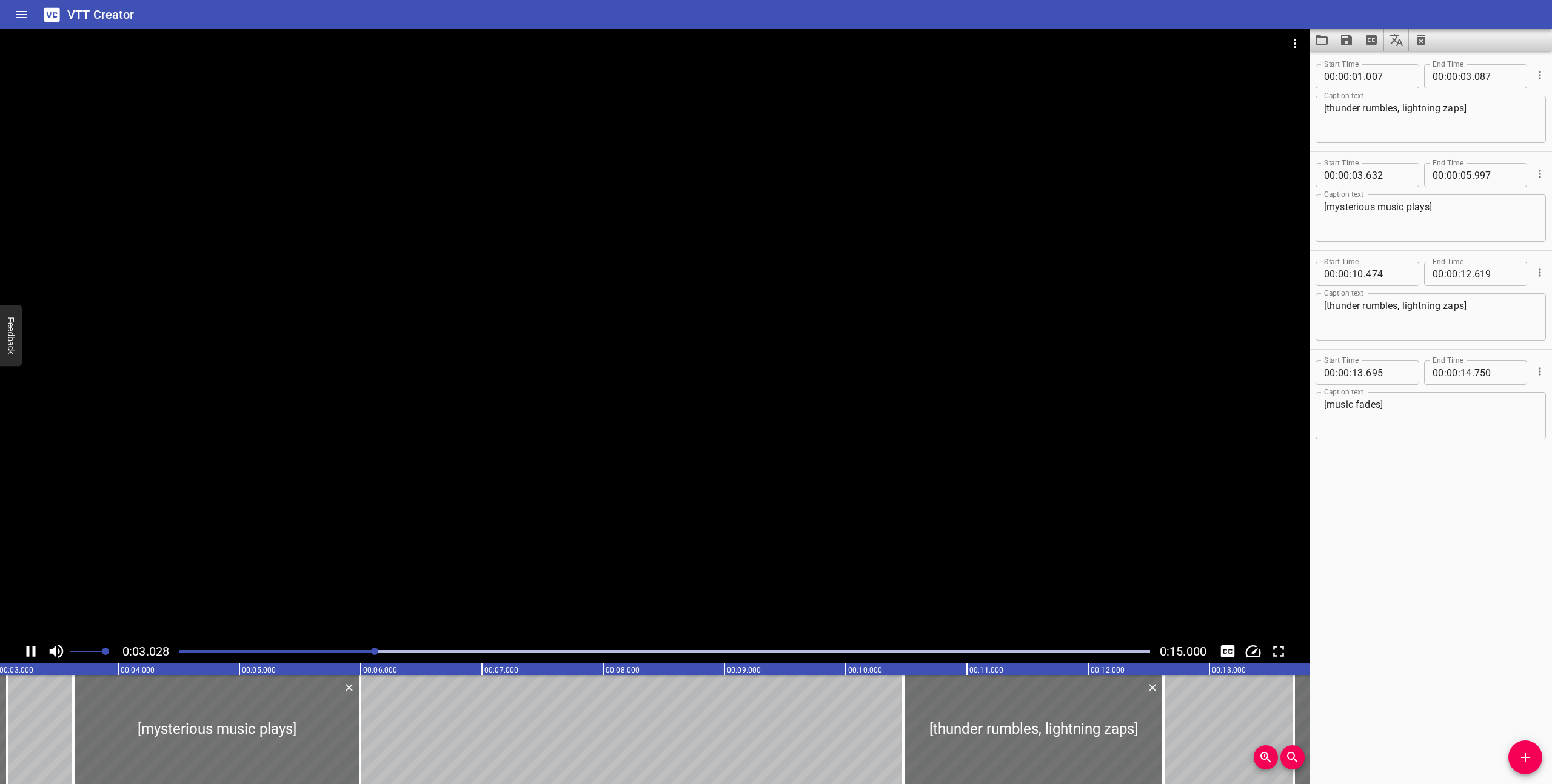 click 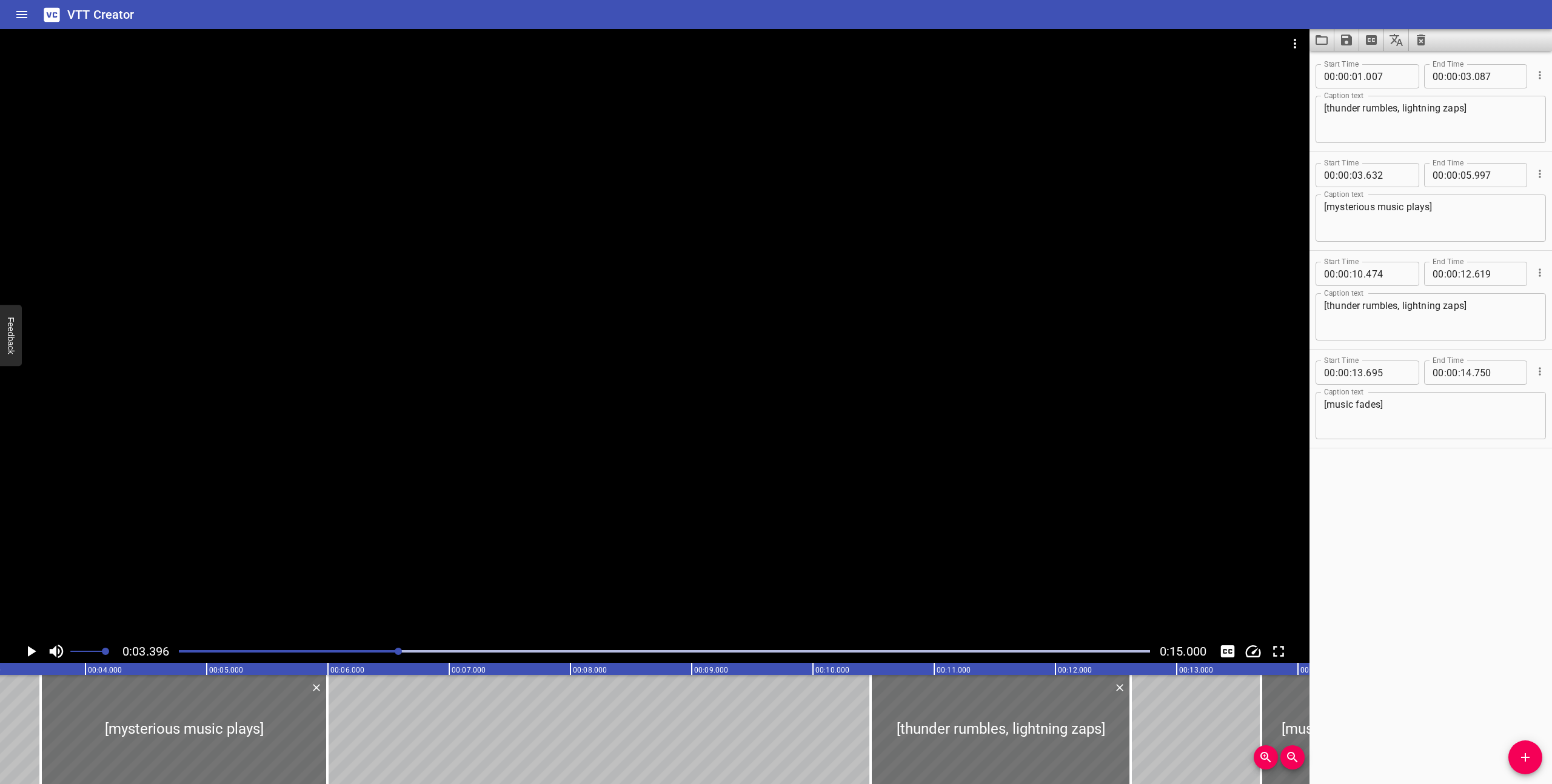 scroll, scrollTop: 0, scrollLeft: 412, axis: horizontal 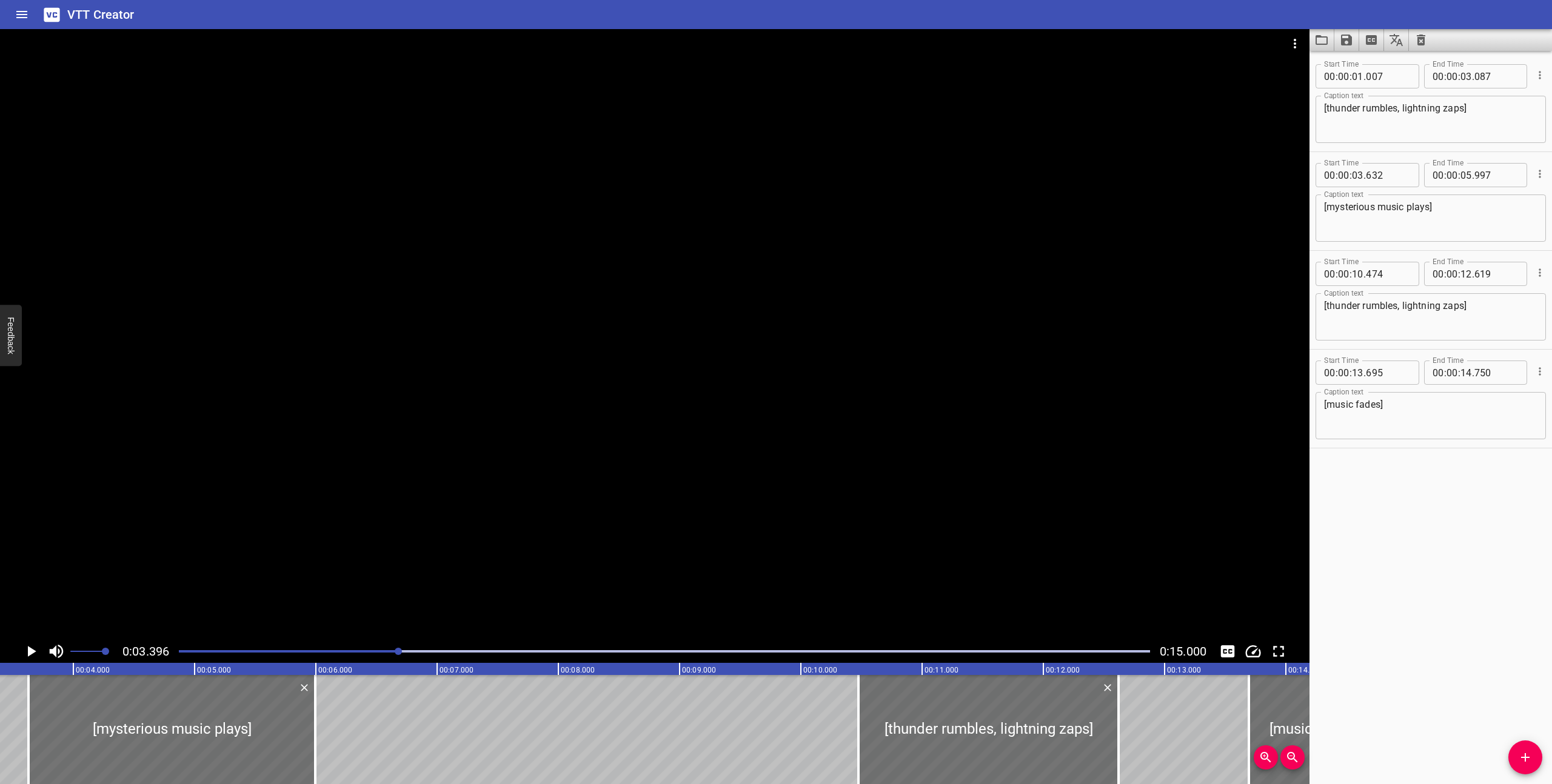 click 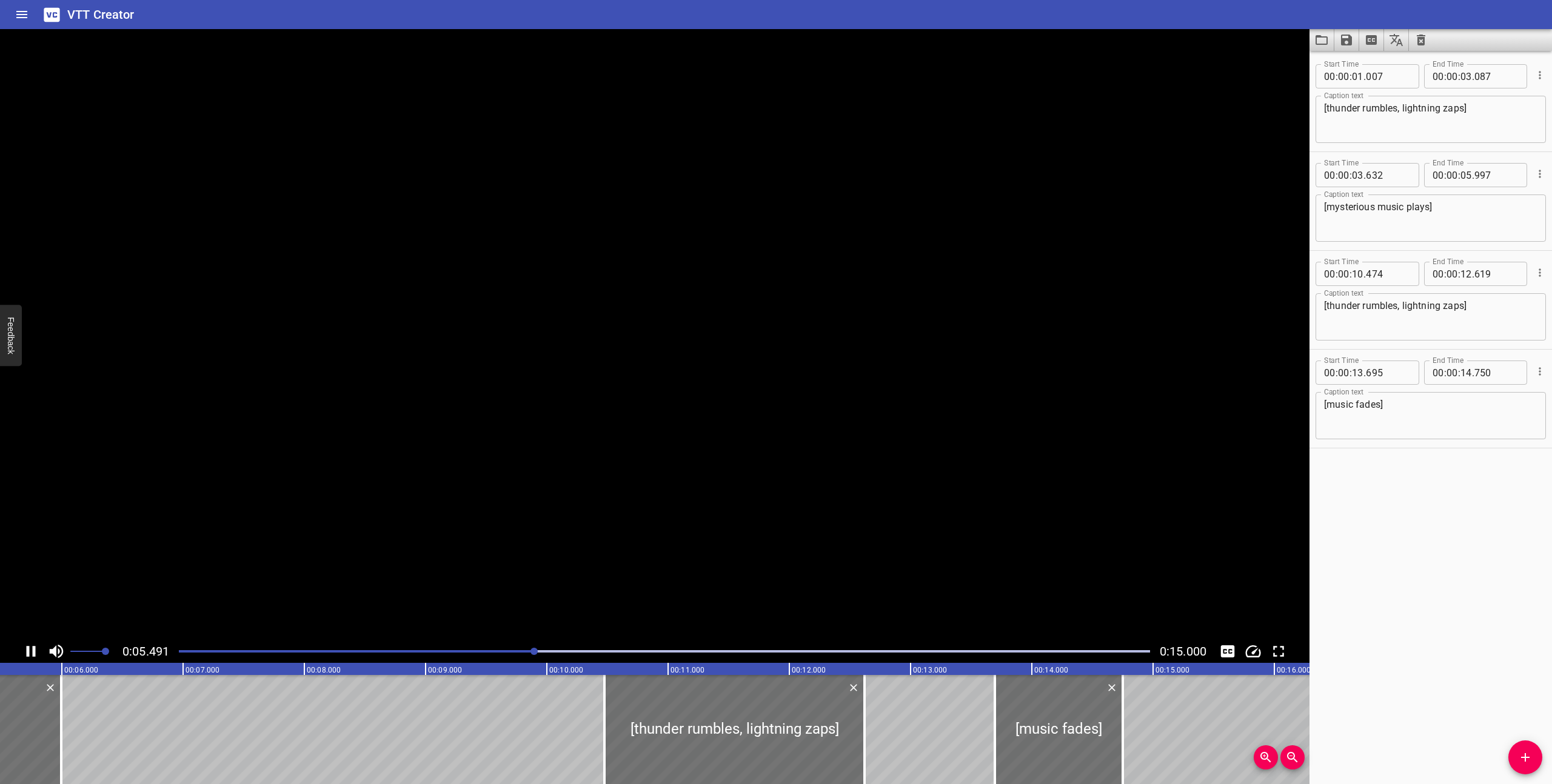 click 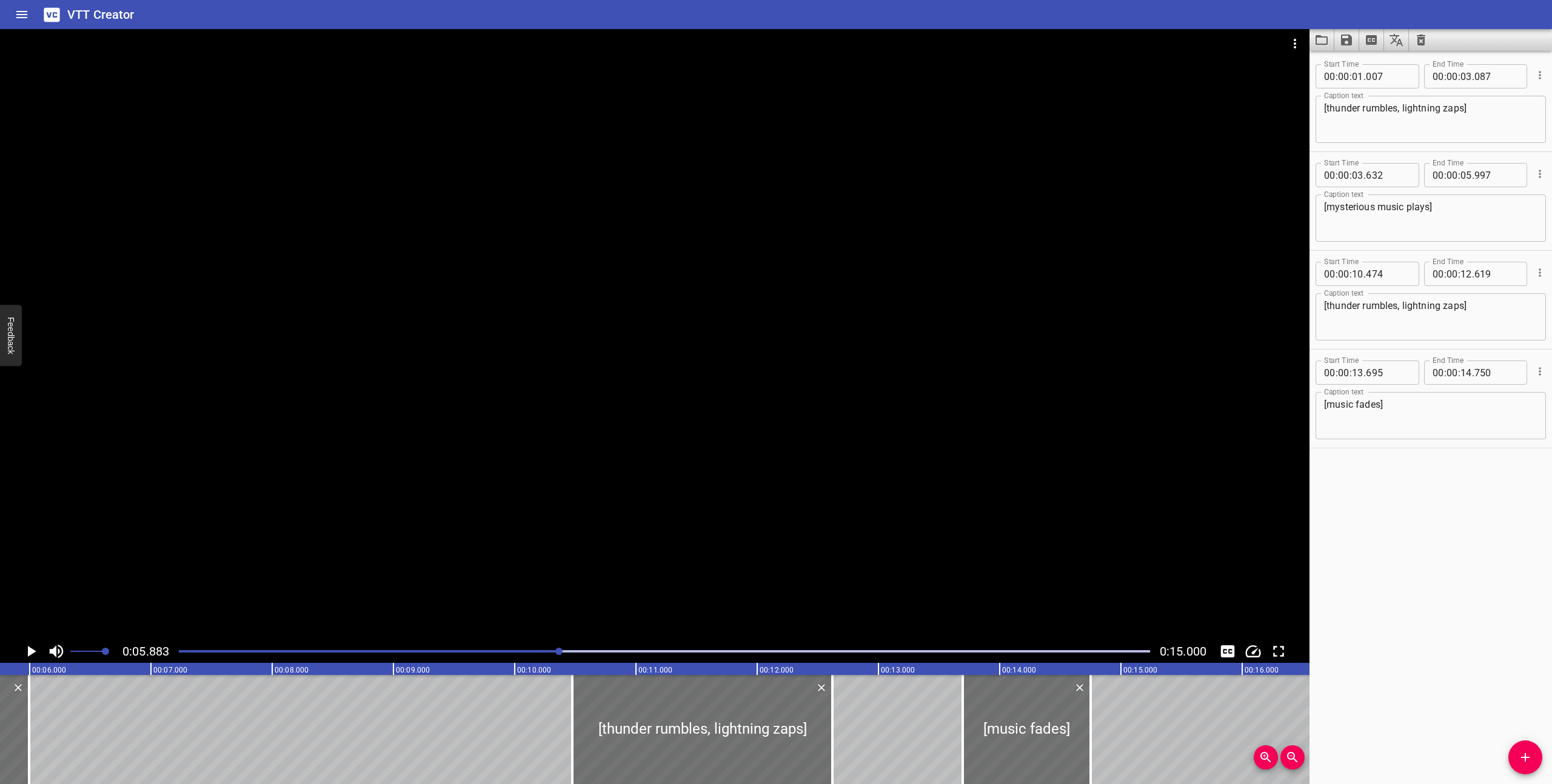 scroll, scrollTop: 0, scrollLeft: 714, axis: horizontal 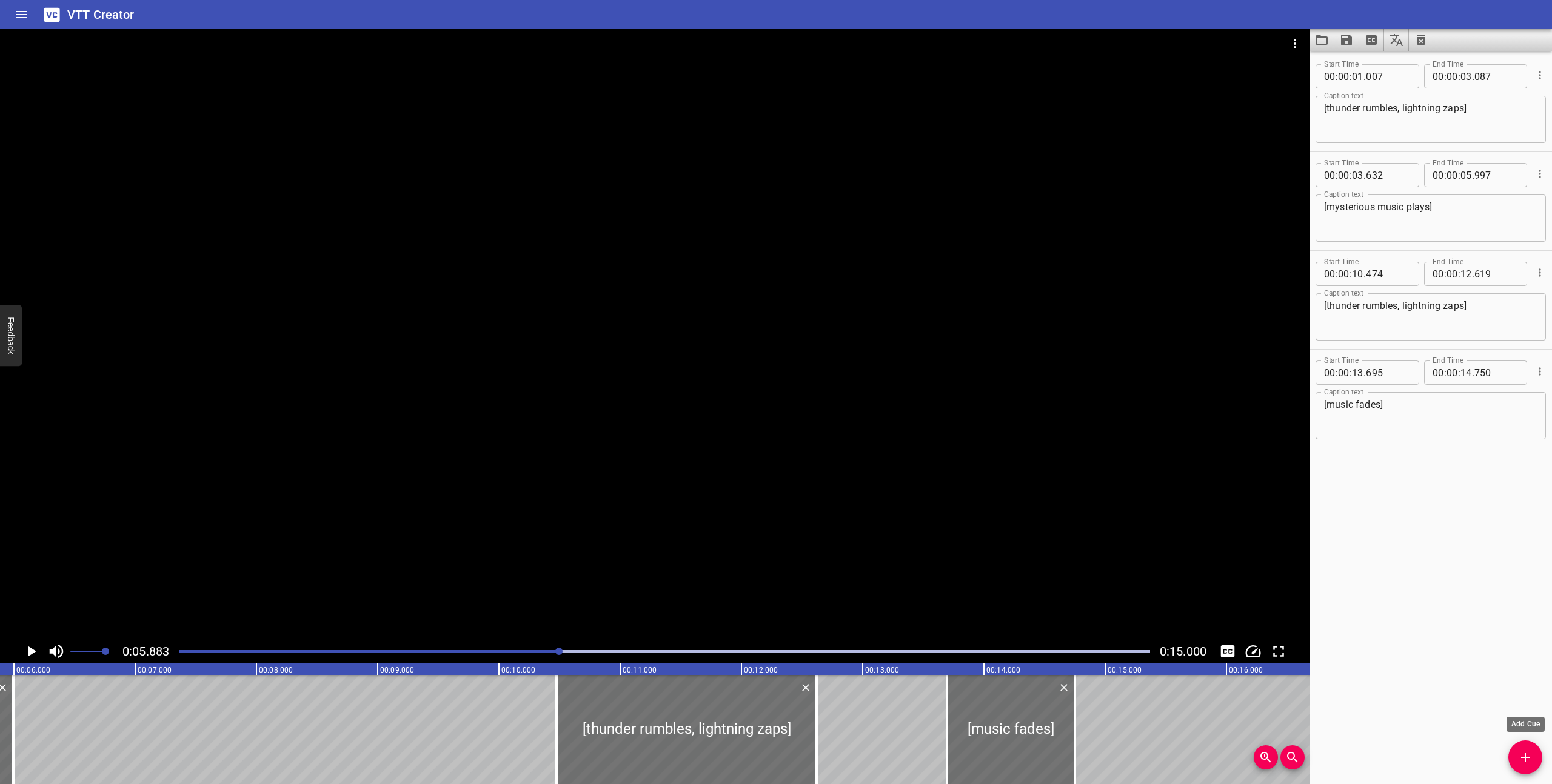 click at bounding box center (1525, 757) 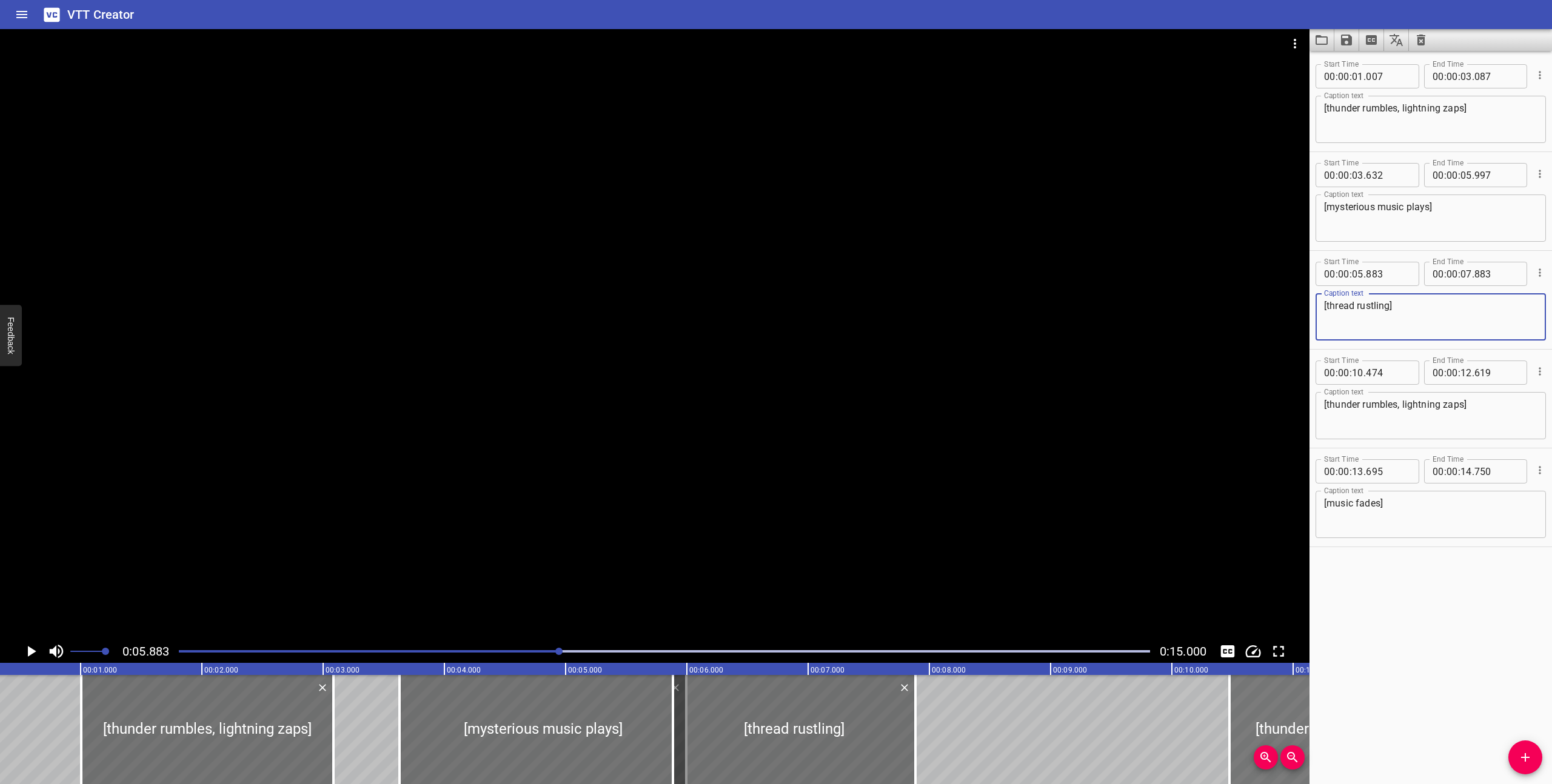 scroll, scrollTop: 0, scrollLeft: 0, axis: both 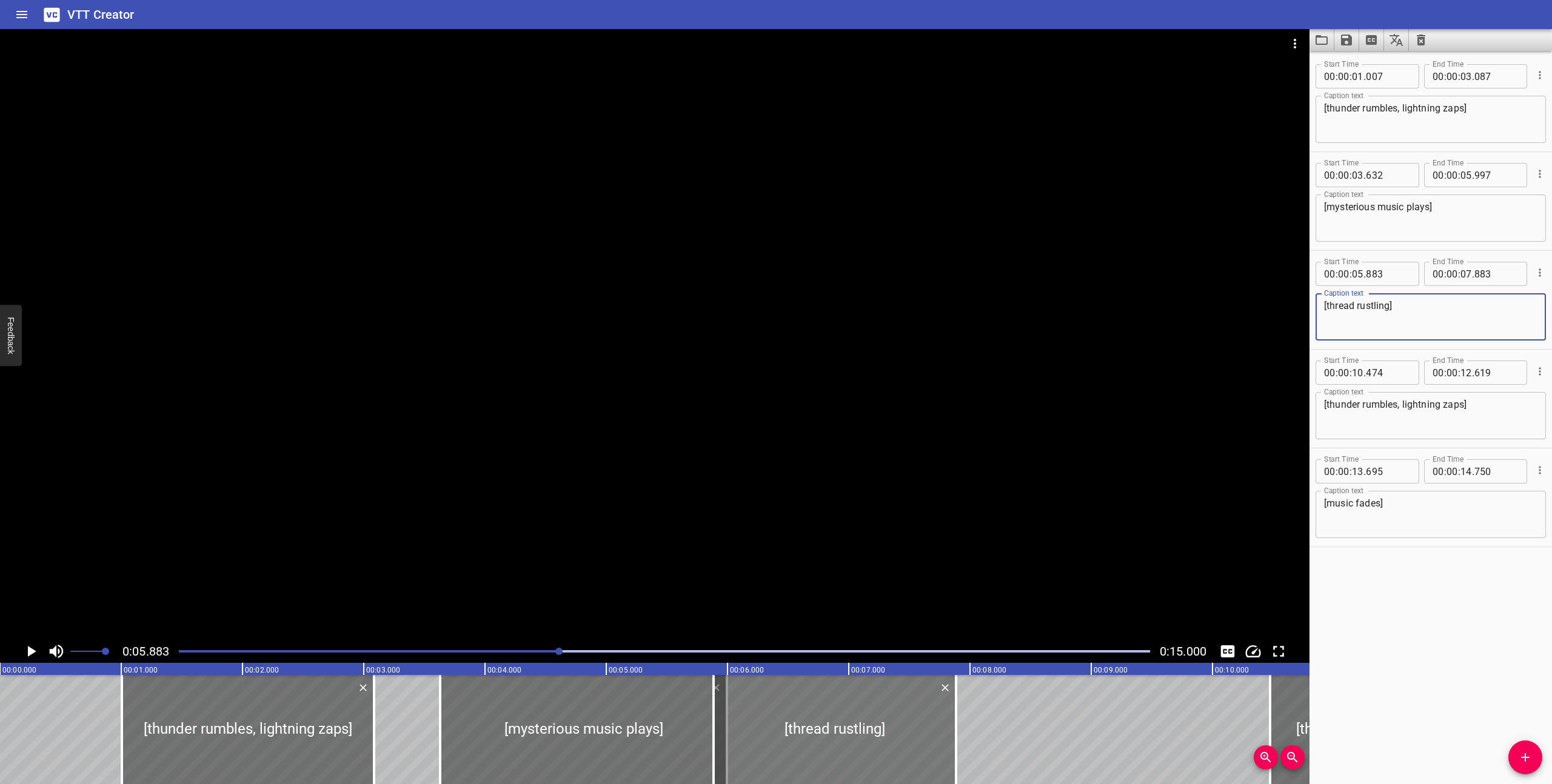 type on "[thread rustling]" 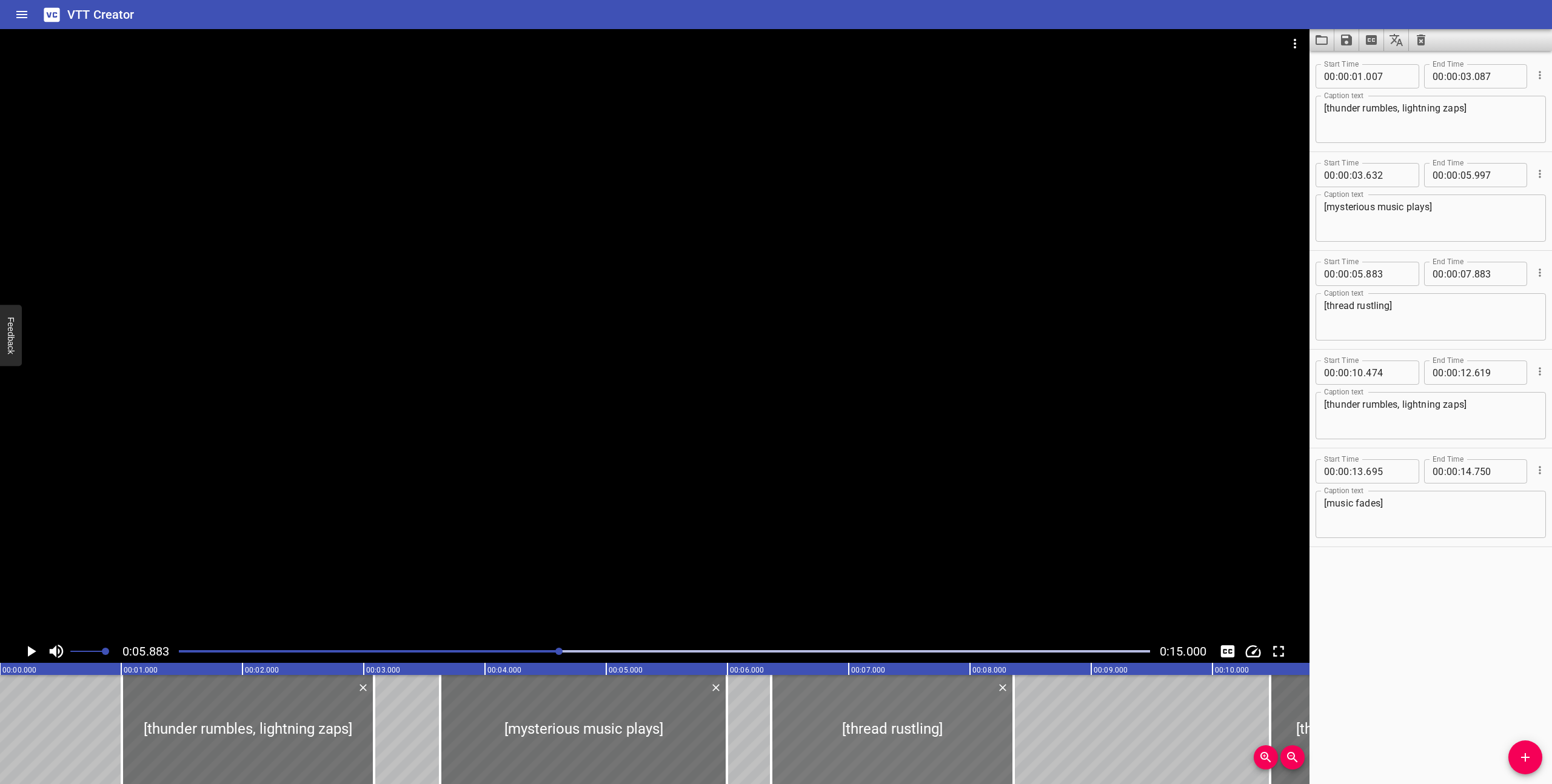 drag, startPoint x: 792, startPoint y: 741, endPoint x: 854, endPoint y: 738, distance: 62.072538 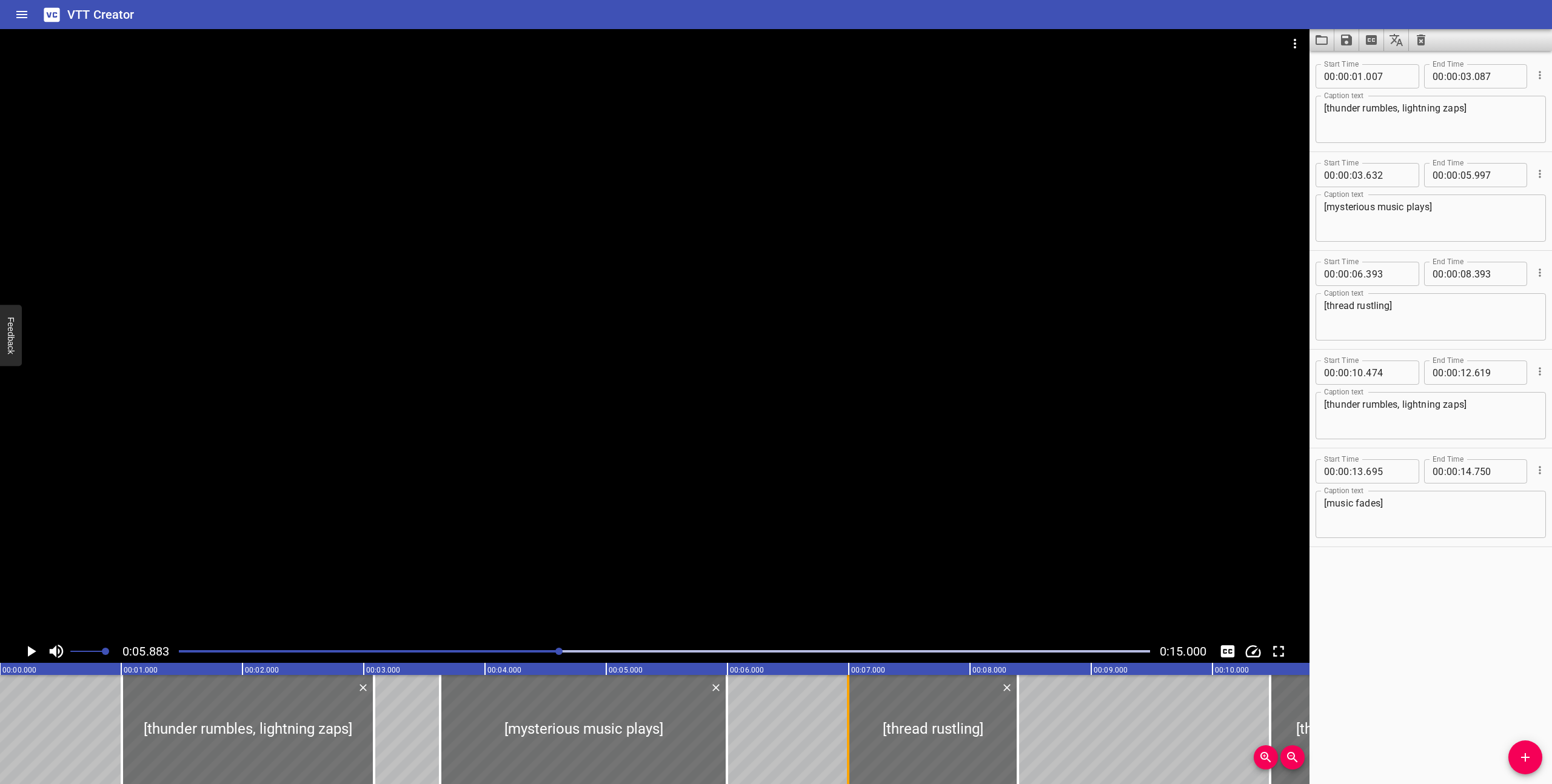 drag, startPoint x: 777, startPoint y: 749, endPoint x: 849, endPoint y: 765, distance: 73.75636 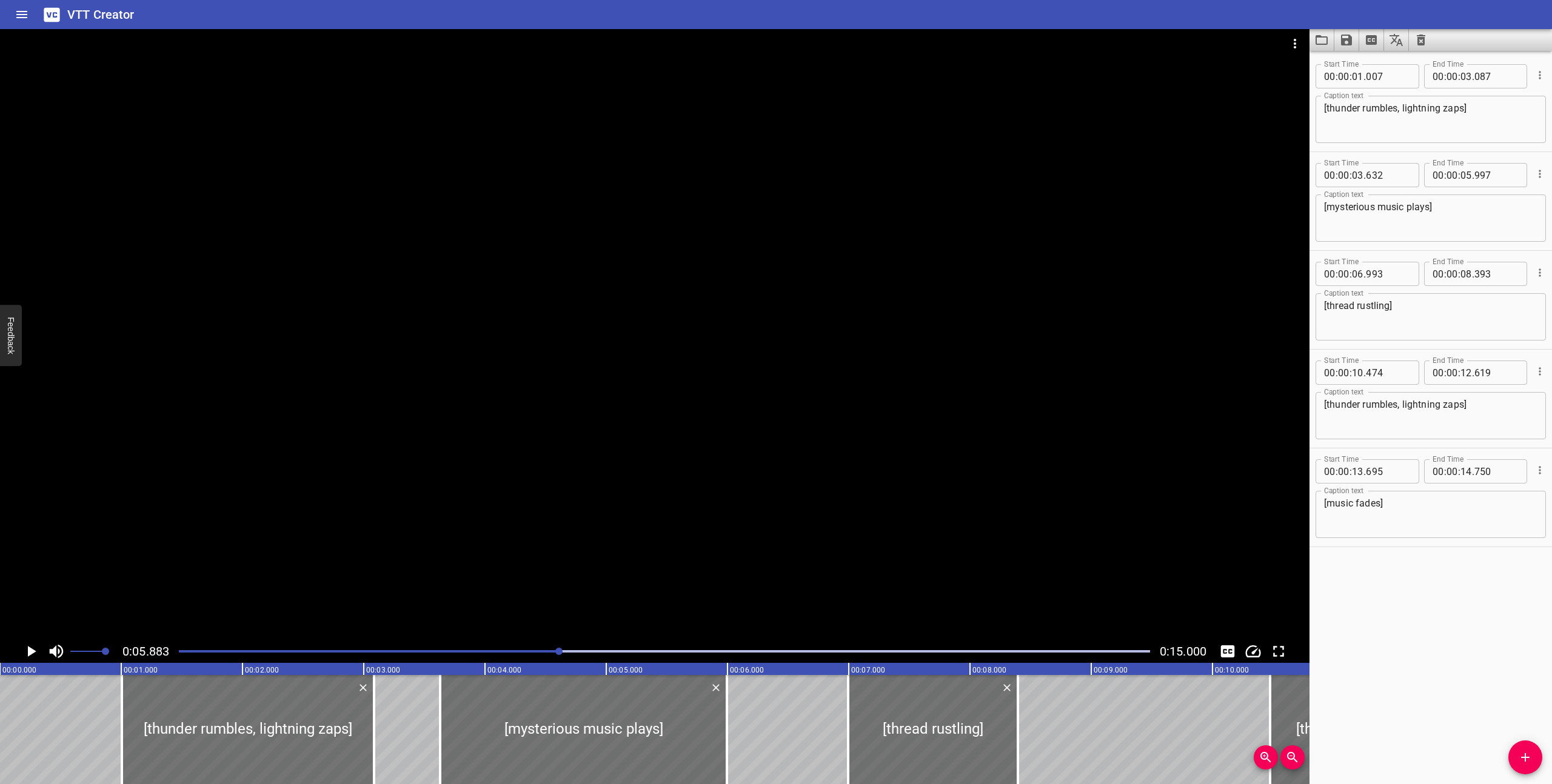 click at bounding box center (664, 651) 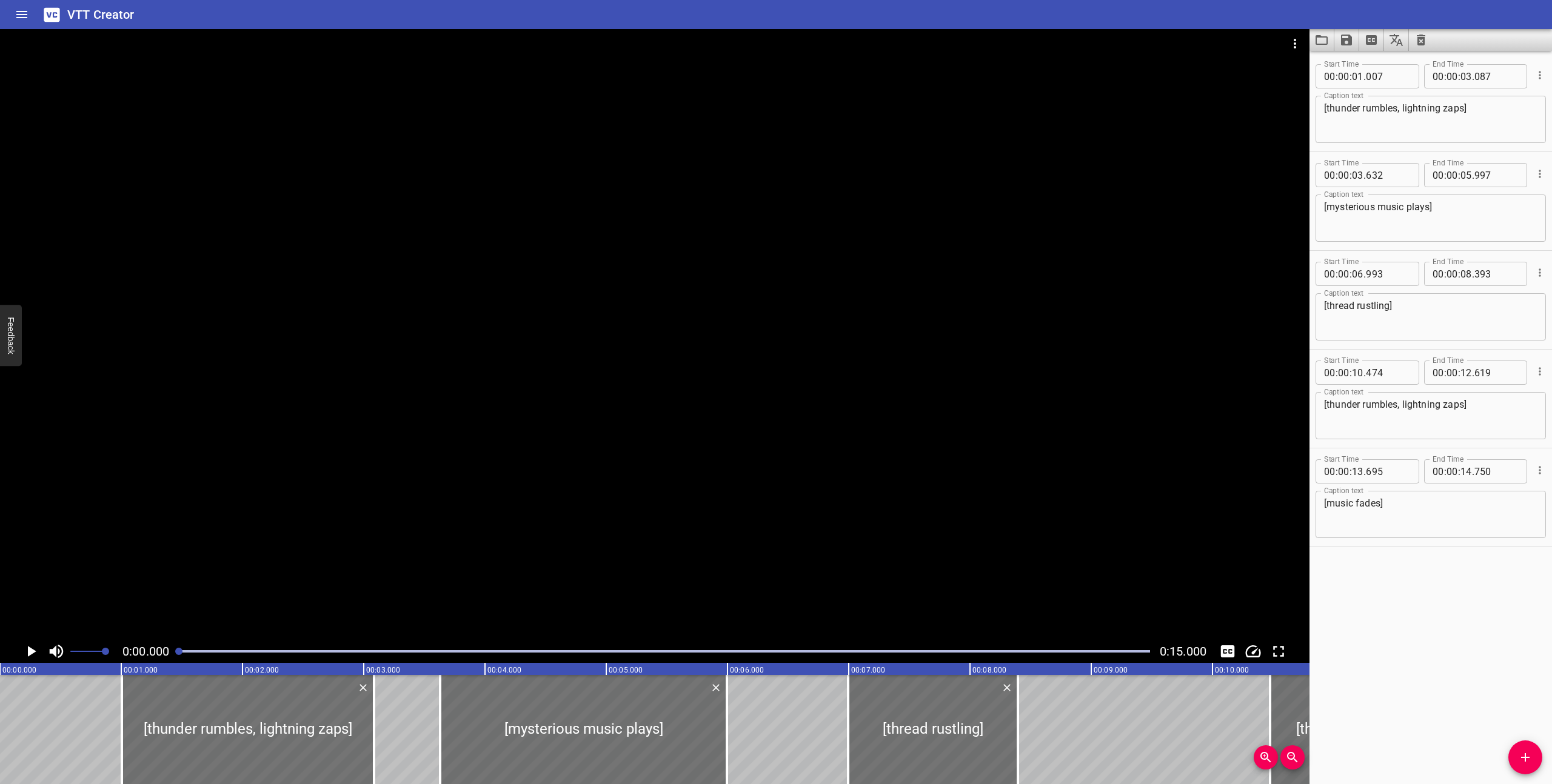 click 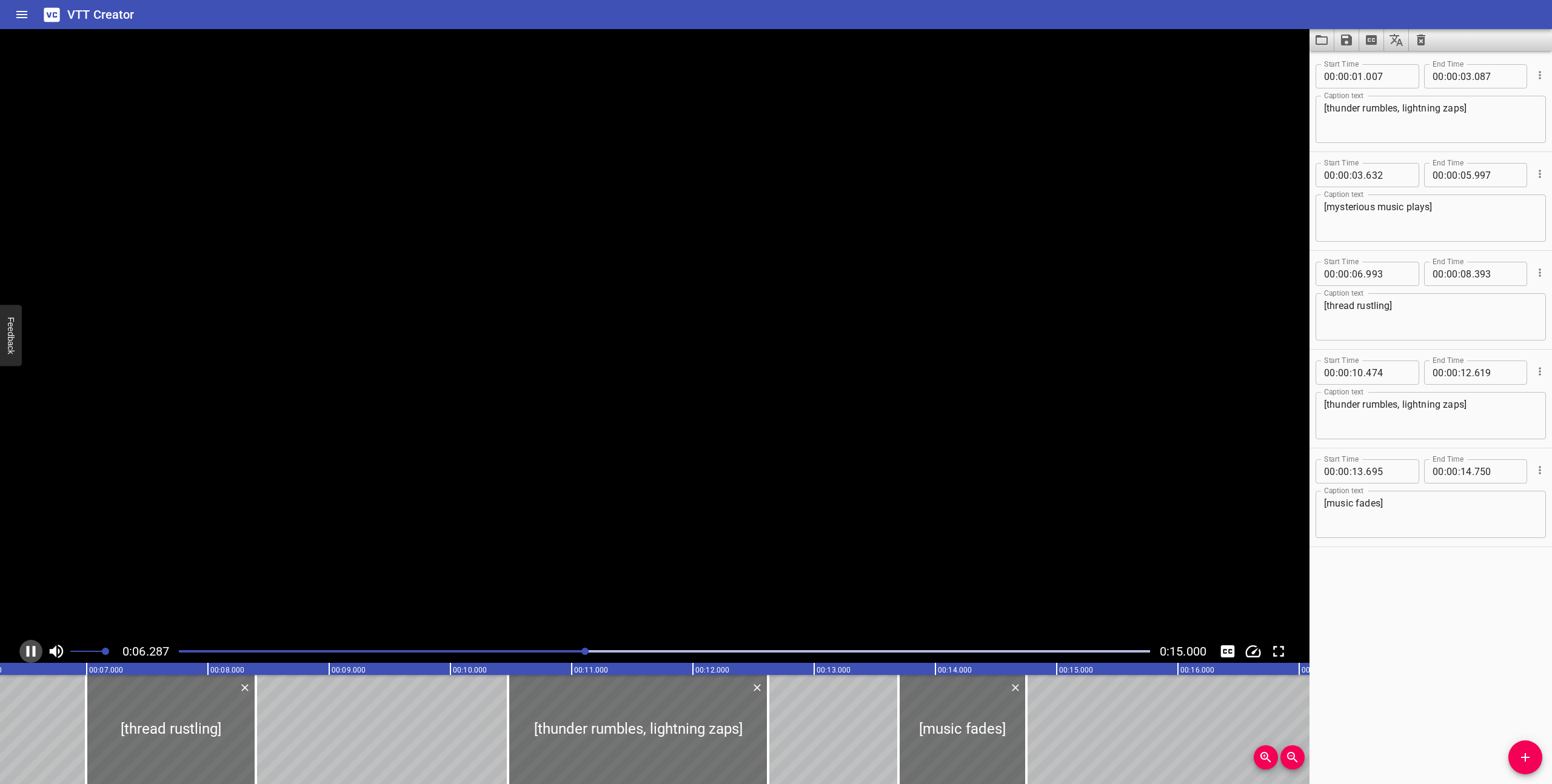 click 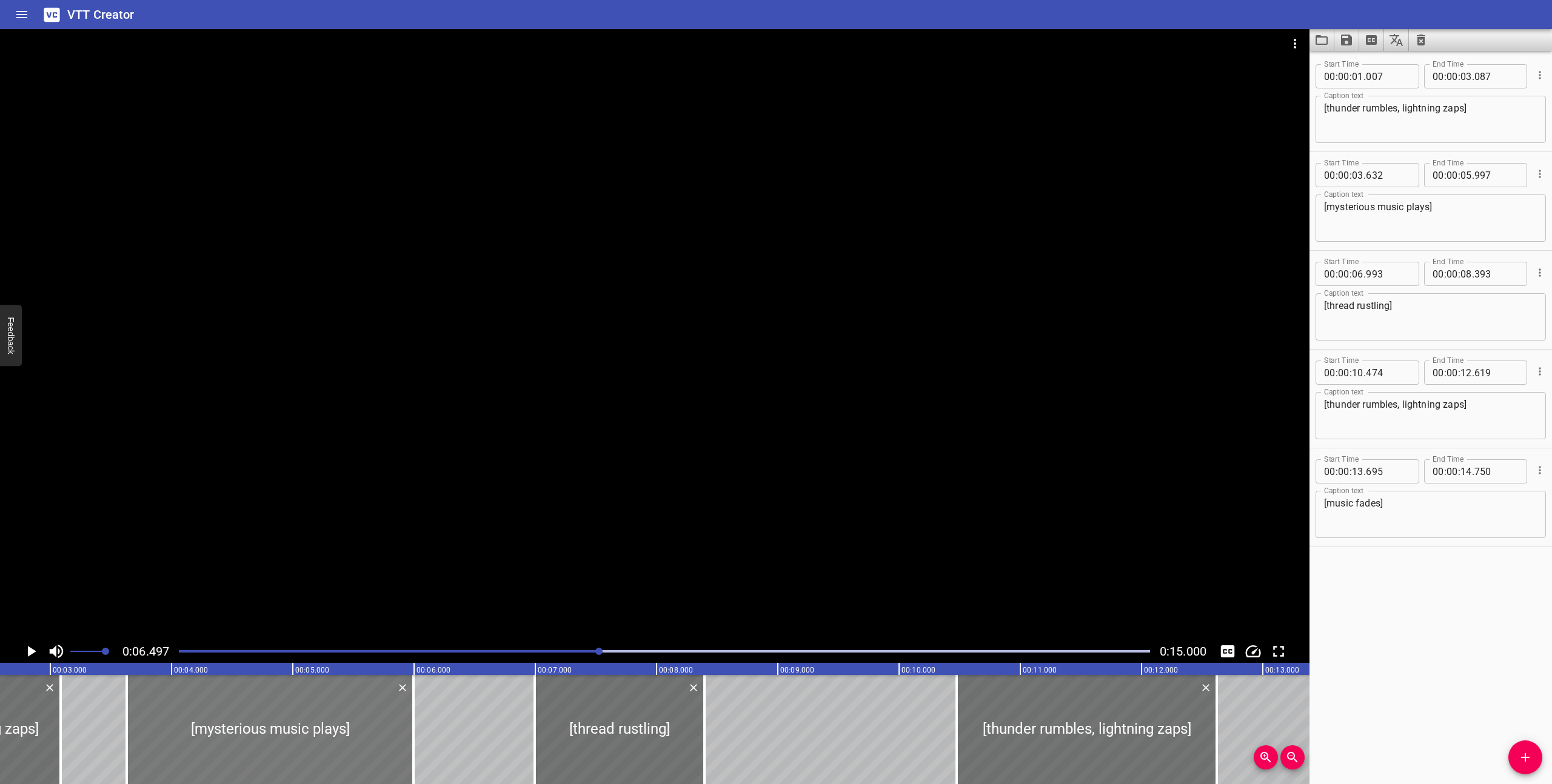 scroll, scrollTop: 0, scrollLeft: 299, axis: horizontal 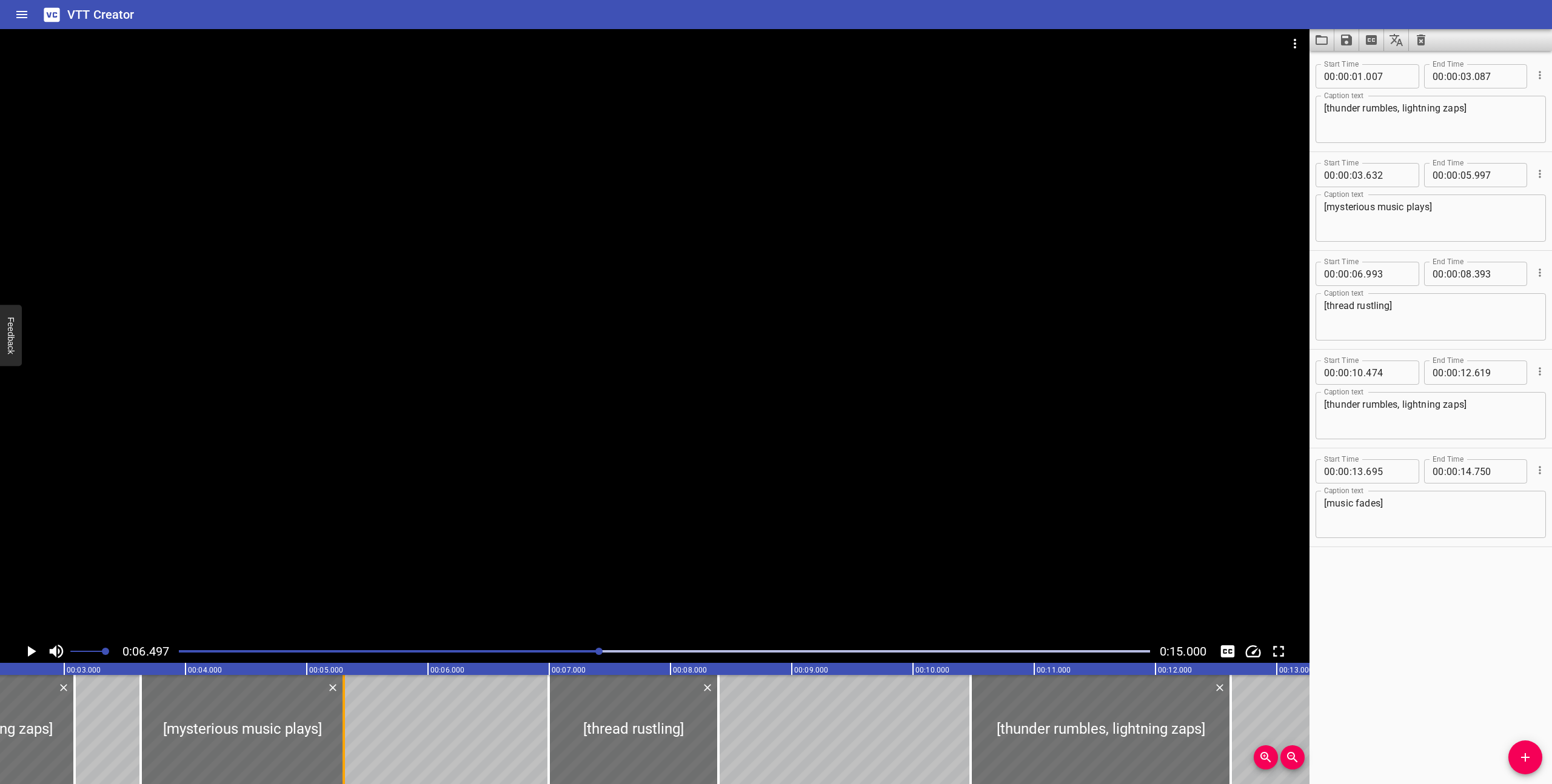 drag, startPoint x: 426, startPoint y: 741, endPoint x: 343, endPoint y: 730, distance: 83.72574 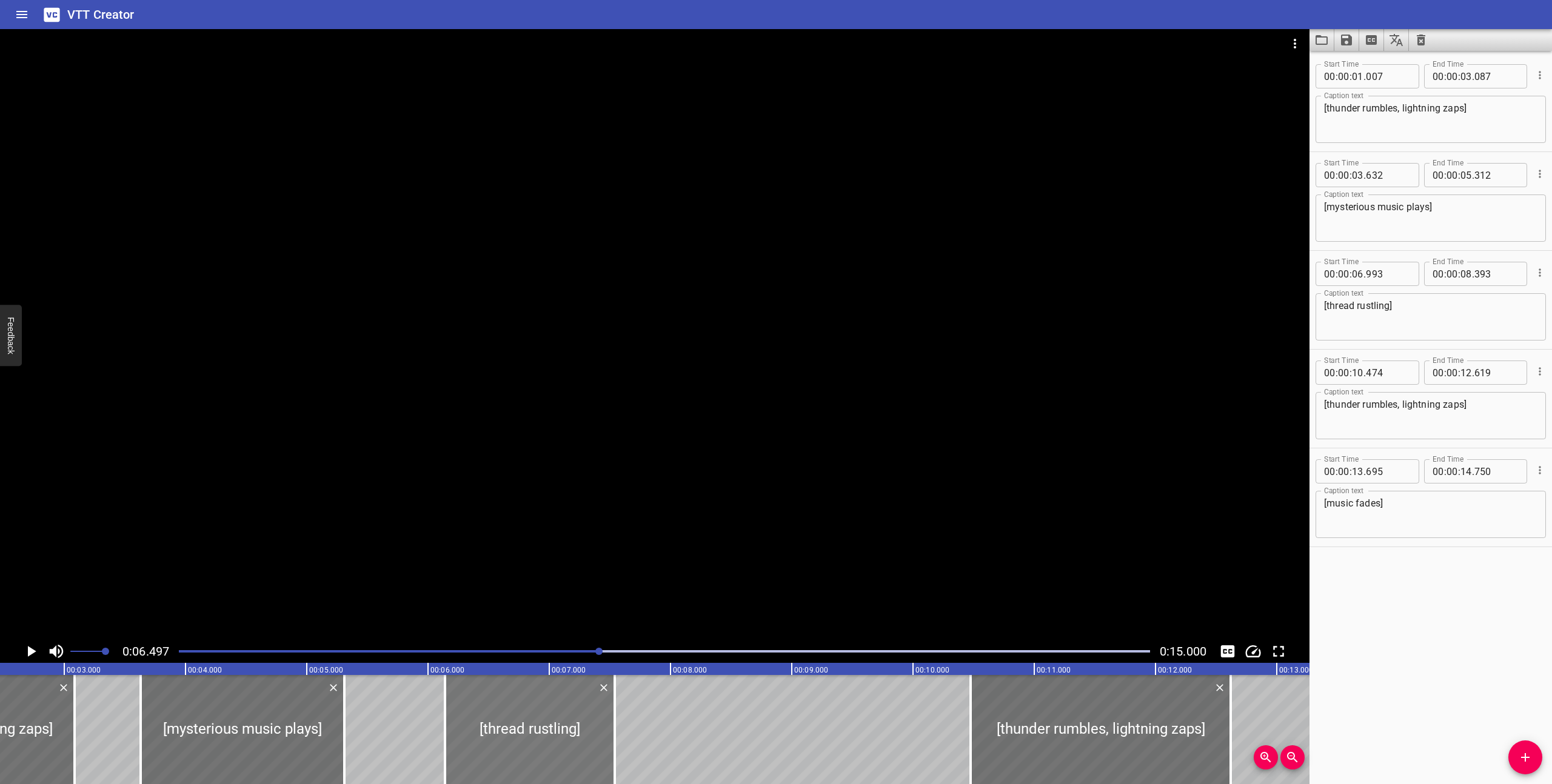 drag, startPoint x: 623, startPoint y: 702, endPoint x: 519, endPoint y: 700, distance: 104.01923 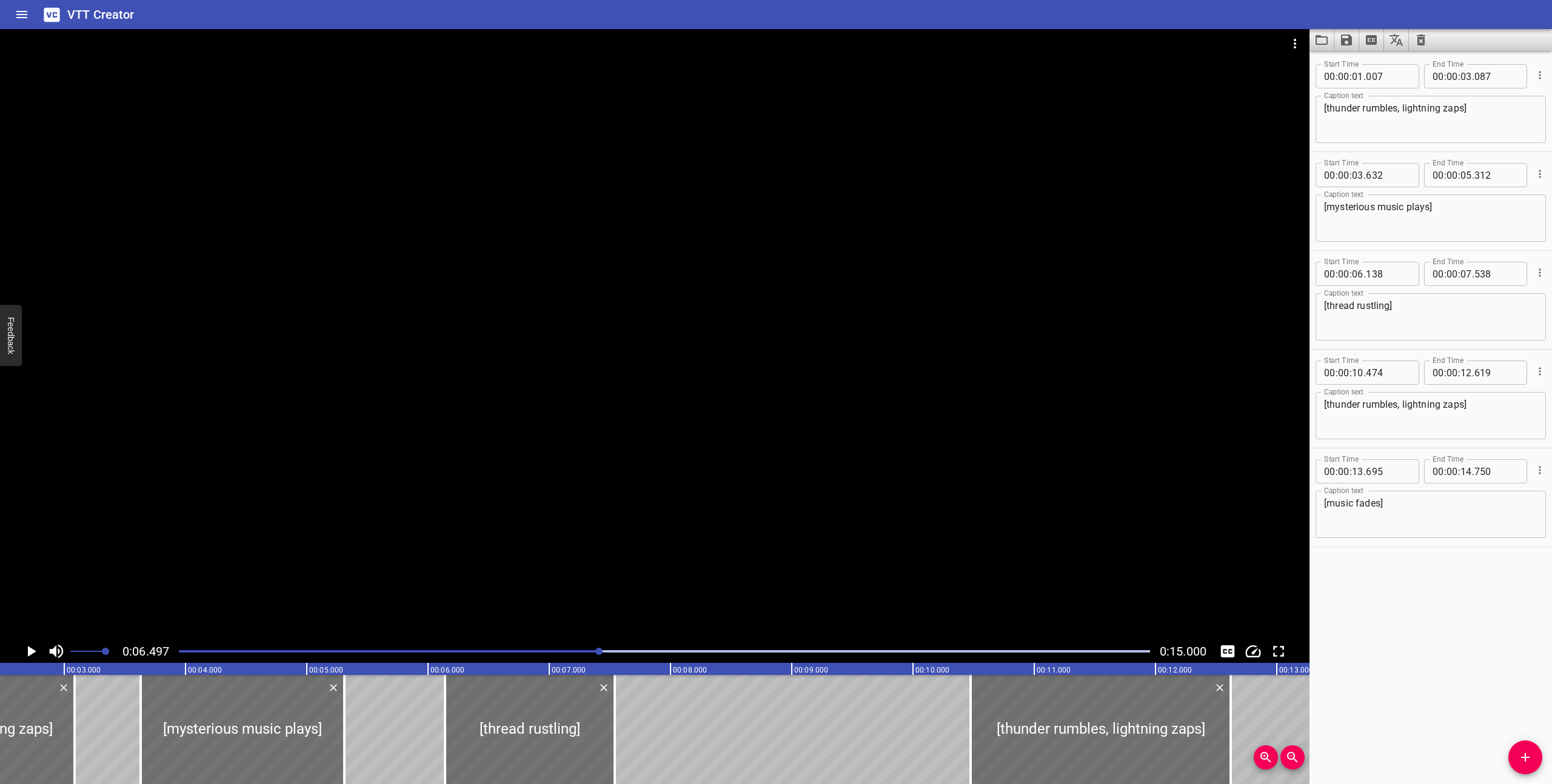 click at bounding box center [664, 651] 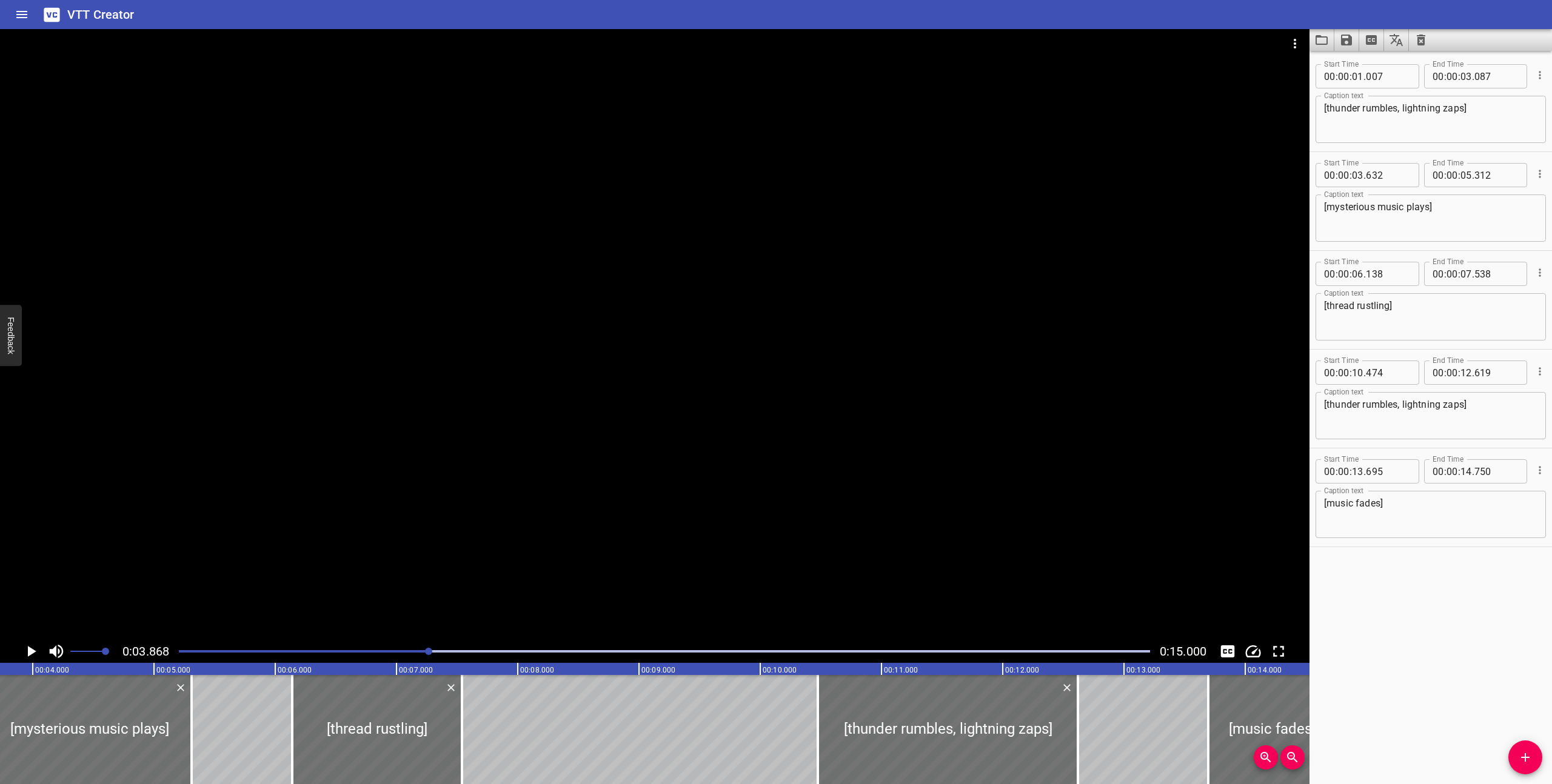 scroll, scrollTop: 0, scrollLeft: 469, axis: horizontal 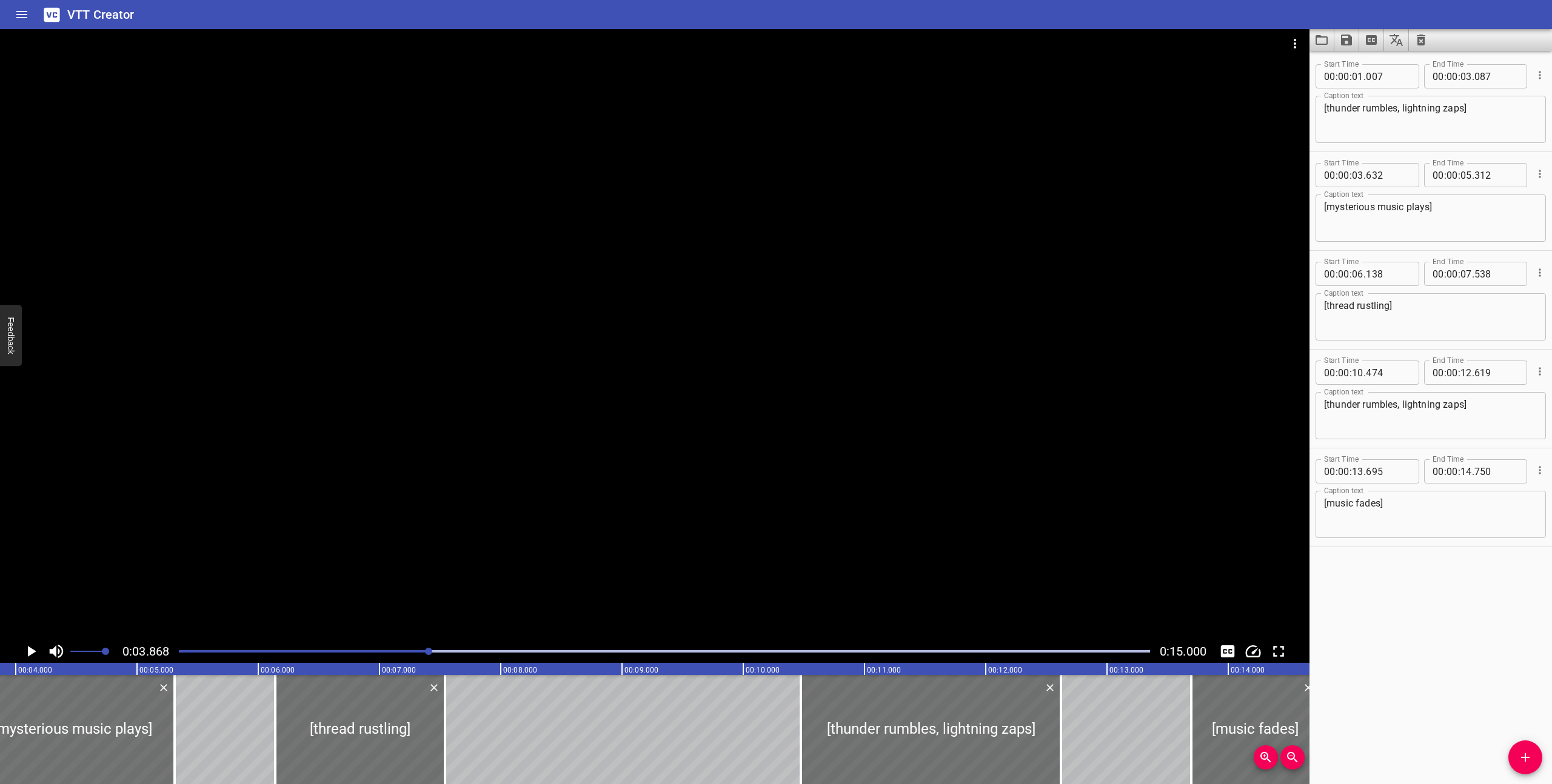 click 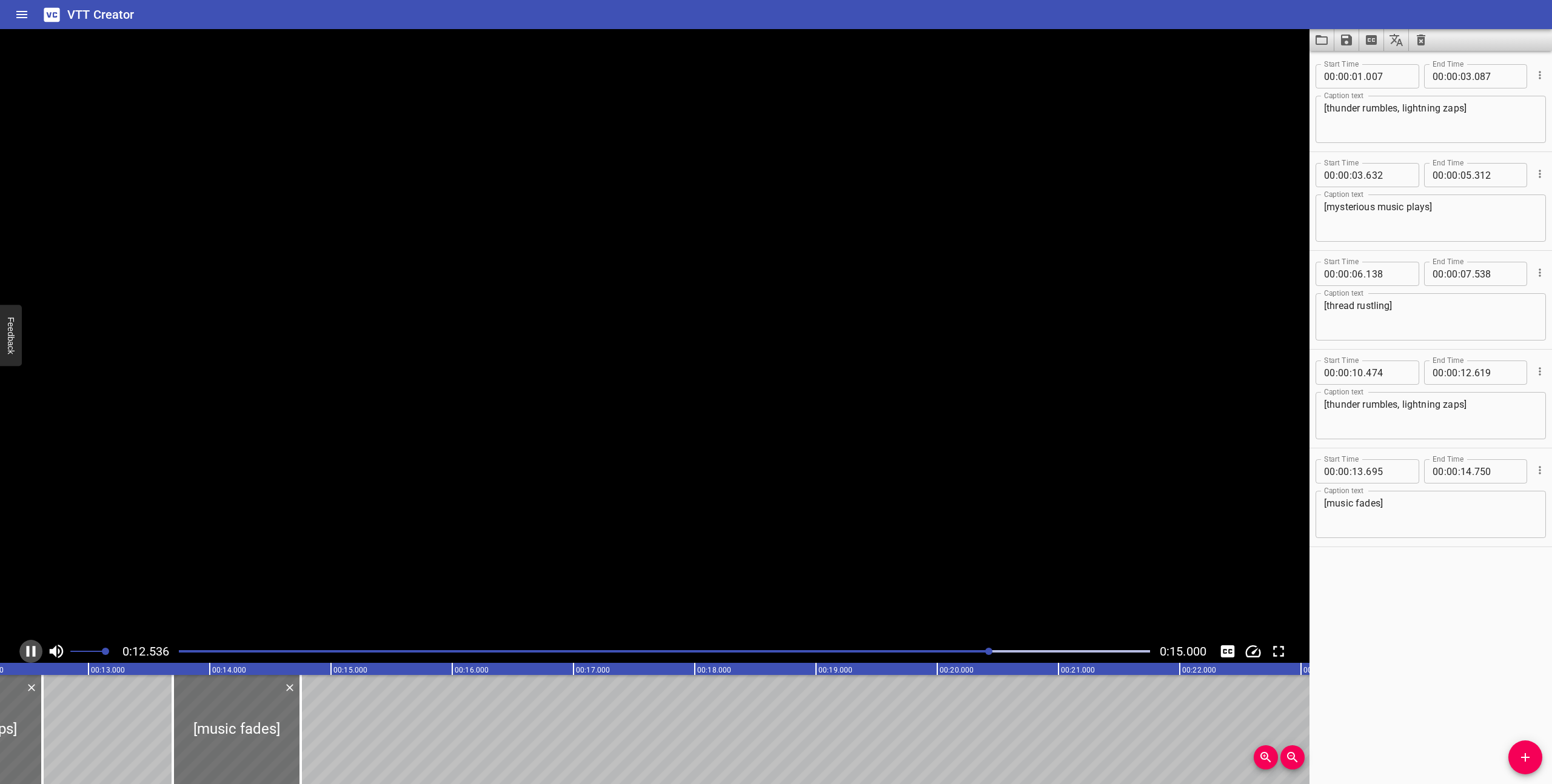 click 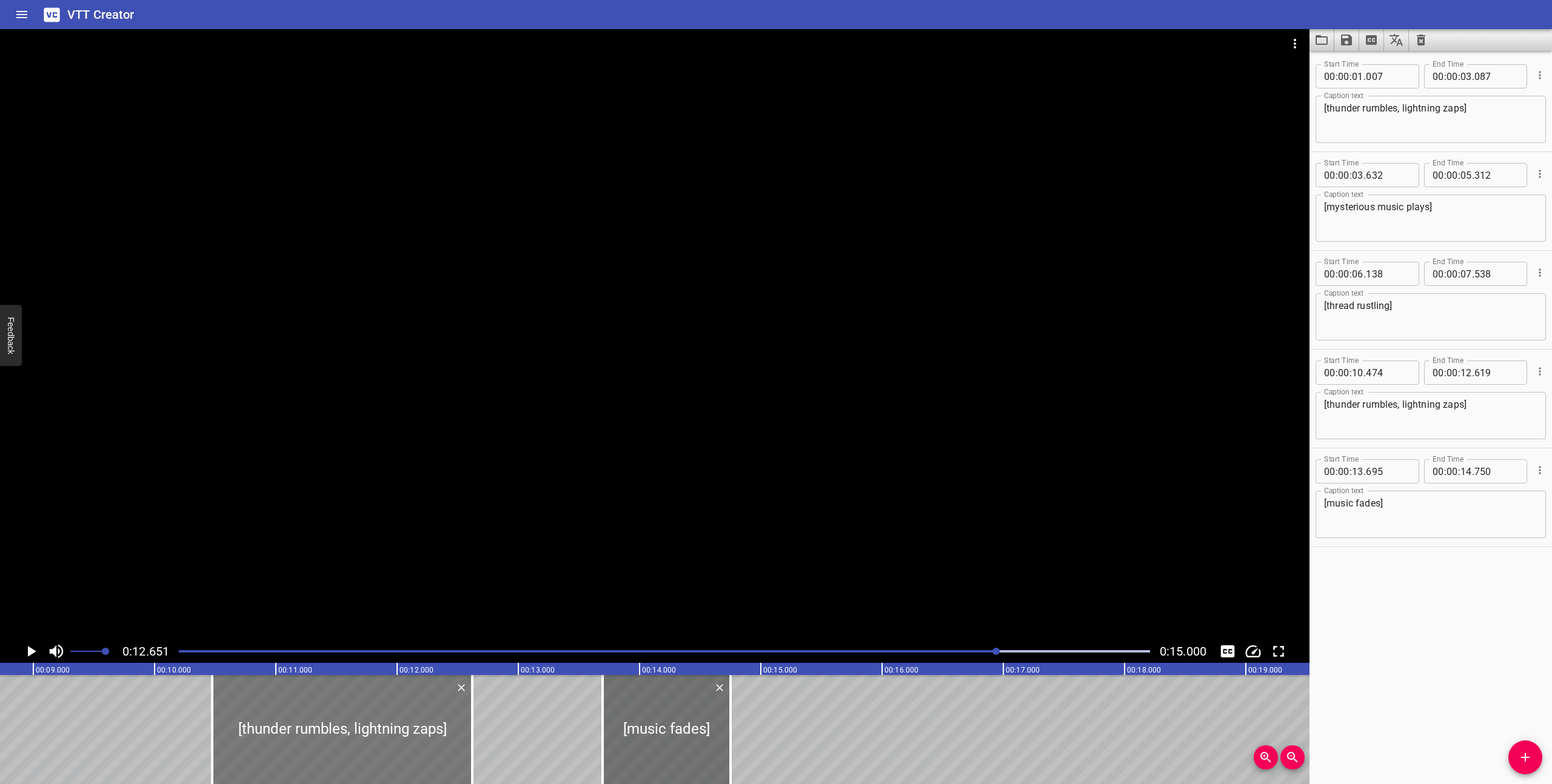 scroll, scrollTop: 0, scrollLeft: 1054, axis: horizontal 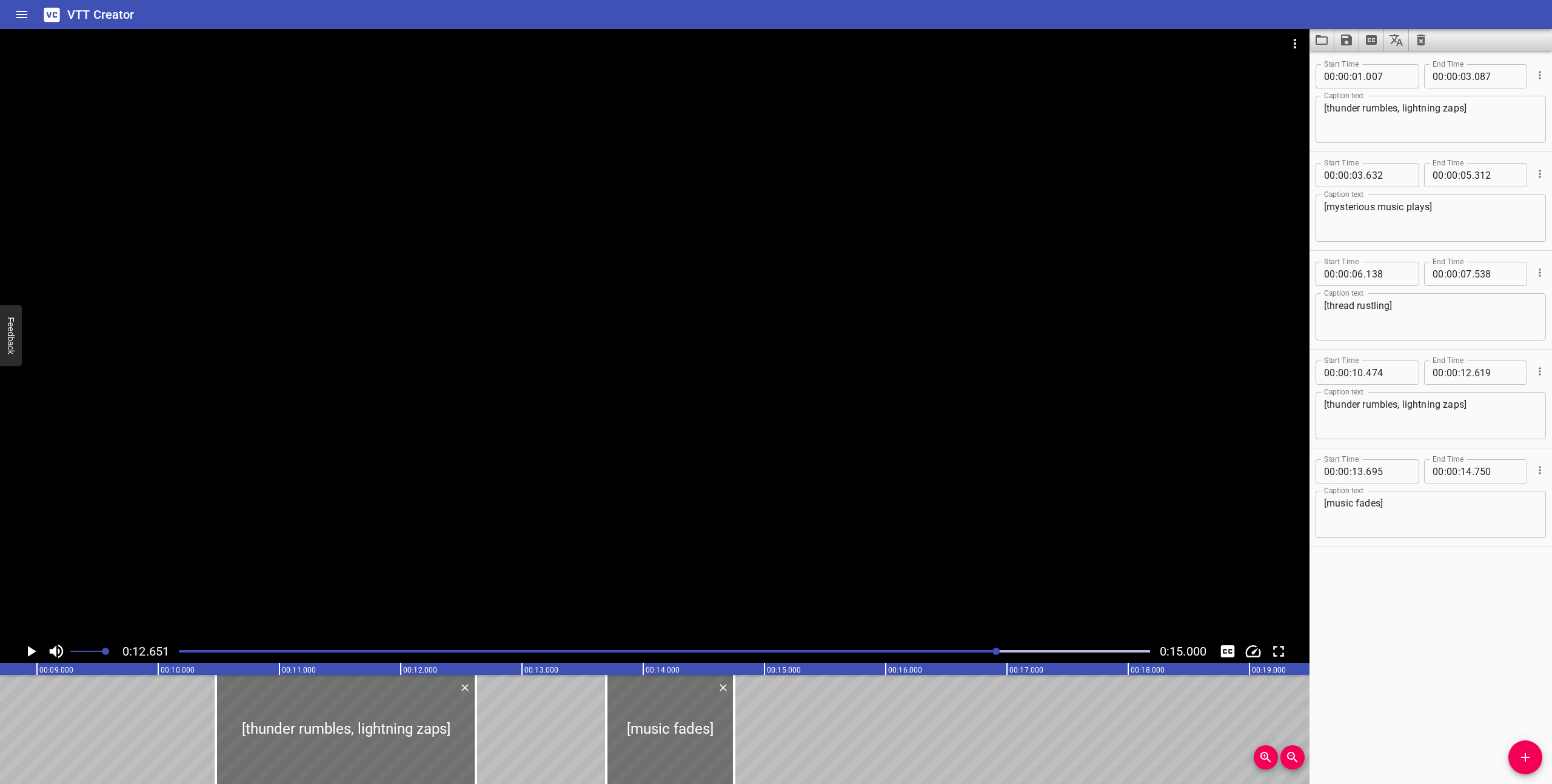 click 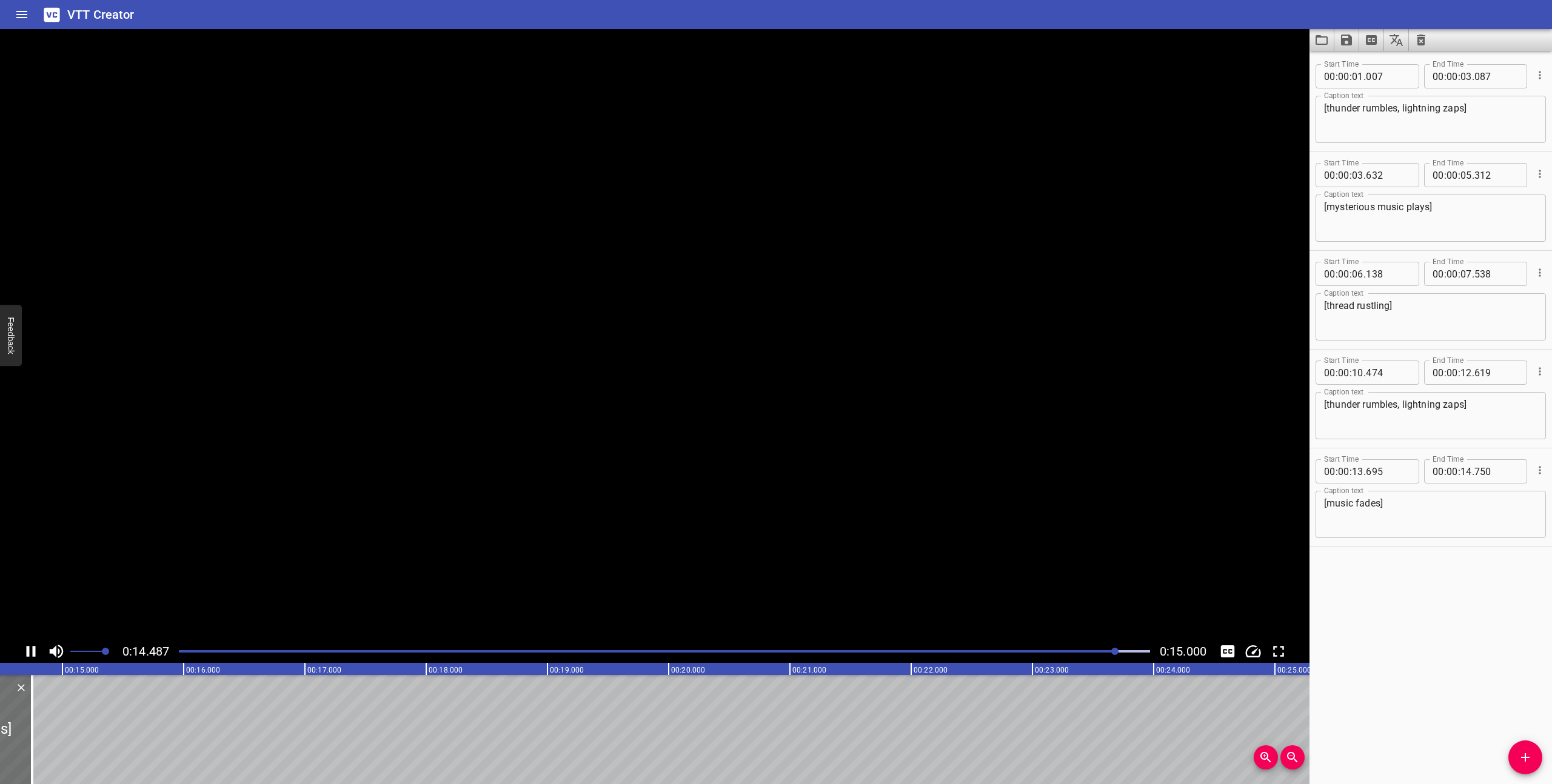 click 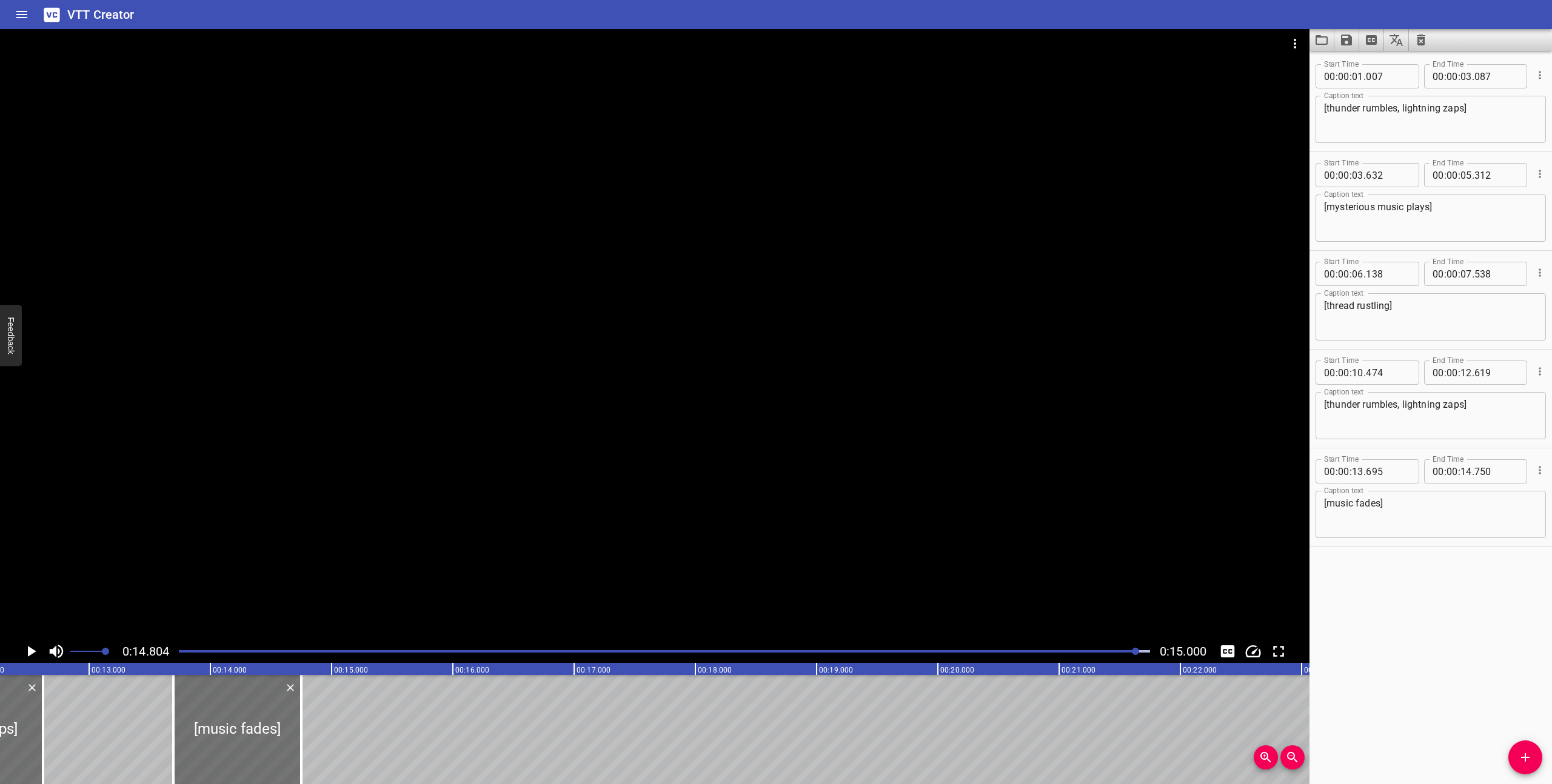 scroll, scrollTop: 0, scrollLeft: 1299, axis: horizontal 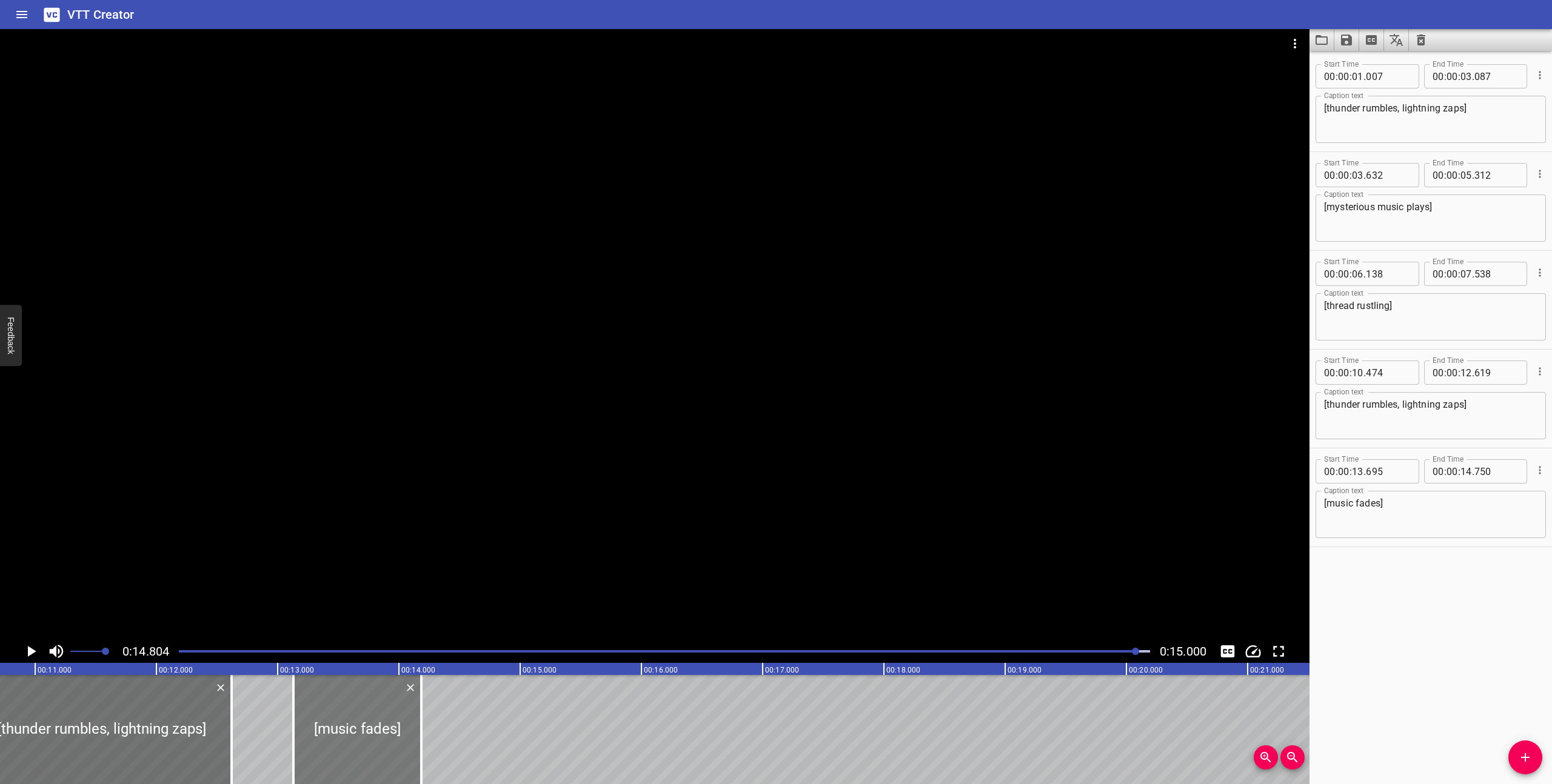 drag, startPoint x: 424, startPoint y: 729, endPoint x: 355, endPoint y: 722, distance: 69.35416 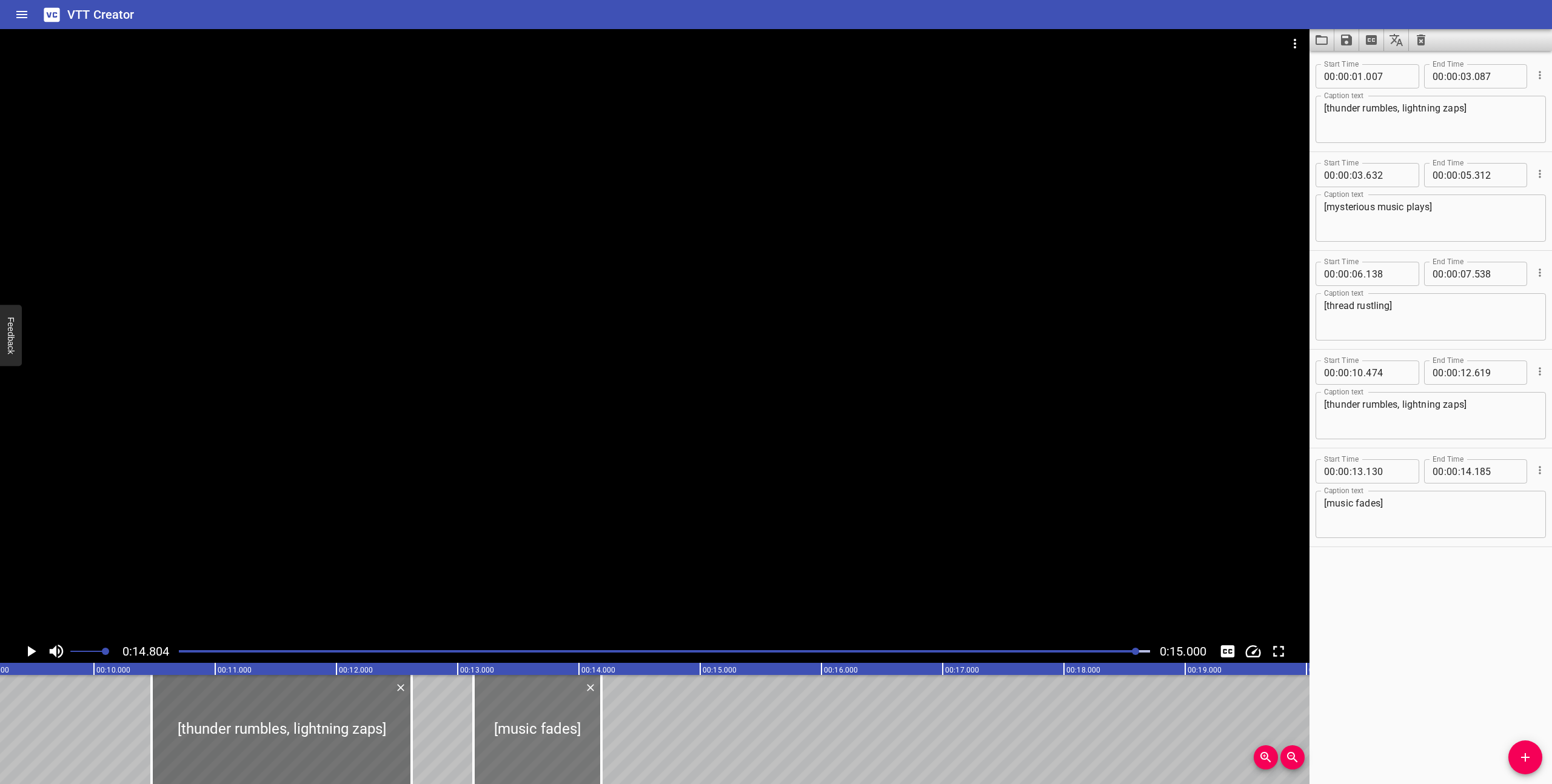 scroll, scrollTop: 0, scrollLeft: 1082, axis: horizontal 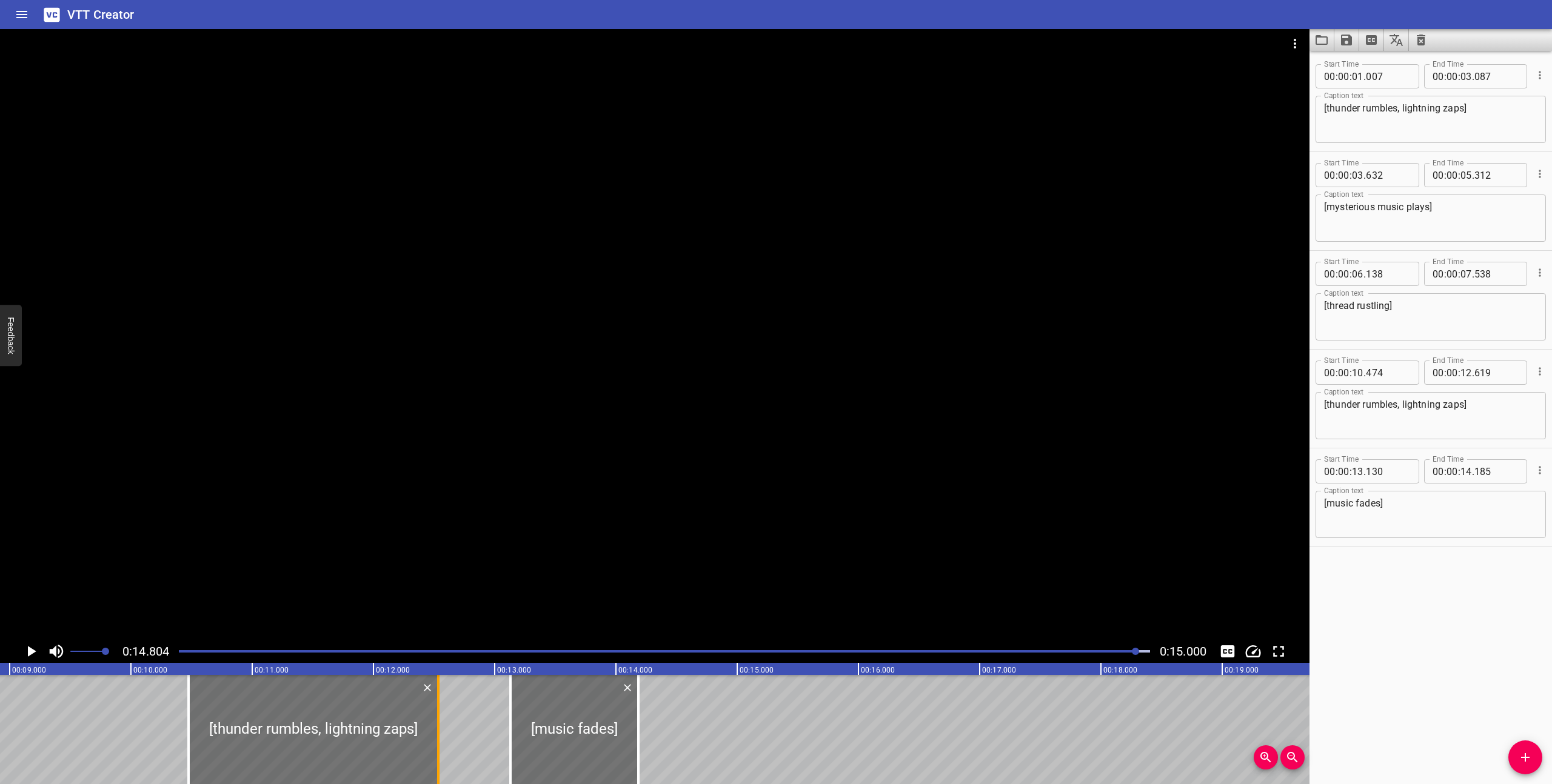 drag, startPoint x: 447, startPoint y: 763, endPoint x: 437, endPoint y: 763, distance: 10 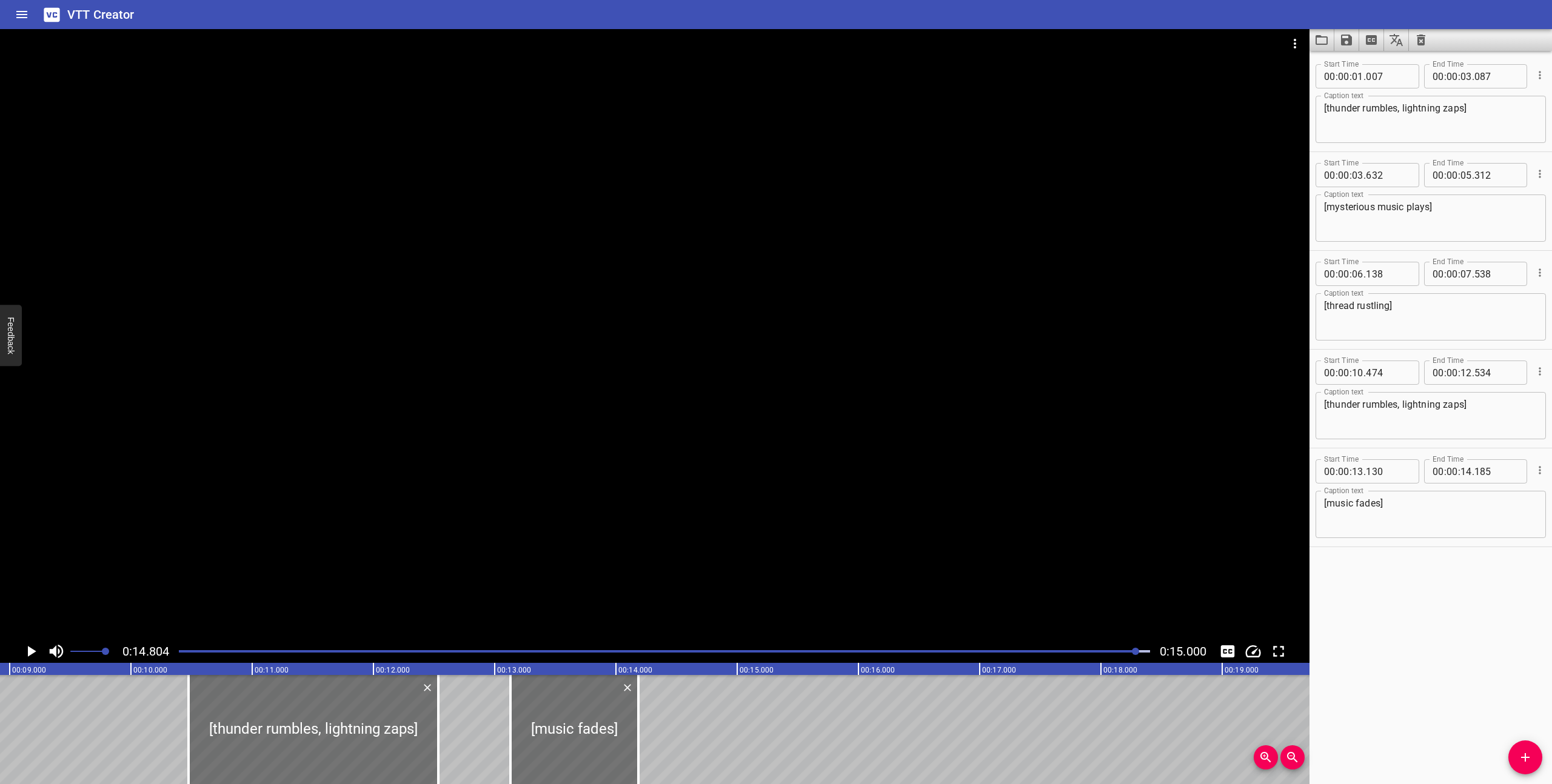 click at bounding box center (652, 651) 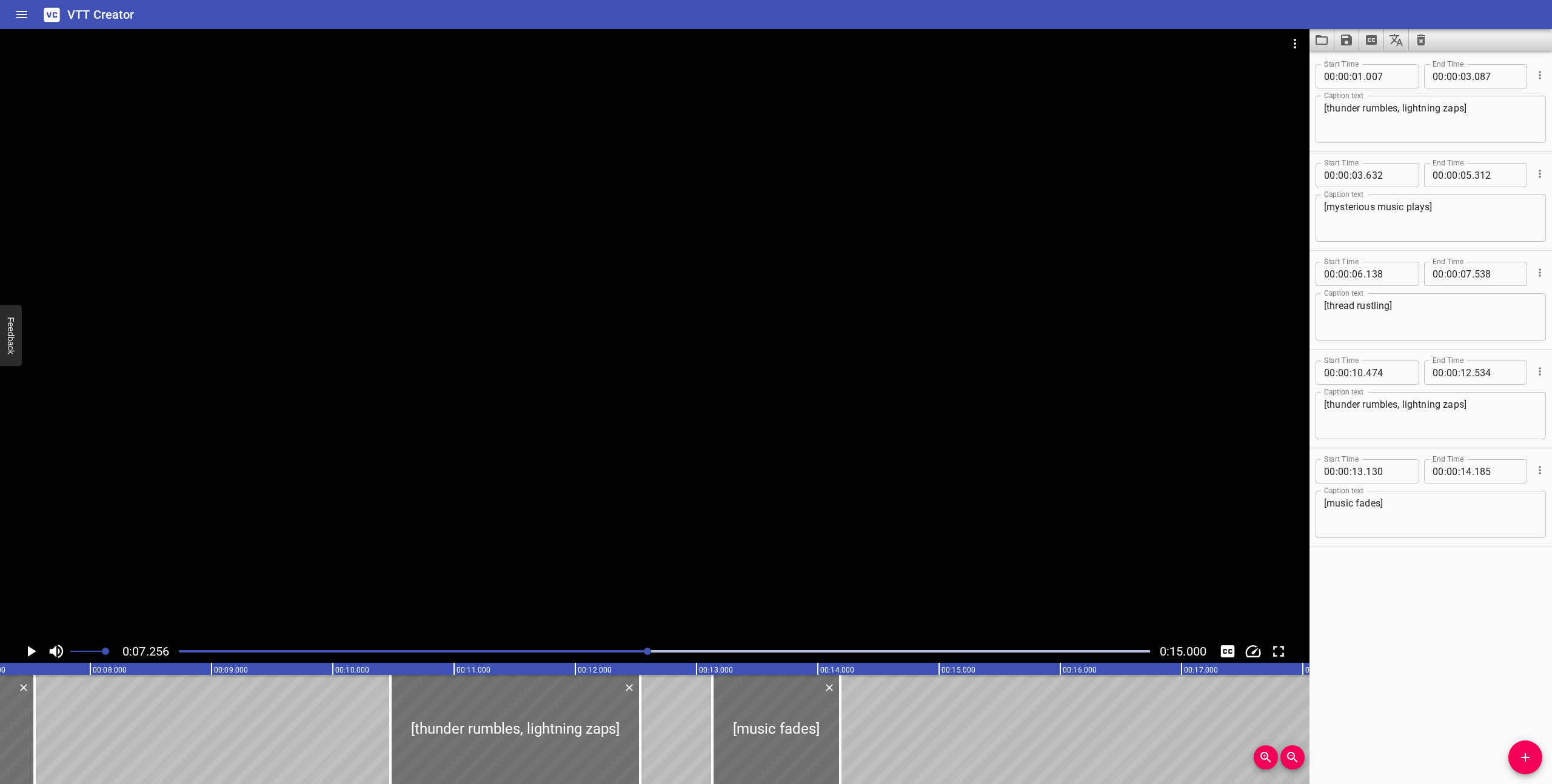 click at bounding box center (655, 334) 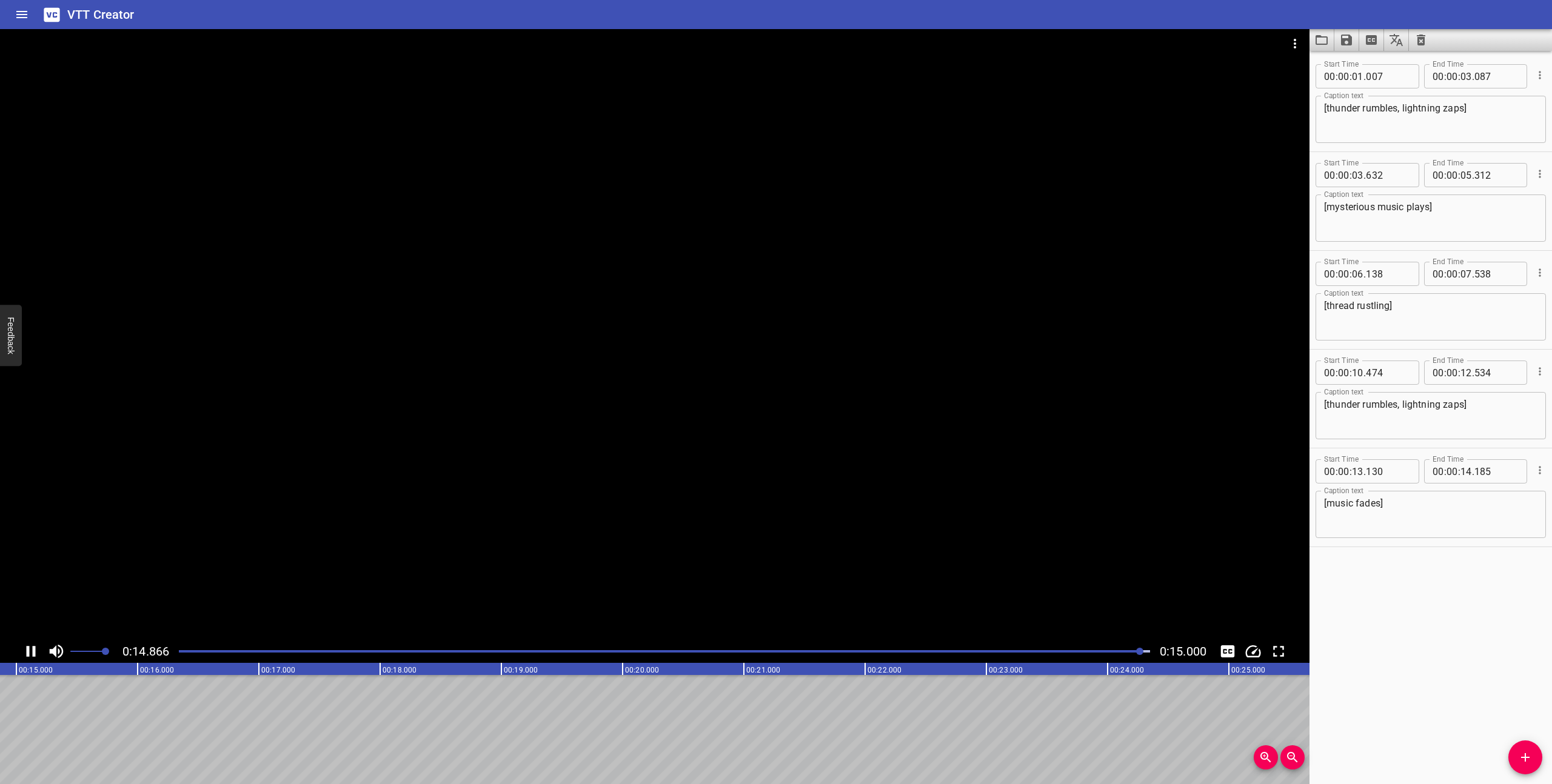 scroll, scrollTop: 0, scrollLeft: 1819, axis: horizontal 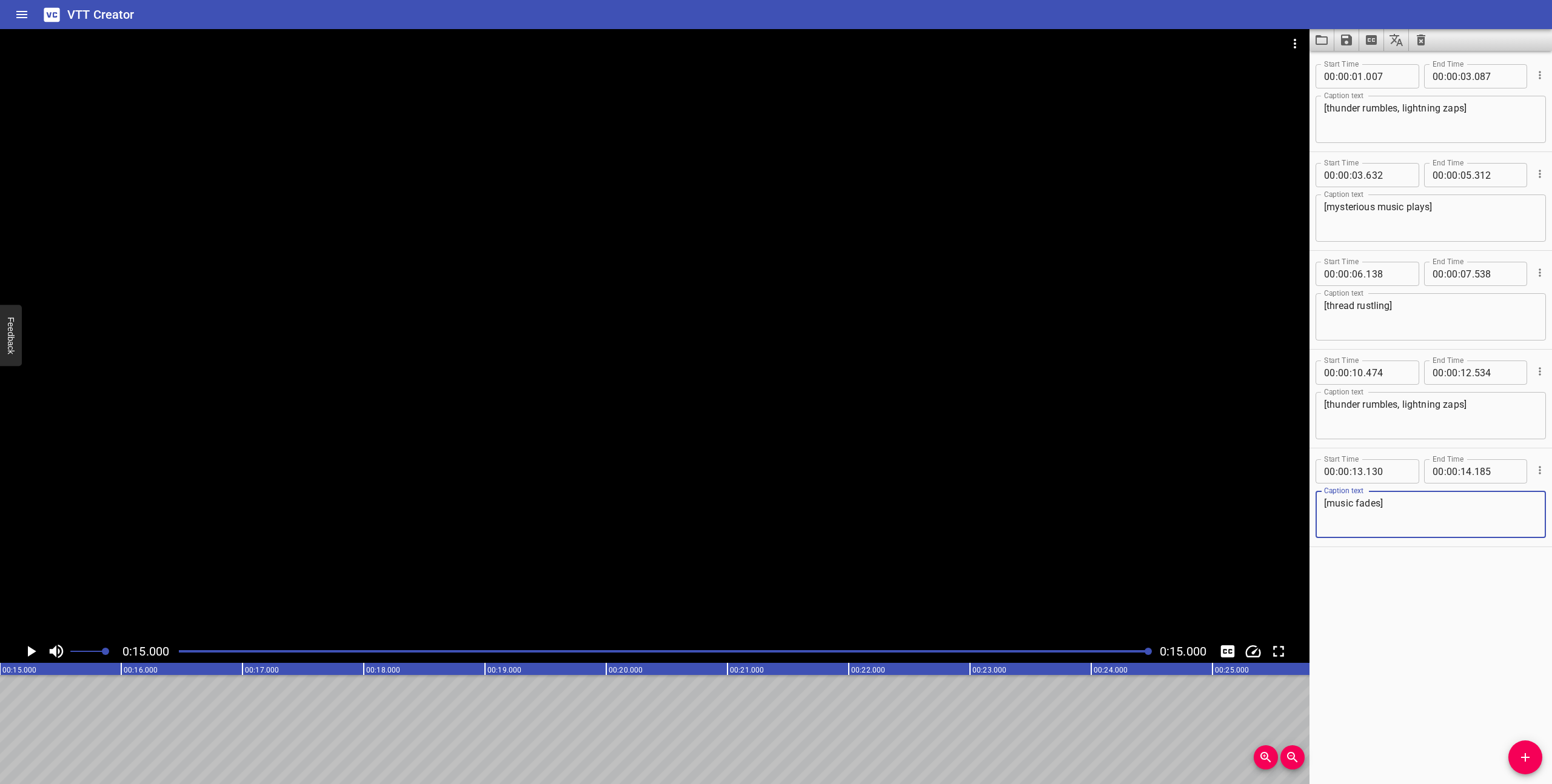 drag, startPoint x: 1379, startPoint y: 504, endPoint x: 1328, endPoint y: 506, distance: 51.039201 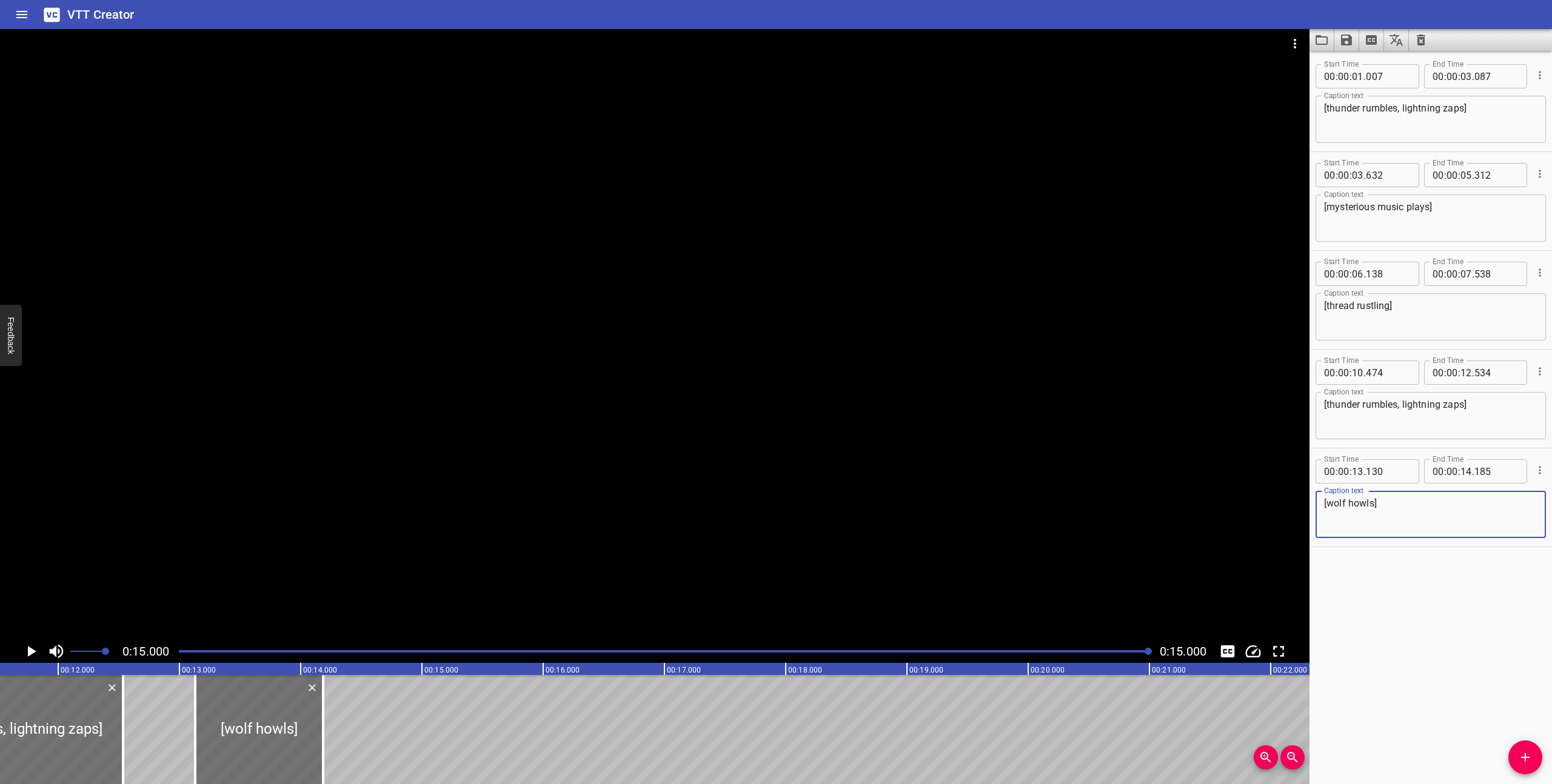 scroll, scrollTop: 0, scrollLeft: 1198, axis: horizontal 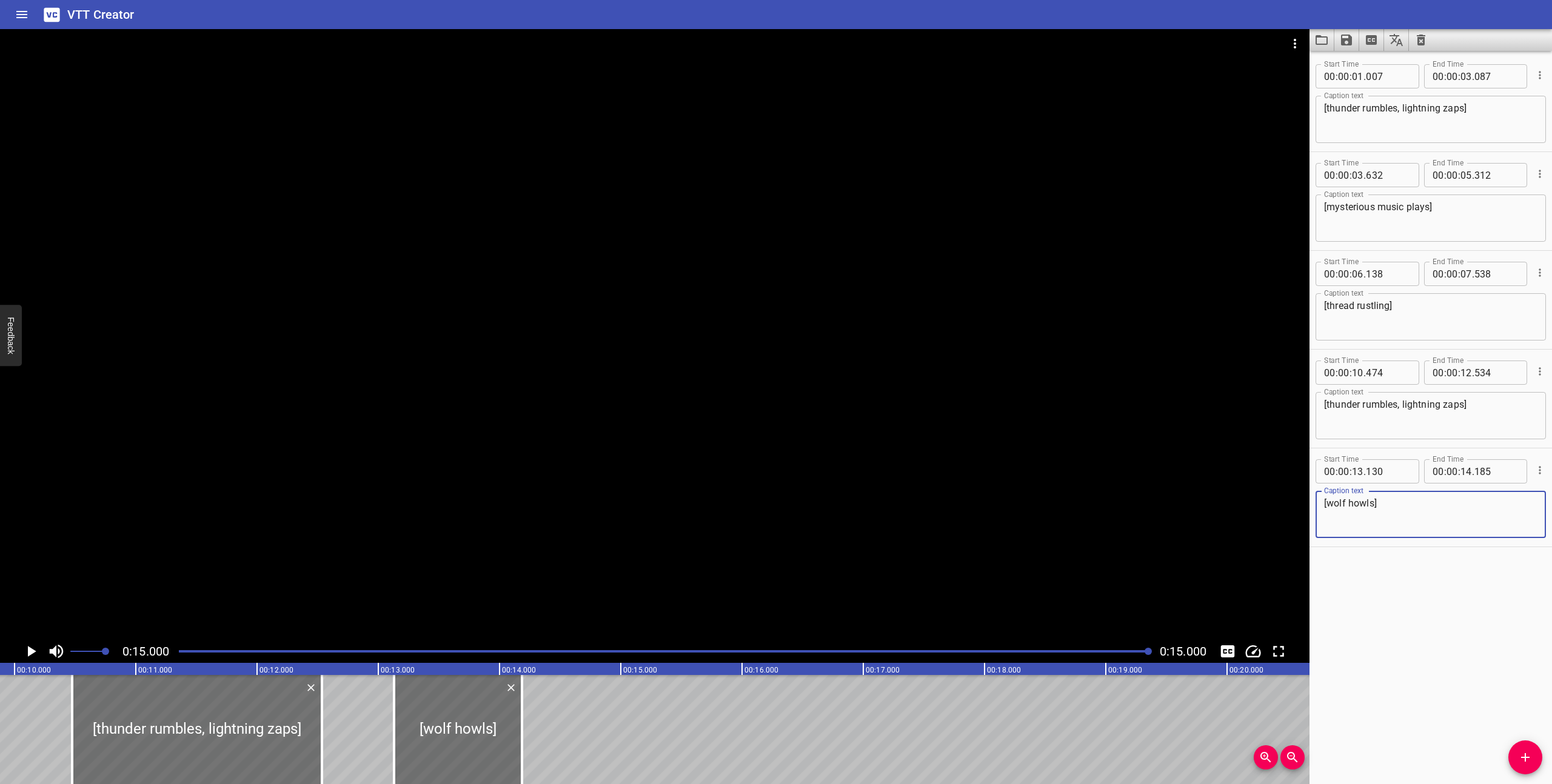 type on "[wolf howls]" 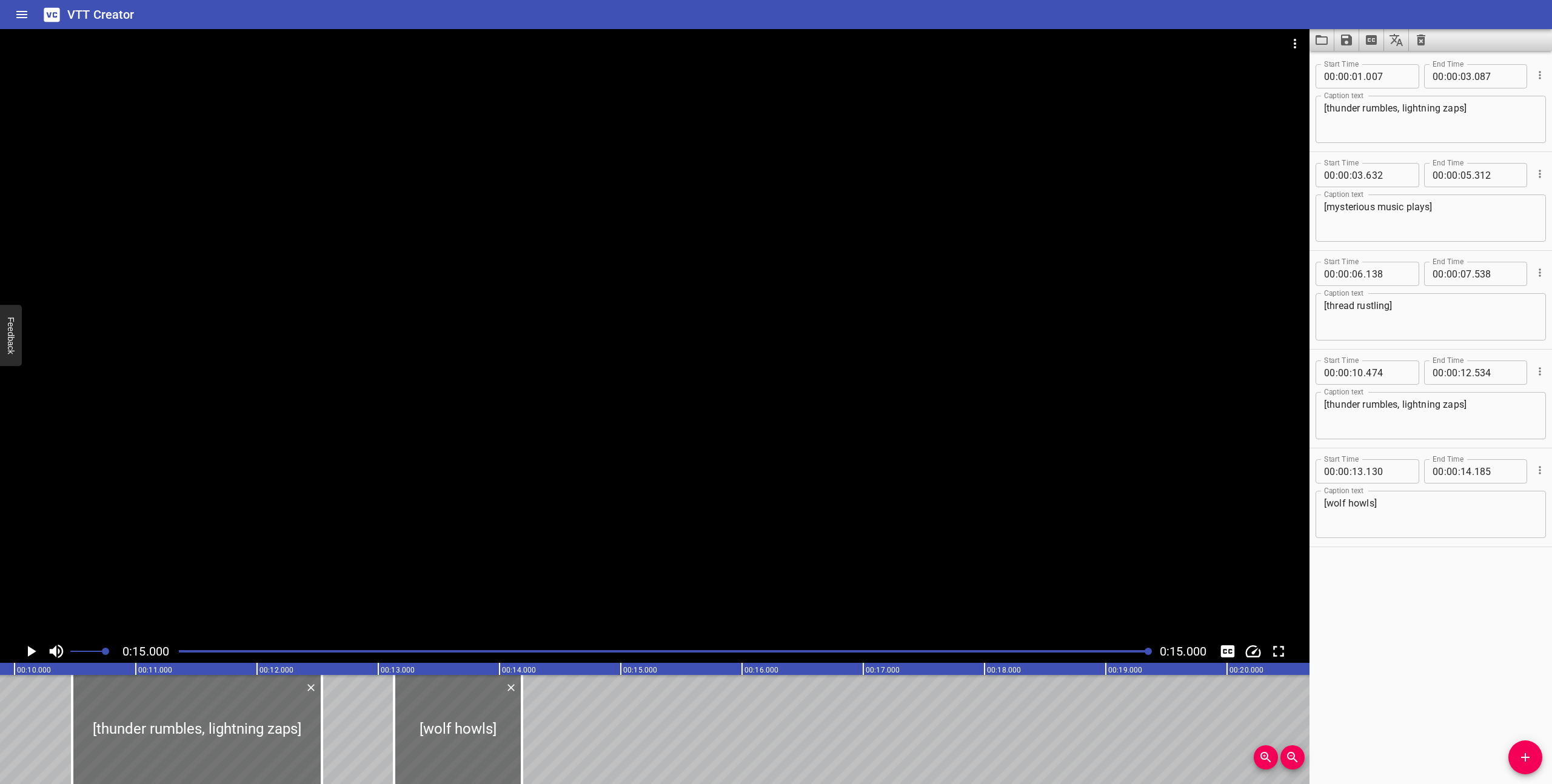 click at bounding box center [664, 651] 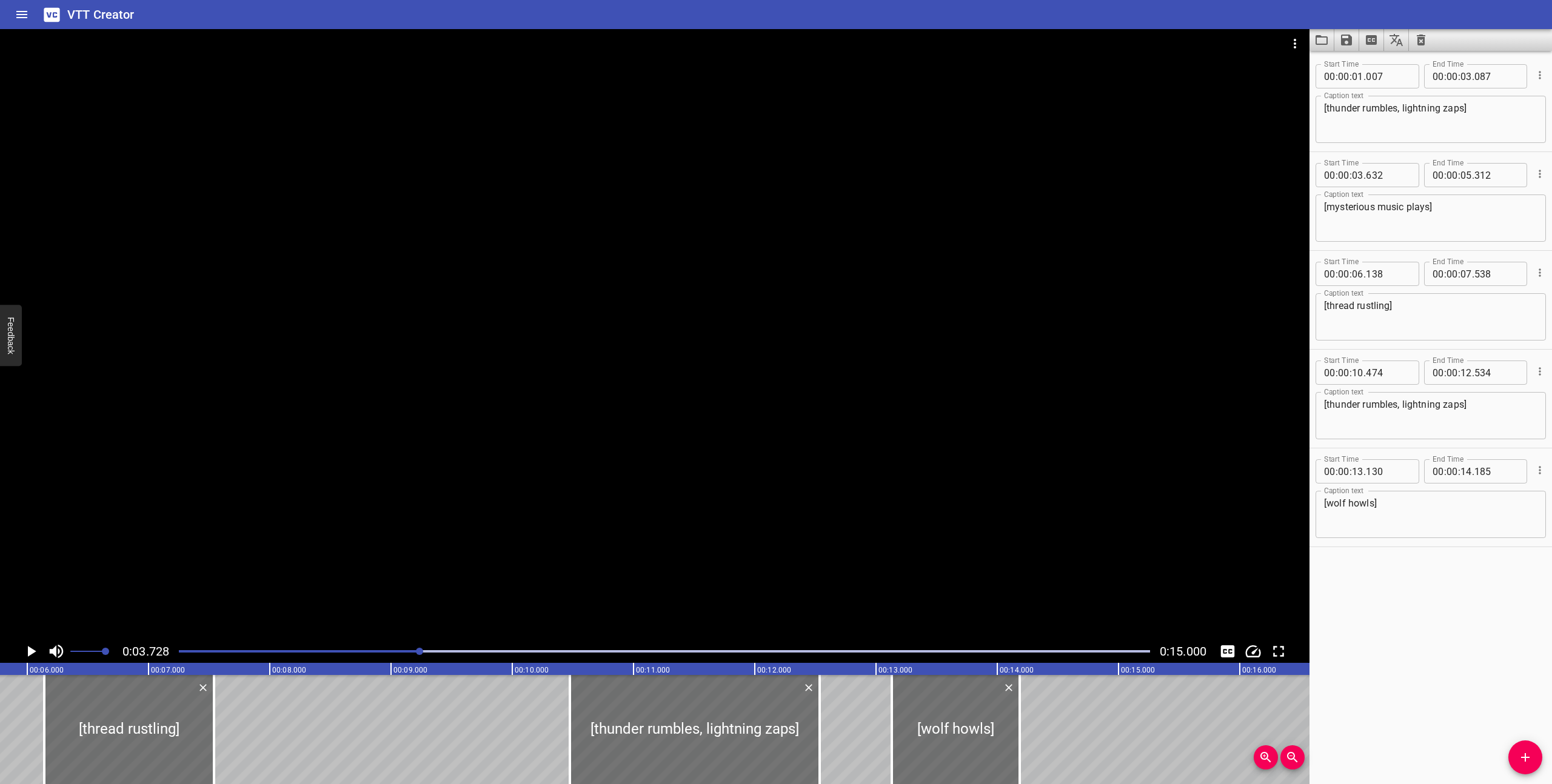 click at bounding box center [655, 334] 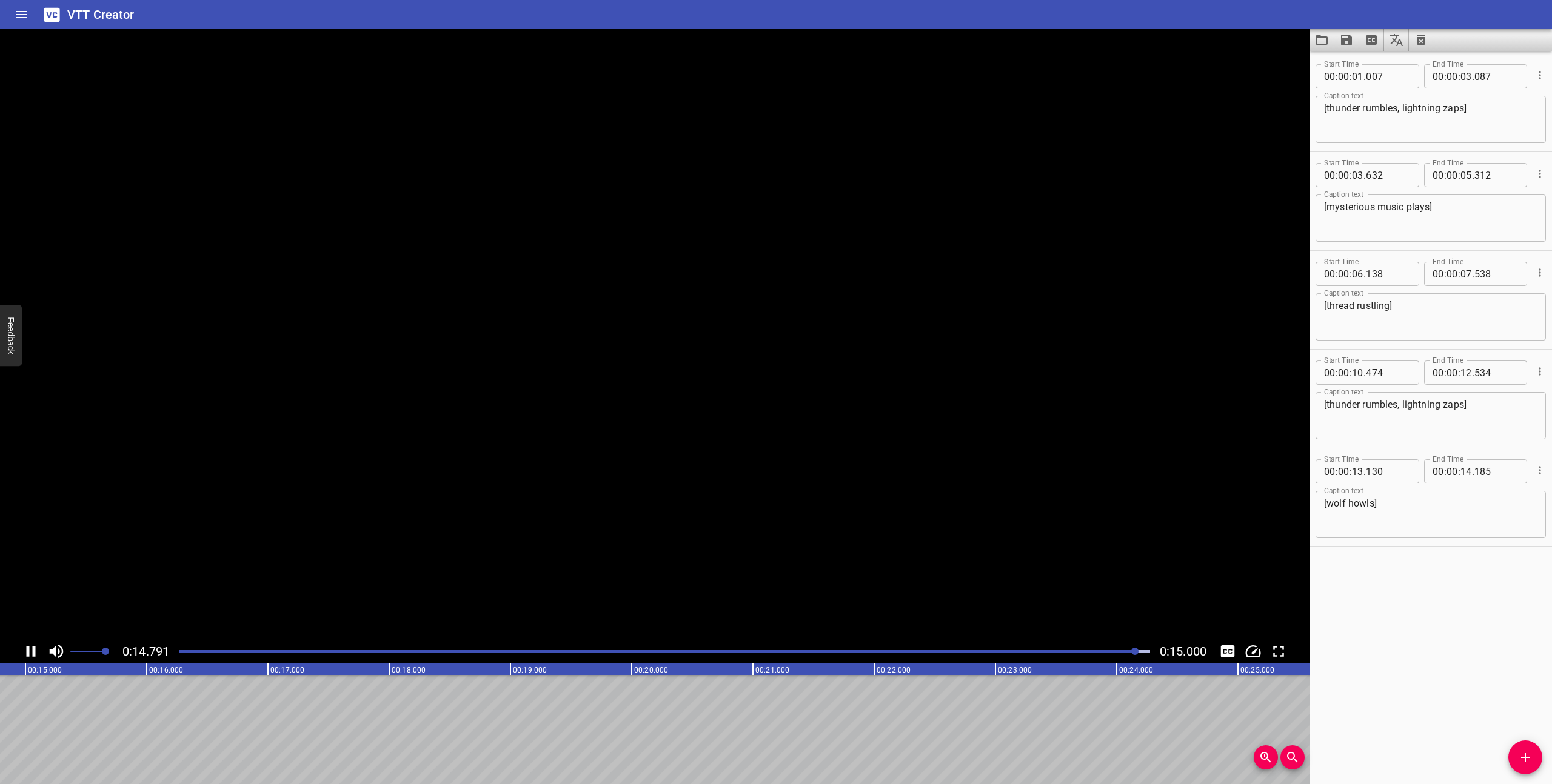 scroll, scrollTop: 0, scrollLeft: 1819, axis: horizontal 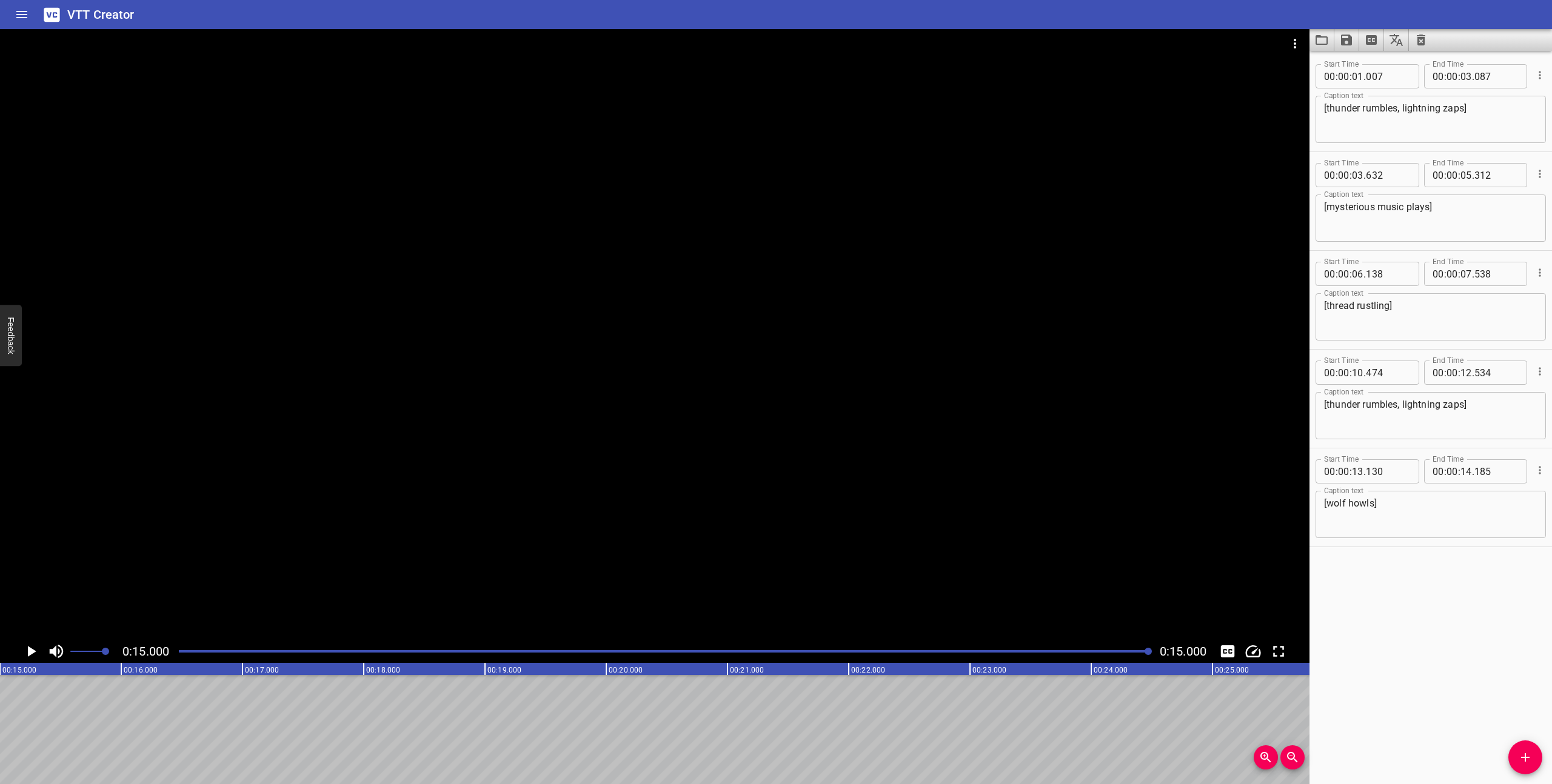 click at bounding box center (664, 651) 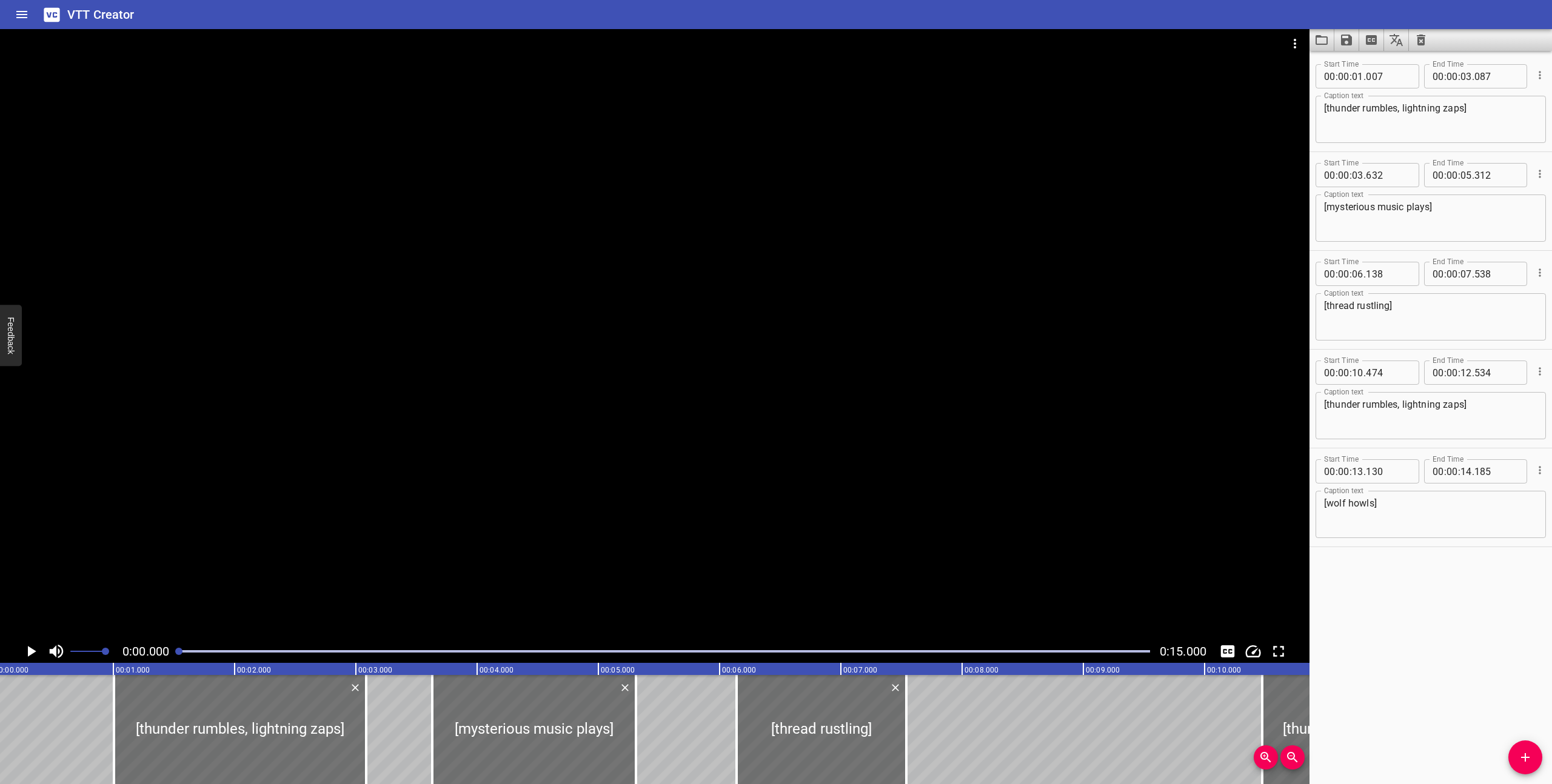 scroll, scrollTop: 0, scrollLeft: 0, axis: both 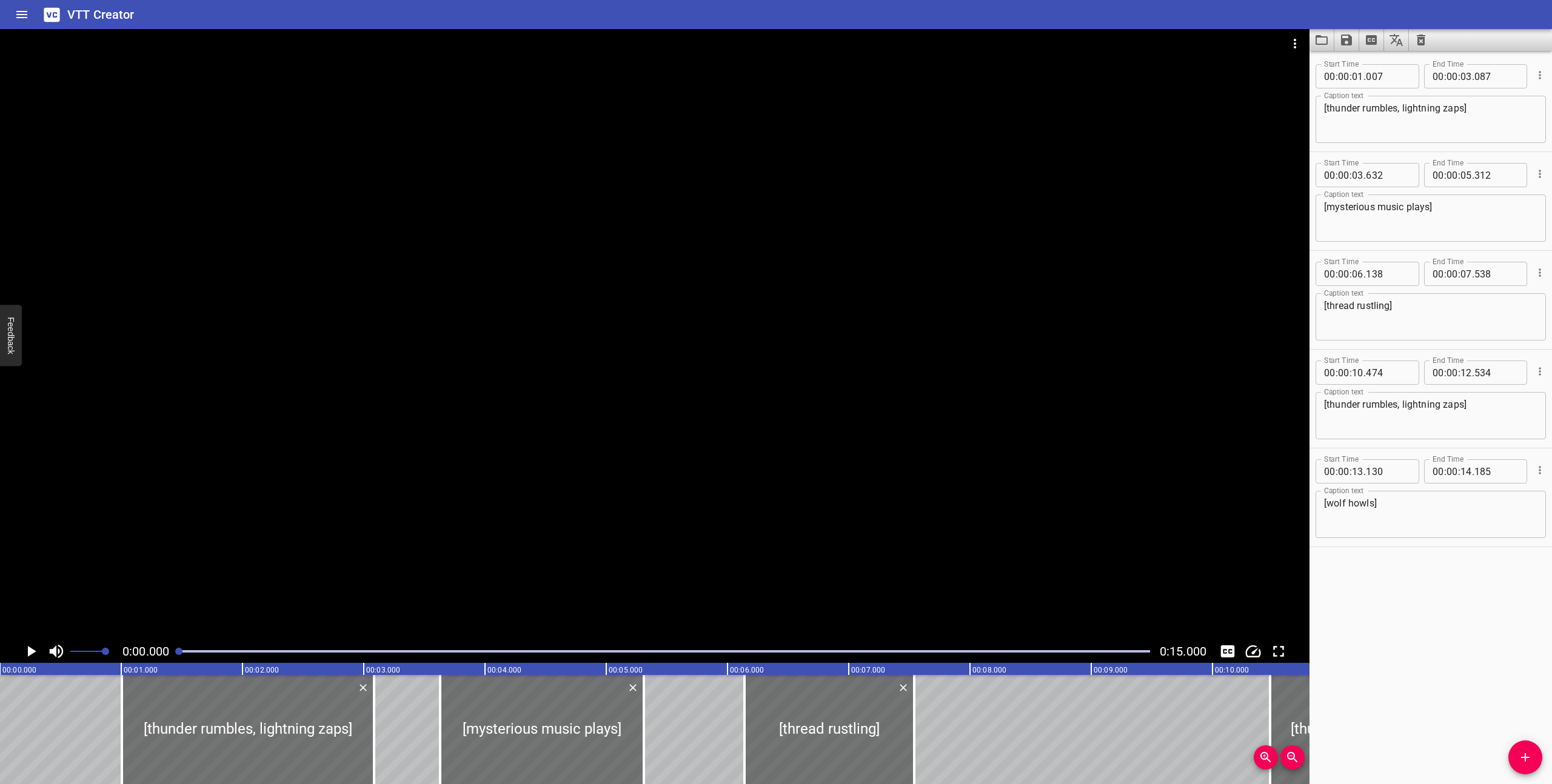 click 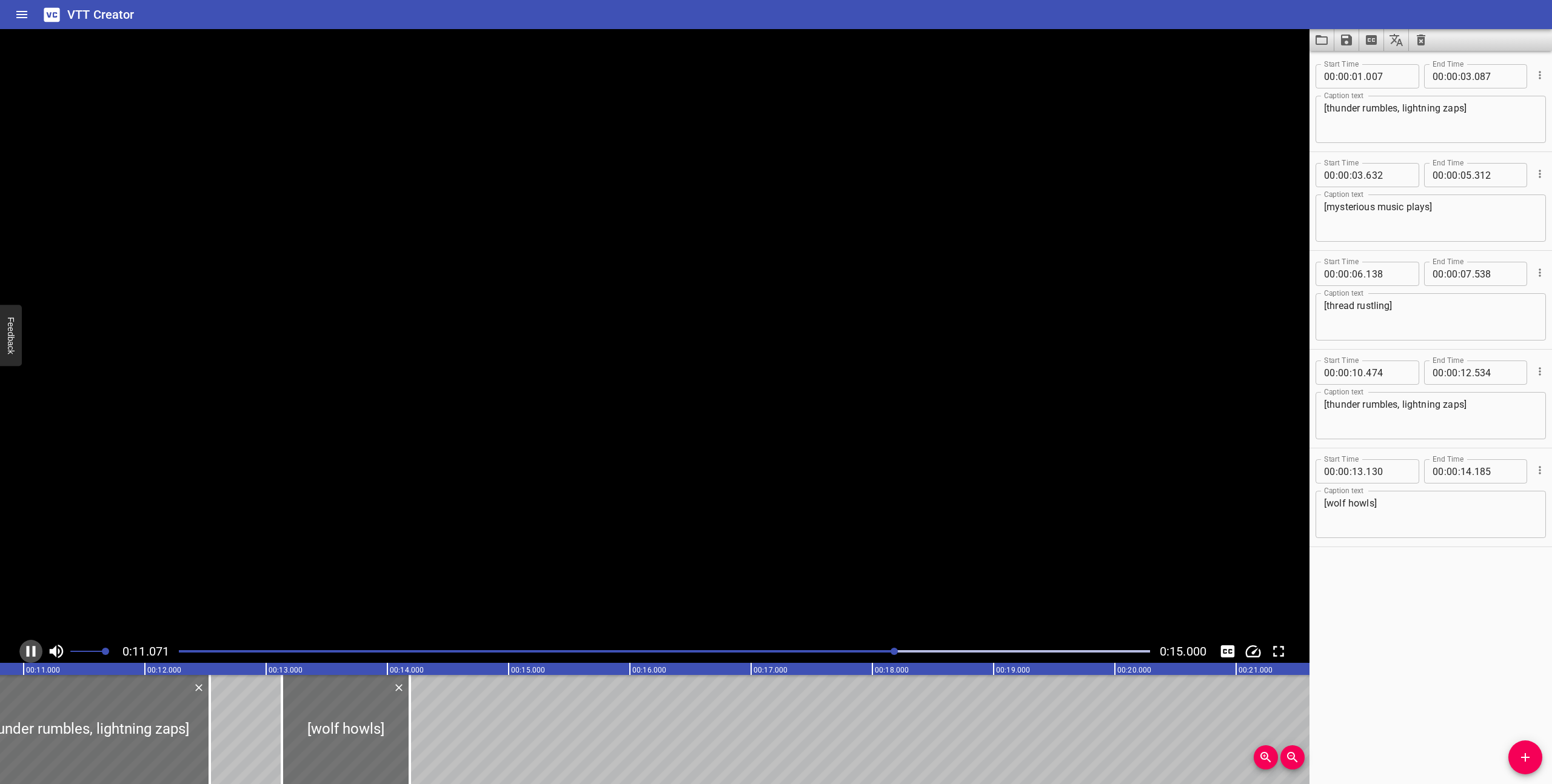click 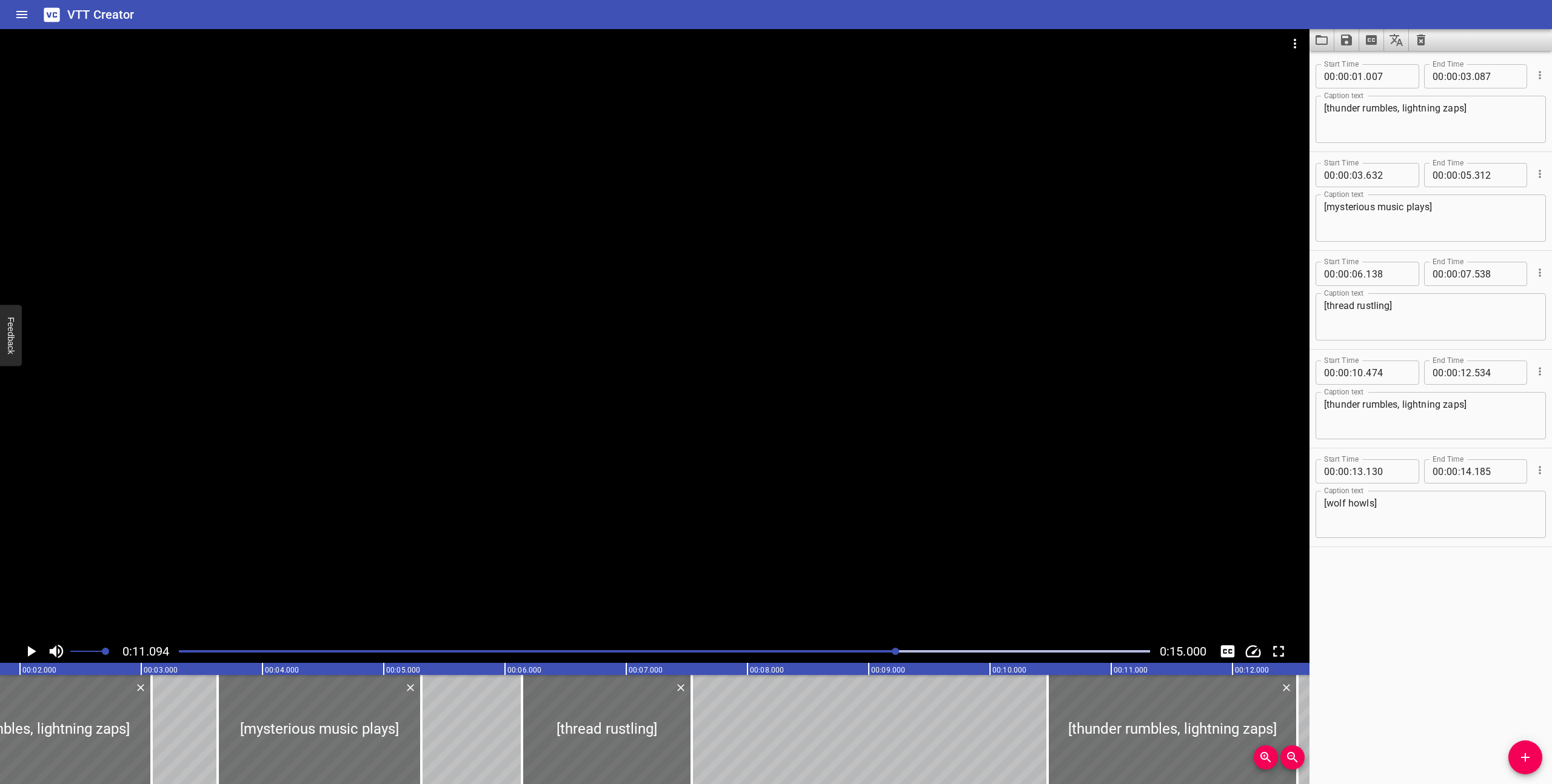 scroll, scrollTop: 0, scrollLeft: 221, axis: horizontal 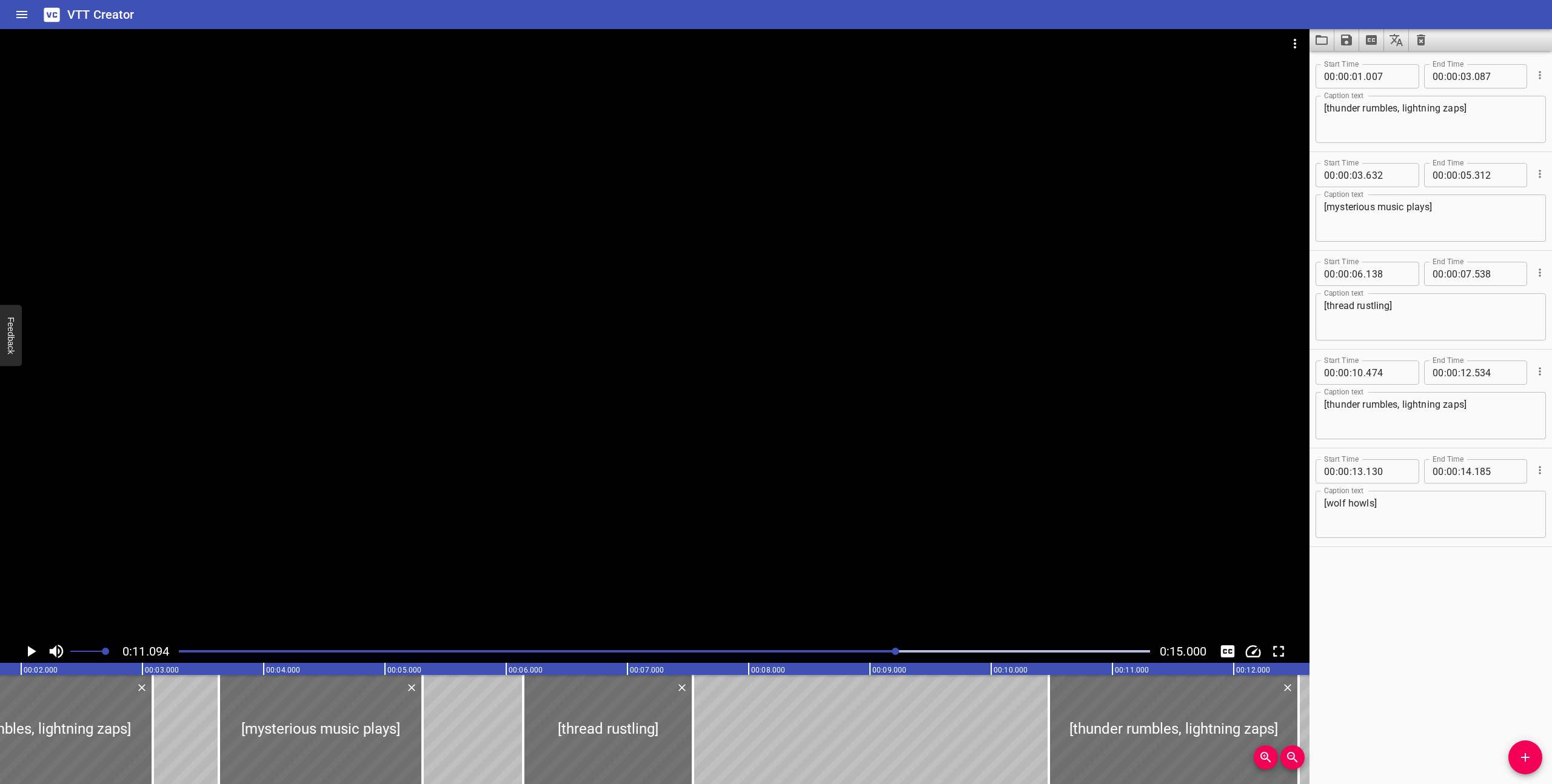 click at bounding box center [664, 651] 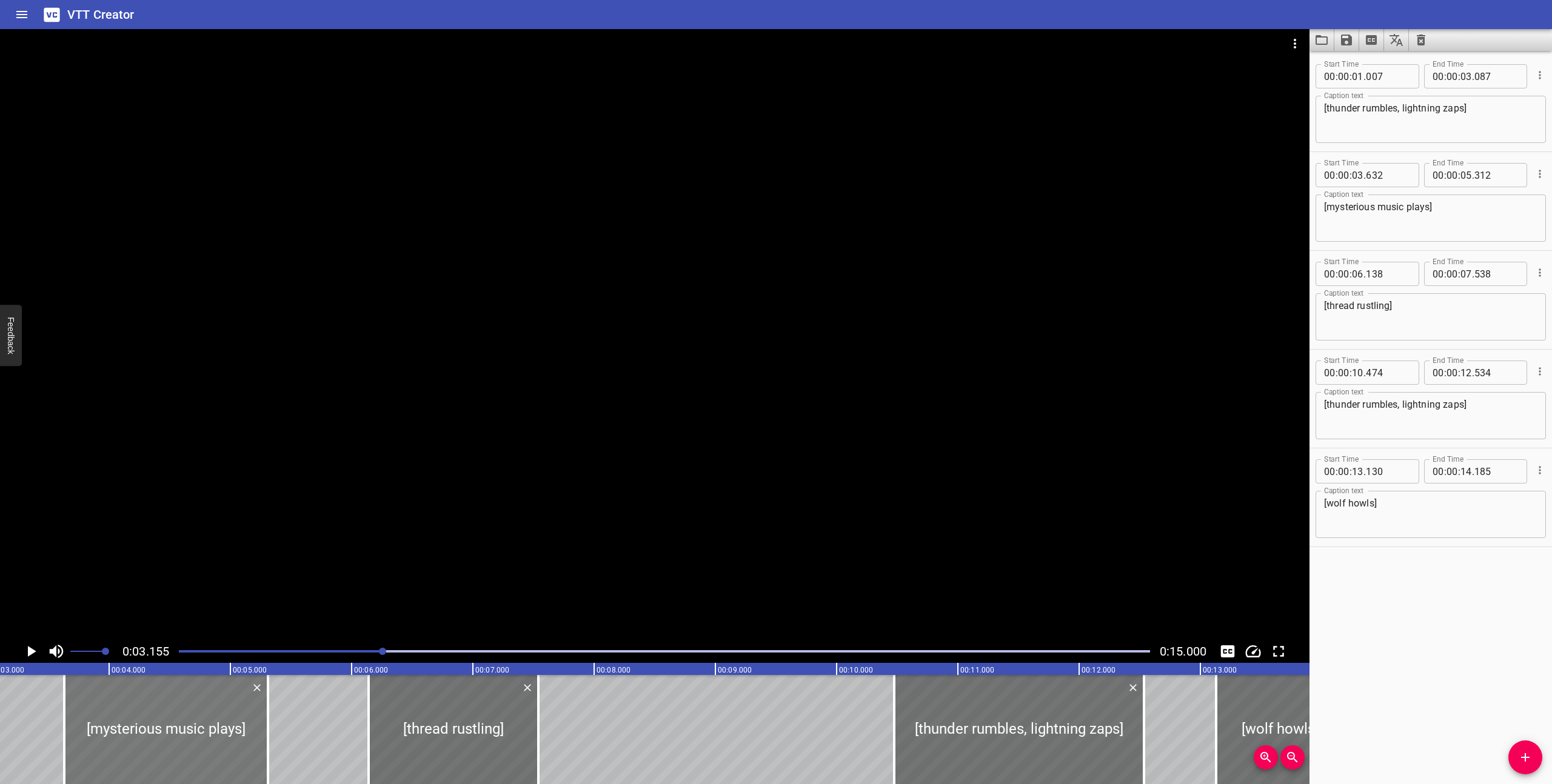 scroll, scrollTop: 0, scrollLeft: 383, axis: horizontal 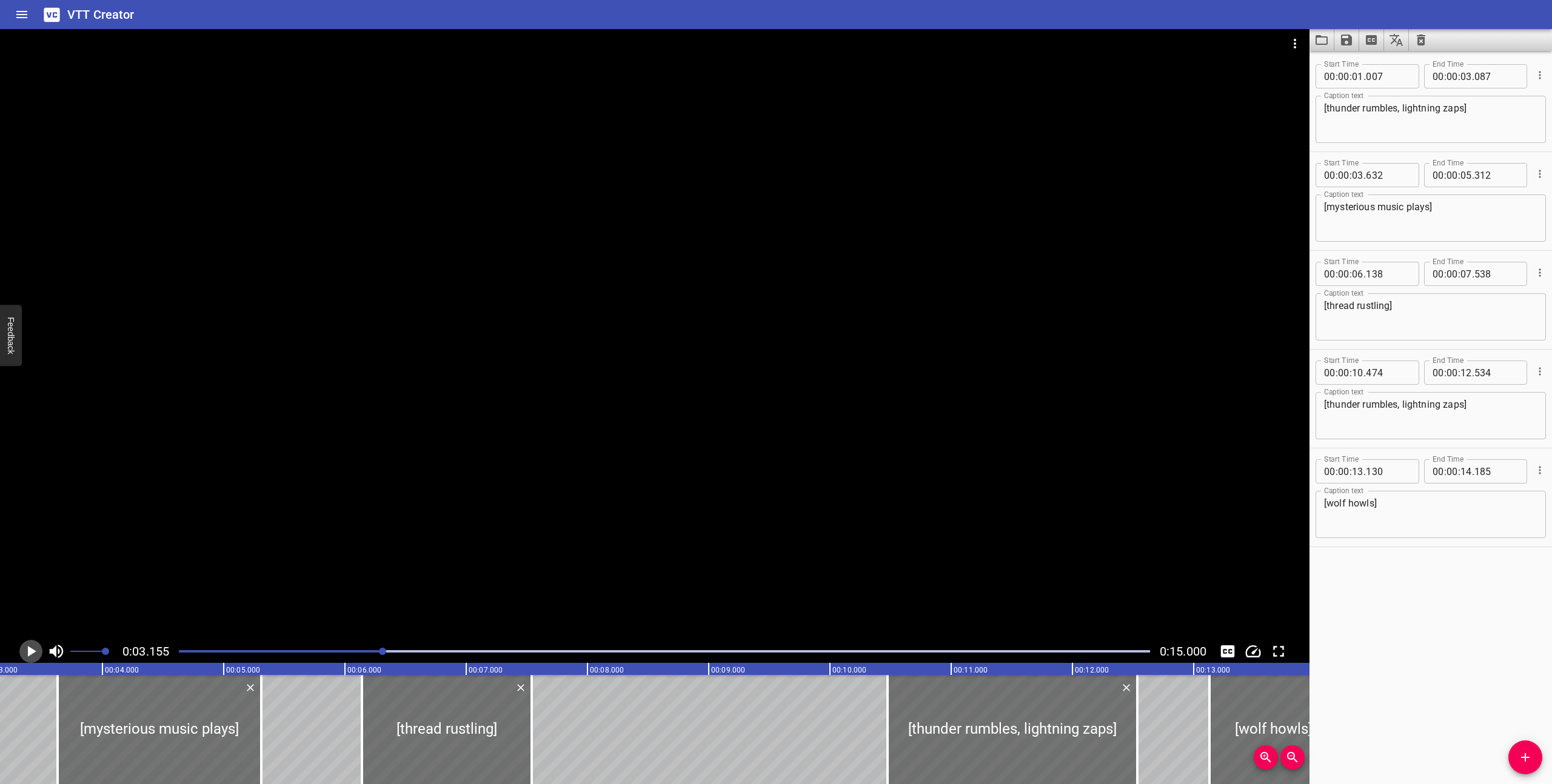 click 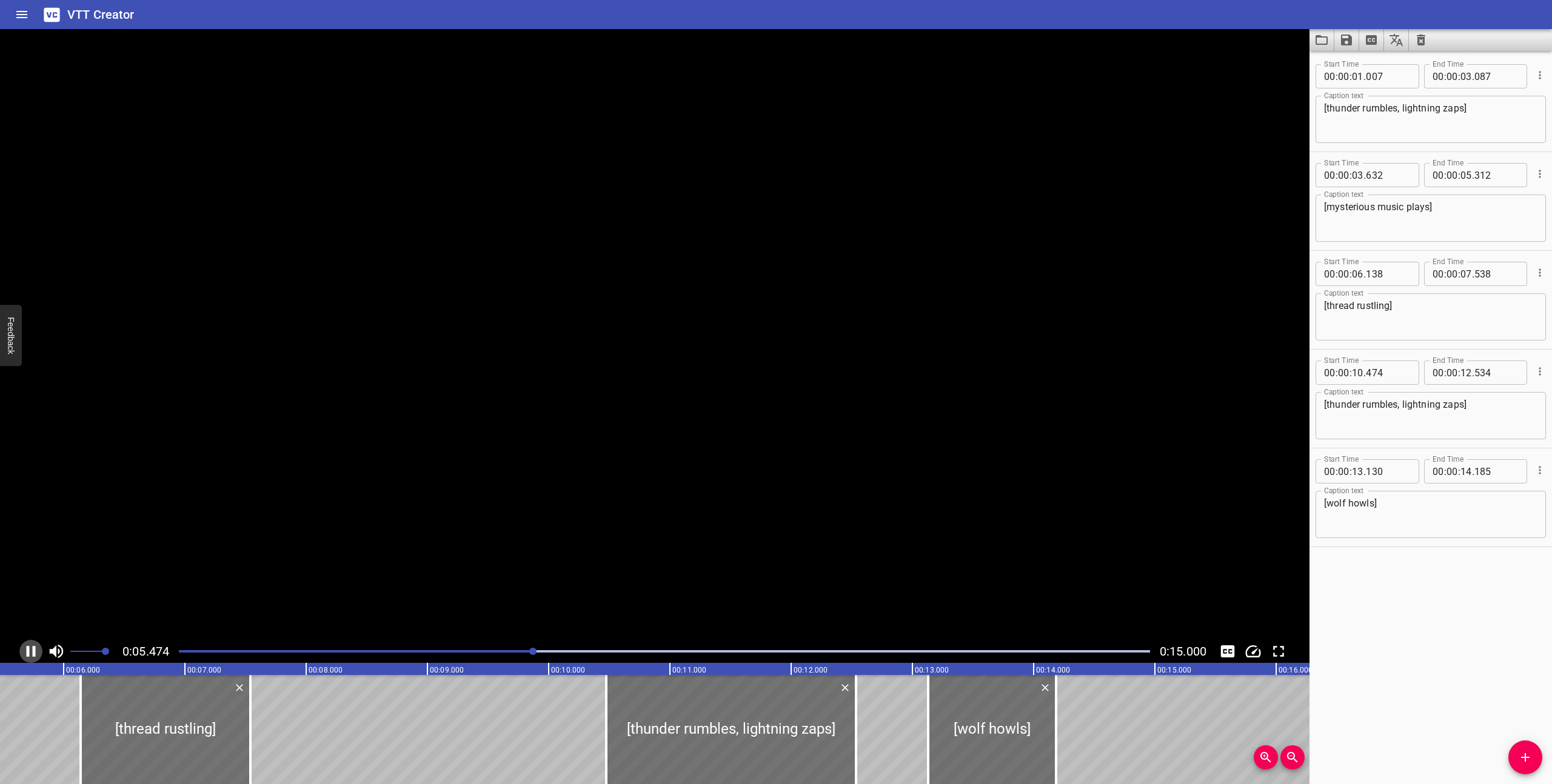click 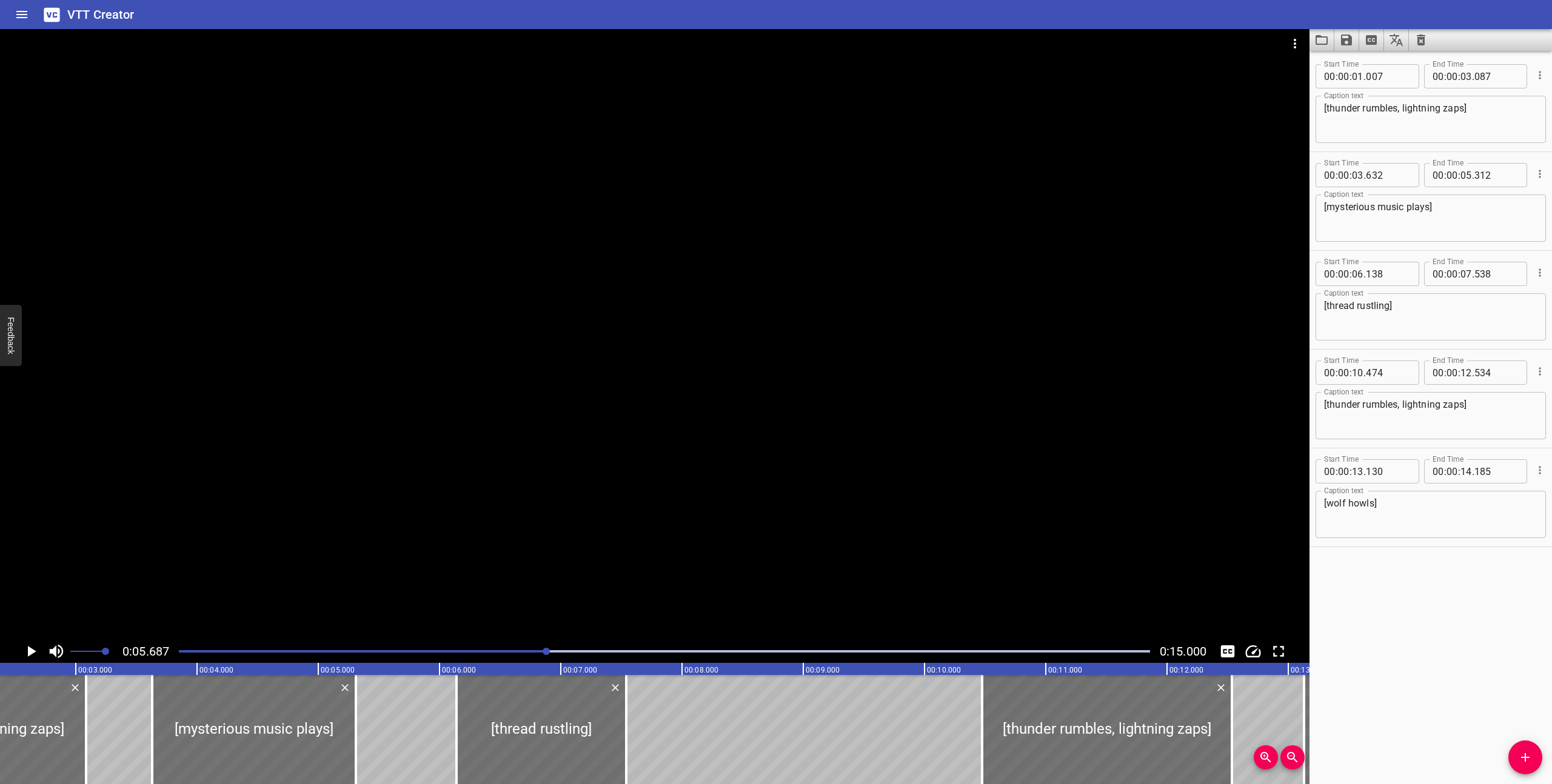 scroll, scrollTop: 0, scrollLeft: 287, axis: horizontal 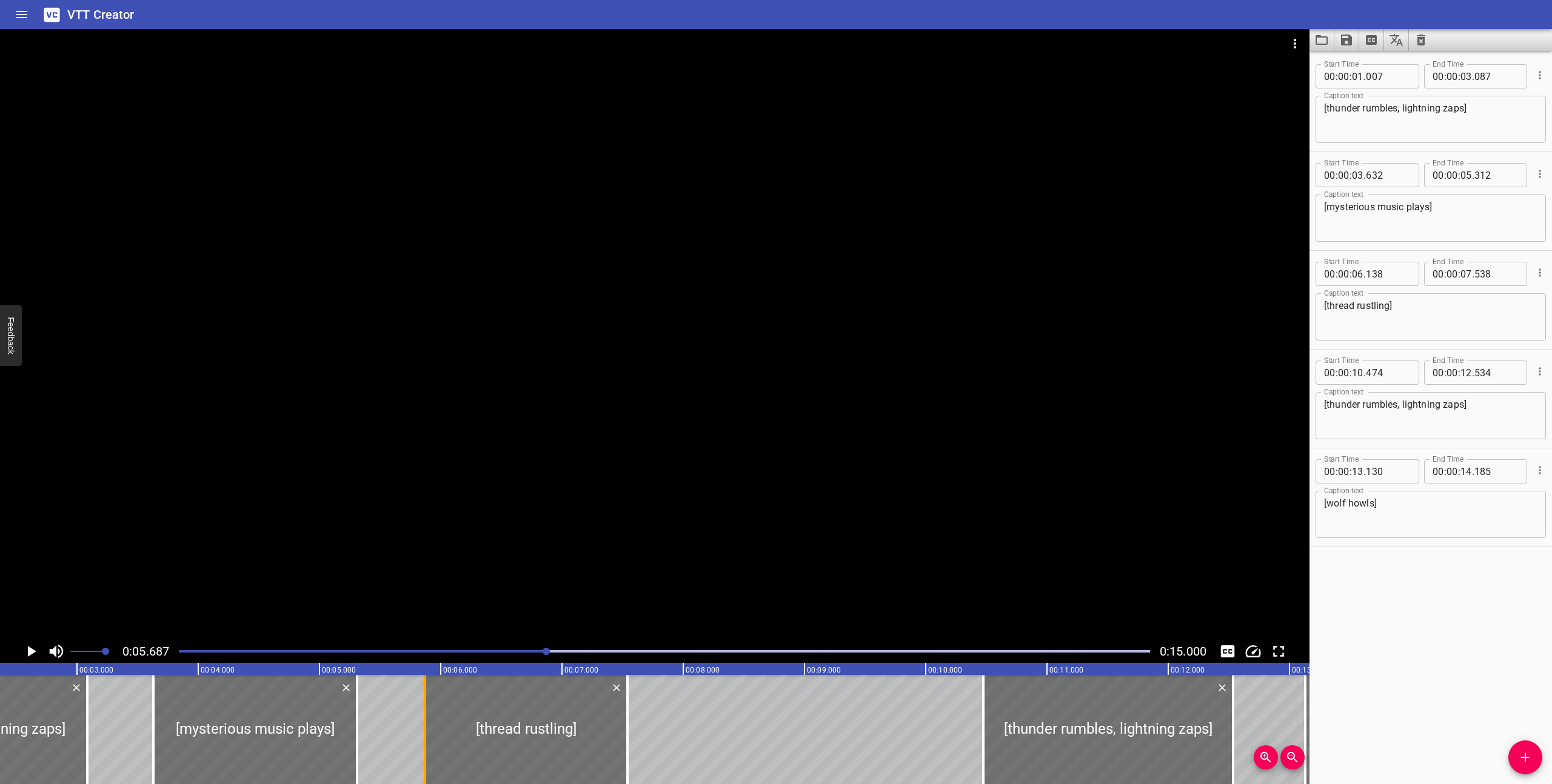 drag, startPoint x: 455, startPoint y: 742, endPoint x: 424, endPoint y: 737, distance: 31.400637 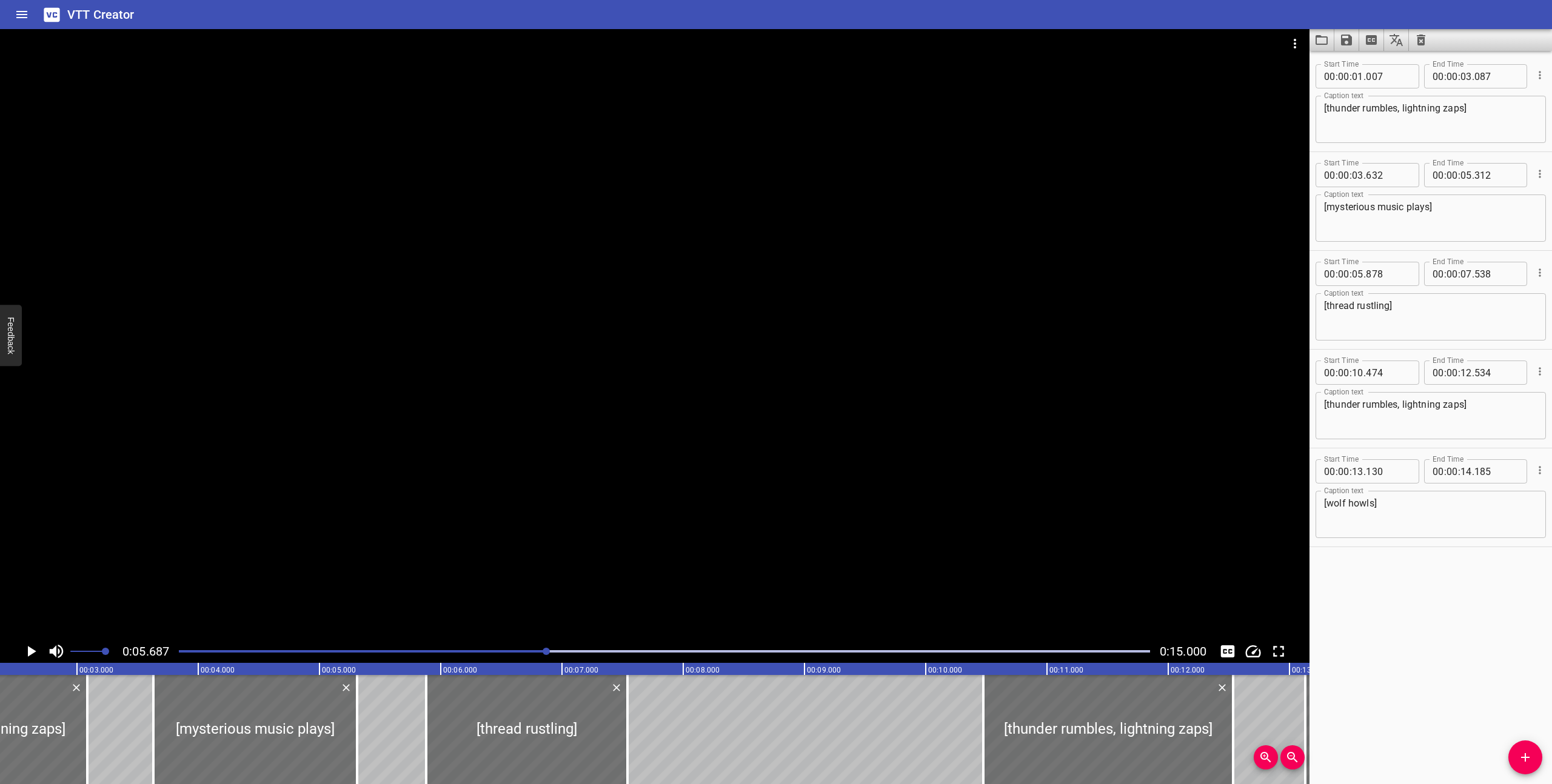 click at bounding box center (664, 651) 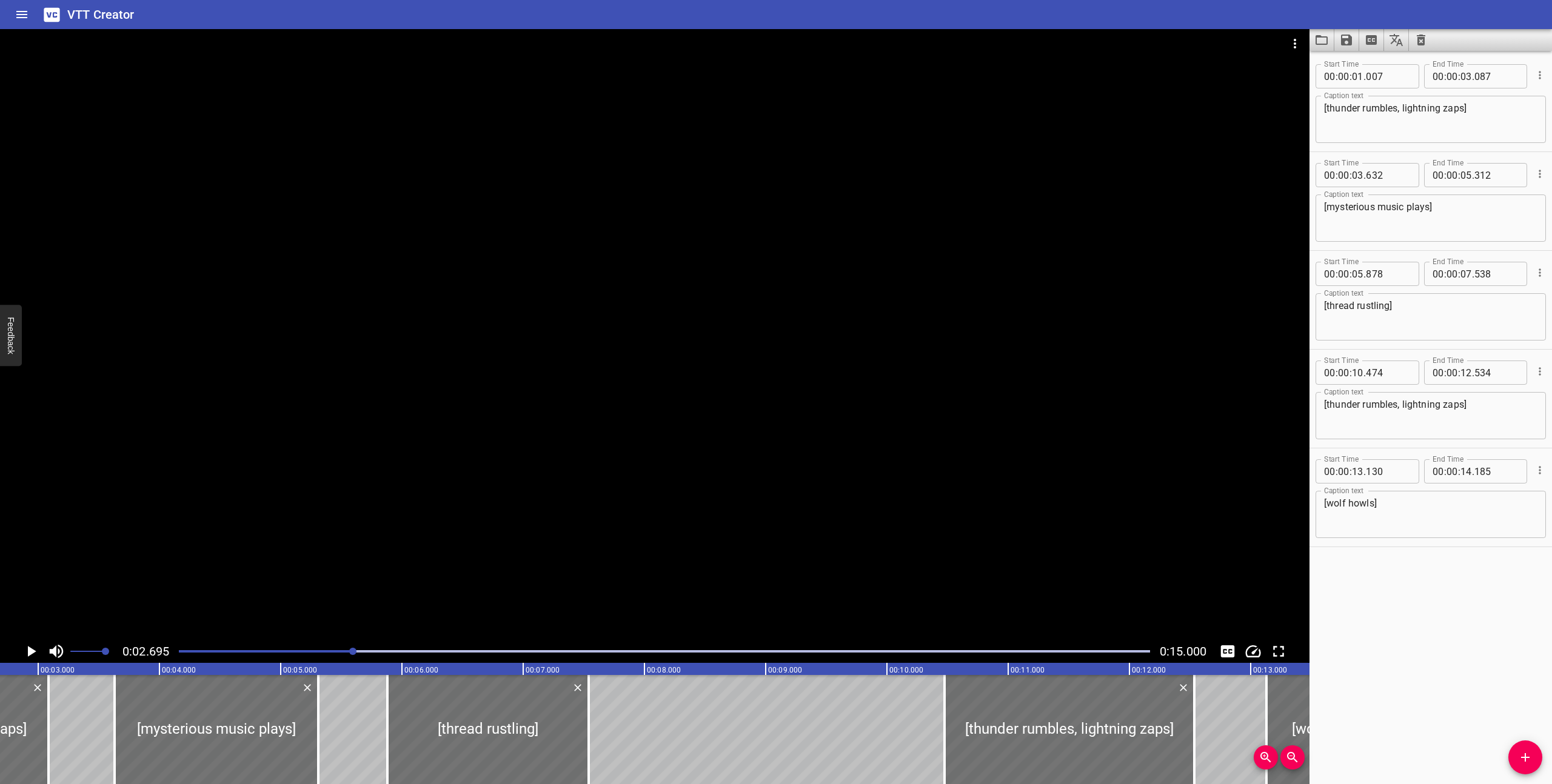 scroll, scrollTop: 0, scrollLeft: 327, axis: horizontal 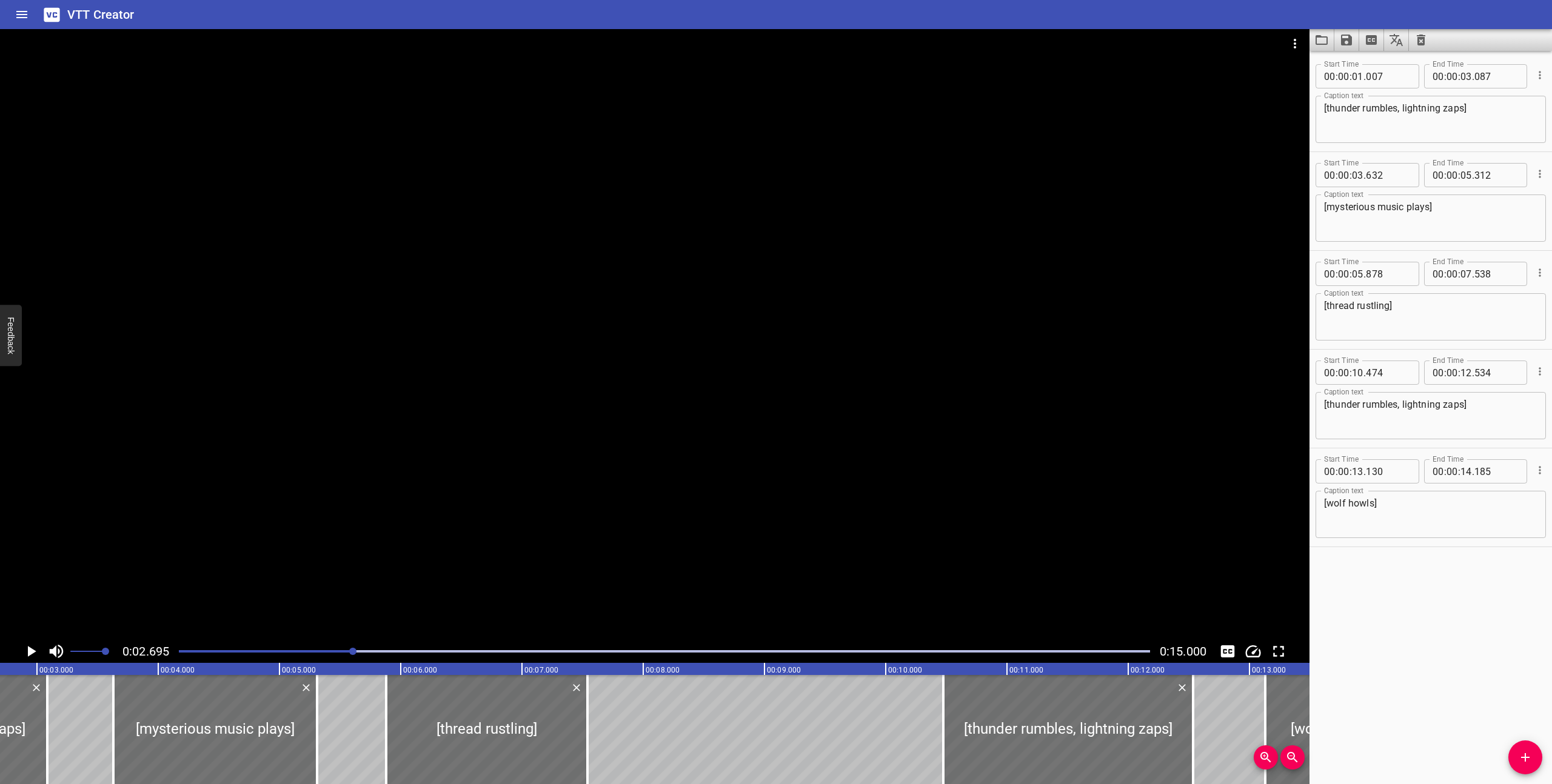 click 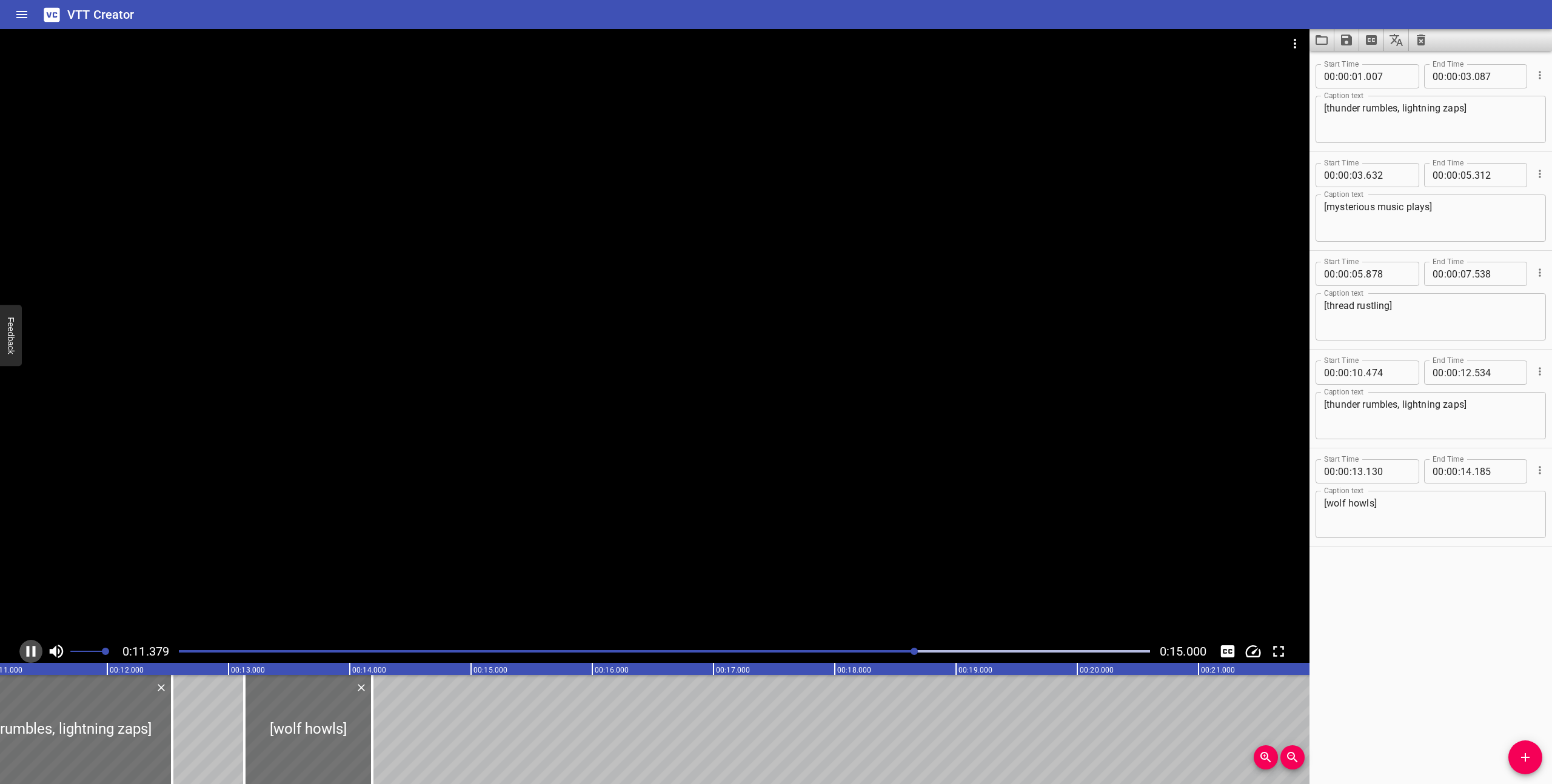 click 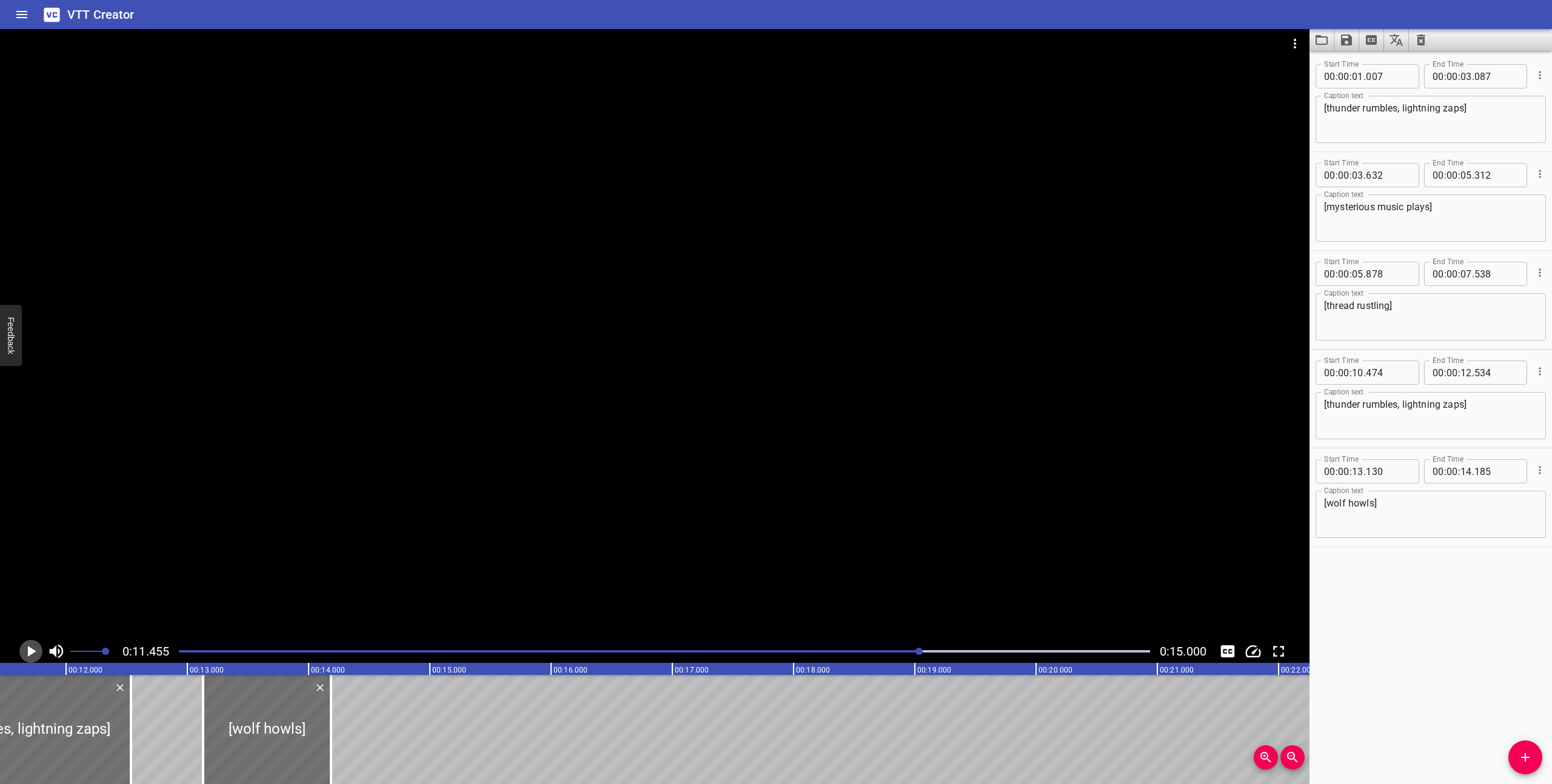 click 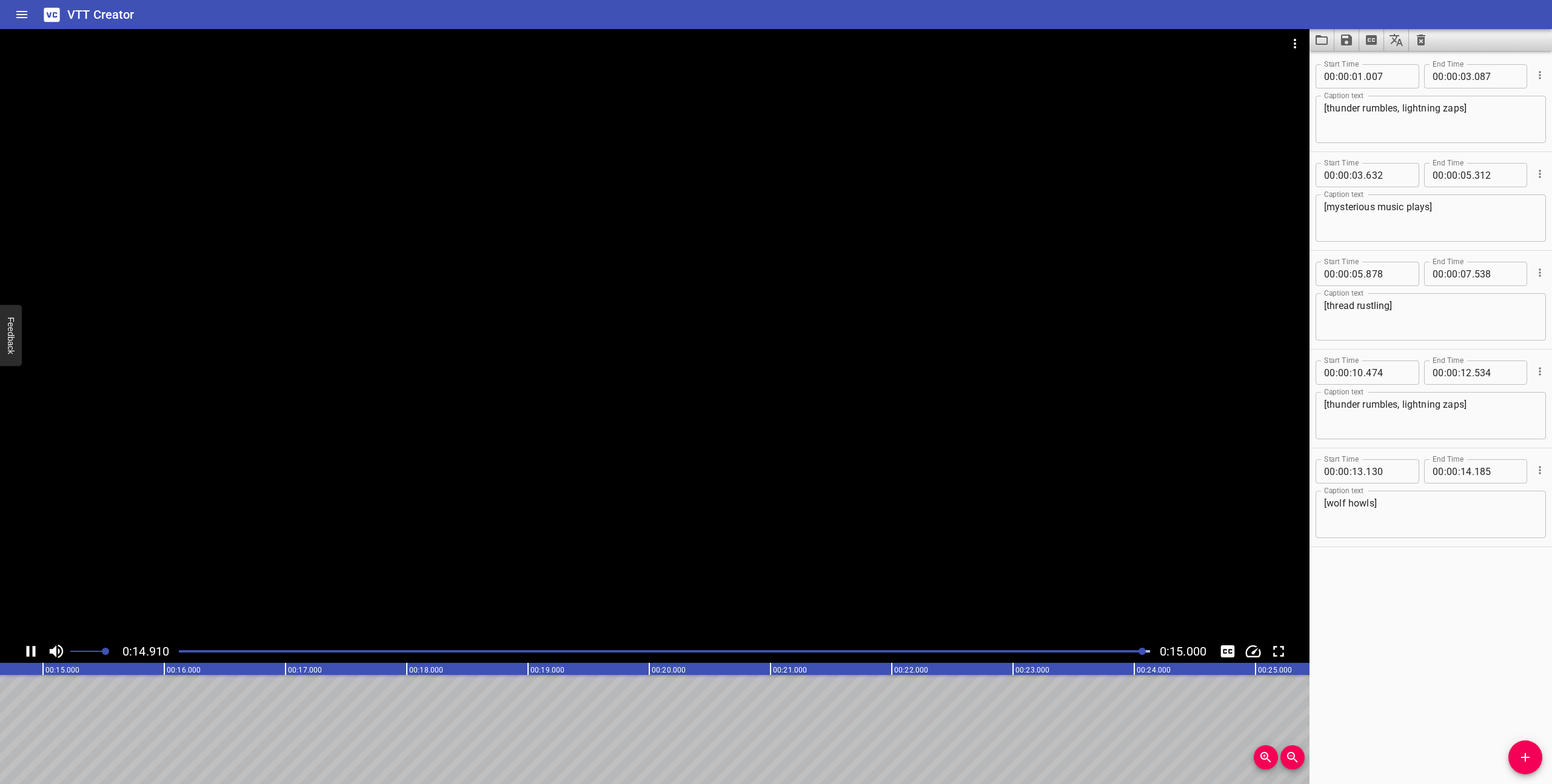 scroll, scrollTop: 0, scrollLeft: 1819, axis: horizontal 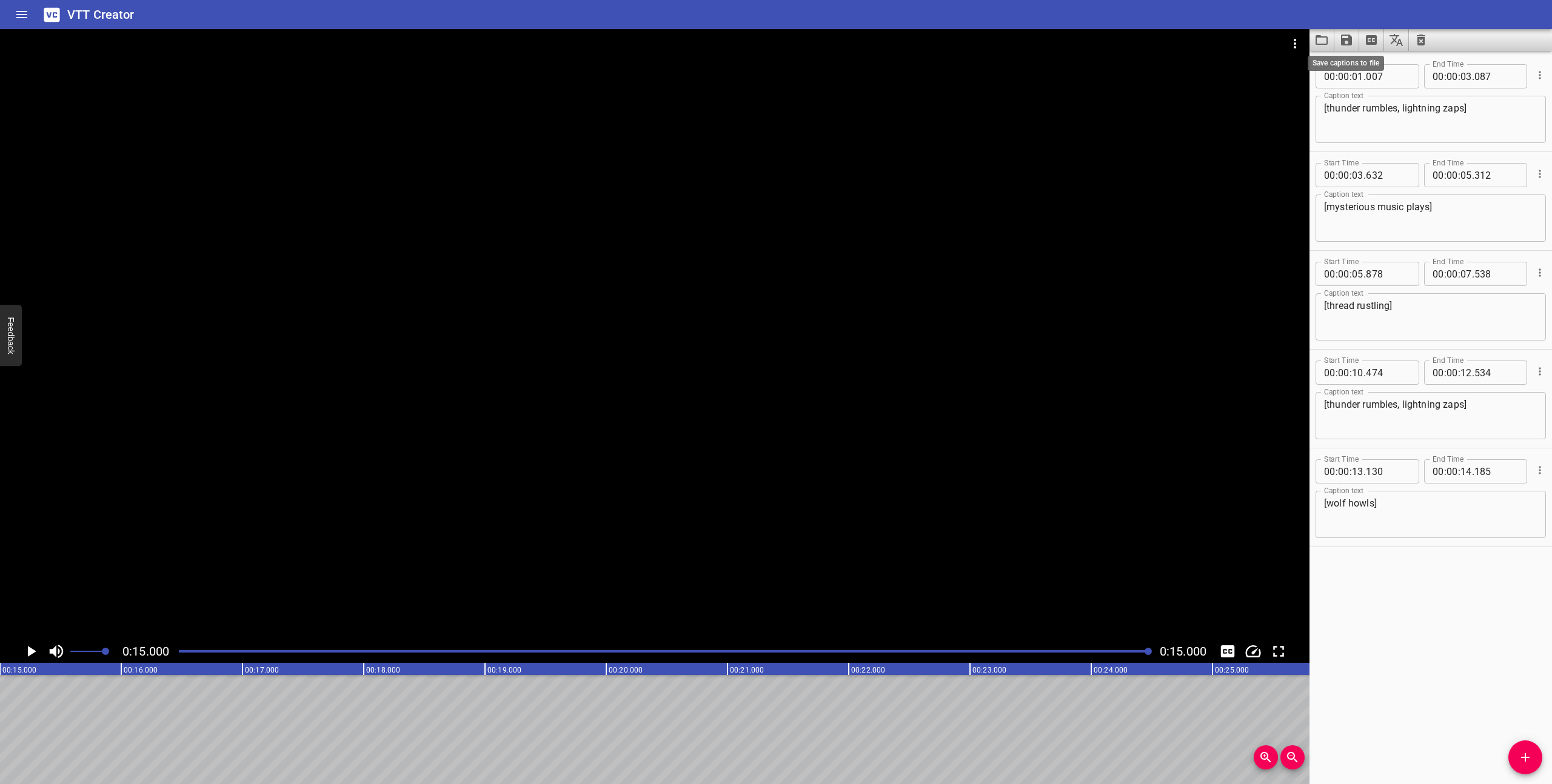 click 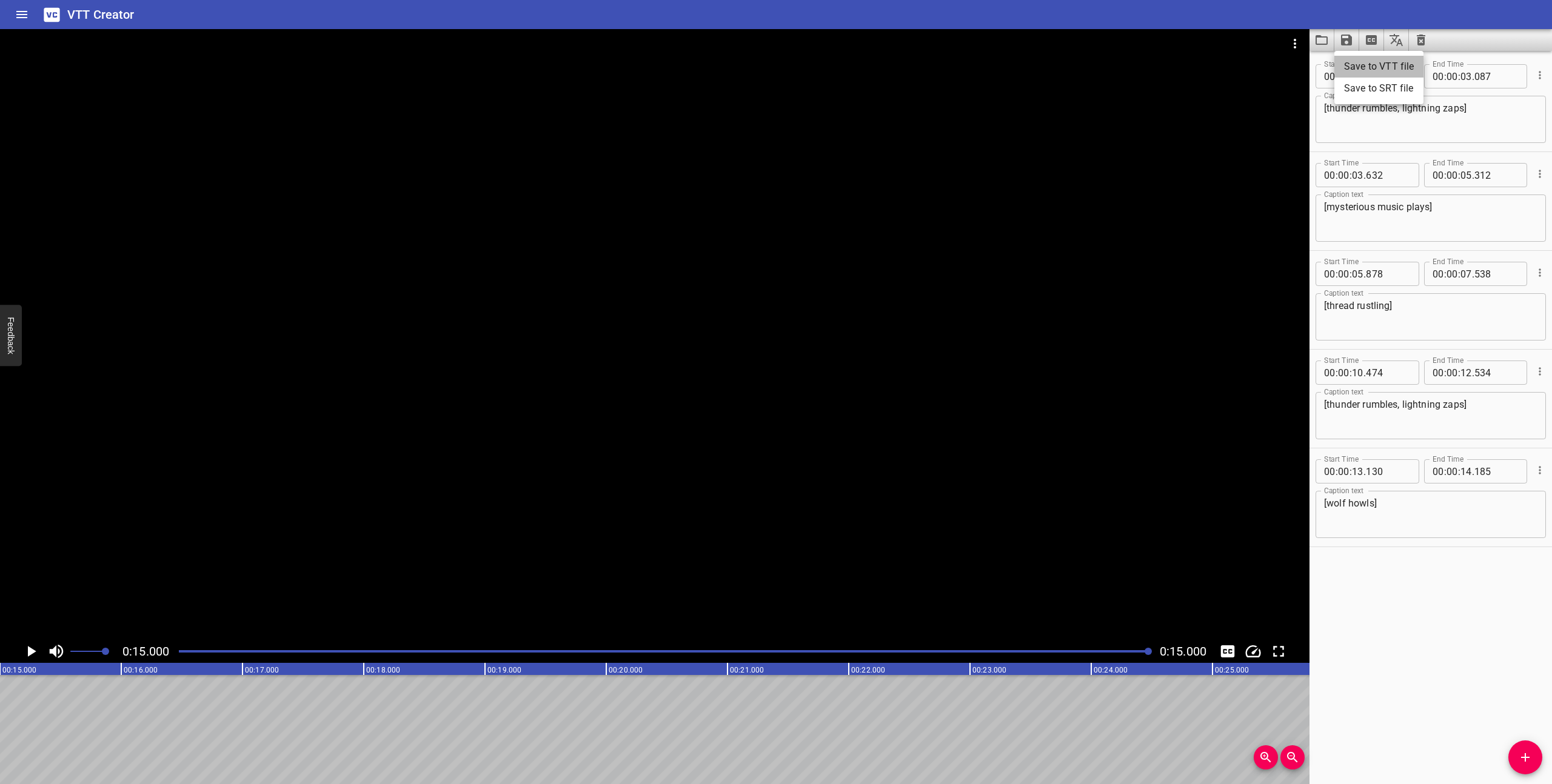 click on "Save to VTT file" at bounding box center [1379, 67] 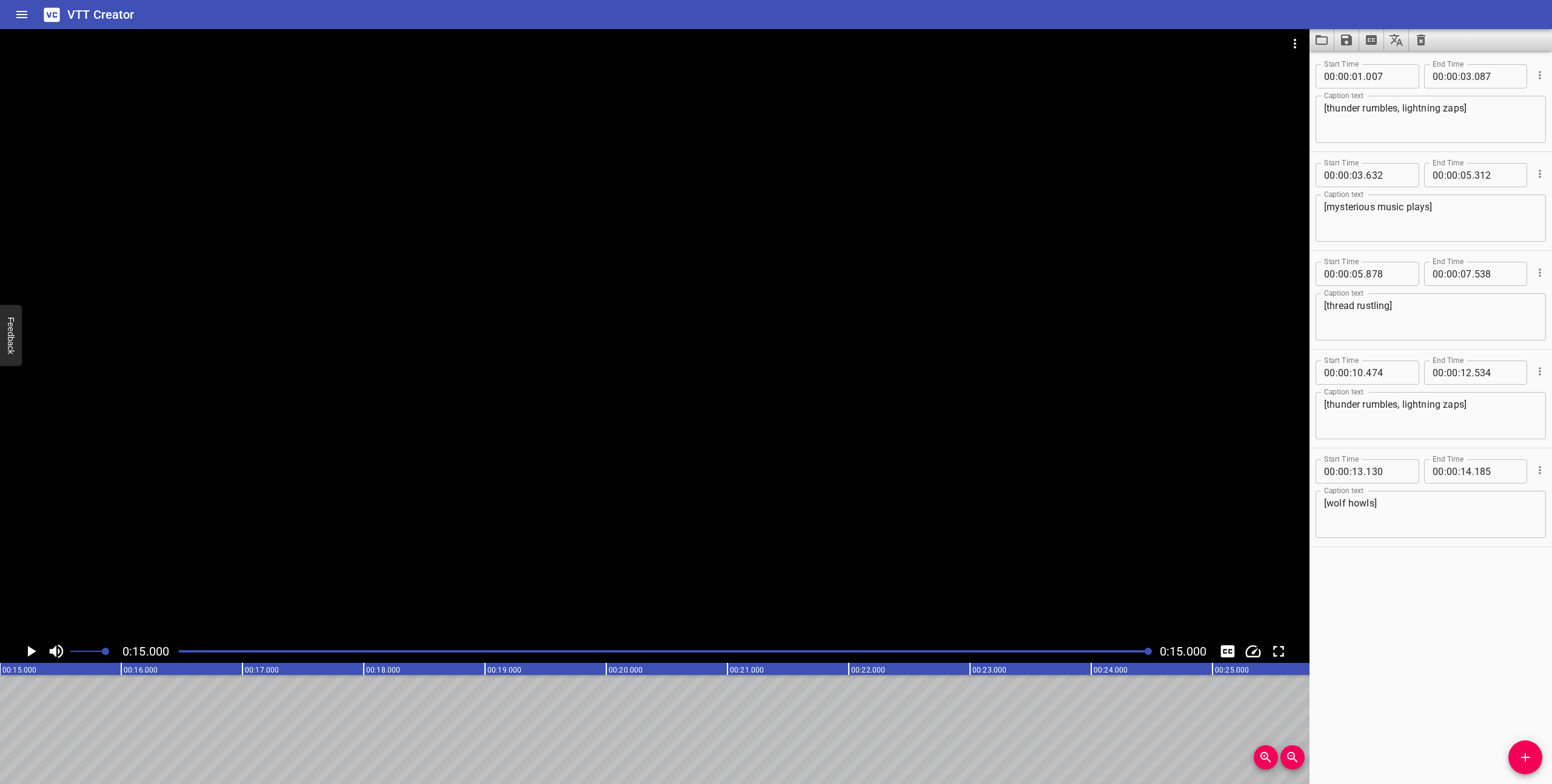 click 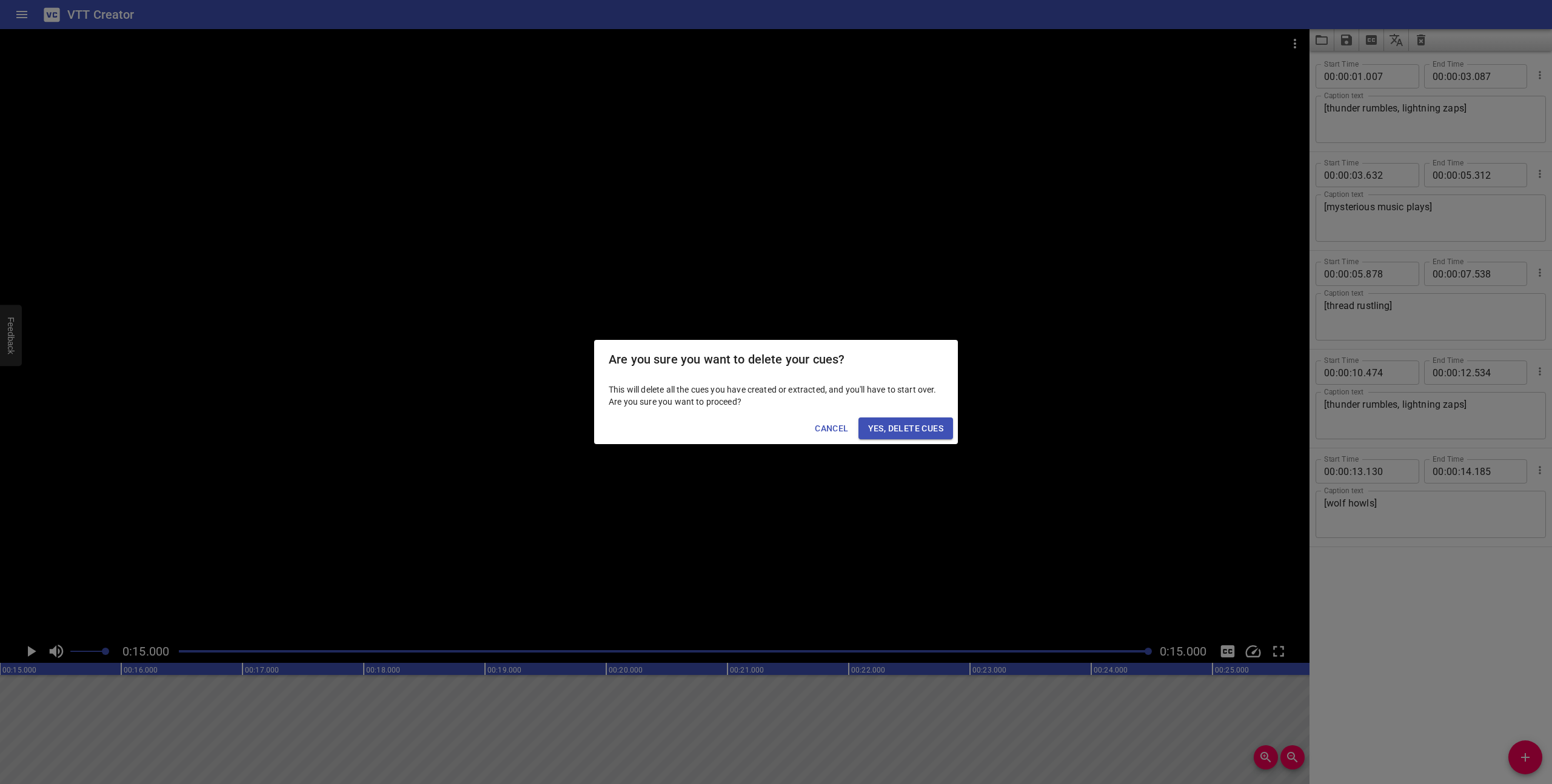 click on "Yes, Delete Cues" at bounding box center (906, 428) 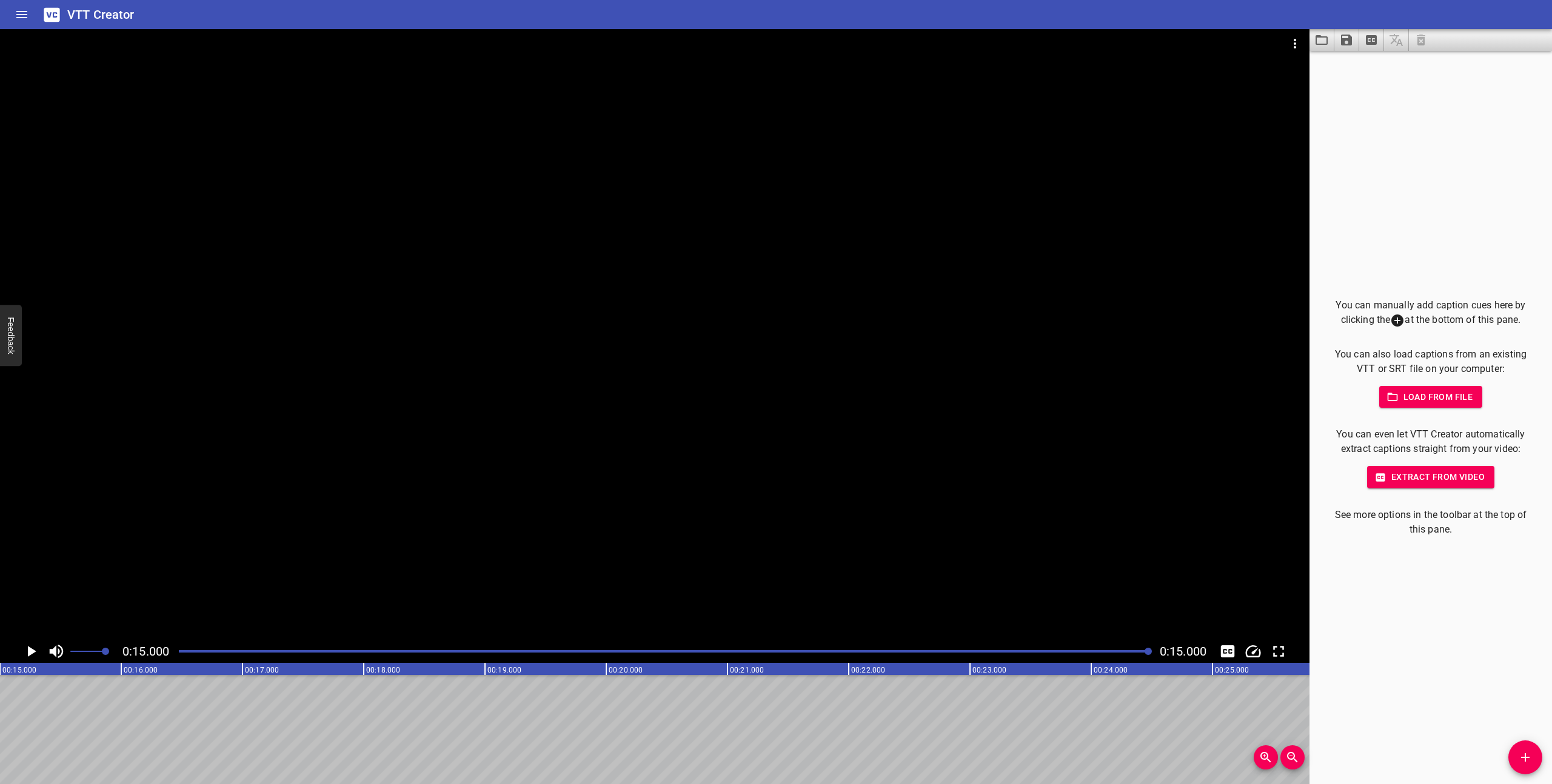 click 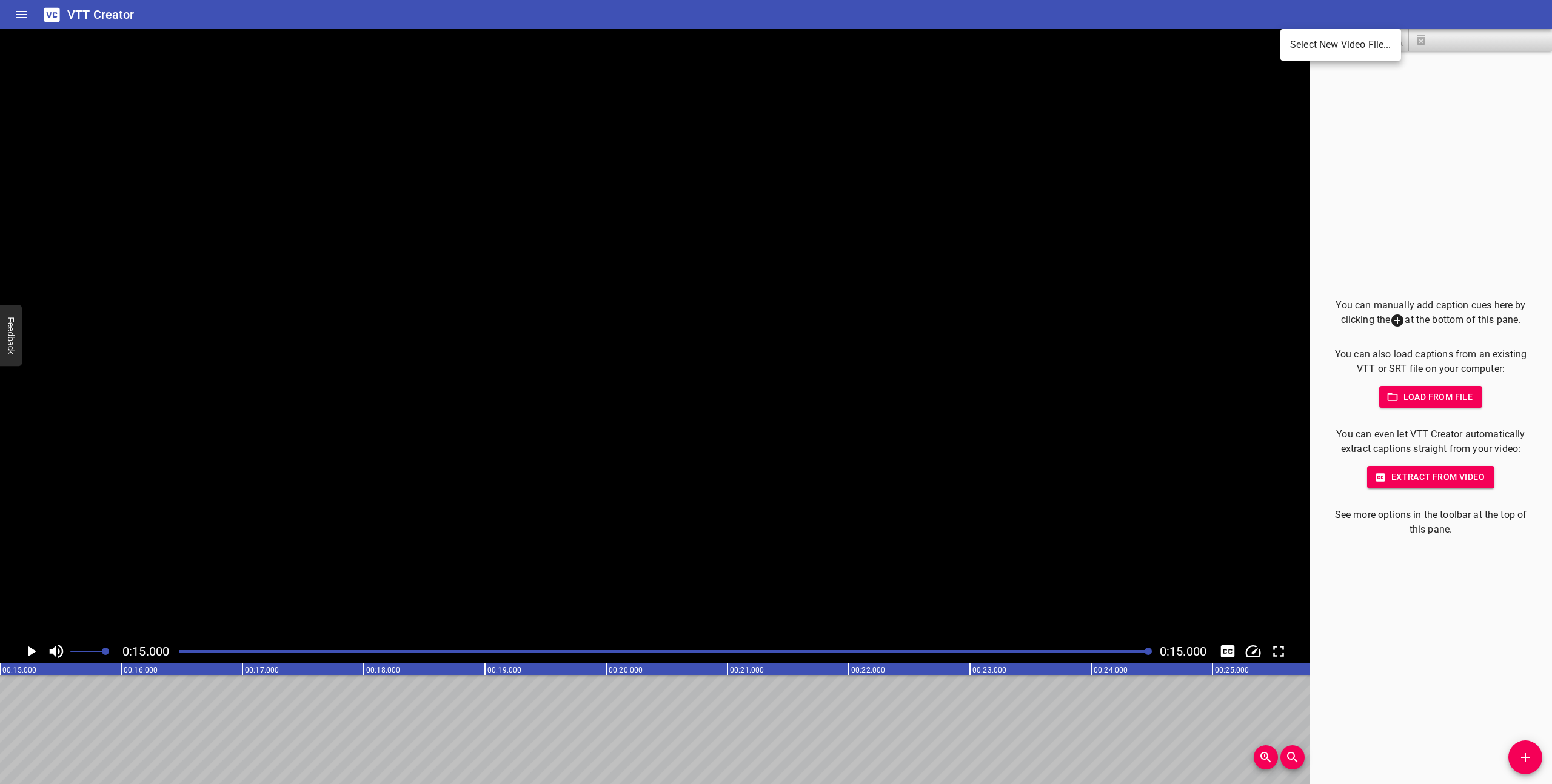 click on "Select New Video File..." at bounding box center (1340, 45) 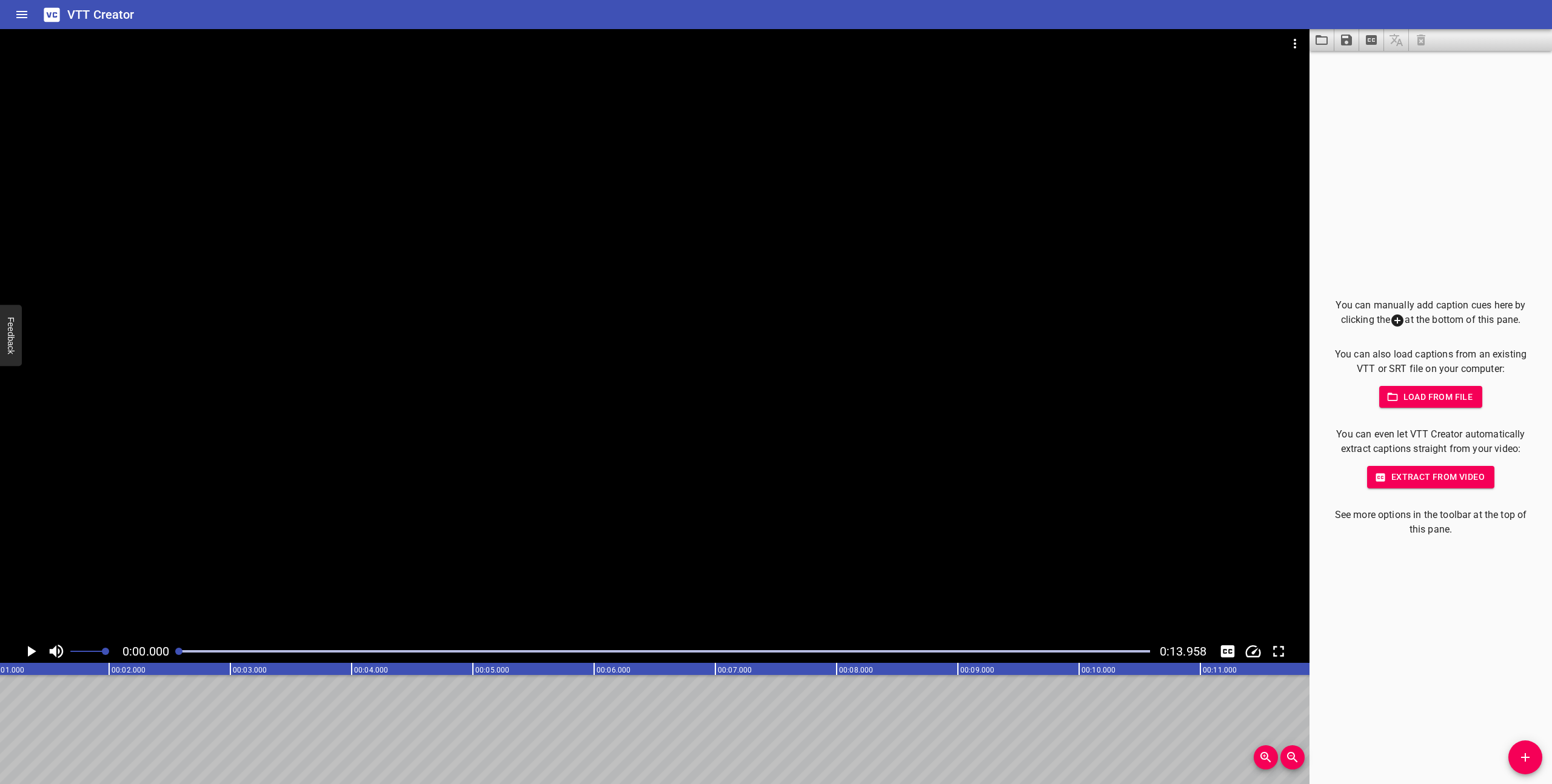 scroll, scrollTop: 0, scrollLeft: 0, axis: both 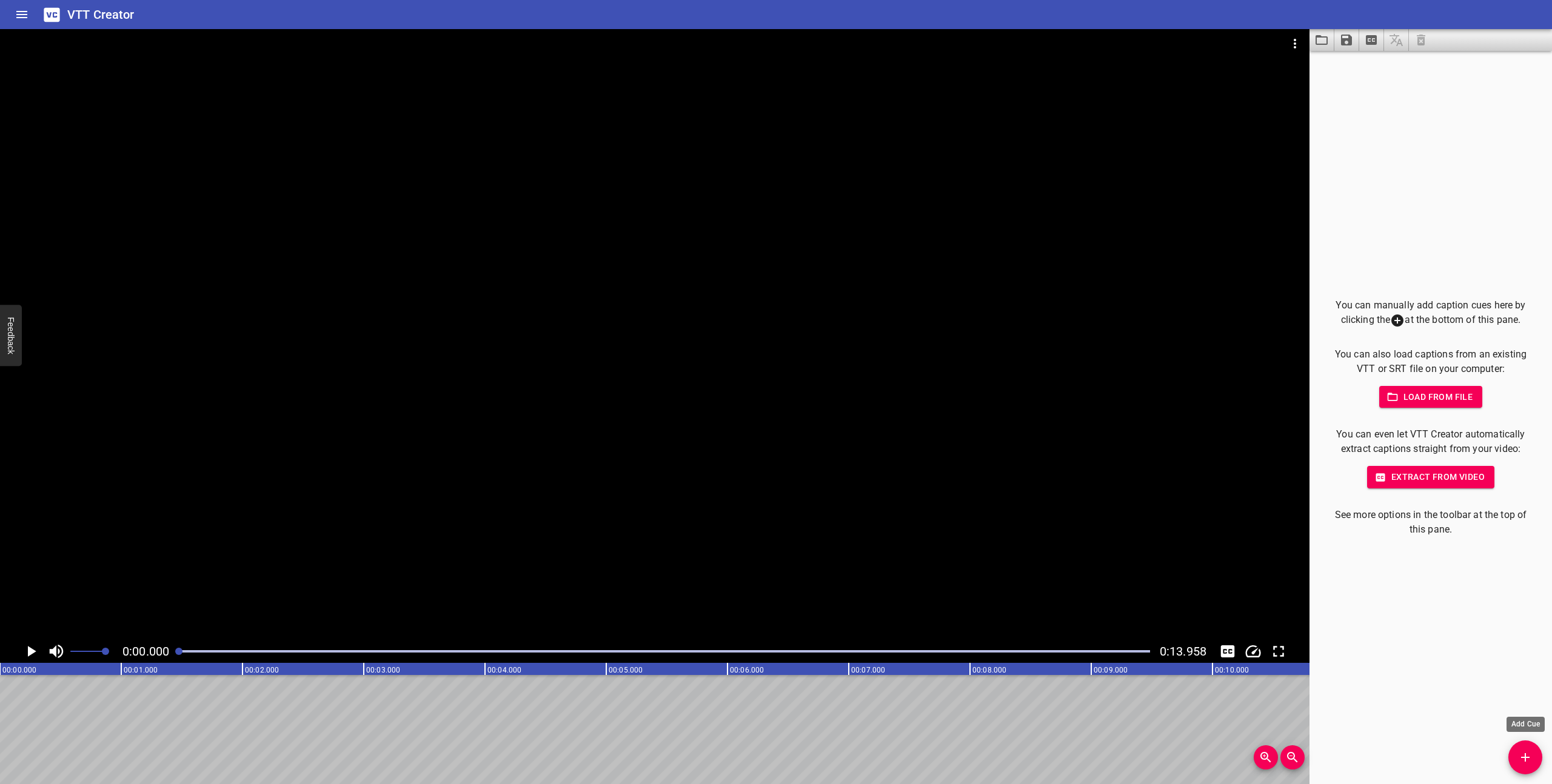 click 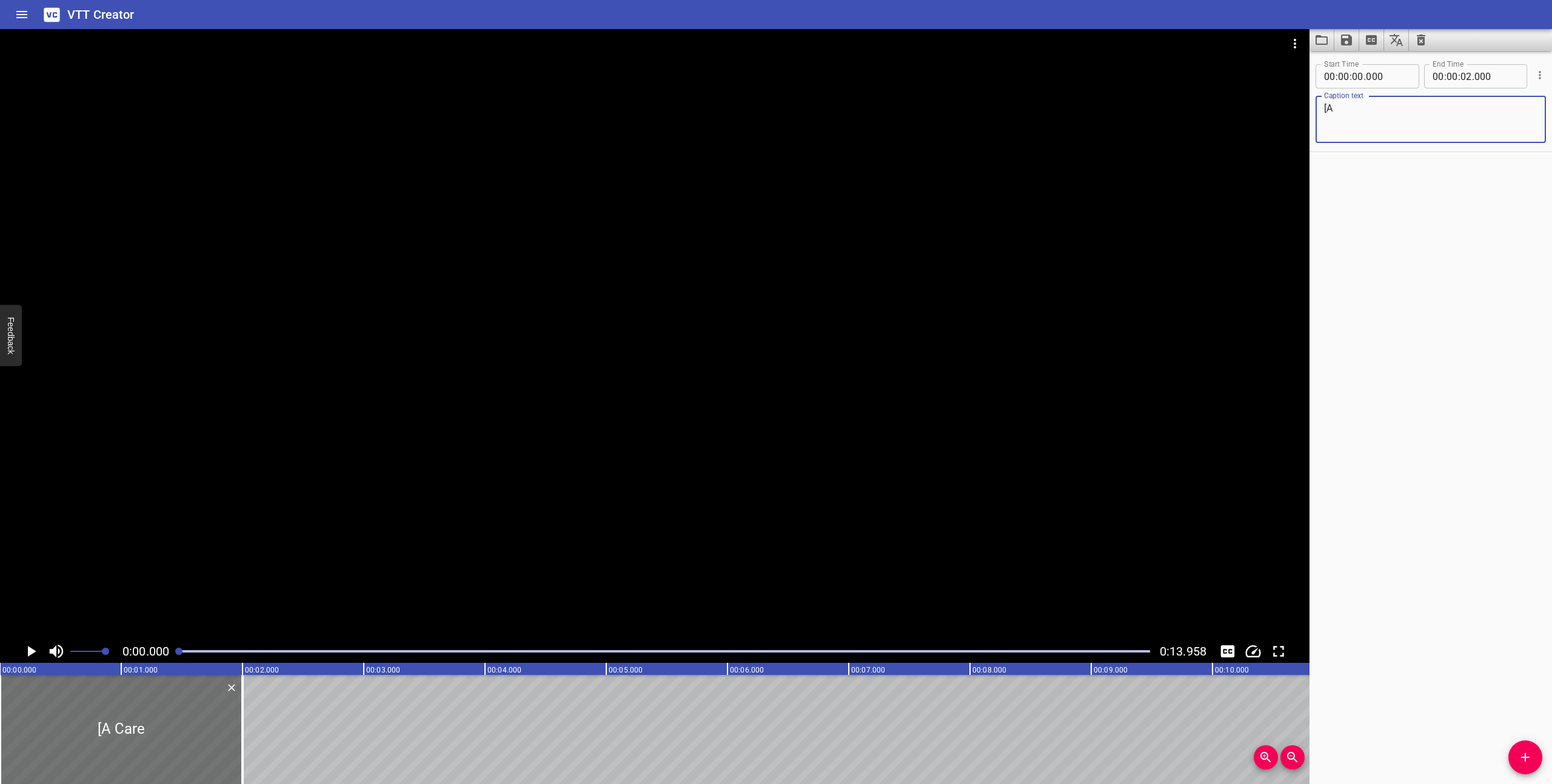 type on "[" 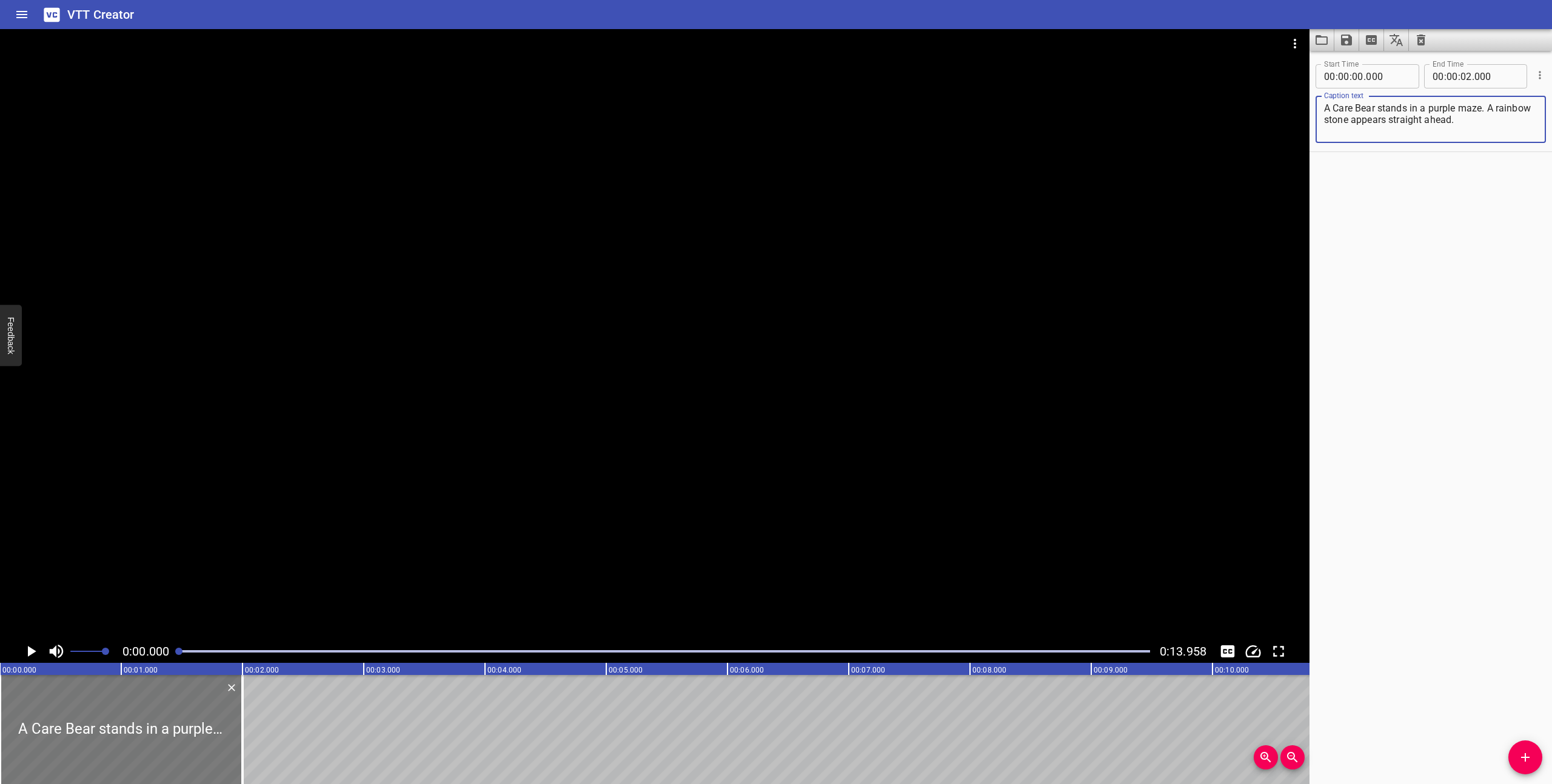 type on "A Care Bear stands in a purple maze. A rainbow stone appears straight ahead." 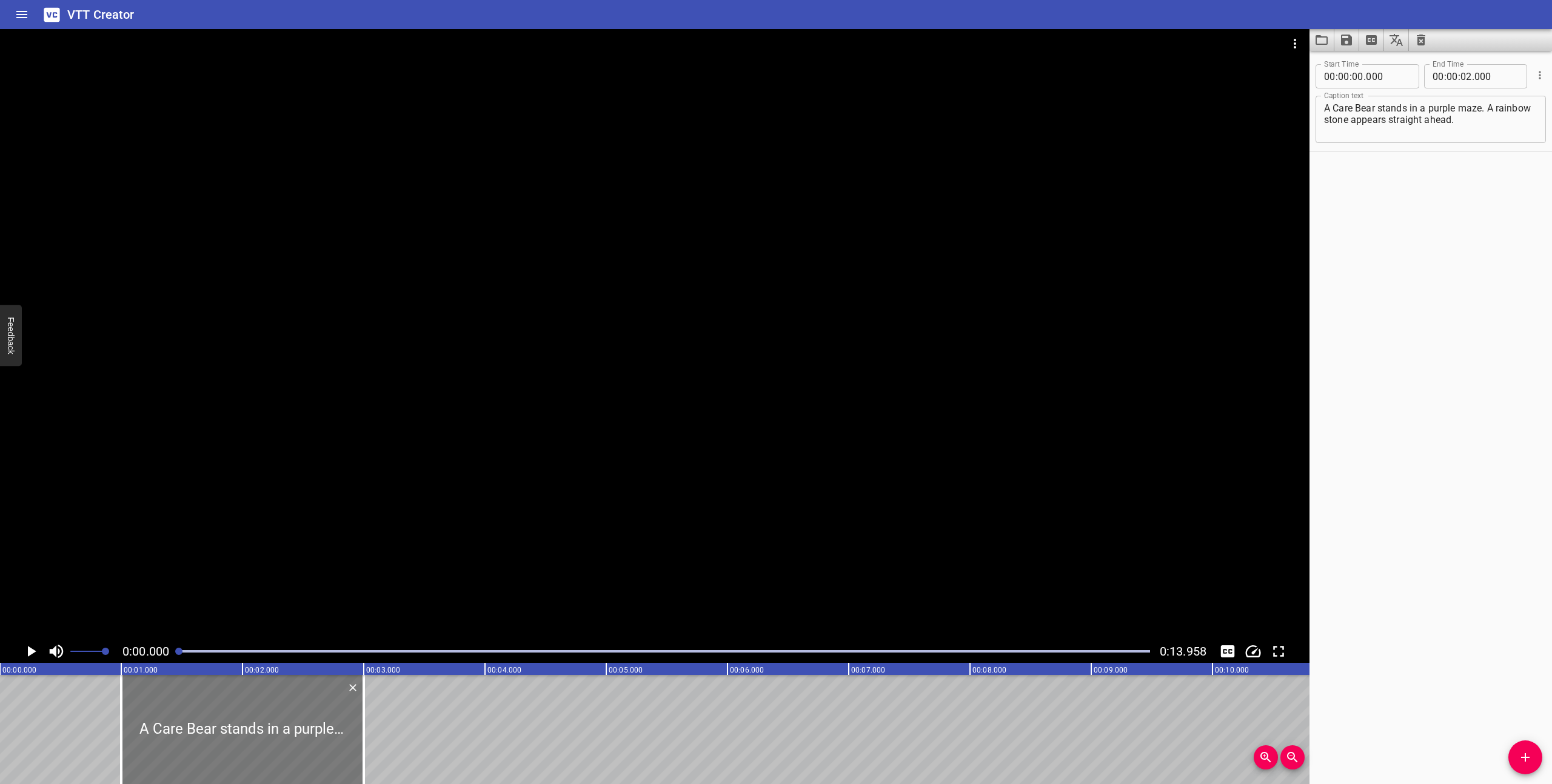 drag, startPoint x: 146, startPoint y: 737, endPoint x: 267, endPoint y: 737, distance: 121 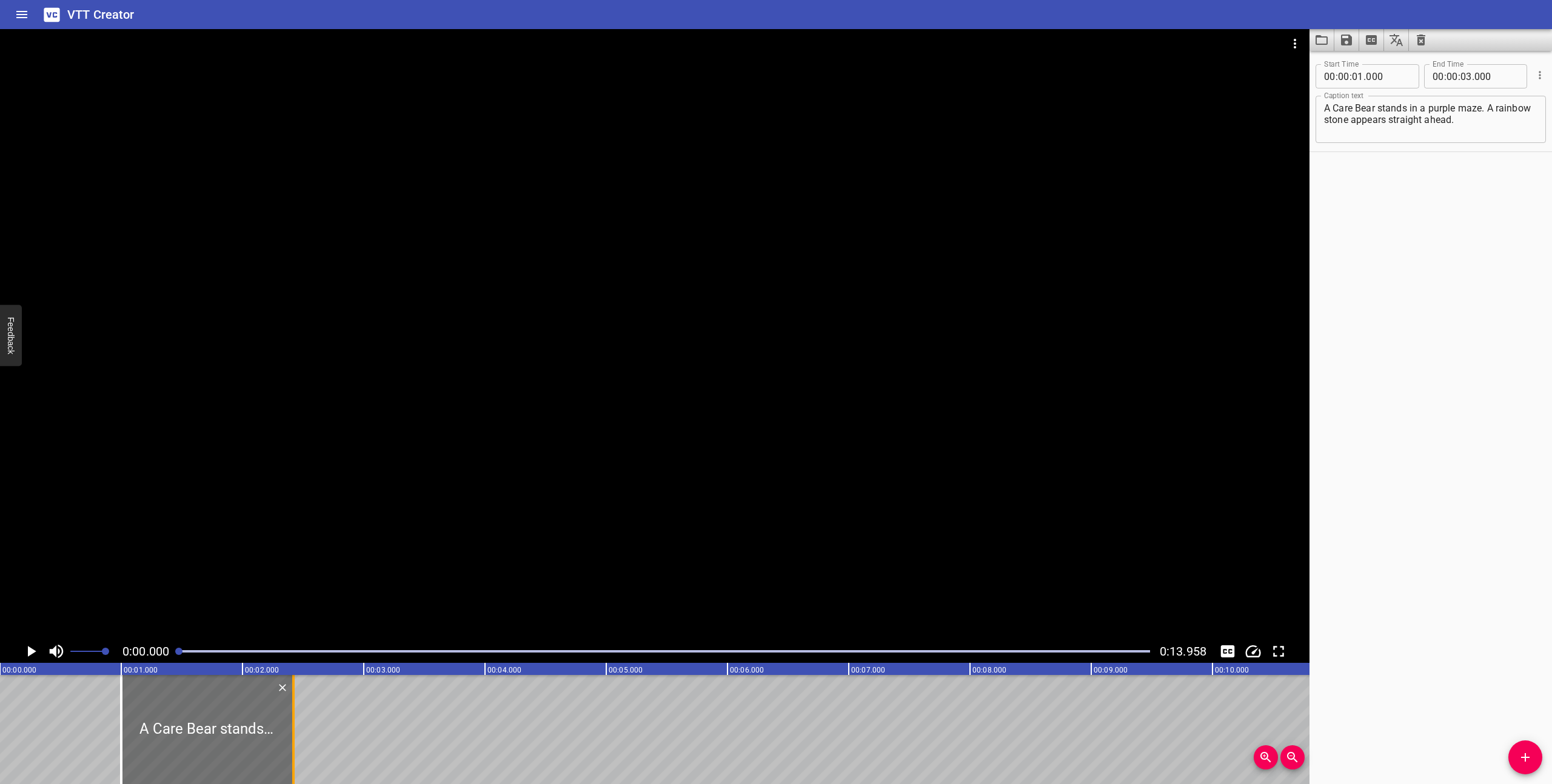 drag, startPoint x: 364, startPoint y: 748, endPoint x: 293, endPoint y: 746, distance: 71.02816 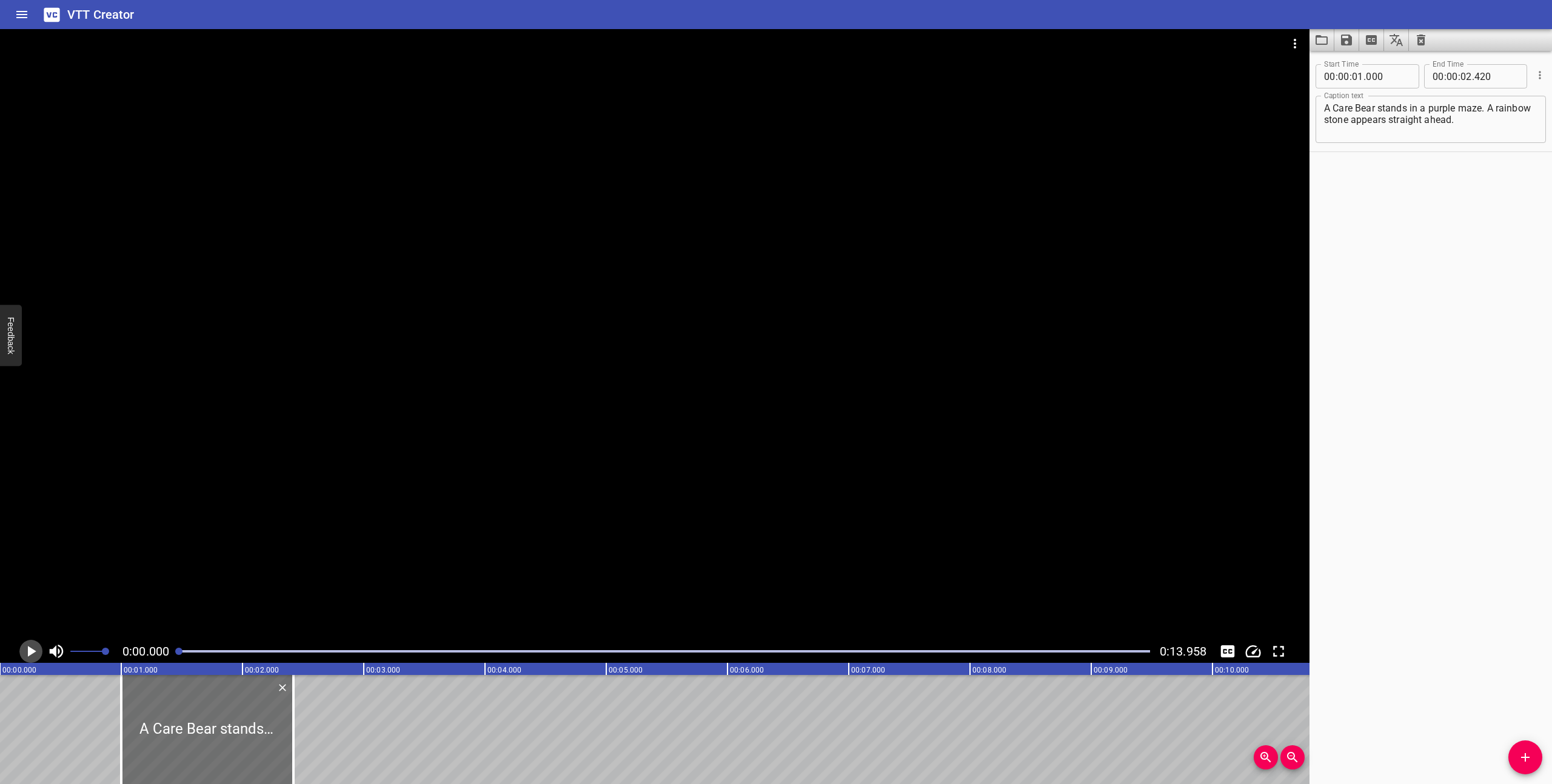 click 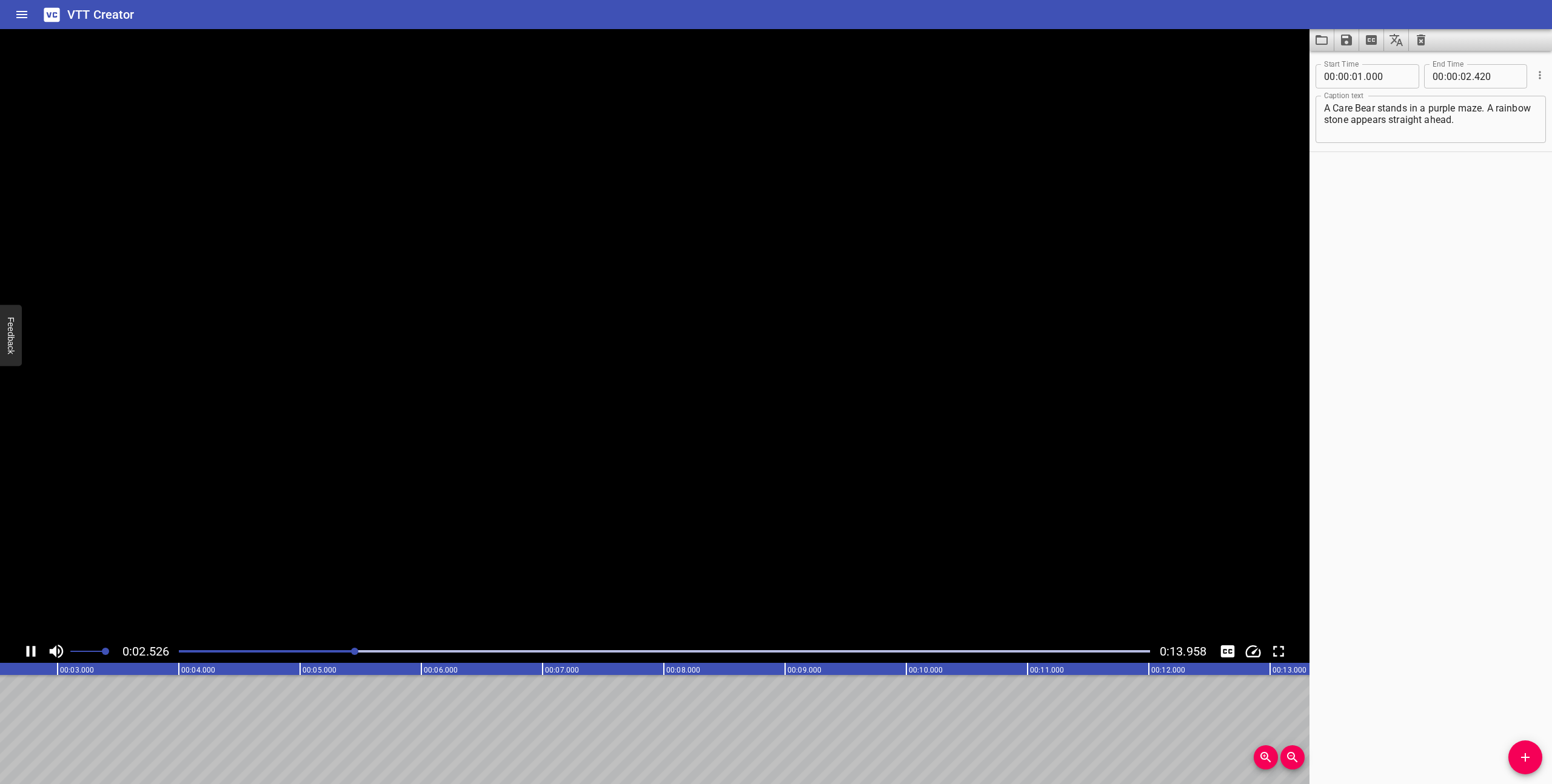 click 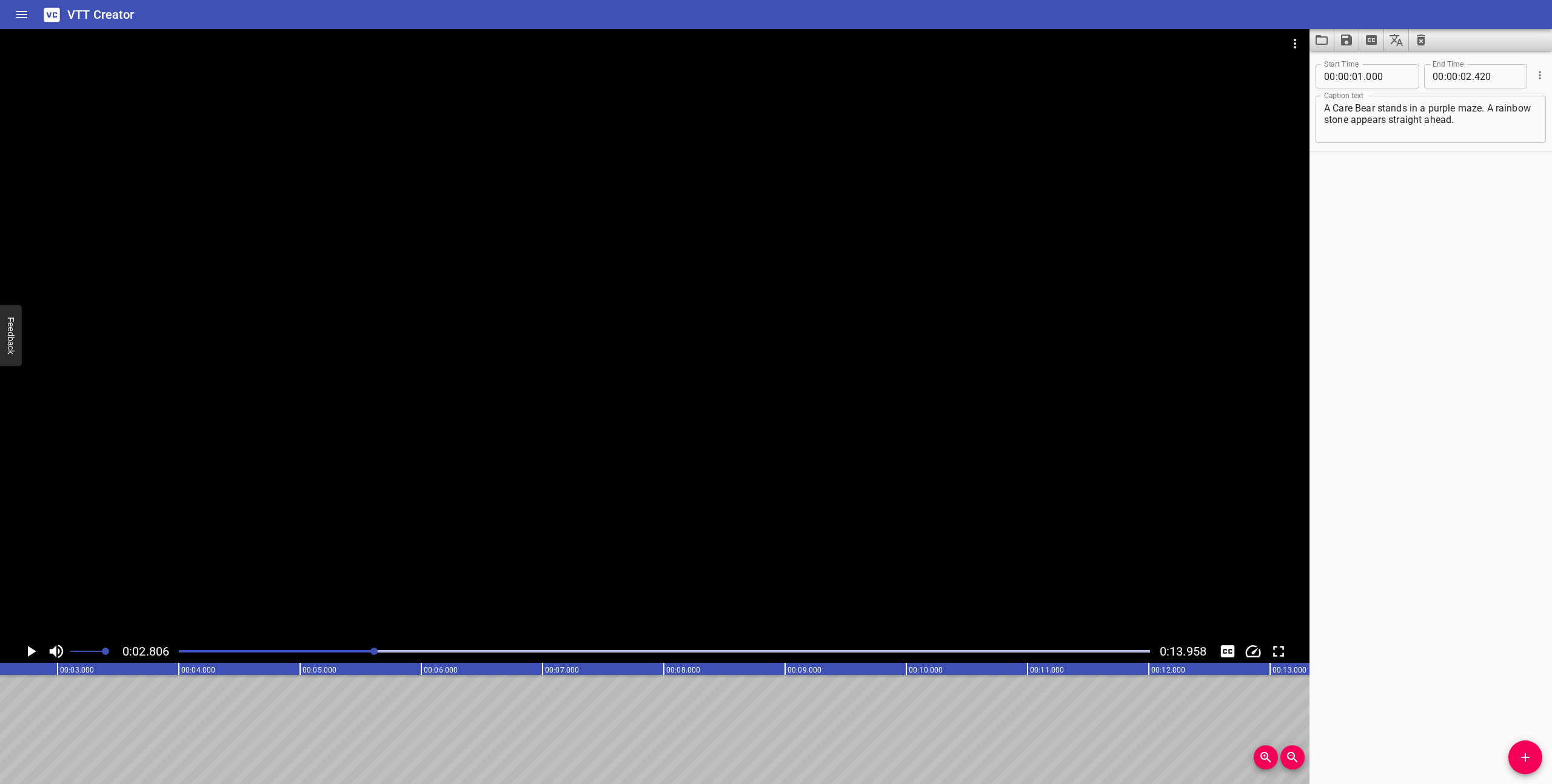 scroll, scrollTop: 0, scrollLeft: 340, axis: horizontal 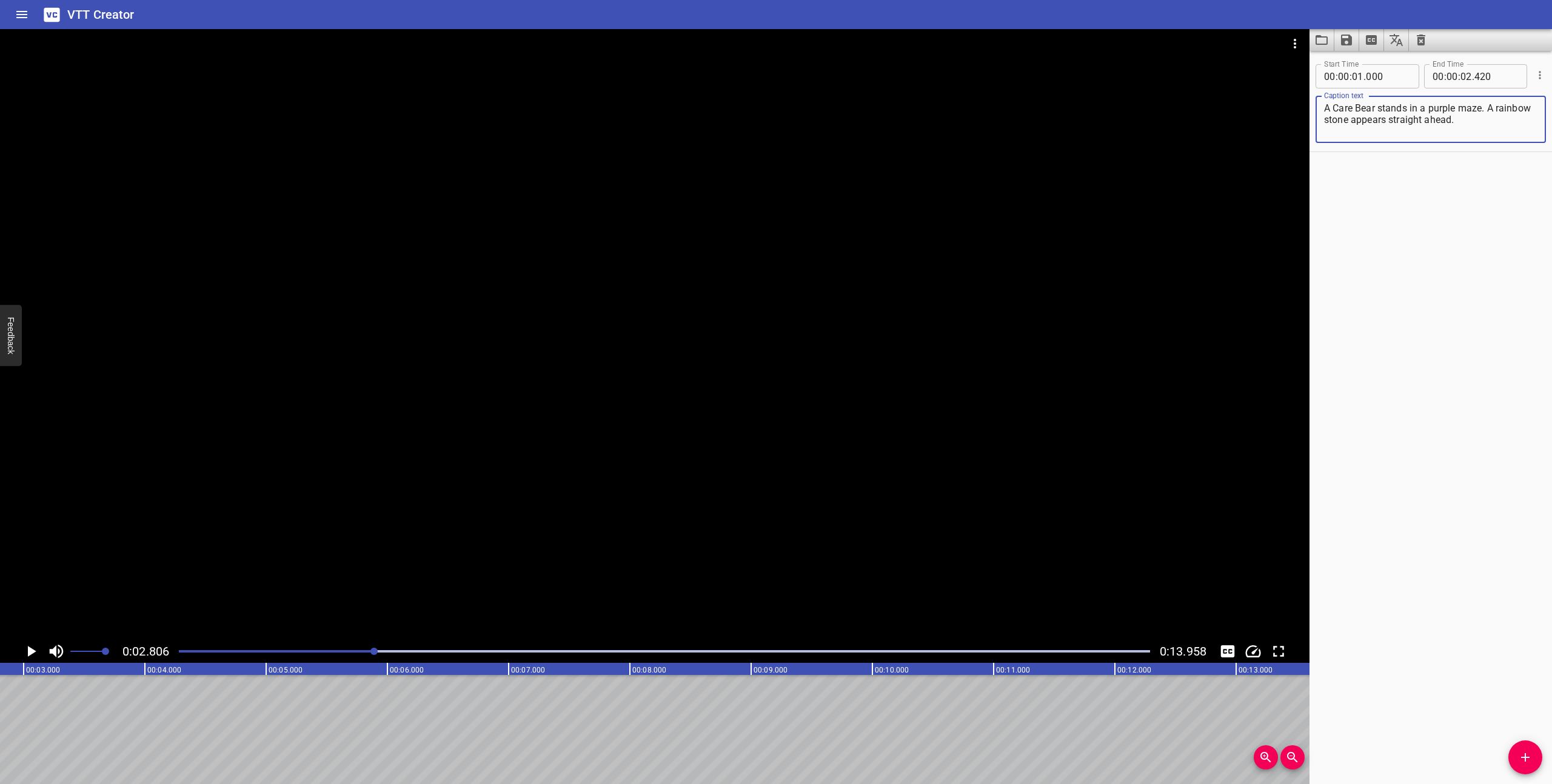 click on "A Care Bear stands in a purple maze. A rainbow stone appears straight ahead." at bounding box center [1431, 119] 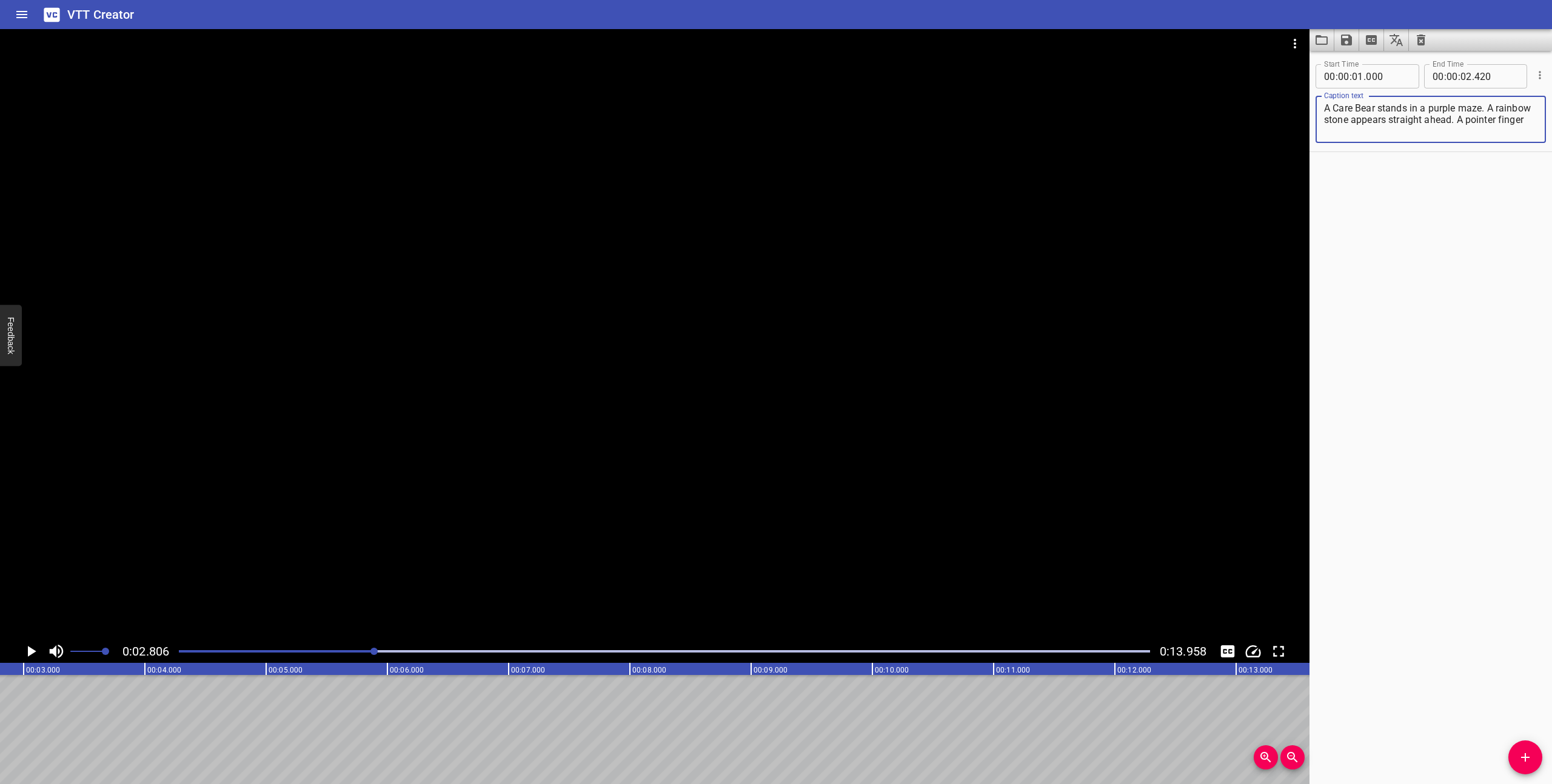 click on "A Care Bear stands in a purple maze. A rainbow stone appears straight ahead. A pointer finger" at bounding box center (1431, 119) 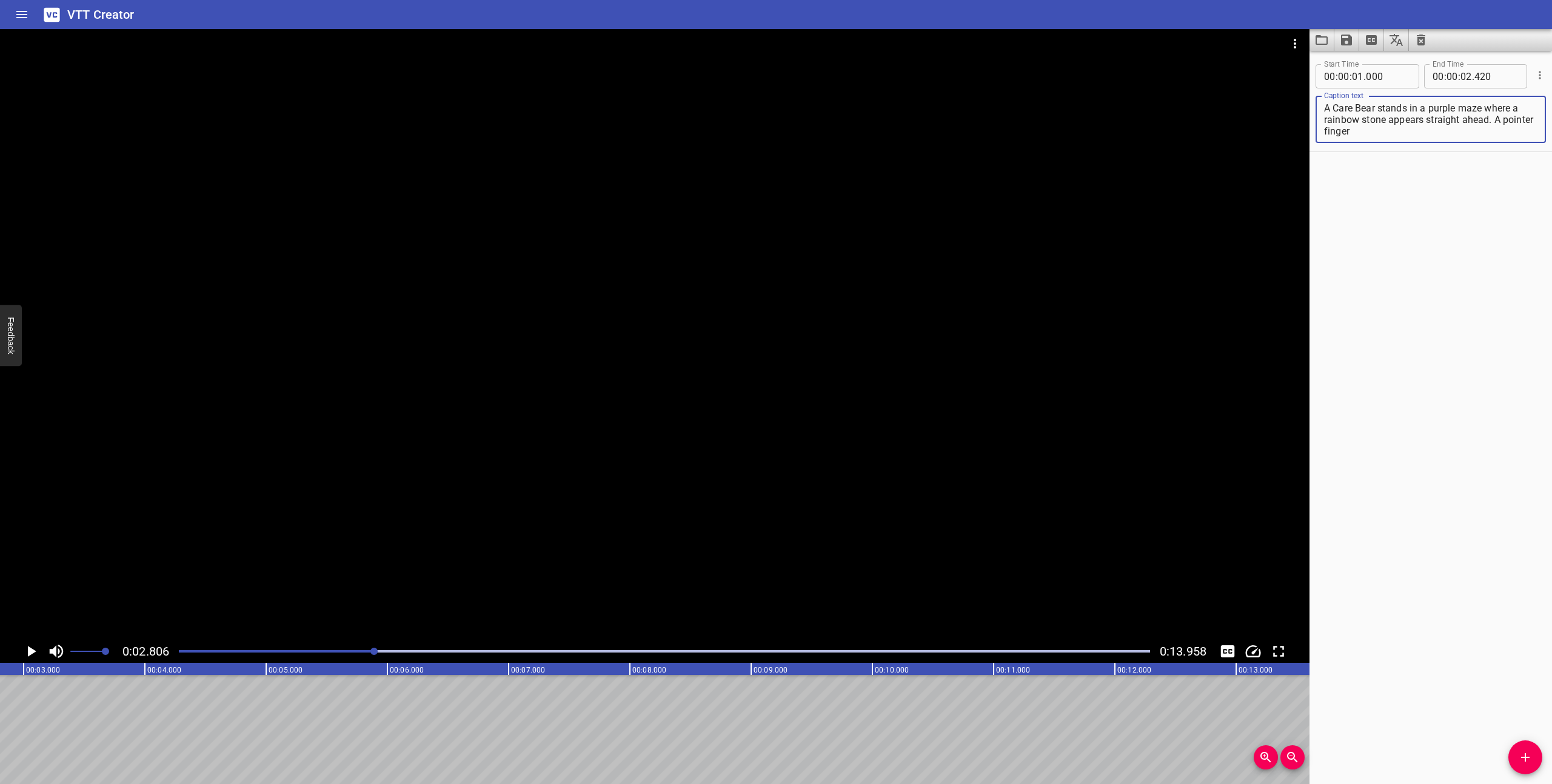 click on "A Care Bear stands in a purple maze where a rainbow stone appears straight ahead. A pointer finger" at bounding box center (1431, 119) 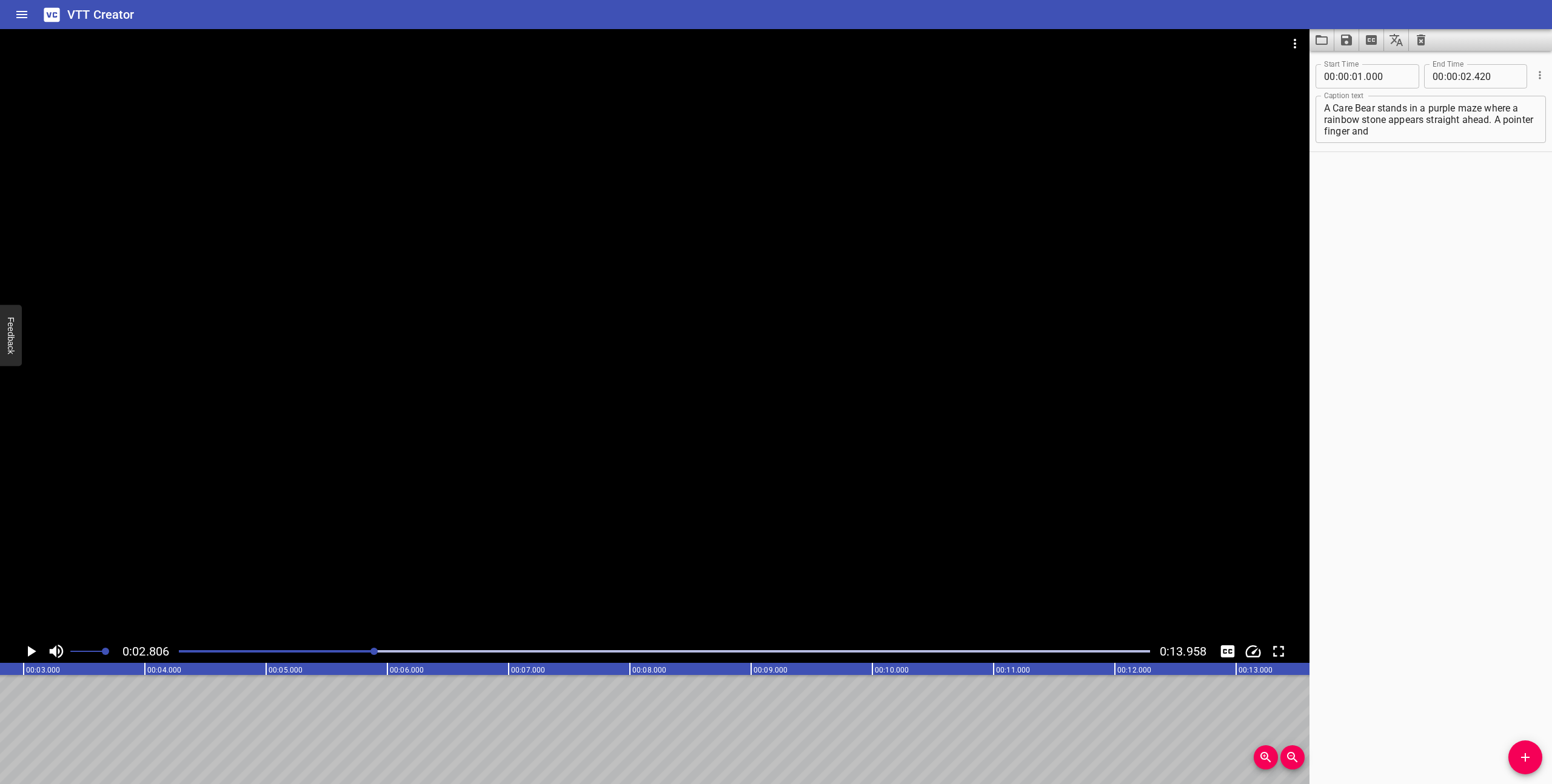 click at bounding box center (664, 651) 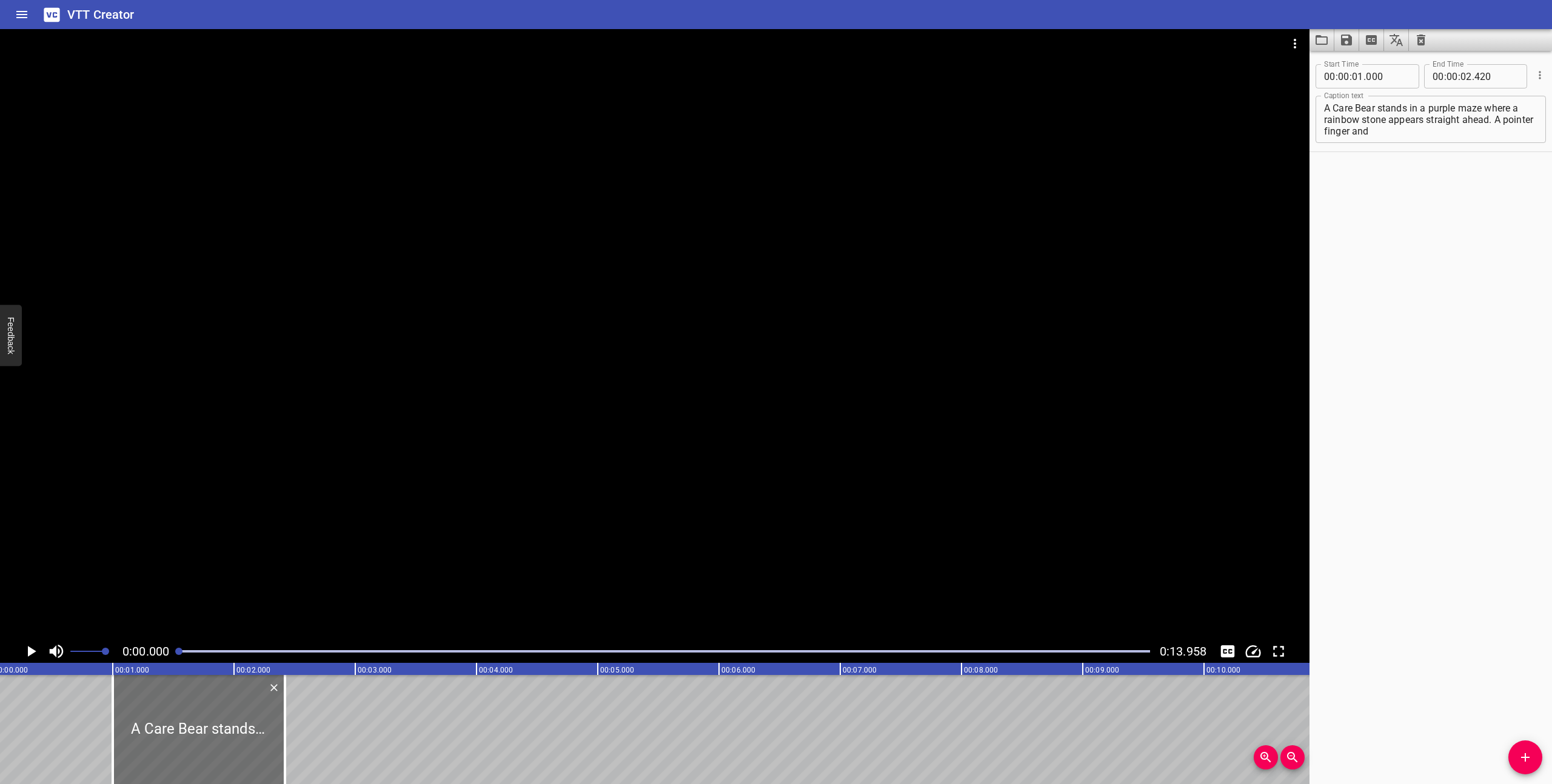scroll, scrollTop: 0, scrollLeft: 0, axis: both 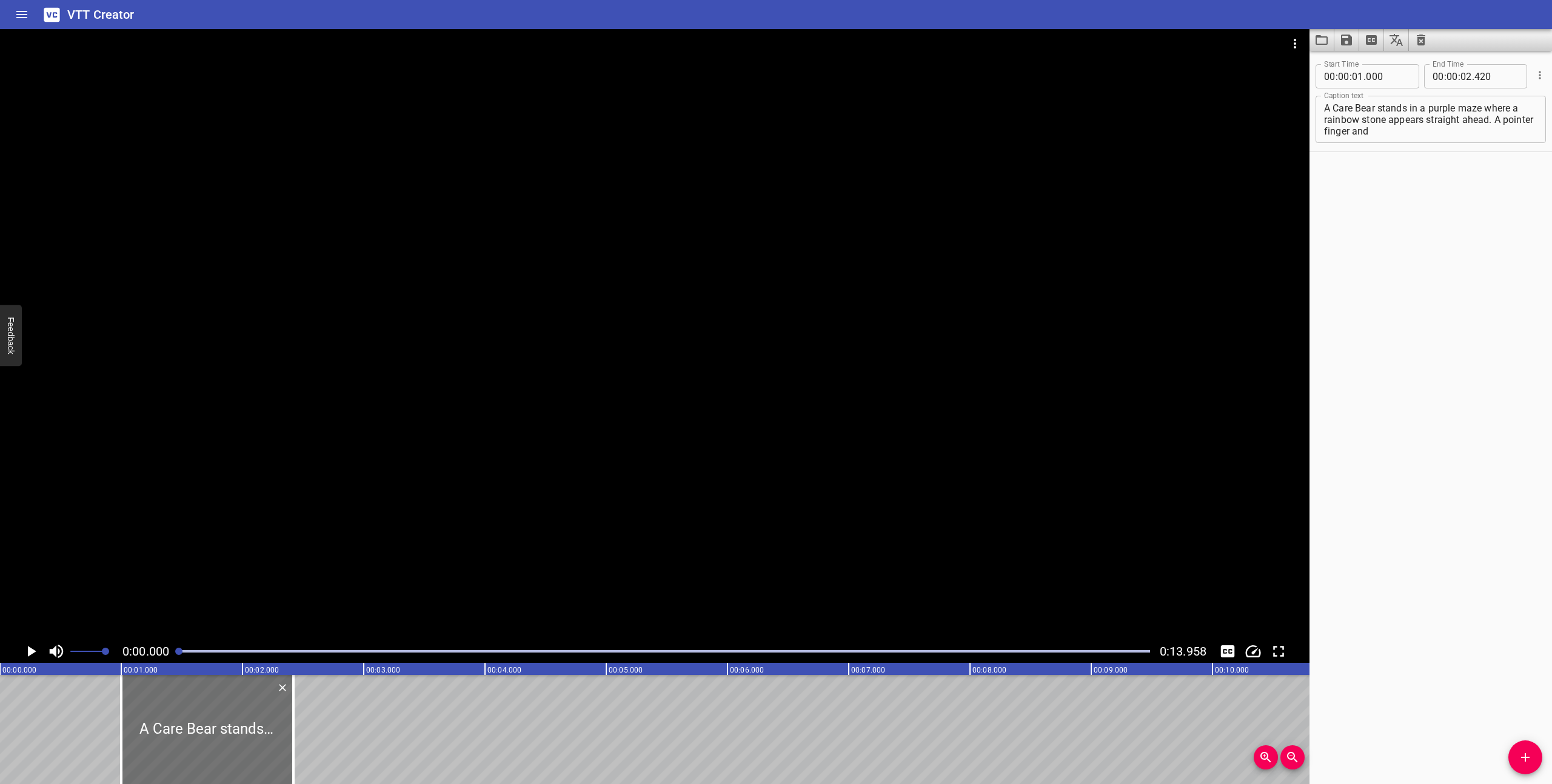 click 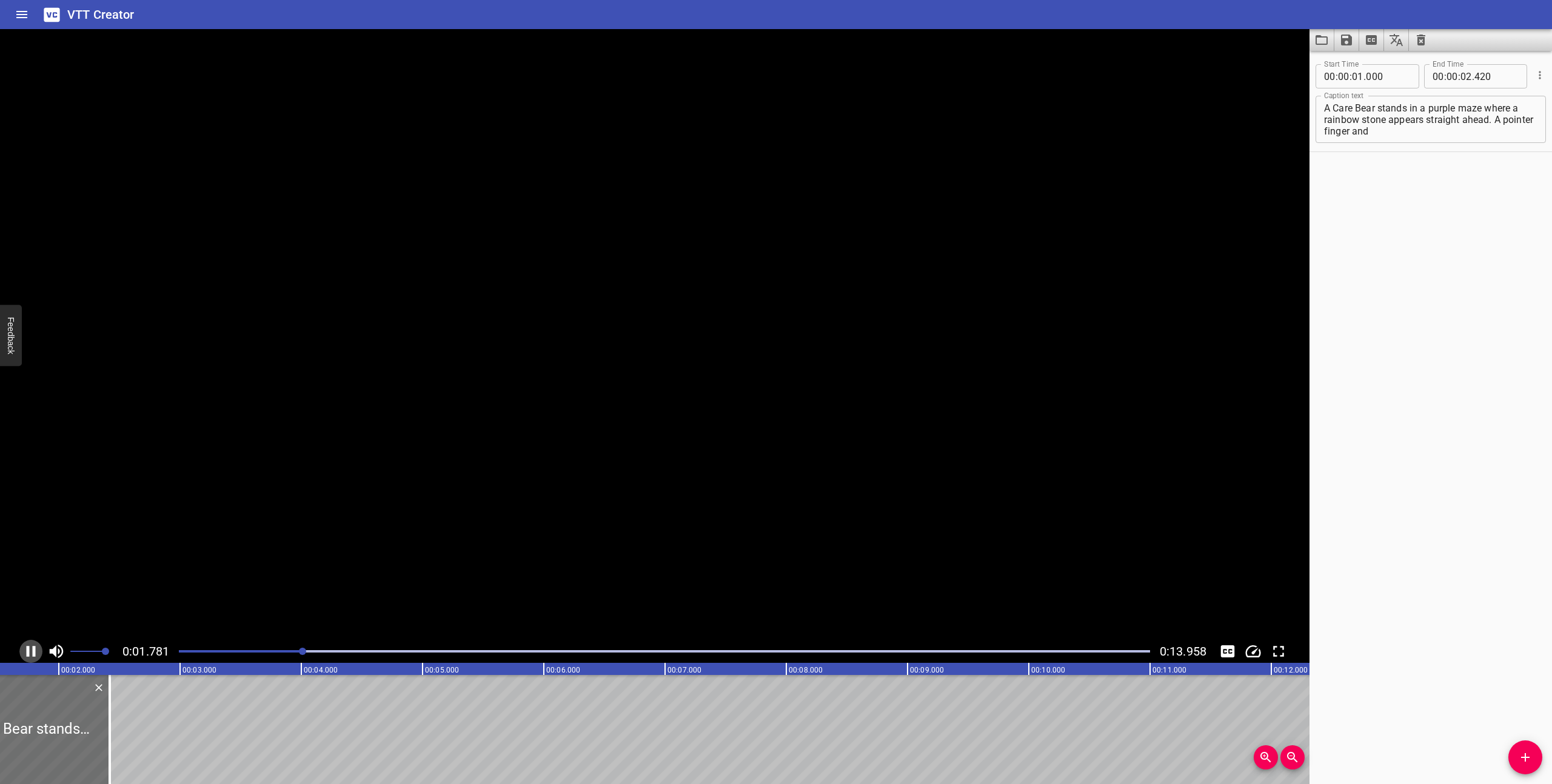 click 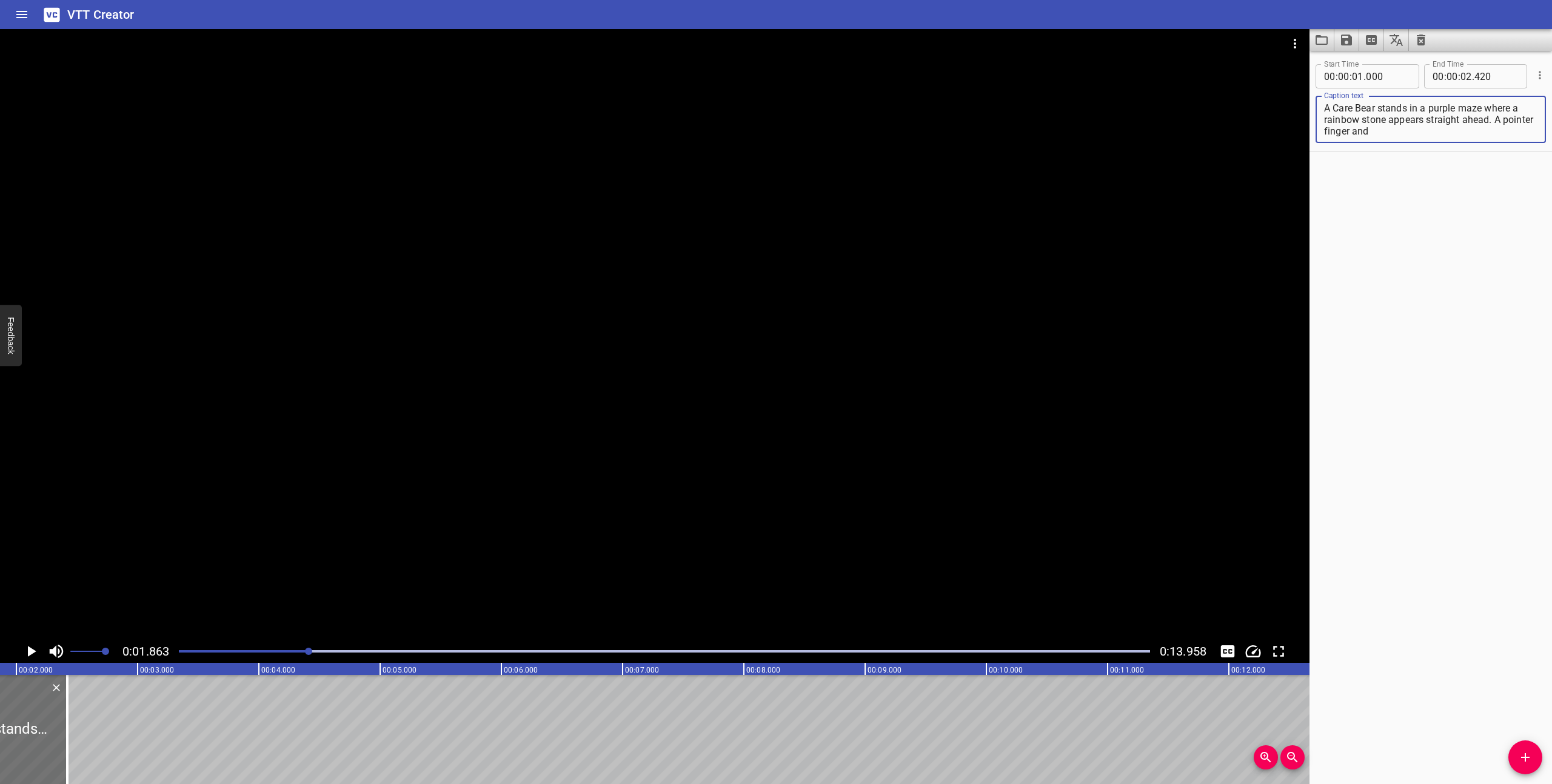 click on "A Care Bear stands in a purple maze where a rainbow stone appears straight ahead. A pointer finger and" at bounding box center (1431, 119) 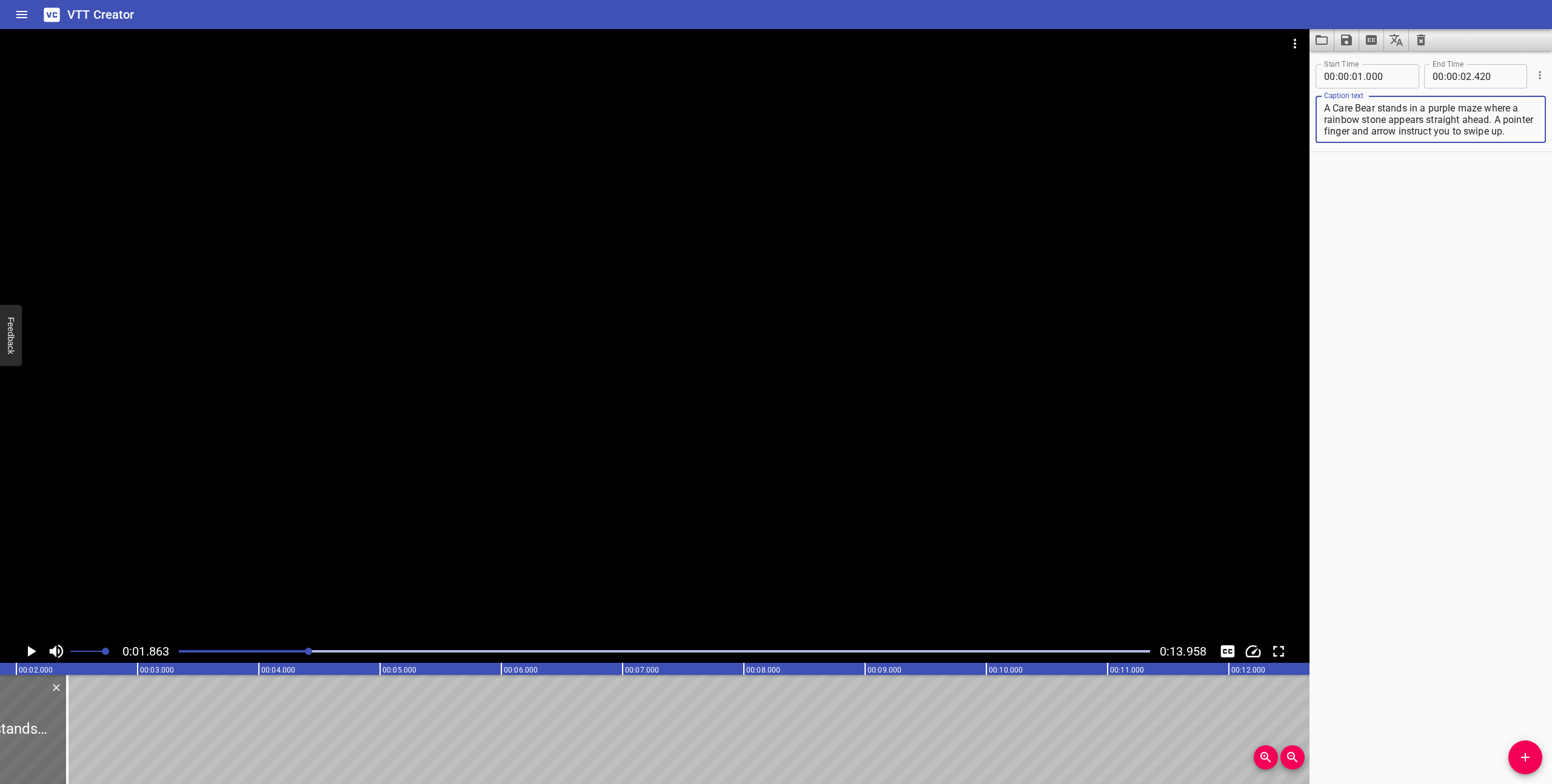 type on "A Care Bear stands in a purple maze where a rainbow stone appears straight ahead. A pointer finger and arrow instruct you to swipe up." 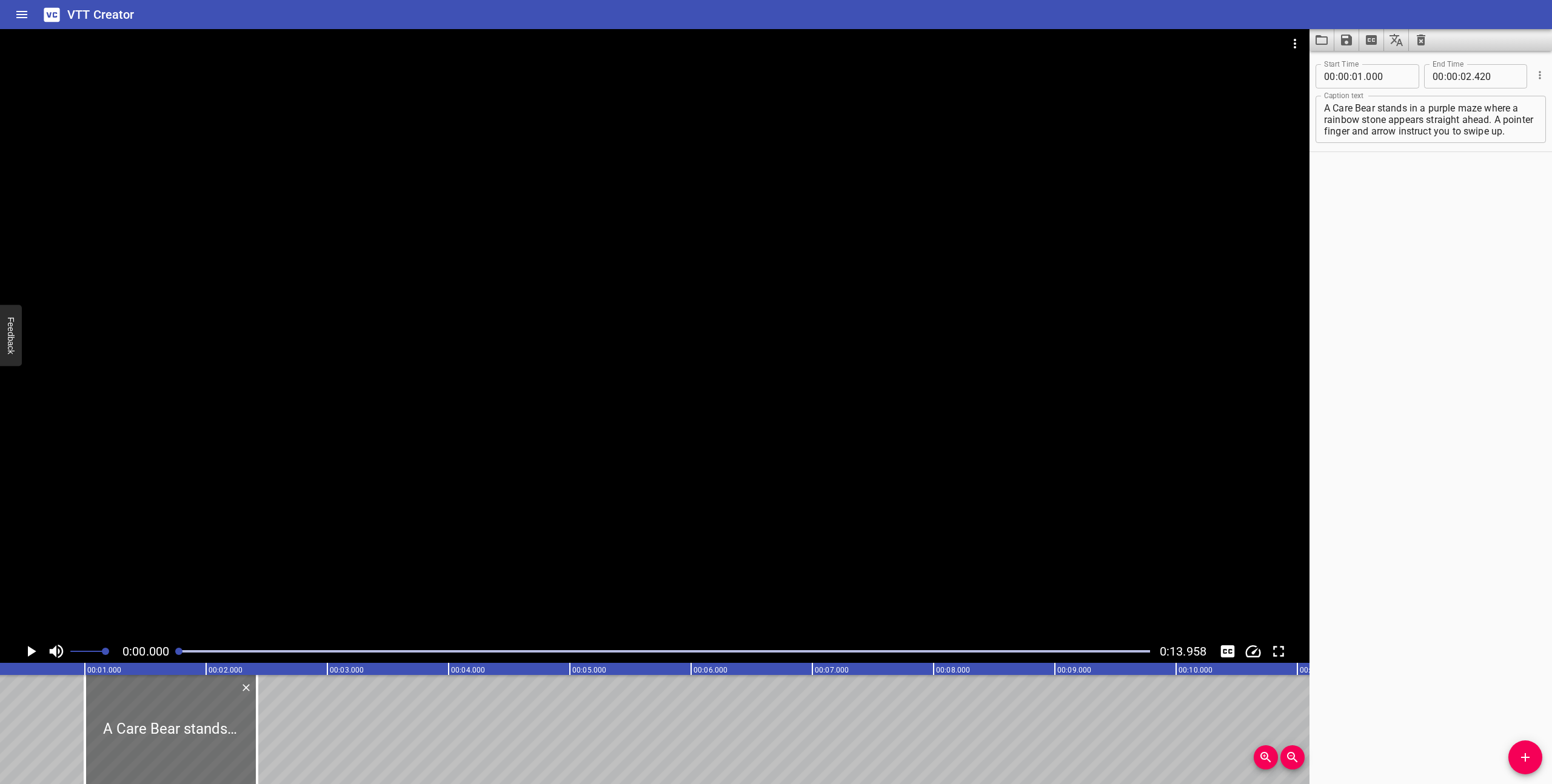 scroll, scrollTop: 0, scrollLeft: 0, axis: both 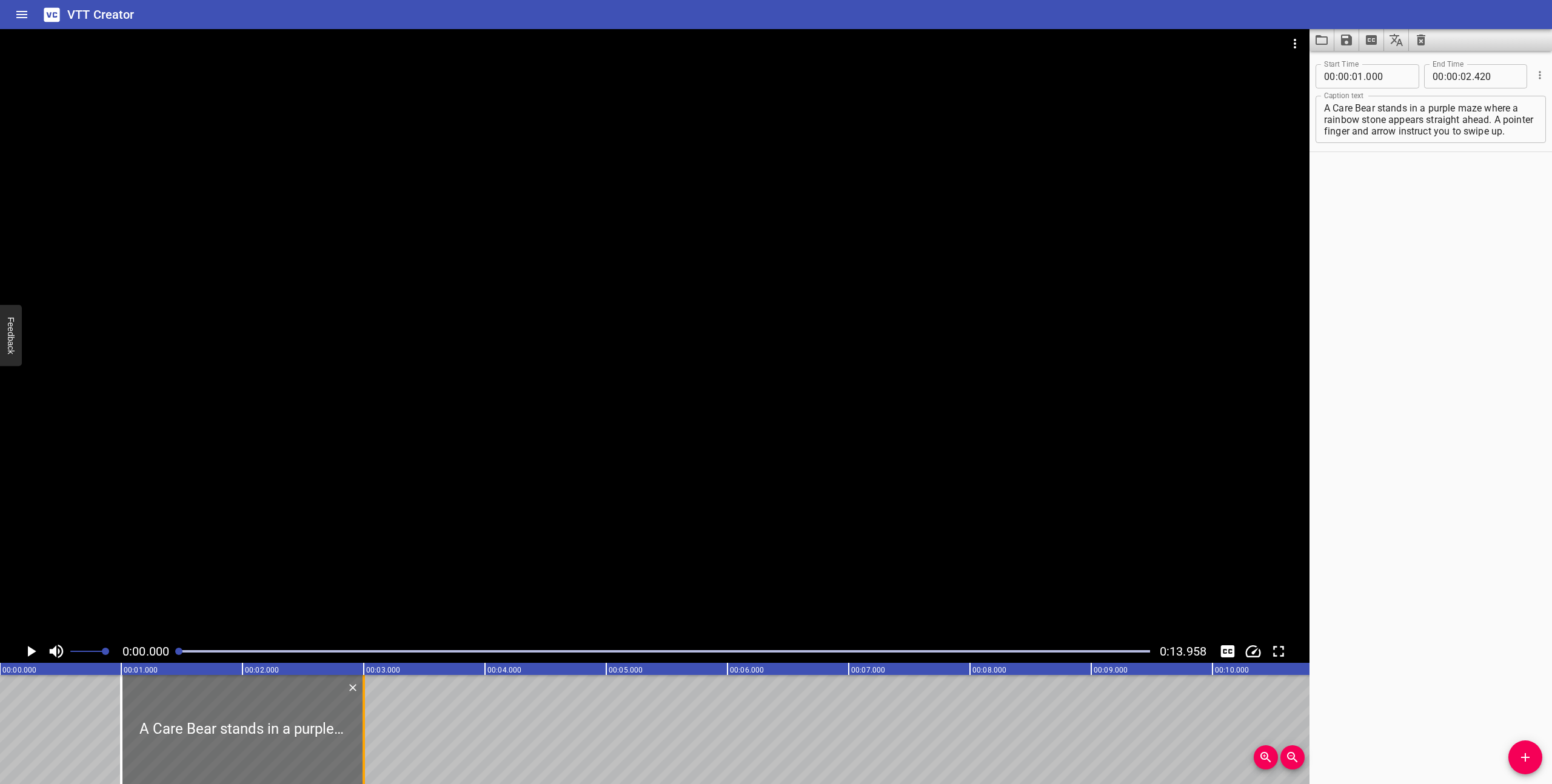 drag, startPoint x: 293, startPoint y: 751, endPoint x: 363, endPoint y: 754, distance: 70.06426 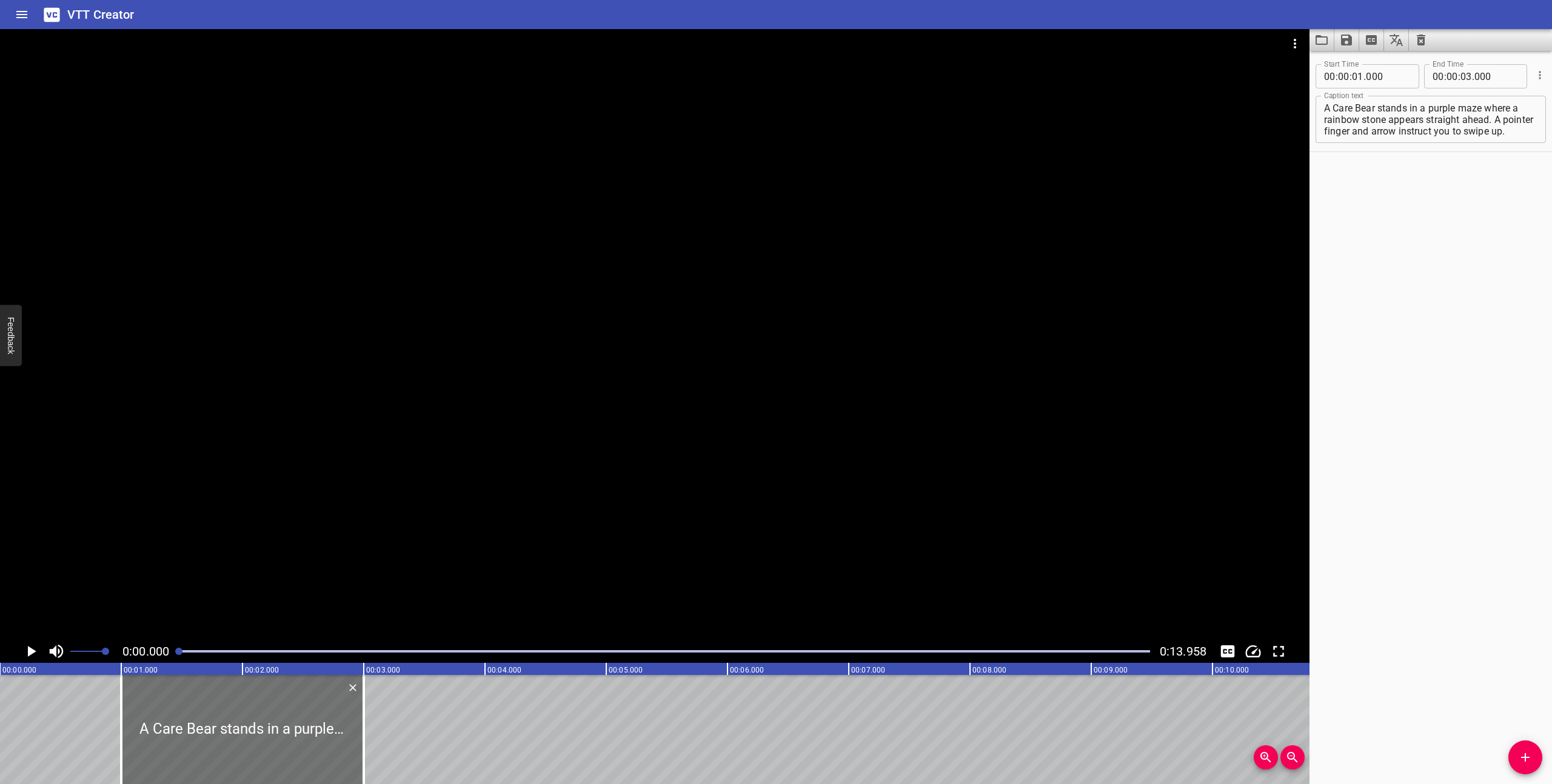 click 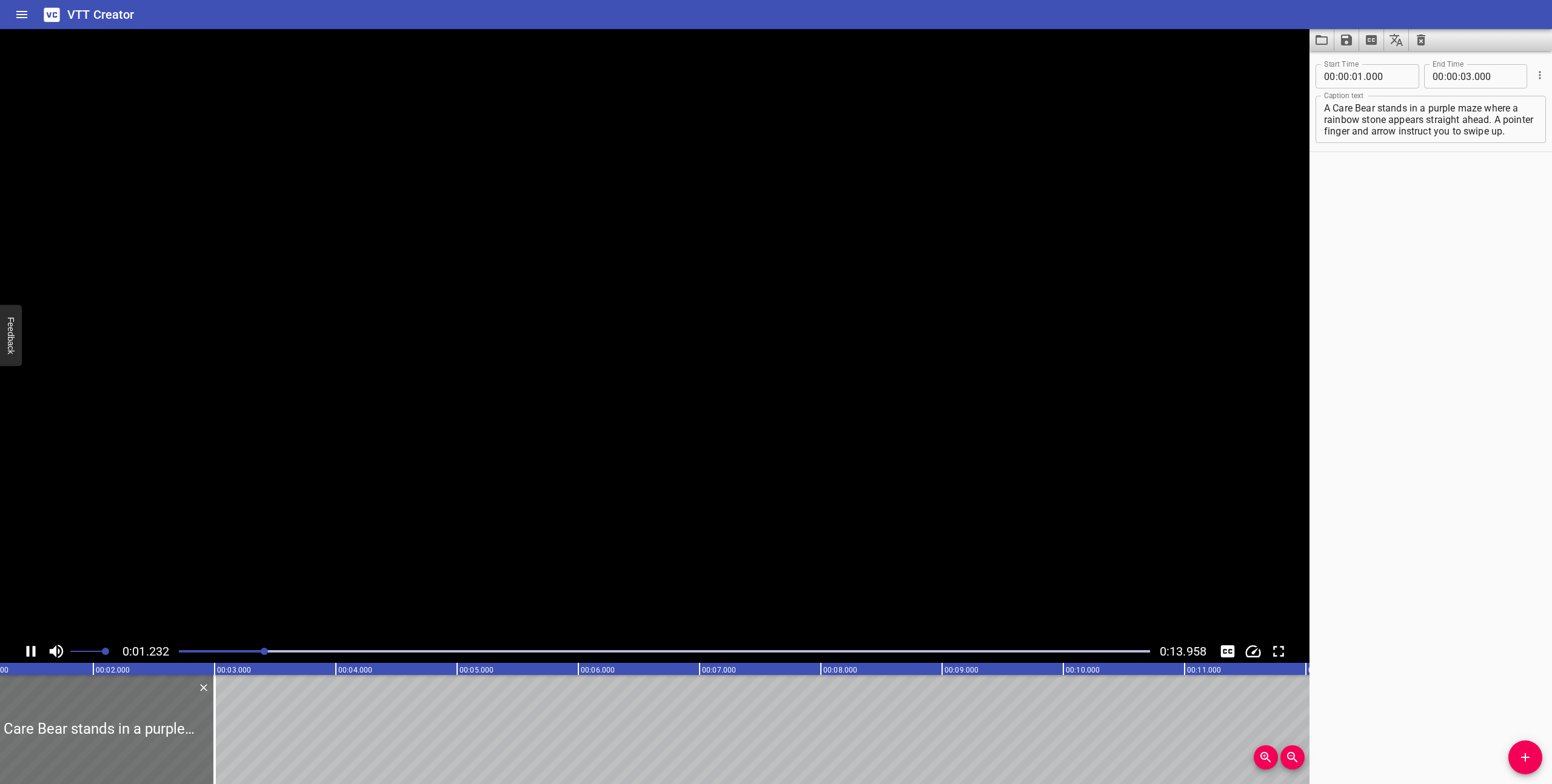 click 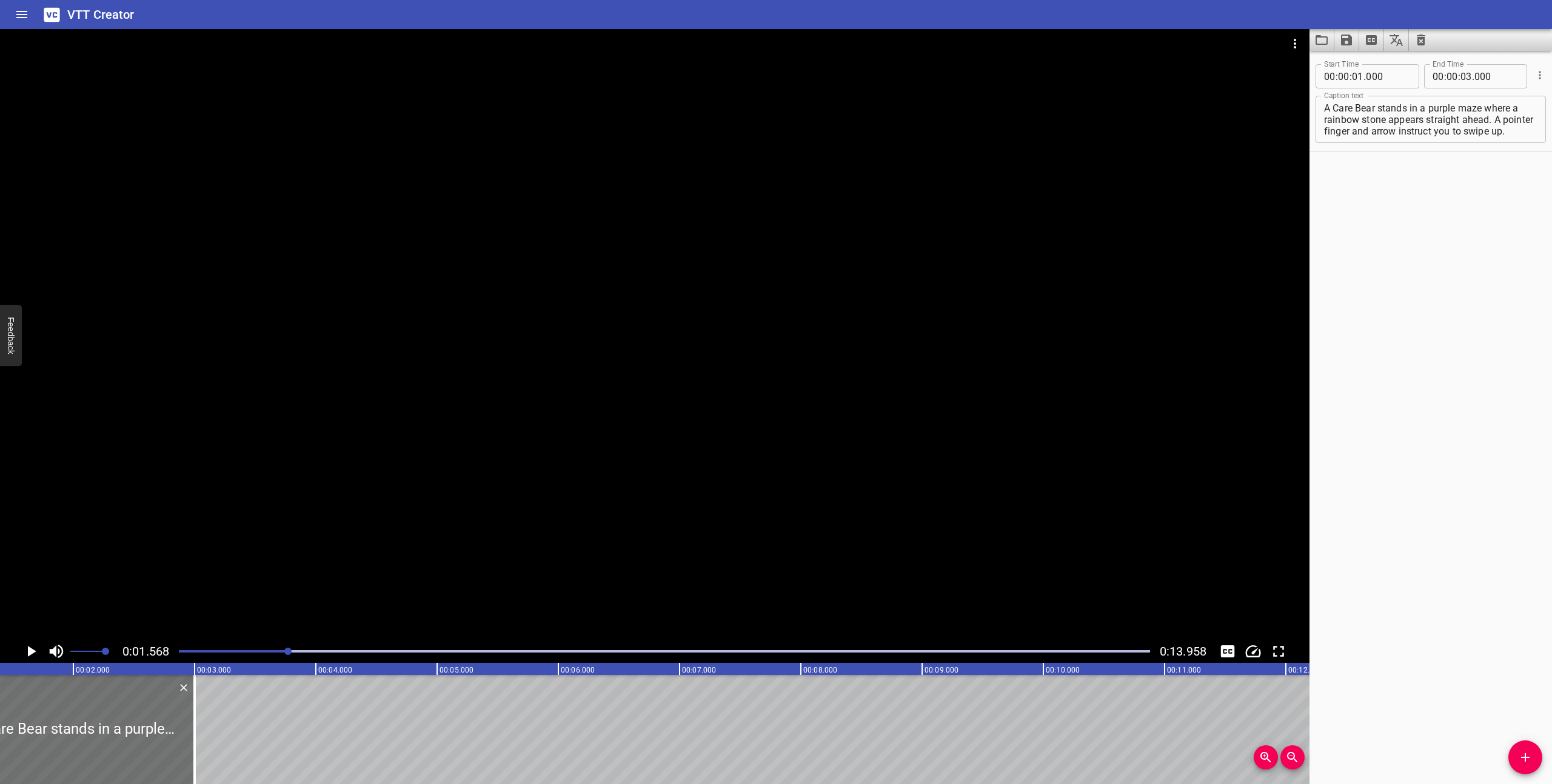 scroll, scrollTop: 0, scrollLeft: 190, axis: horizontal 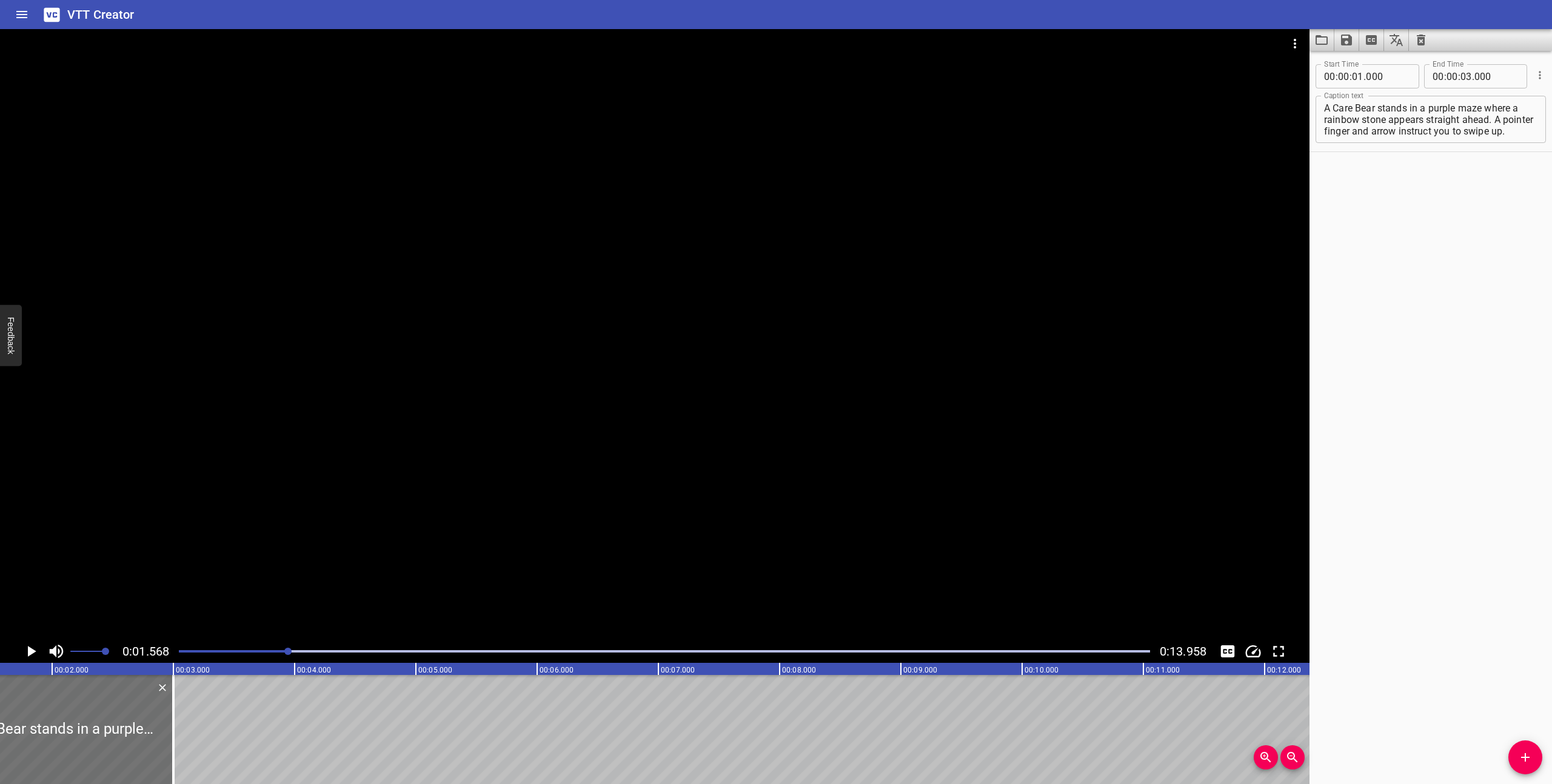click on "A Care Bear stands in a purple maze where a rainbow stone appears straight ahead. A pointer finger and arrow instruct you to swipe up." at bounding box center [1431, 119] 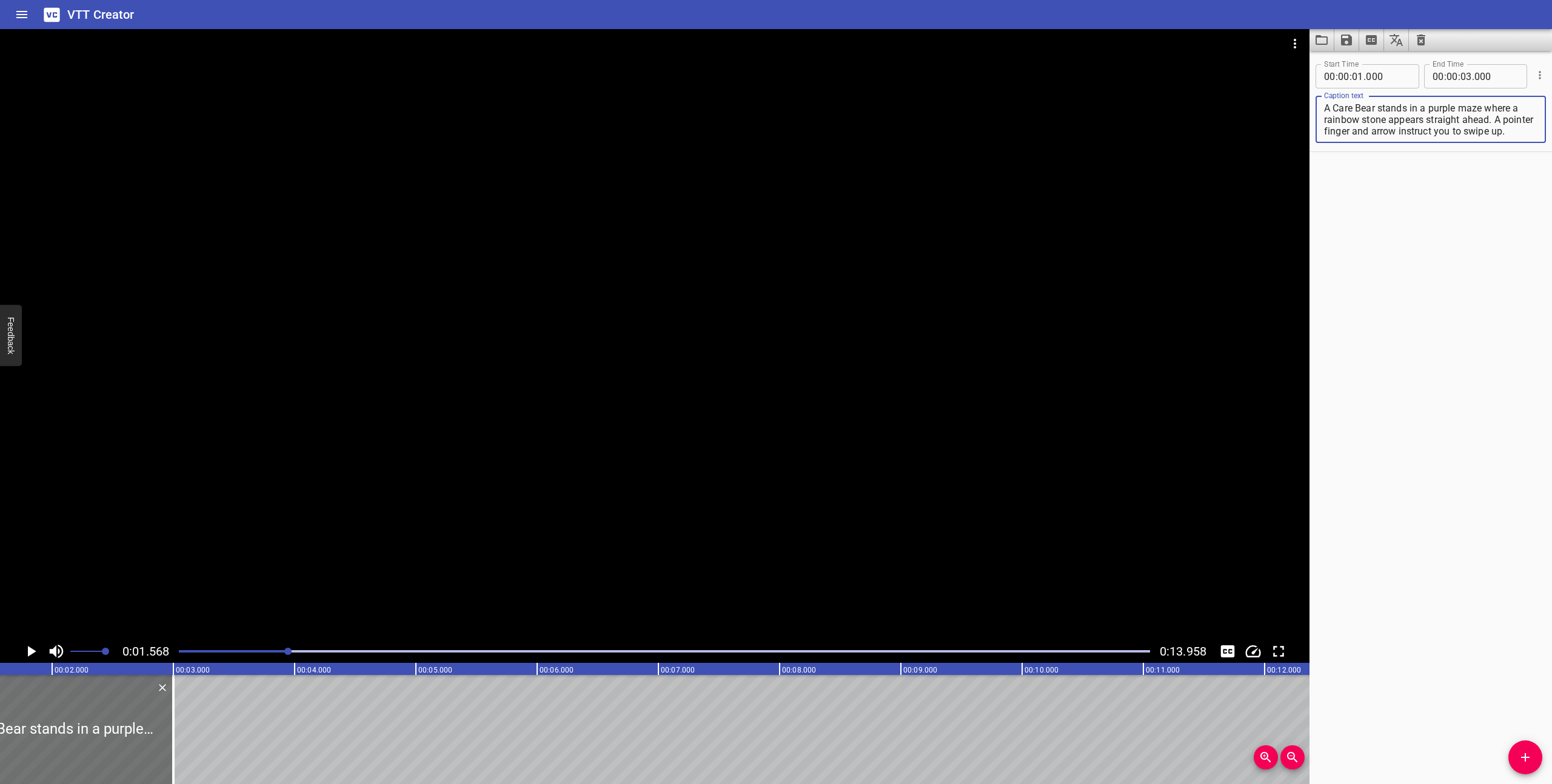 click on "A Care Bear stands in a purple maze where a rainbow stone appears straight ahead. A pointer finger and arrow instruct you to swipe up." at bounding box center [1431, 119] 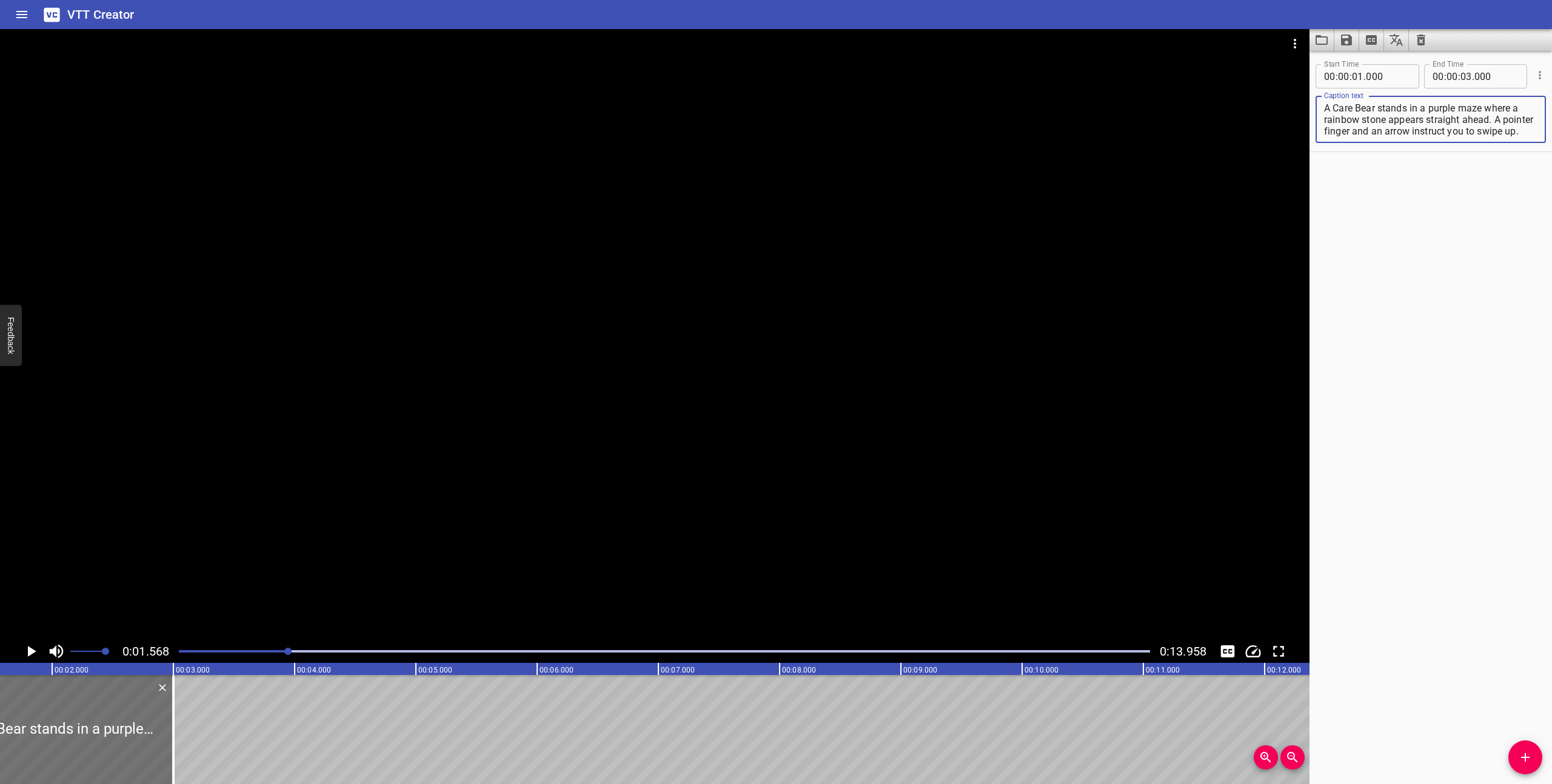 type on "A Care Bear stands in a purple maze where a rainbow stone appears straight ahead. A pointer finger and an arrow instruct you to swipe up." 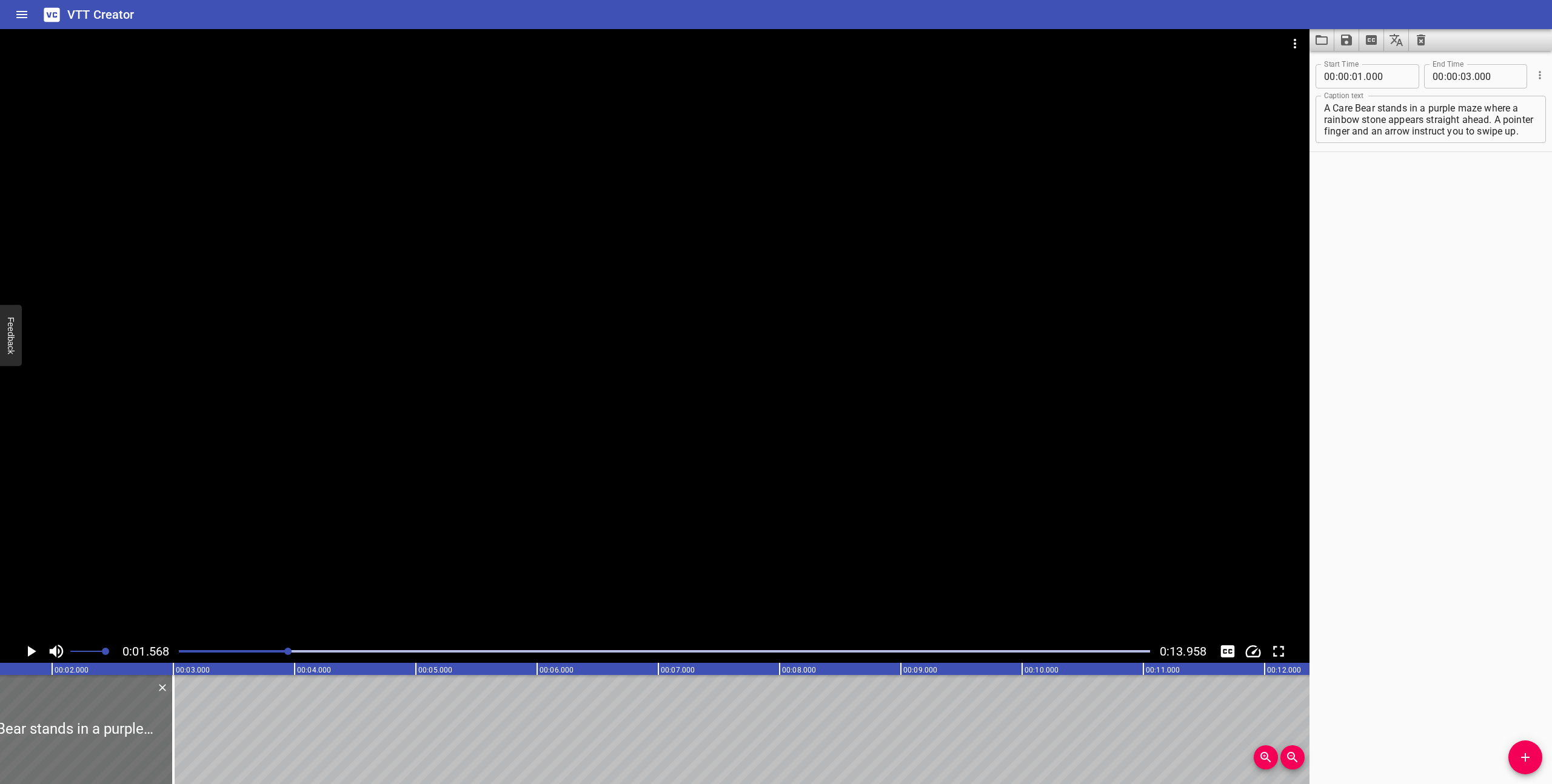 click at bounding box center (664, 651) 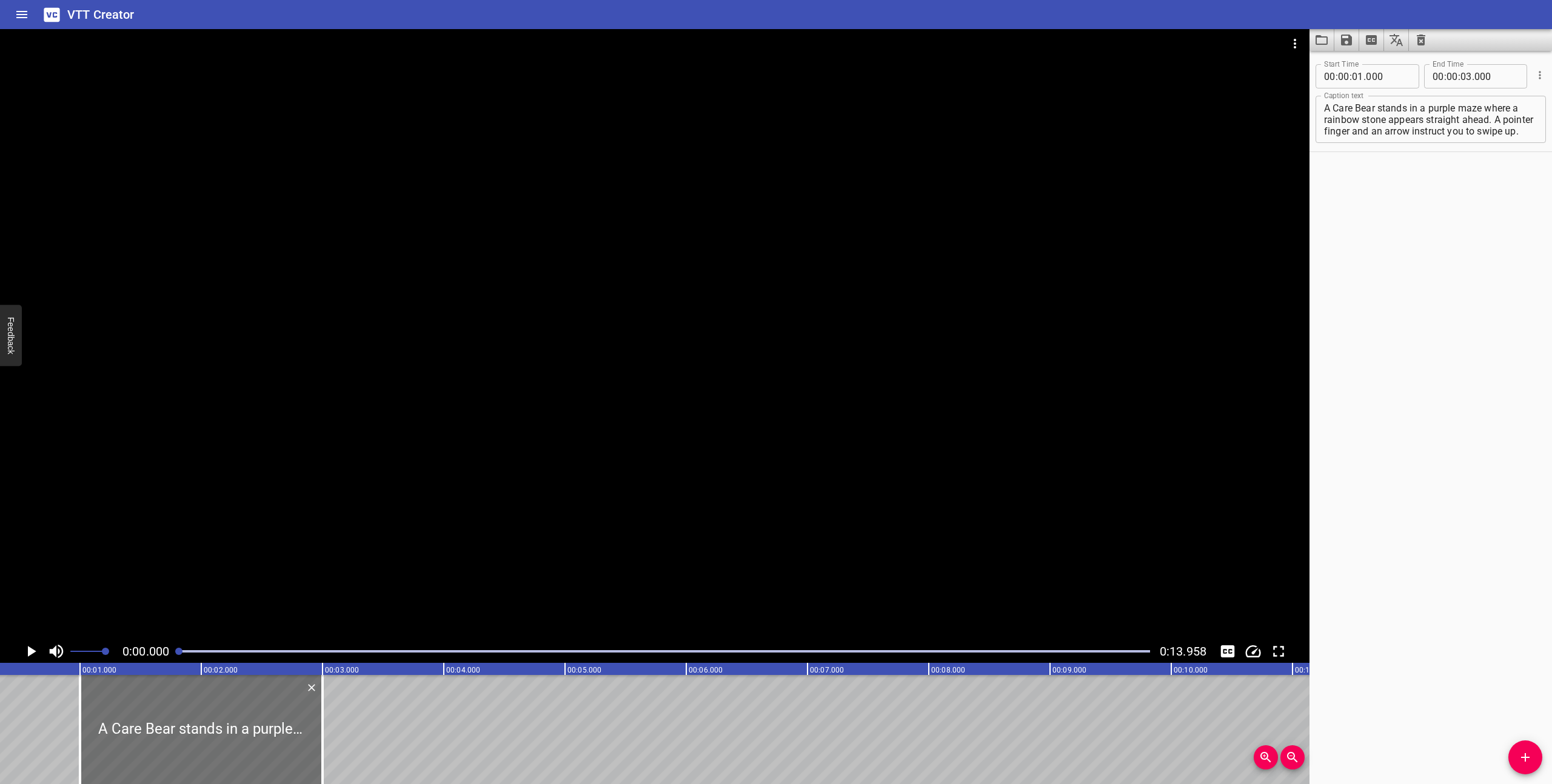 scroll, scrollTop: 0, scrollLeft: 0, axis: both 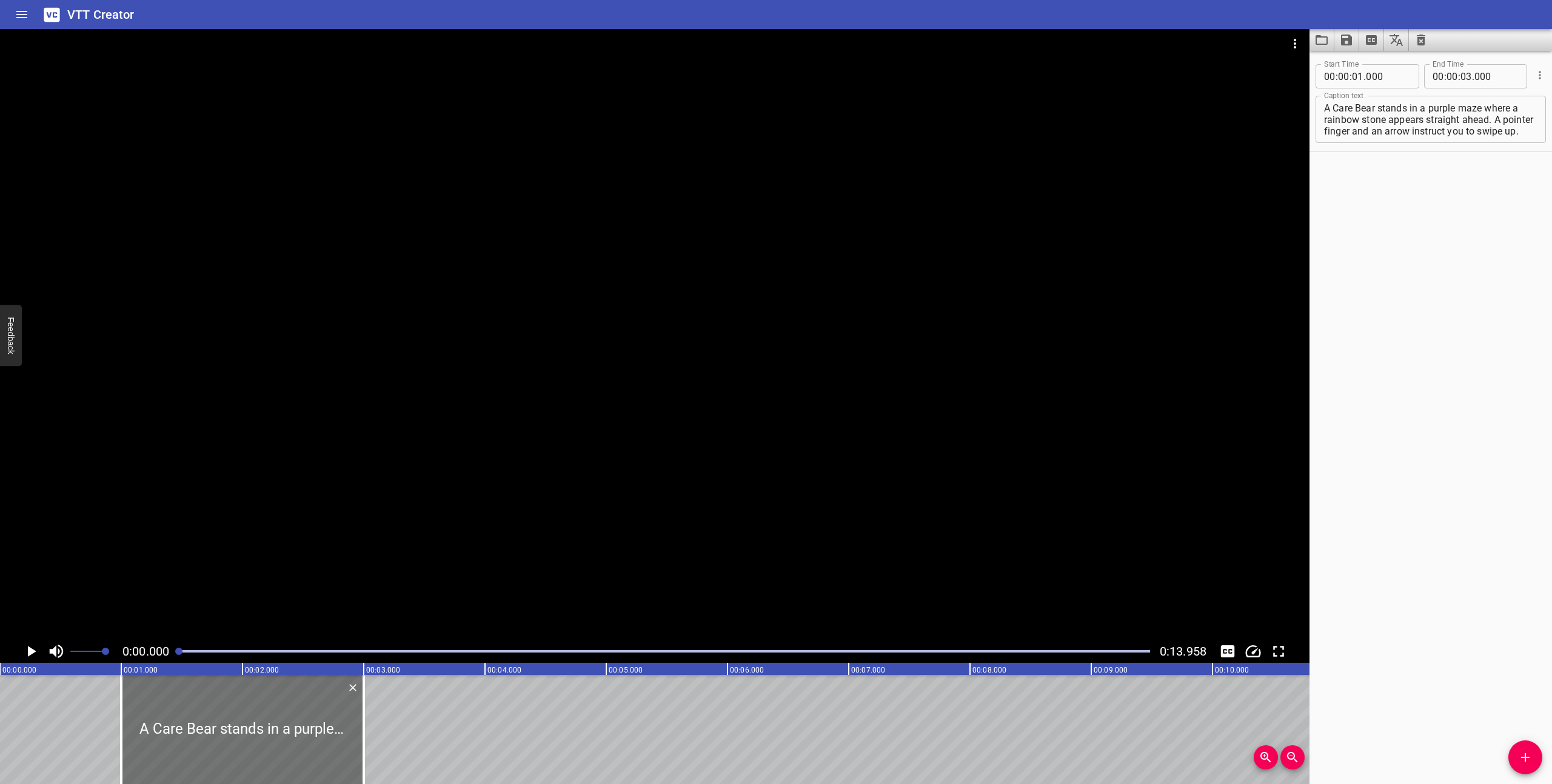 click 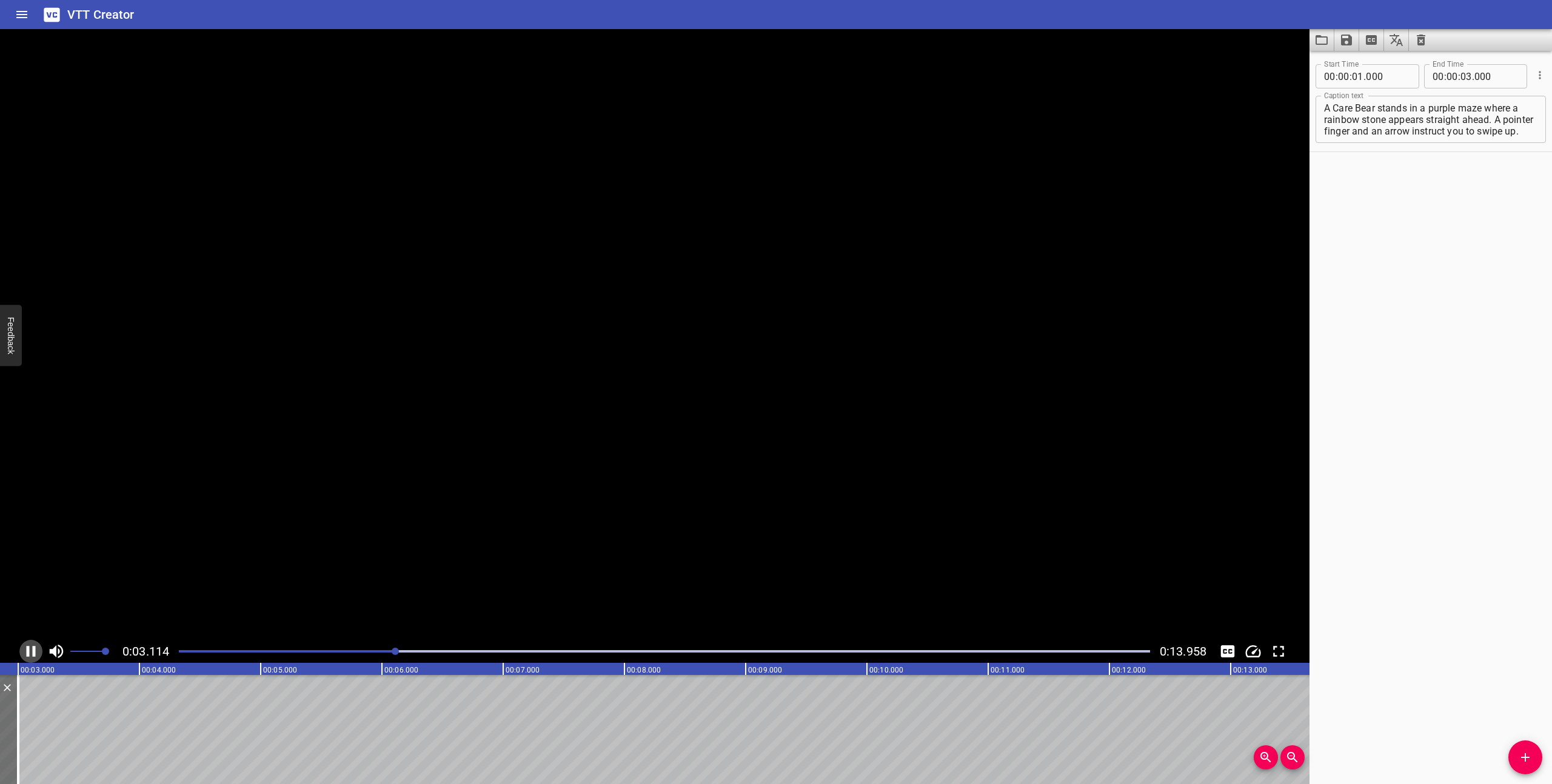 click 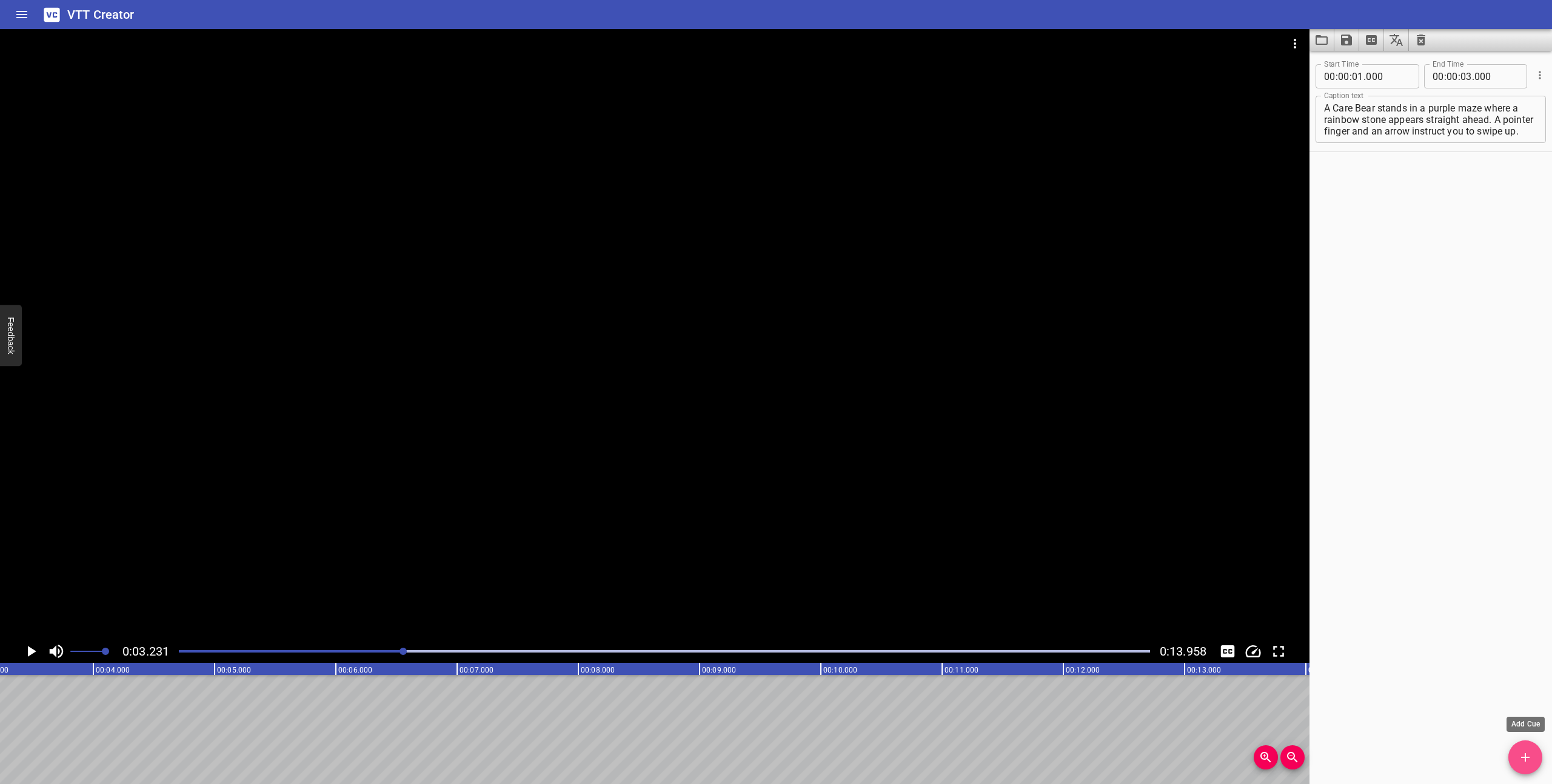 click 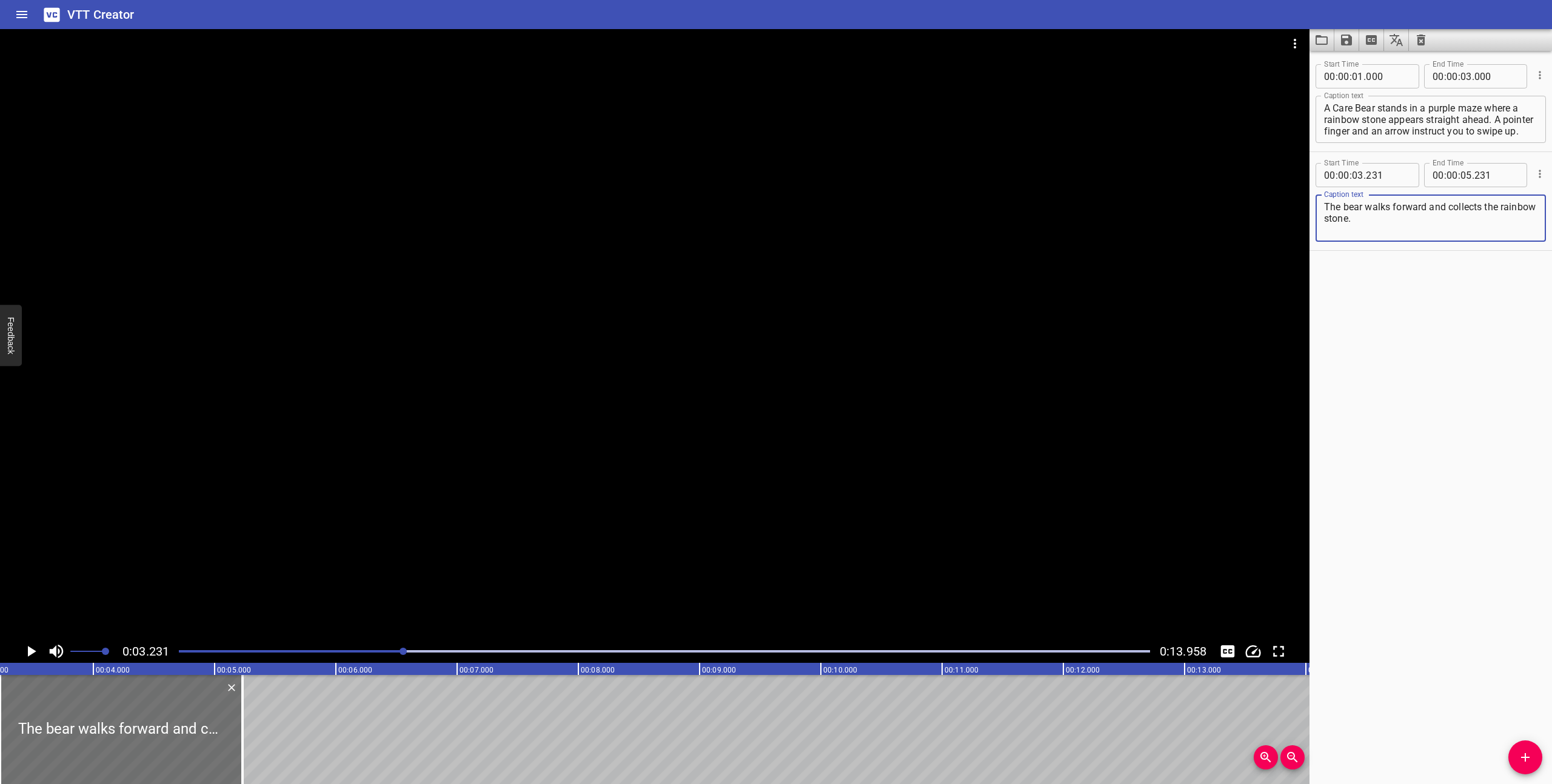 click 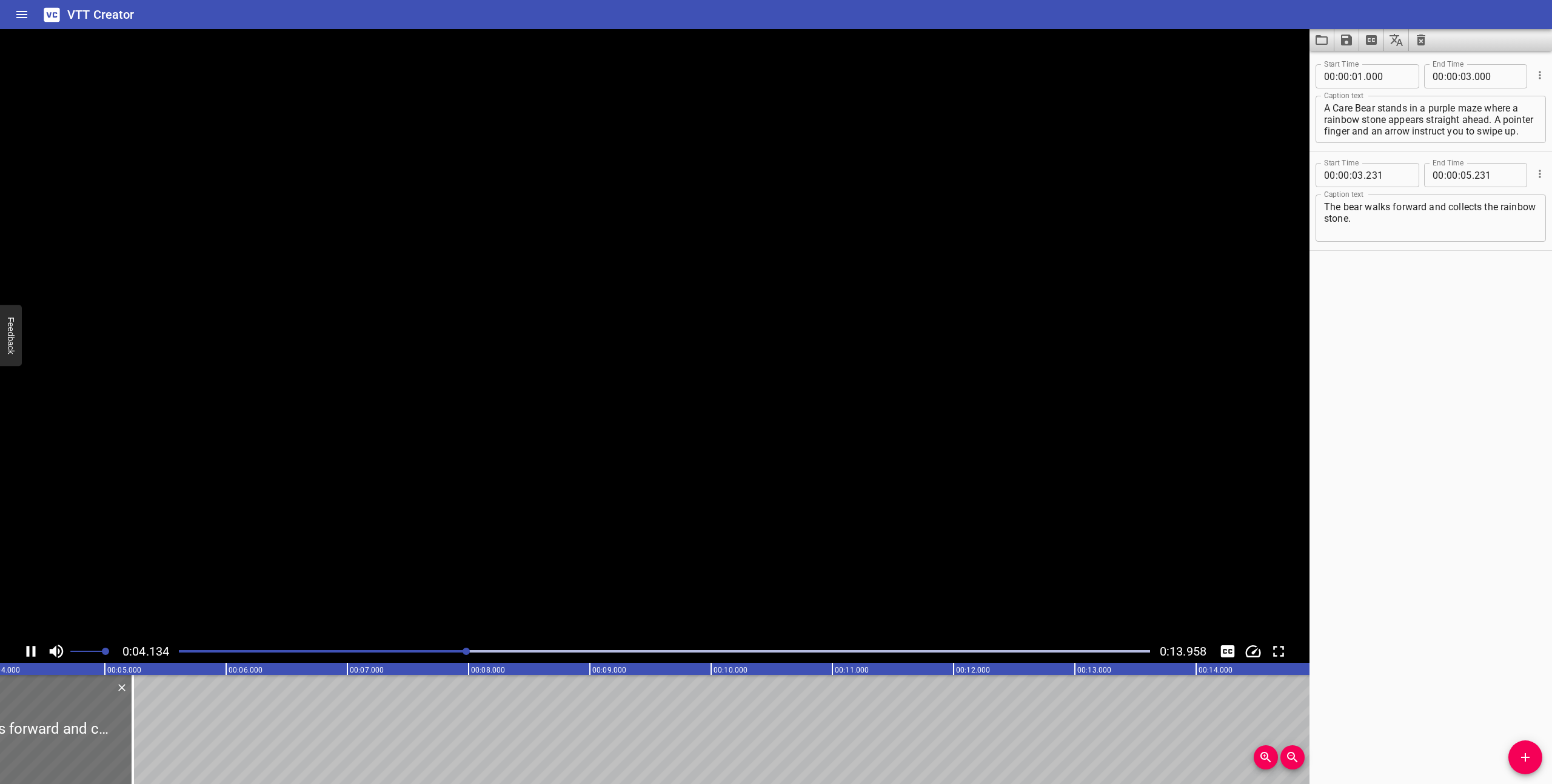 click 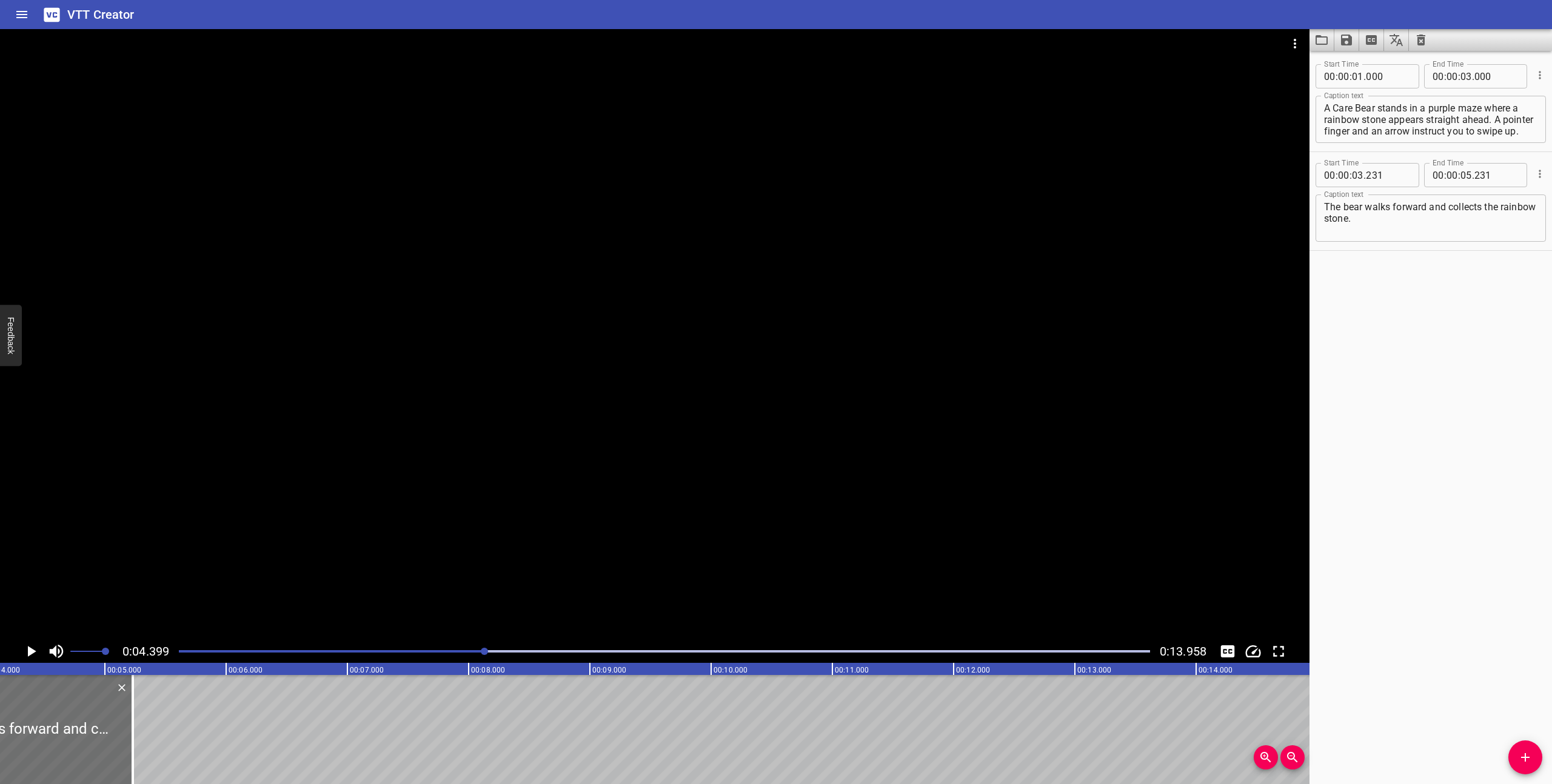 scroll, scrollTop: 0, scrollLeft: 534, axis: horizontal 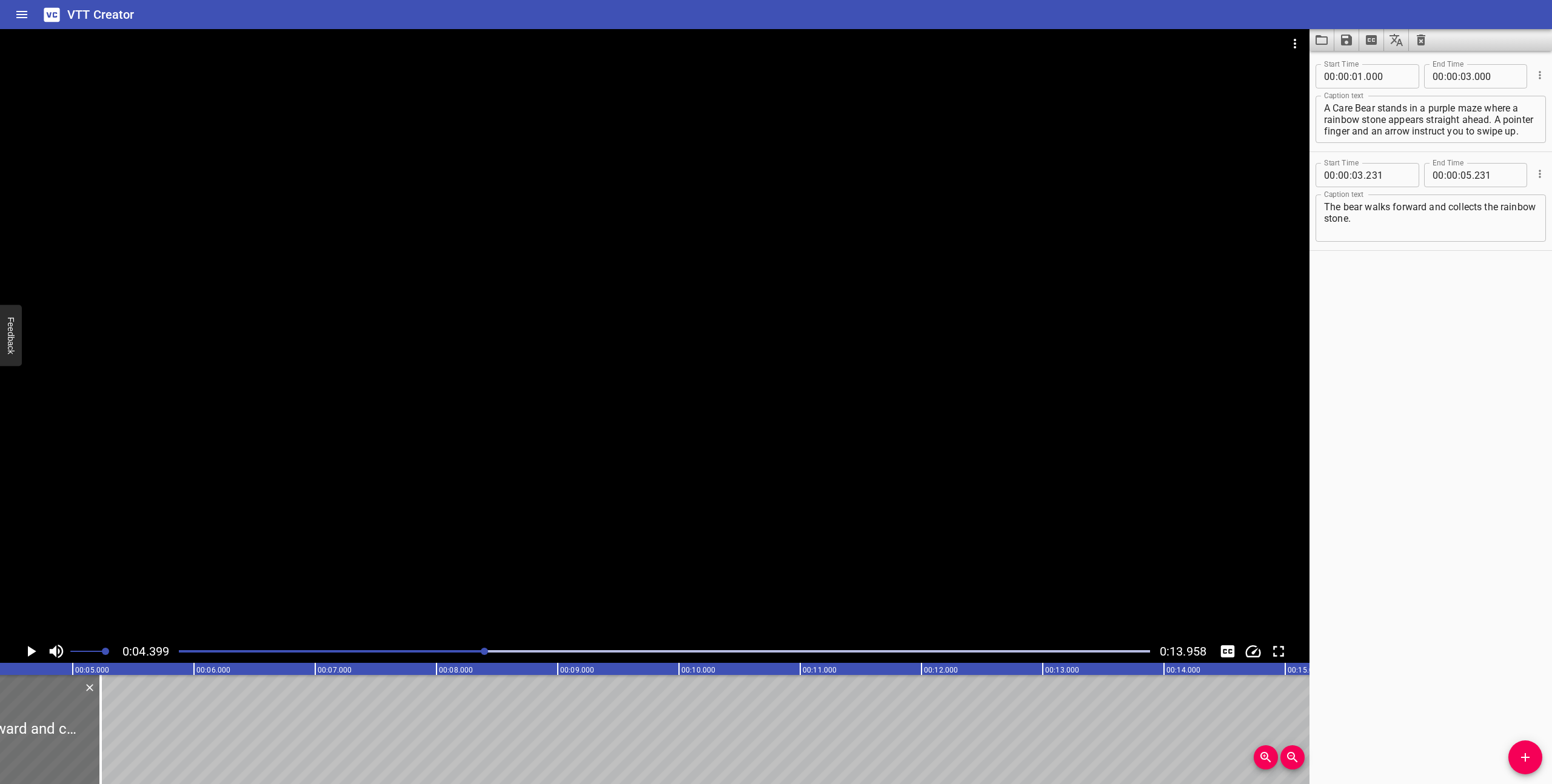 click on "The bear walks forward and collects the rainbow stone." at bounding box center (1431, 218) 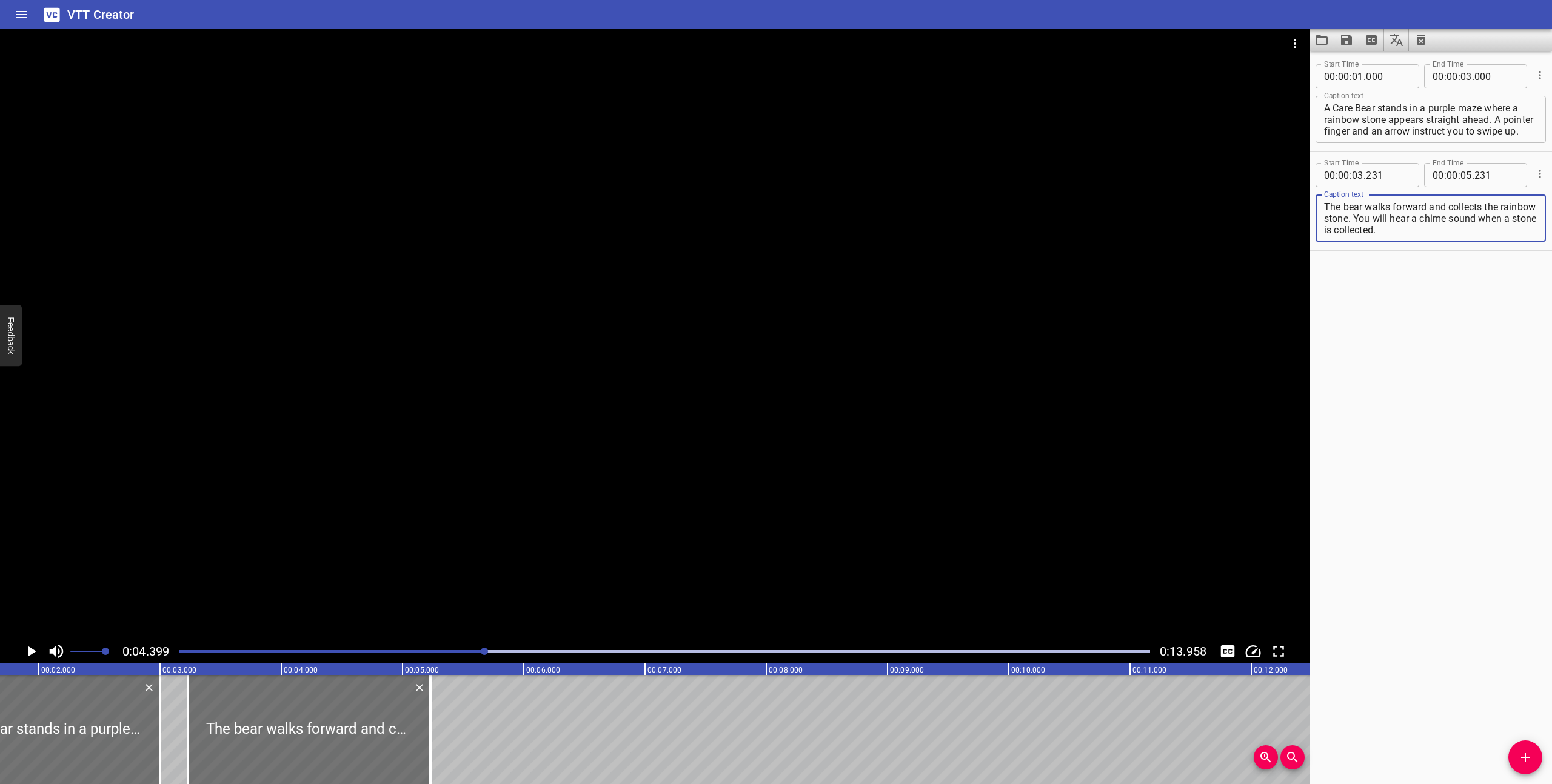 scroll, scrollTop: 0, scrollLeft: 0, axis: both 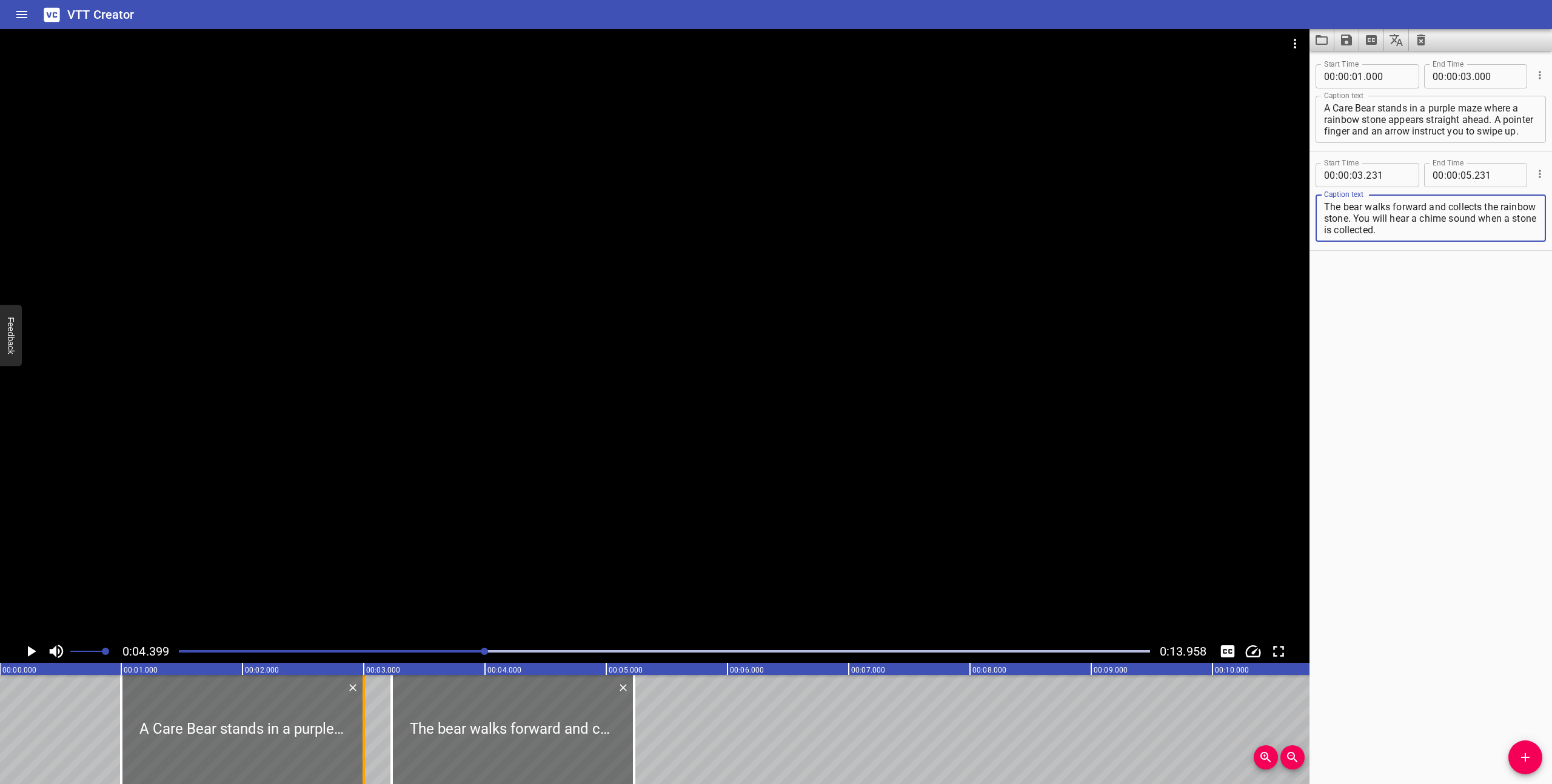 type on "The bear walks forward and collects the rainbow stone. You will hear a chime sound when a stone is collected." 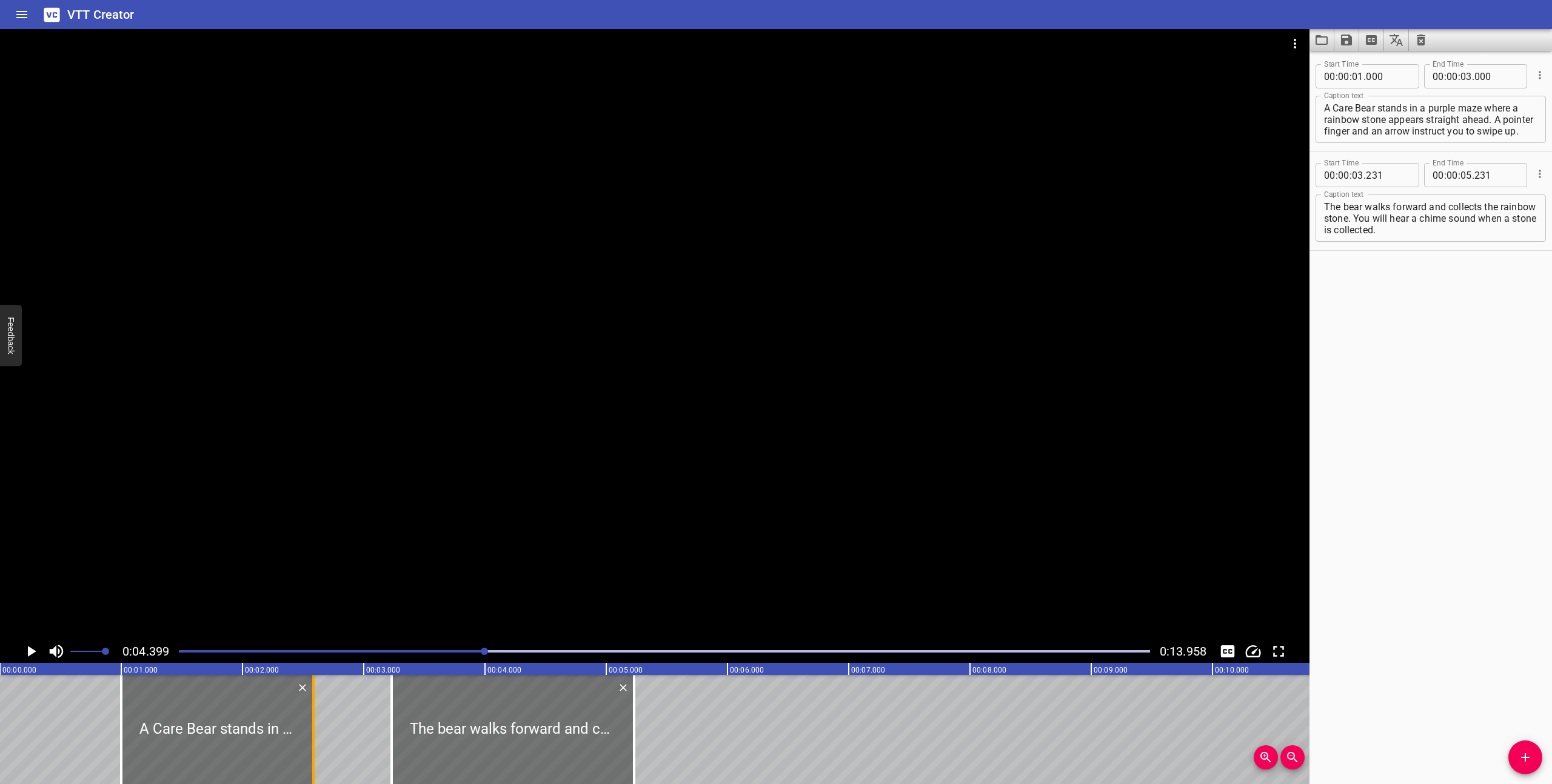 drag, startPoint x: 363, startPoint y: 752, endPoint x: 312, endPoint y: 749, distance: 51.08816 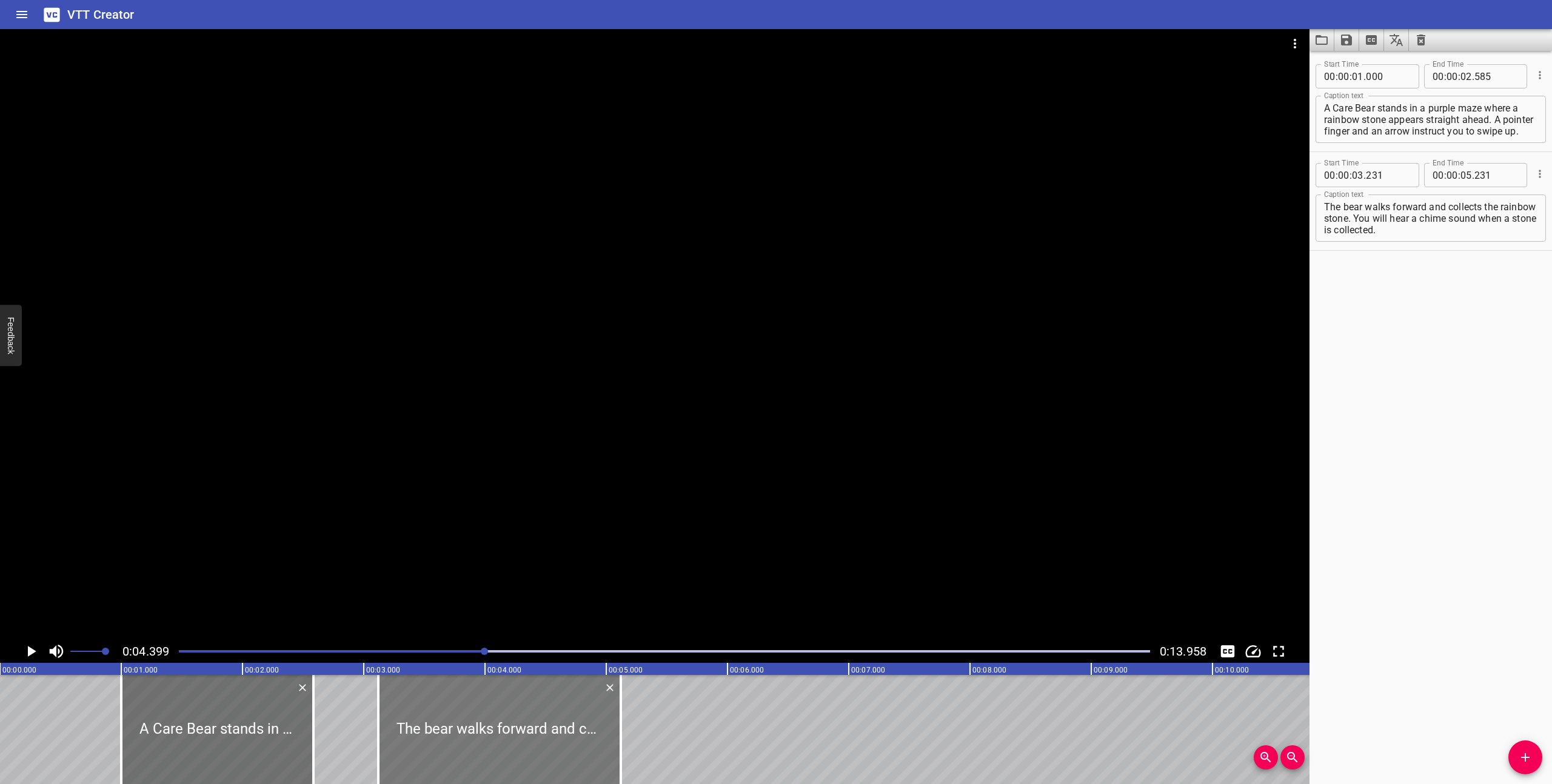 drag, startPoint x: 416, startPoint y: 743, endPoint x: 406, endPoint y: 742, distance: 10.049876 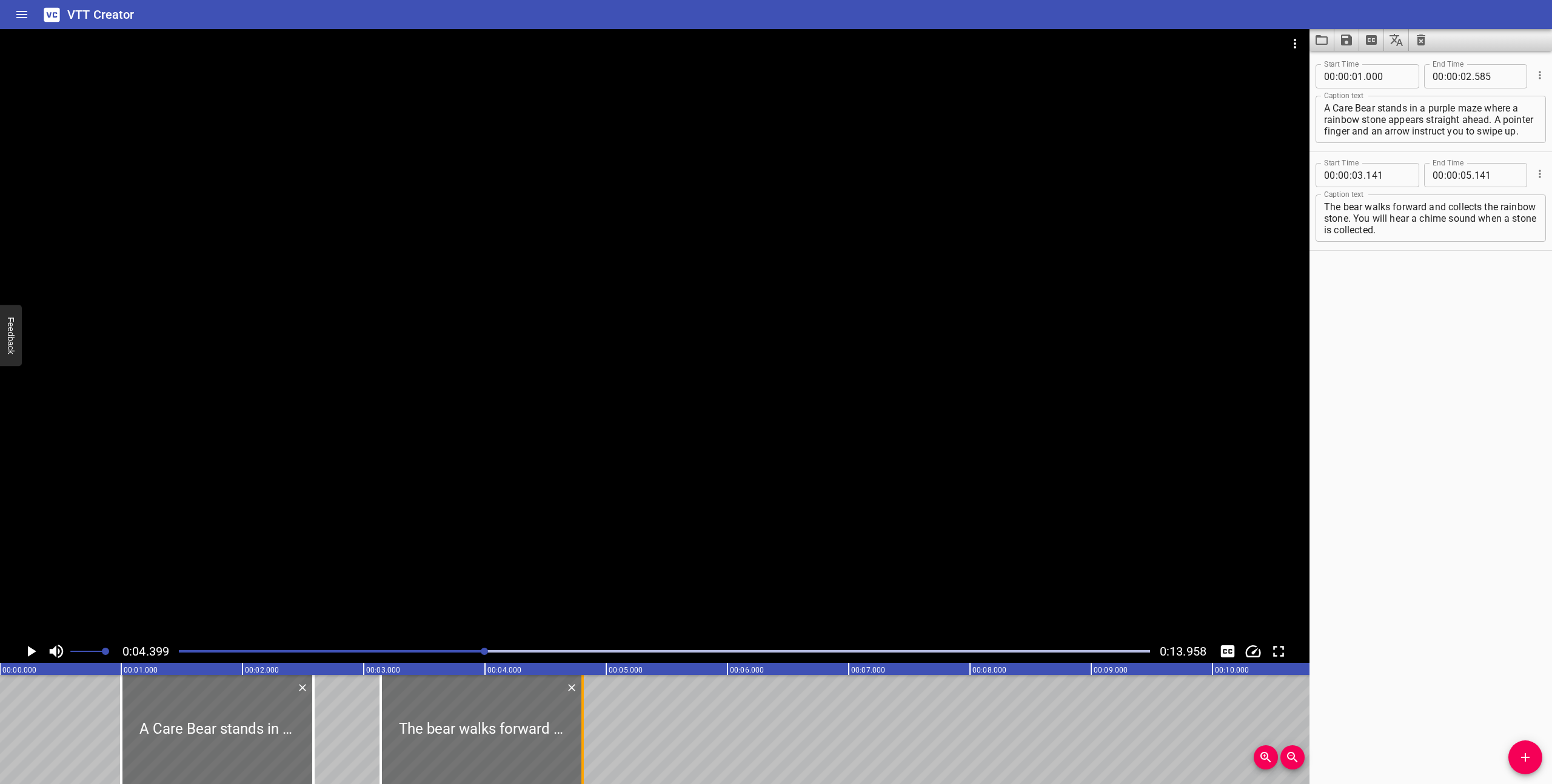 drag, startPoint x: 623, startPoint y: 750, endPoint x: 582, endPoint y: 751, distance: 41.0122 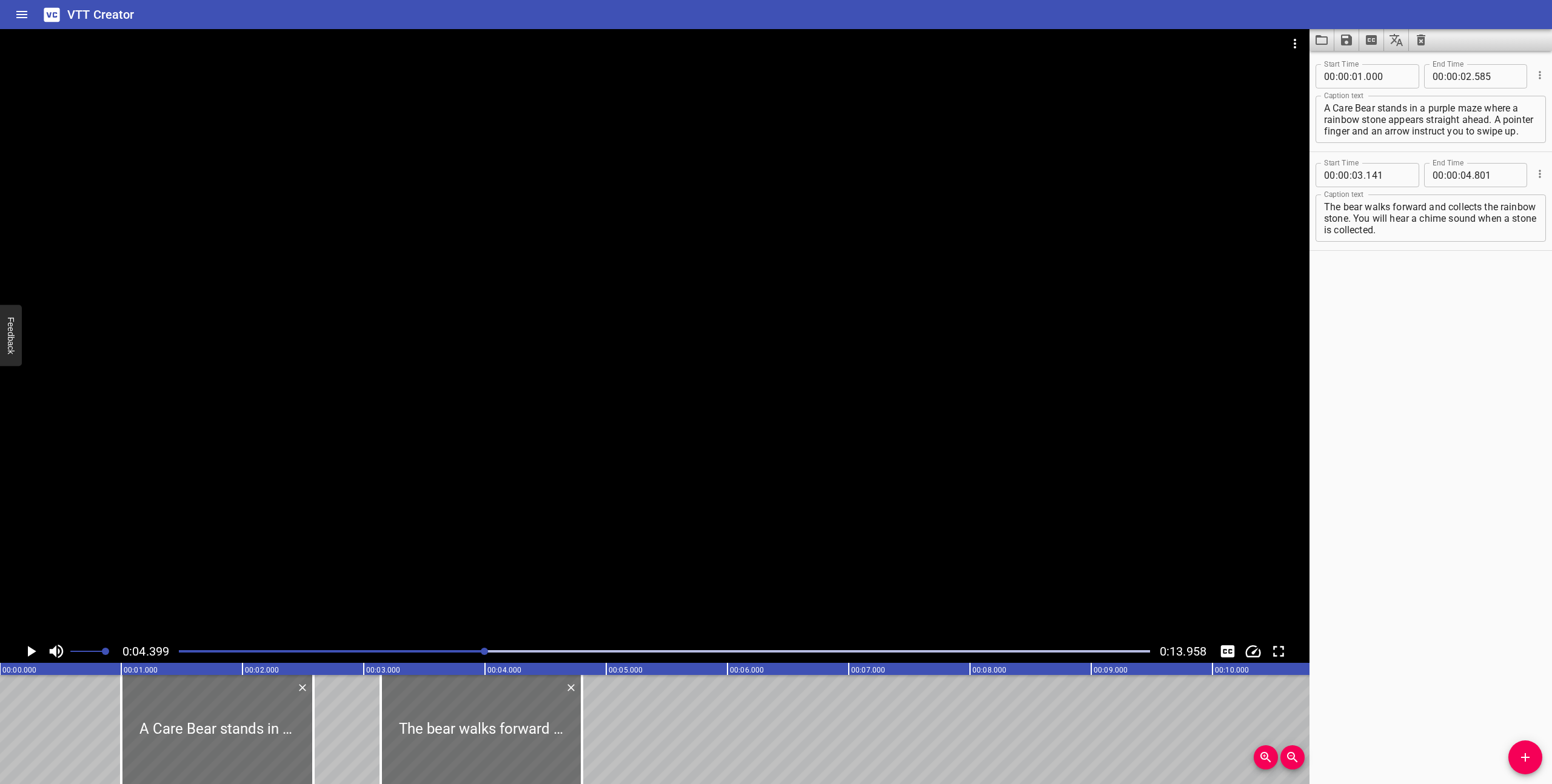 click at bounding box center (664, 651) 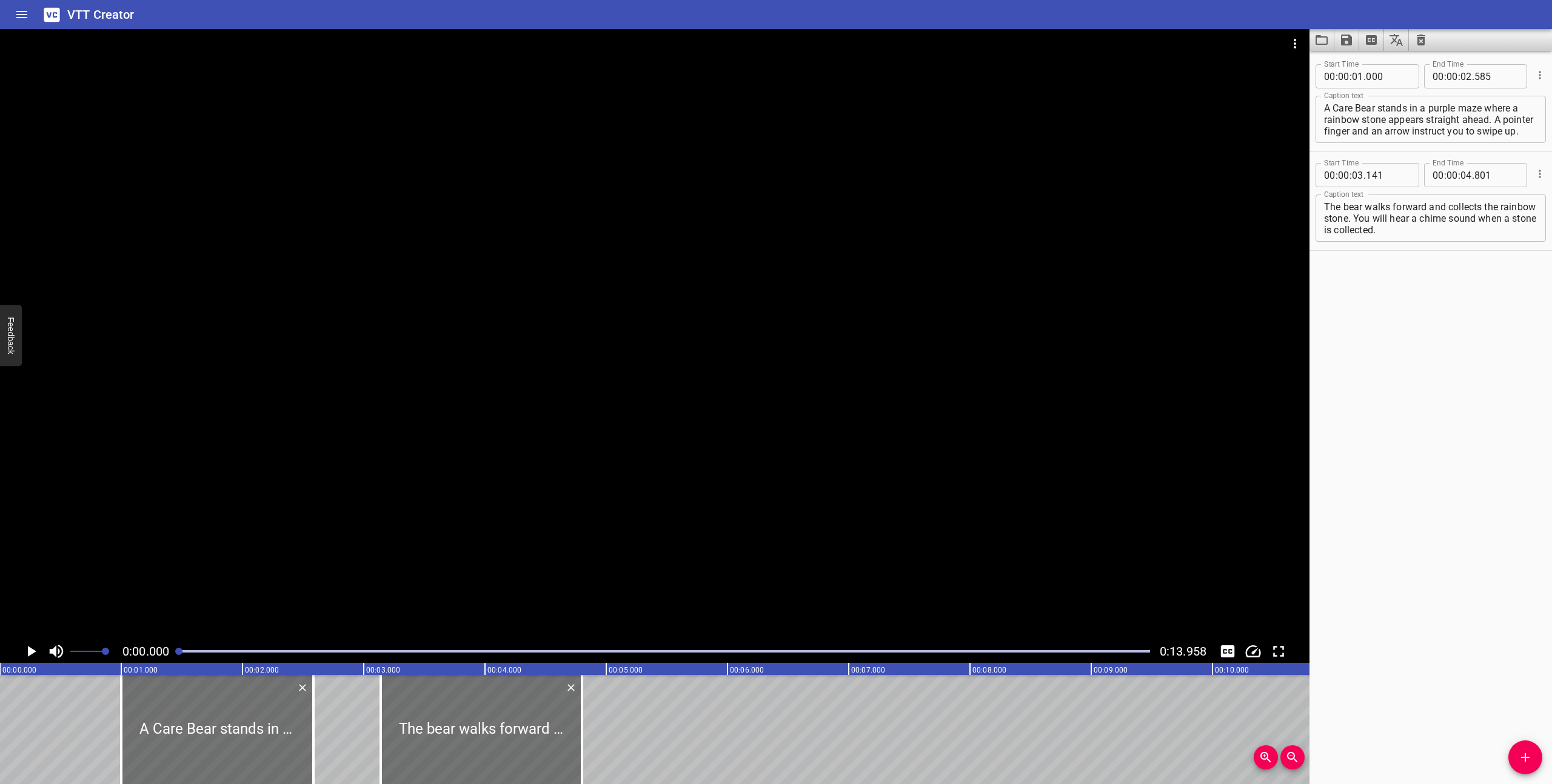 click 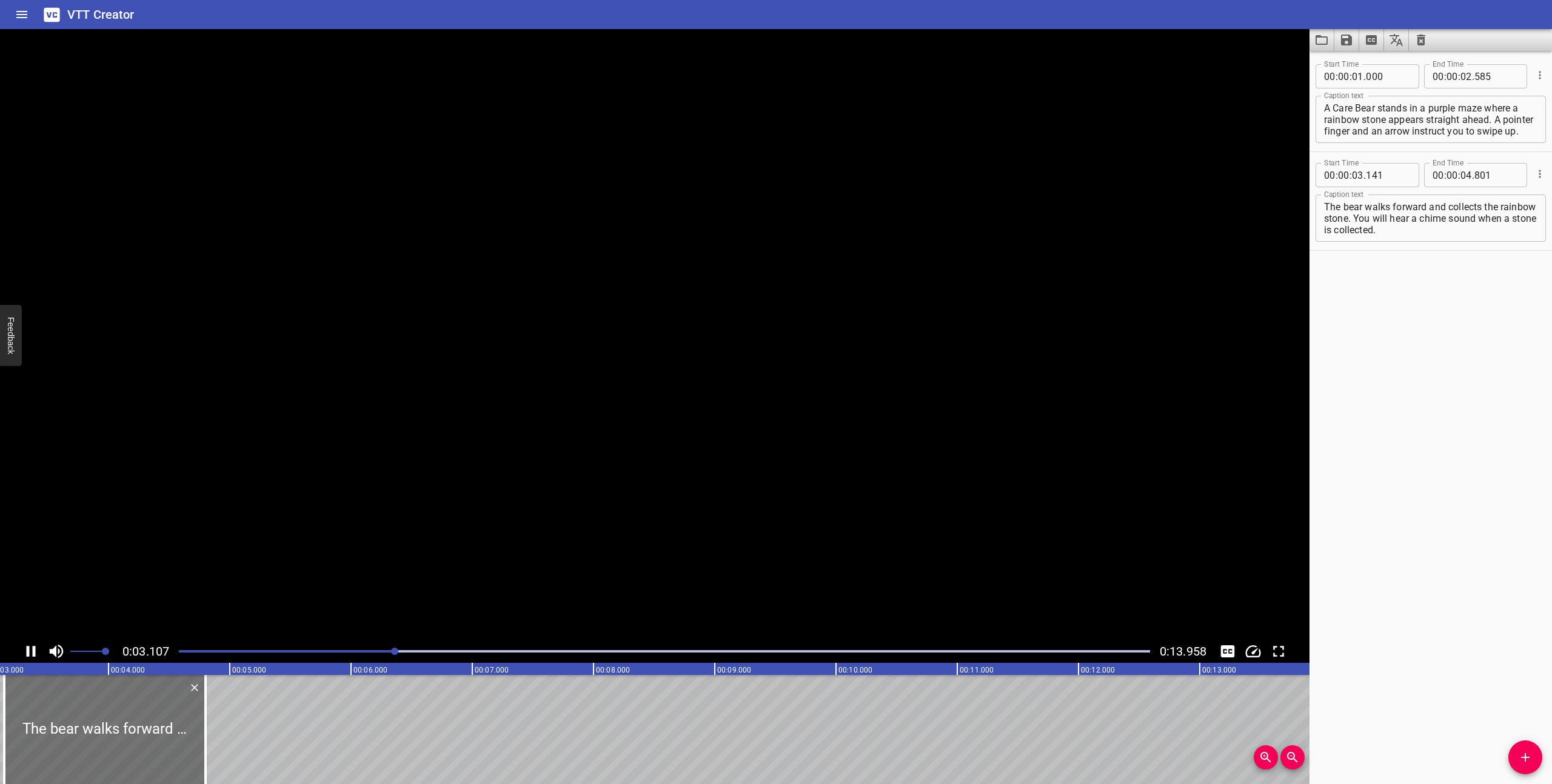 click 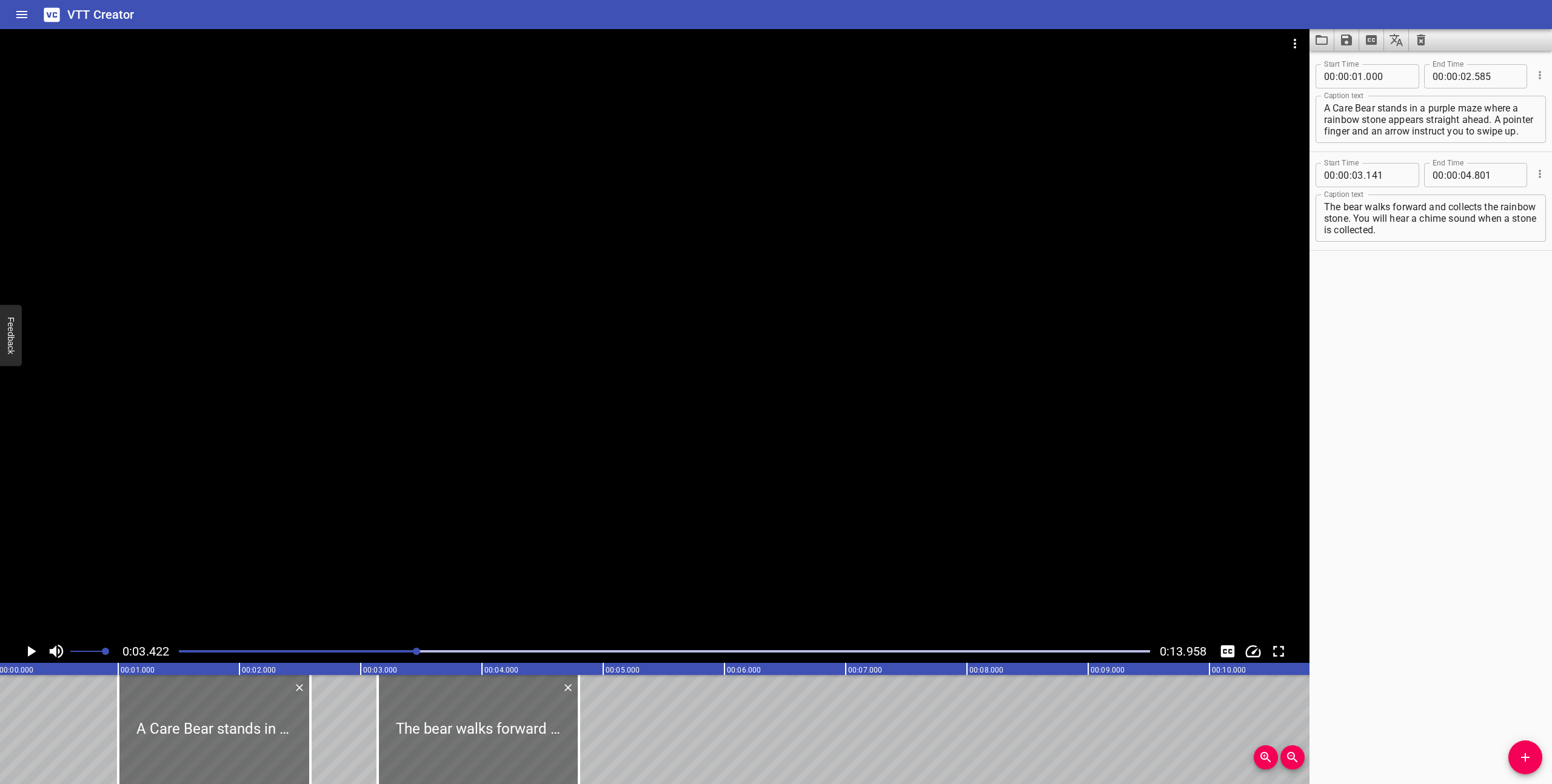 scroll, scrollTop: 0, scrollLeft: 0, axis: both 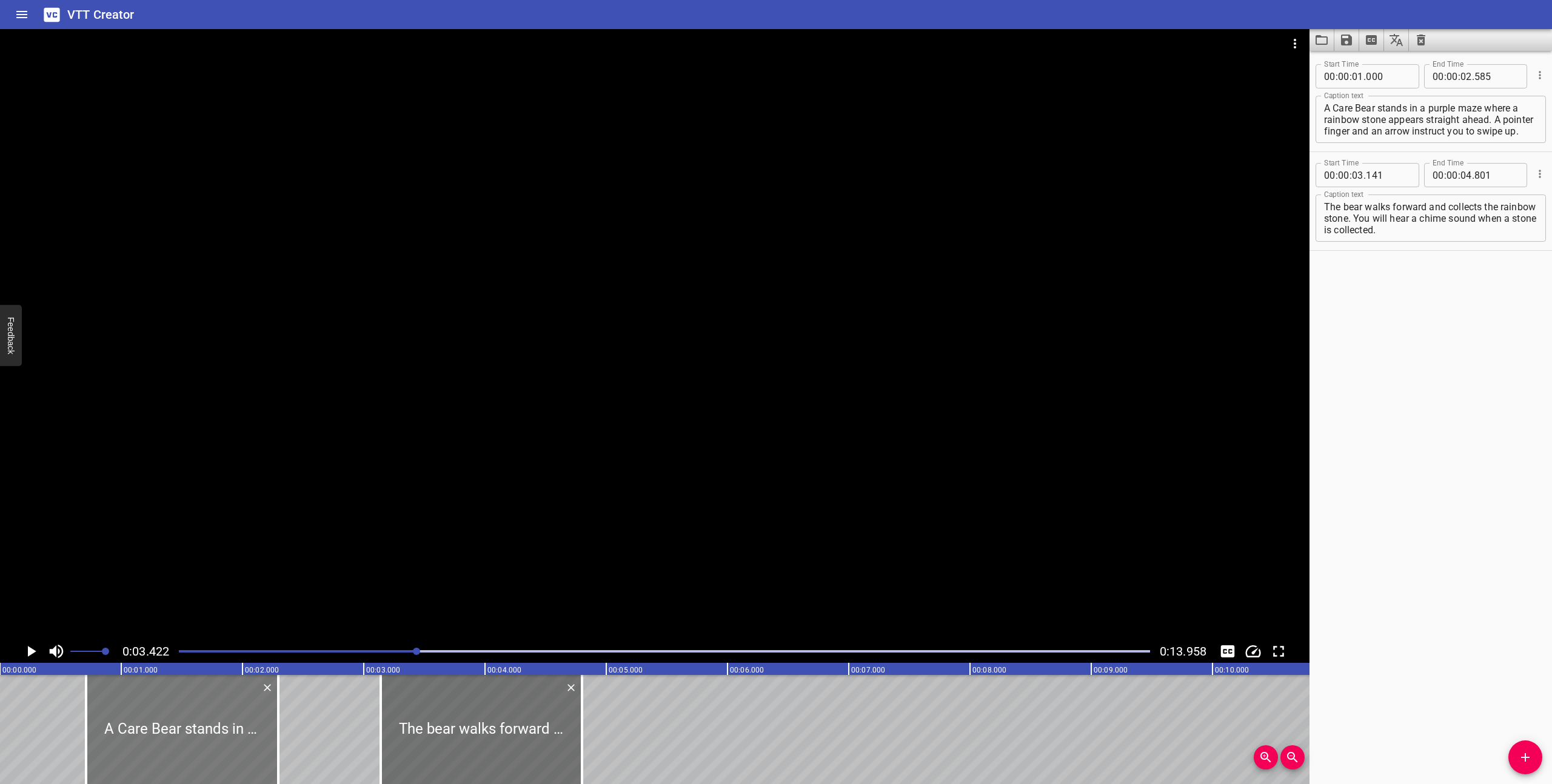 drag, startPoint x: 221, startPoint y: 739, endPoint x: 186, endPoint y: 738, distance: 35.014283 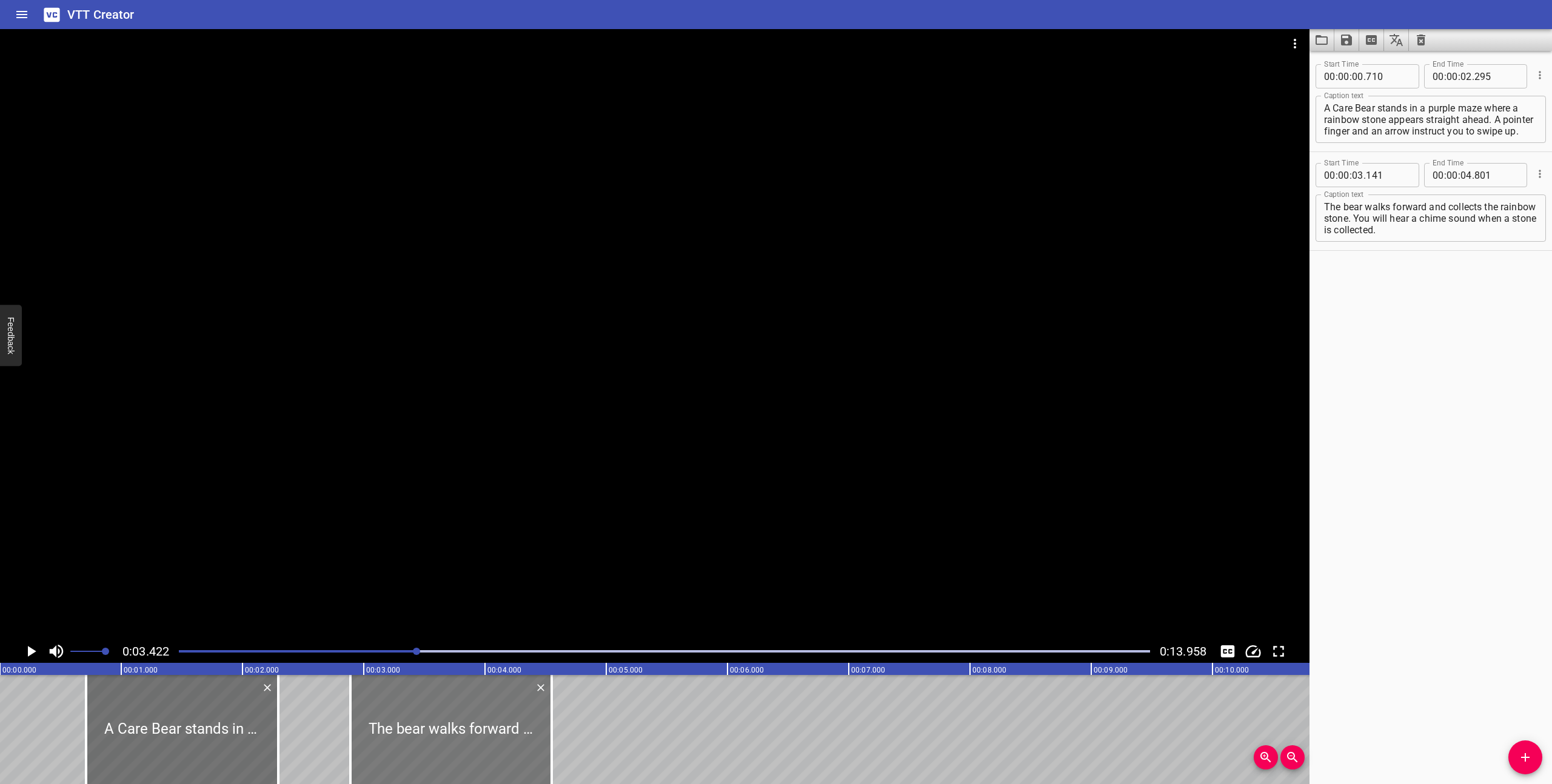drag, startPoint x: 426, startPoint y: 749, endPoint x: 395, endPoint y: 747, distance: 31.06445 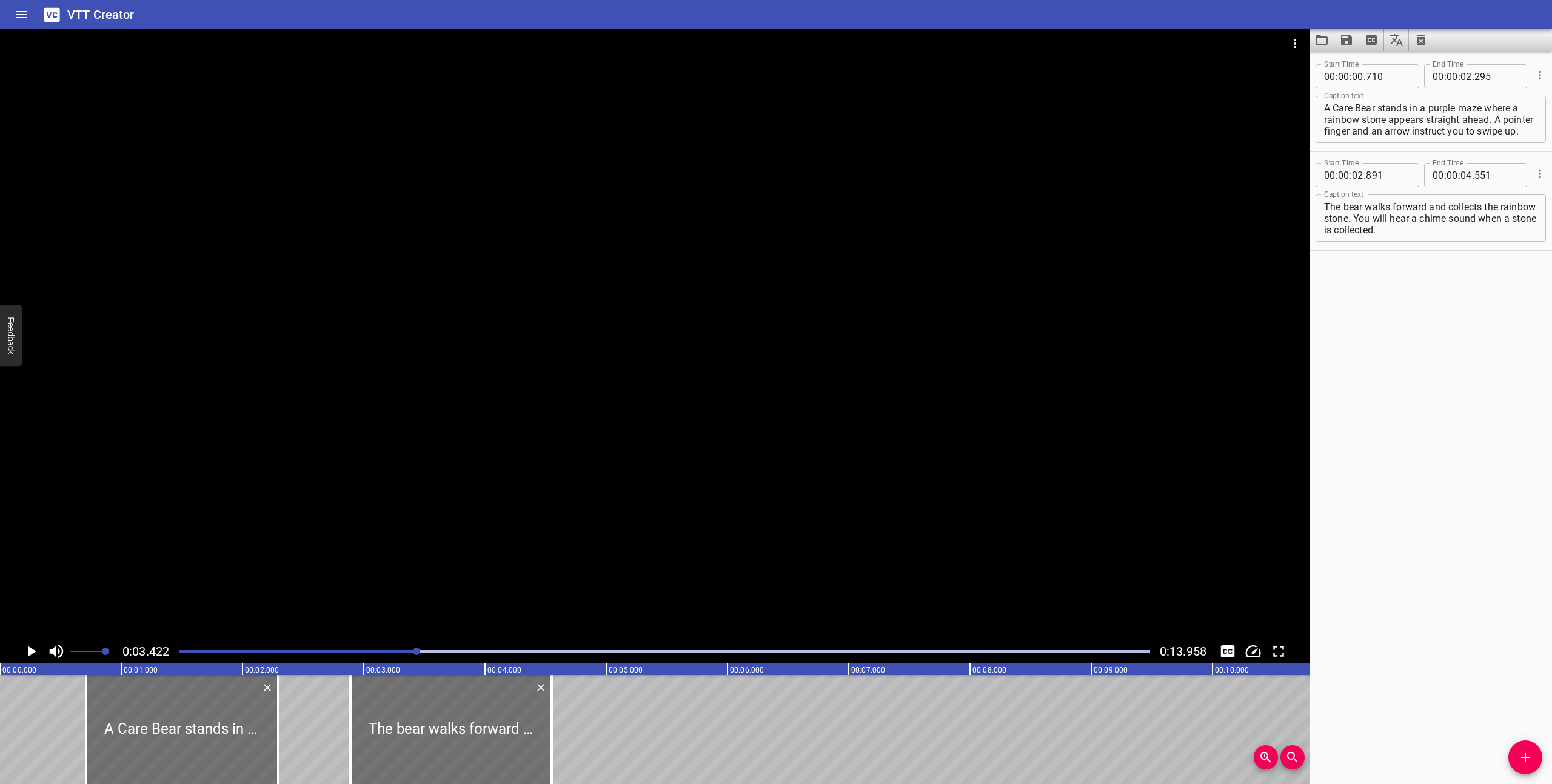 click at bounding box center (664, 651) 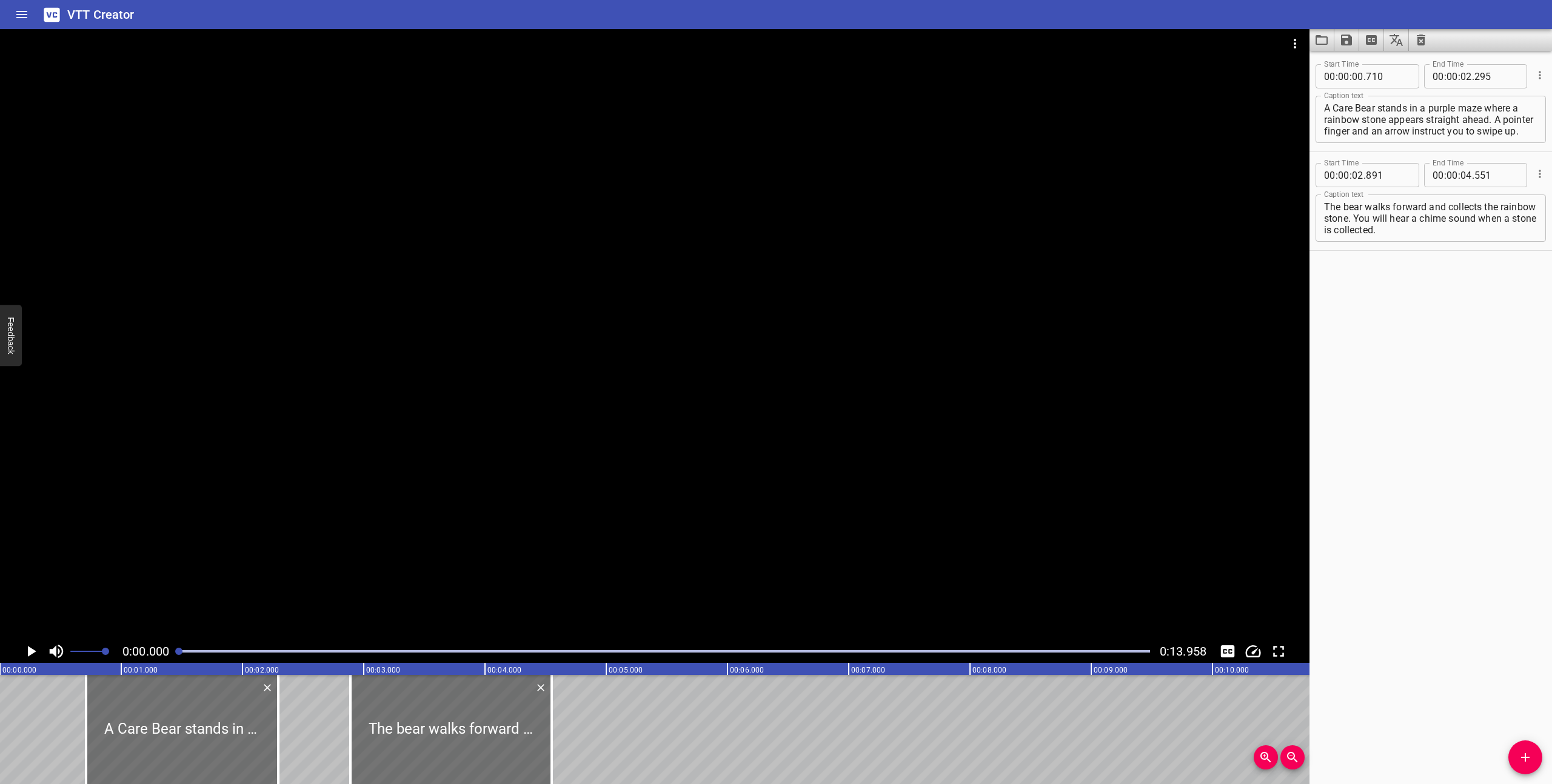 click 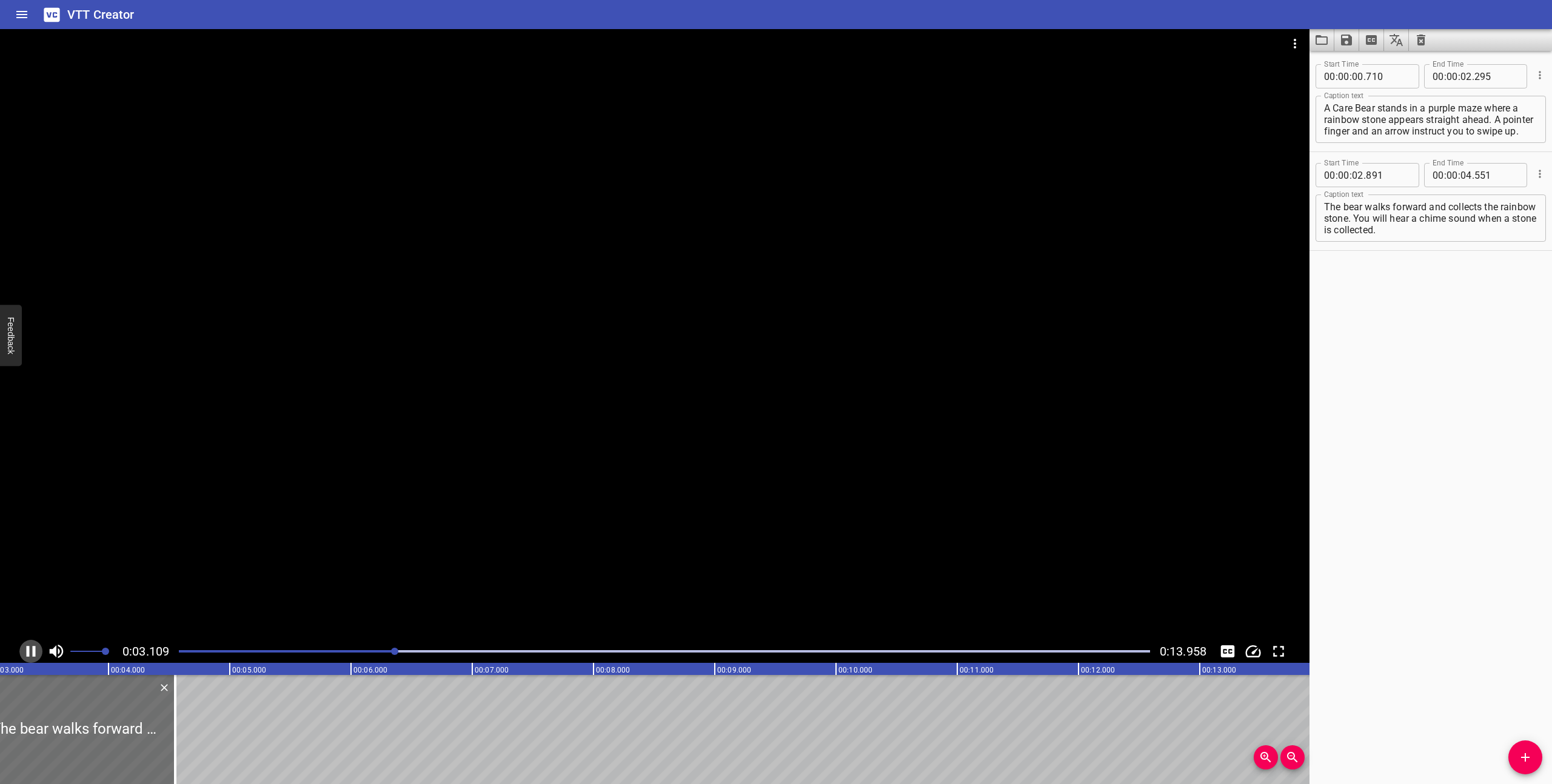 click 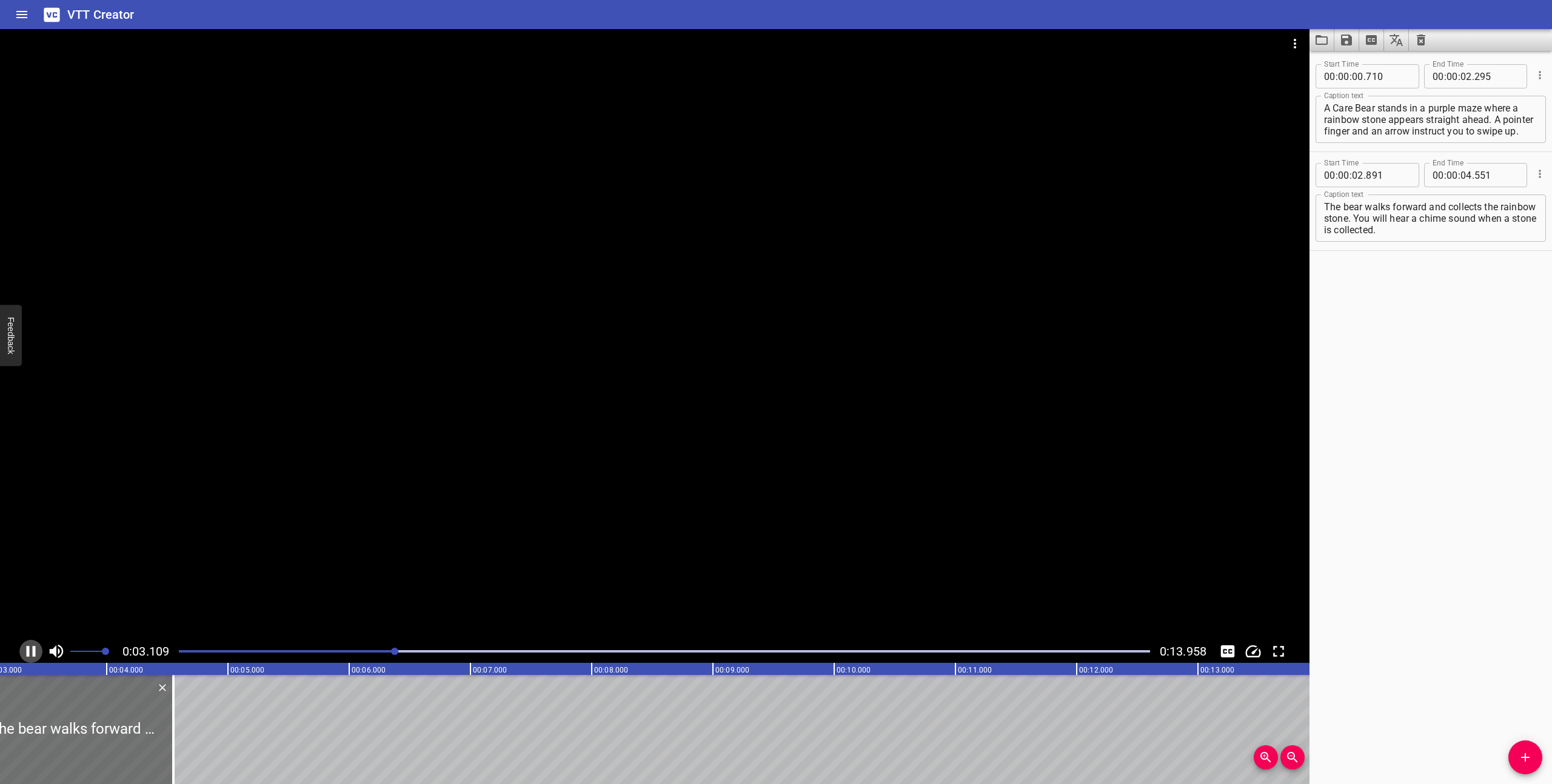 scroll, scrollTop: 0, scrollLeft: 400, axis: horizontal 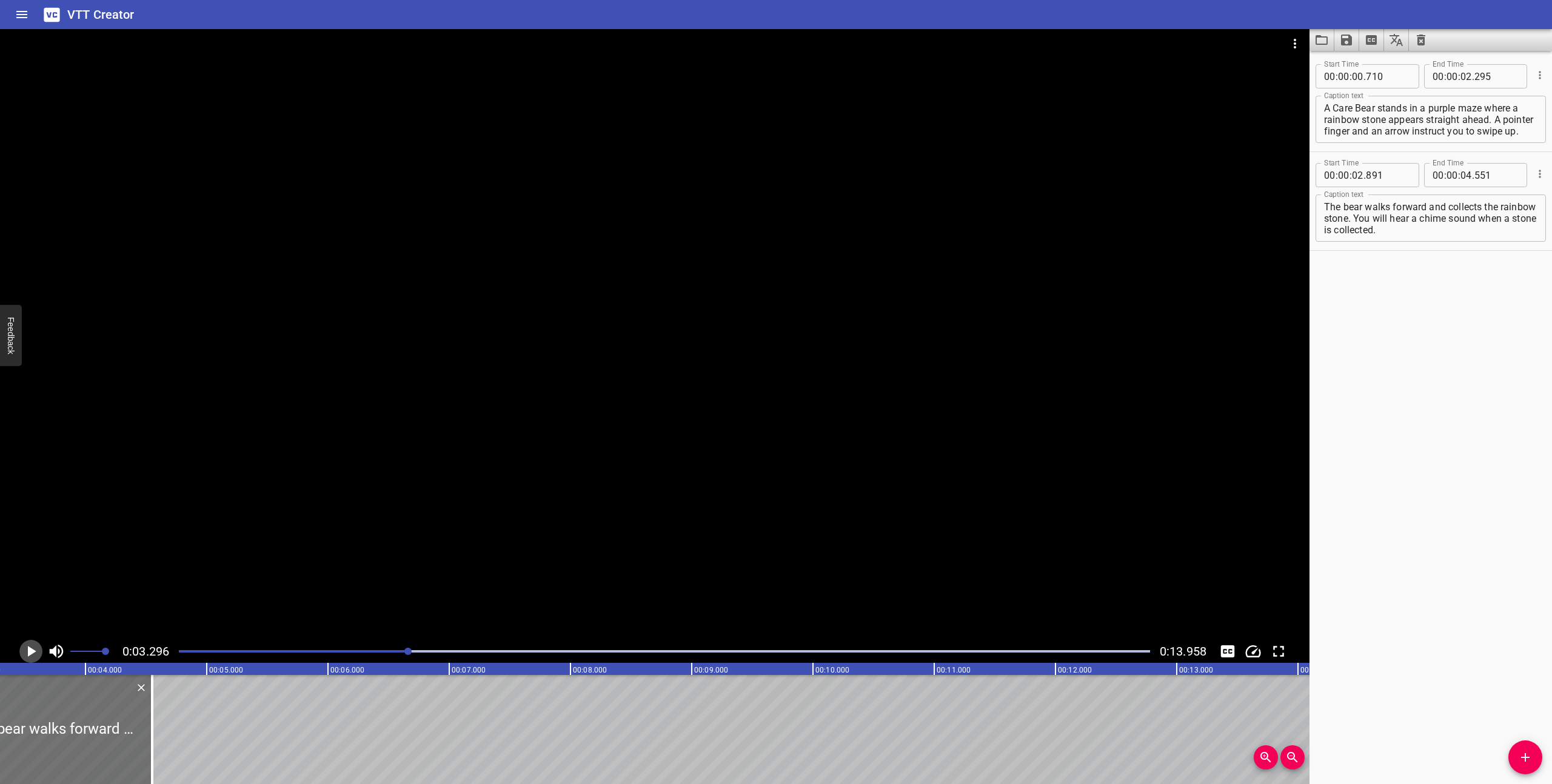 click 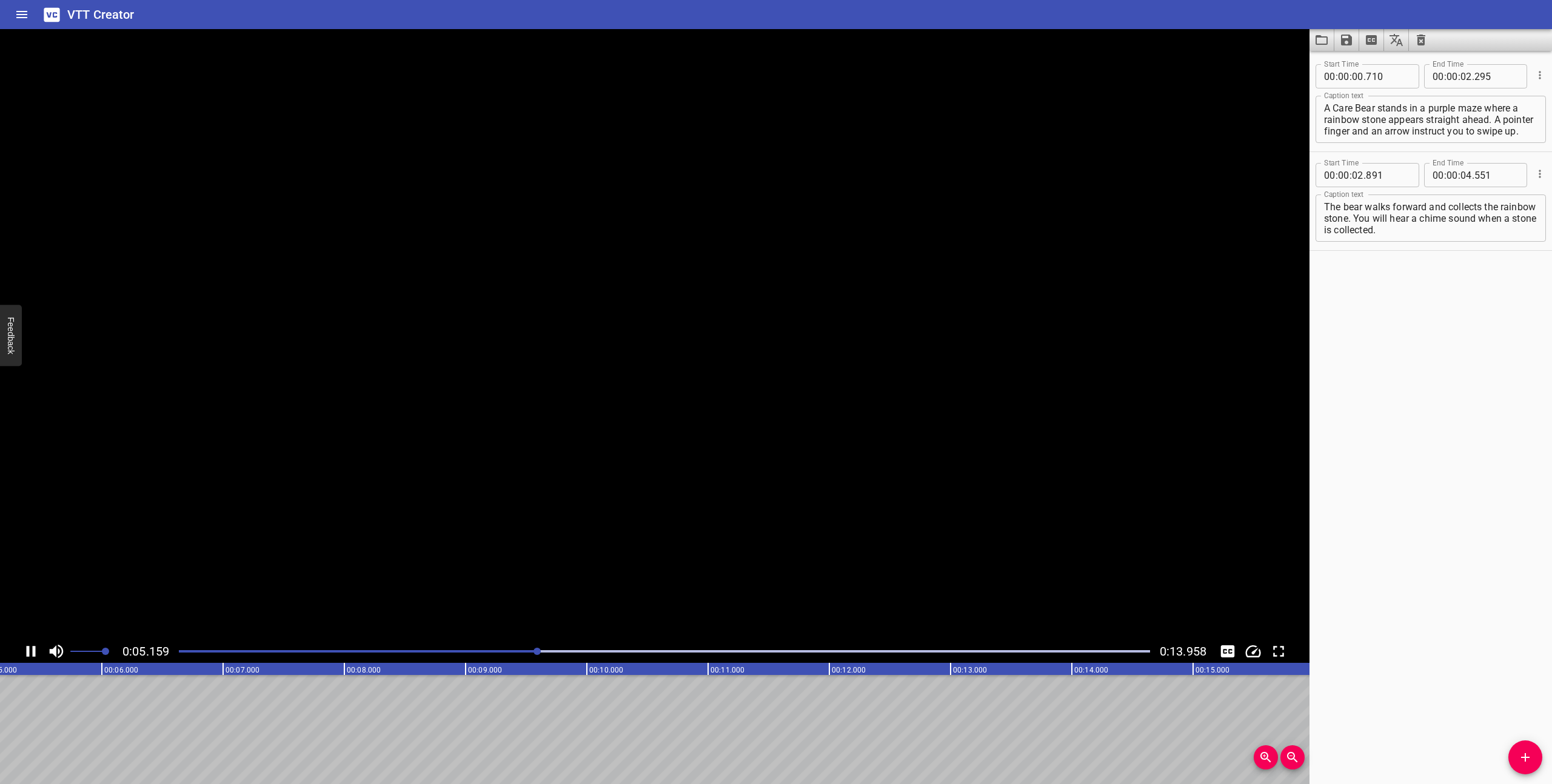 click 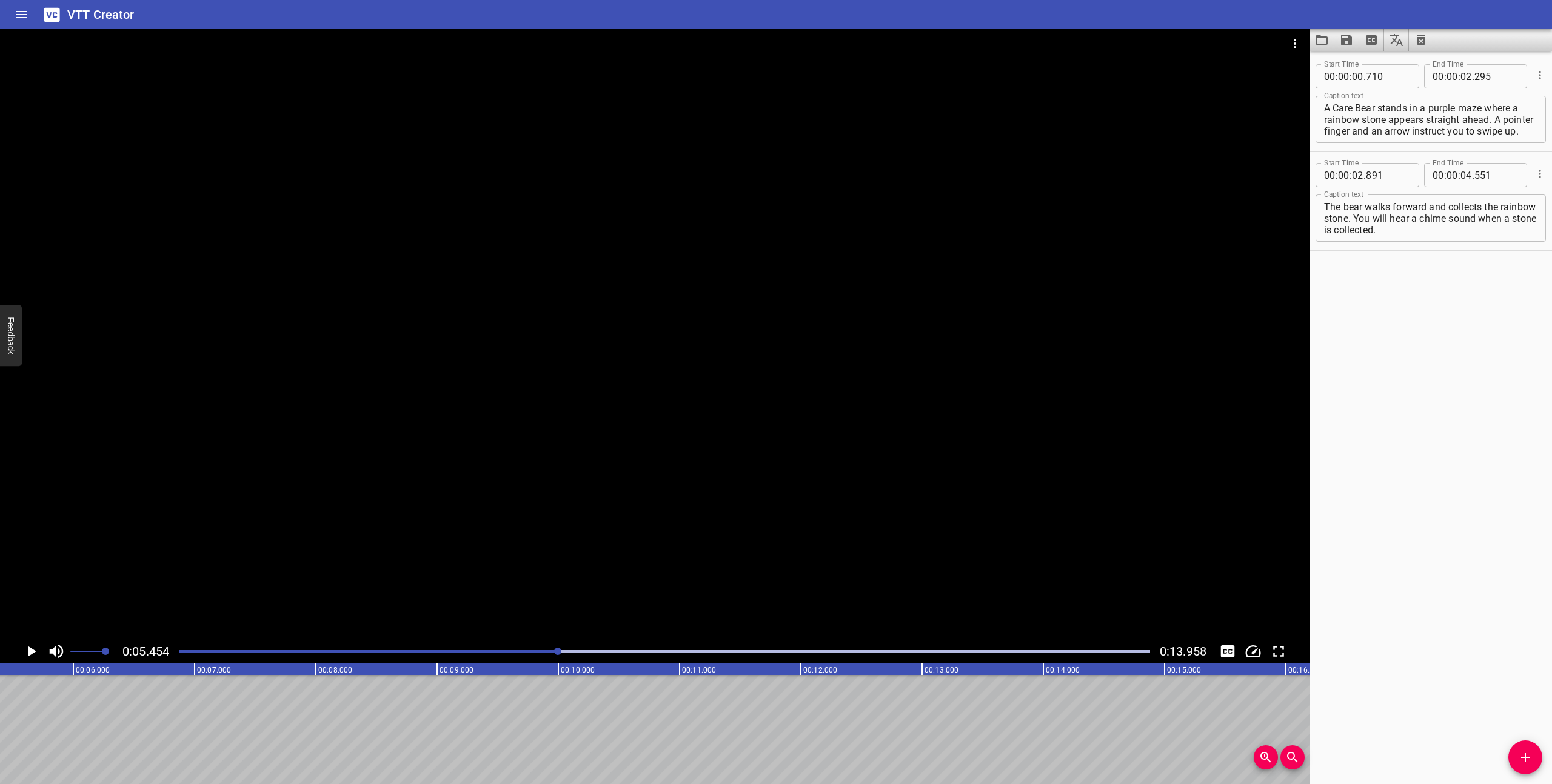 scroll, scrollTop: 0, scrollLeft: 661, axis: horizontal 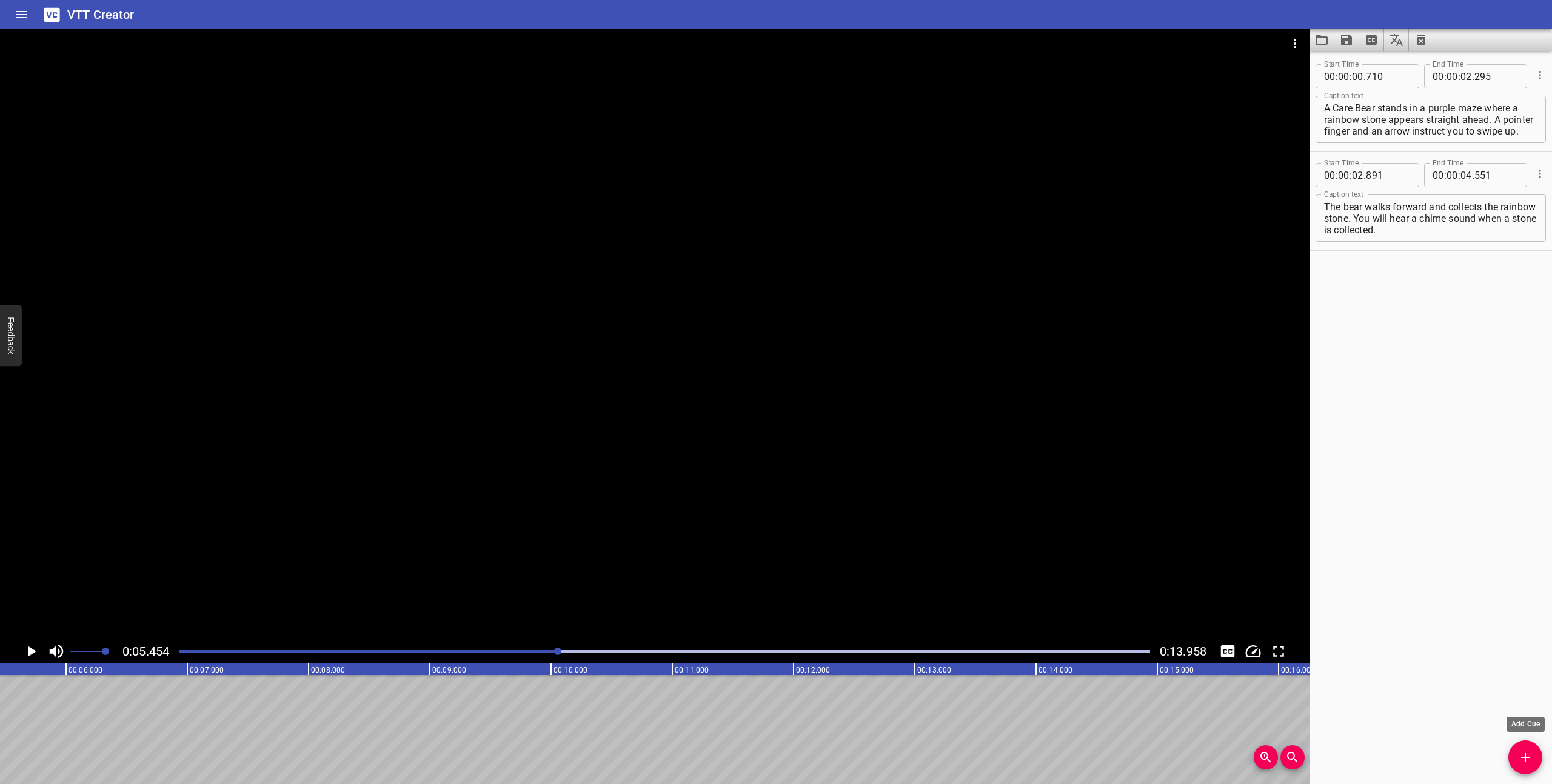 click at bounding box center [1525, 757] 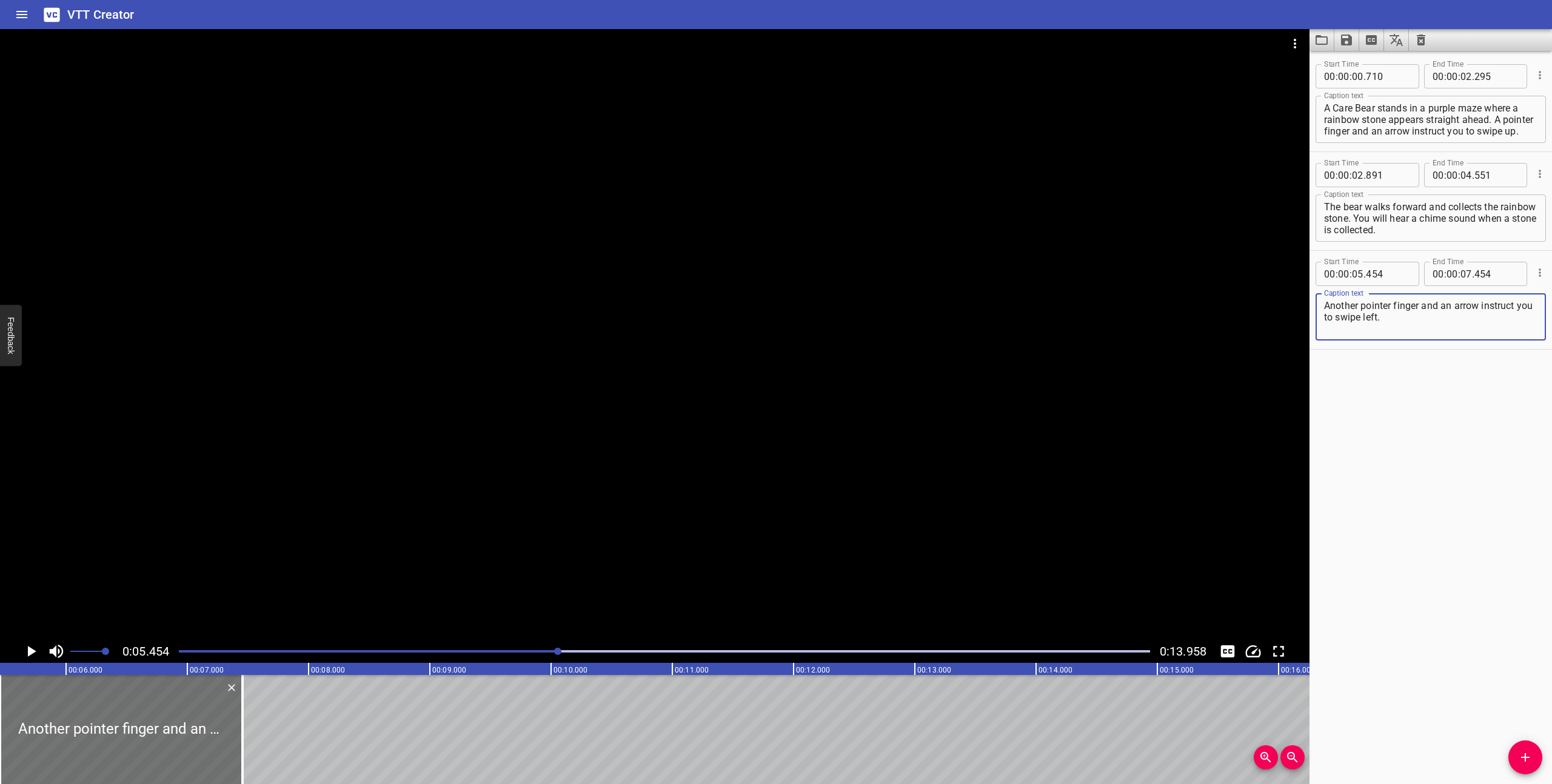 click 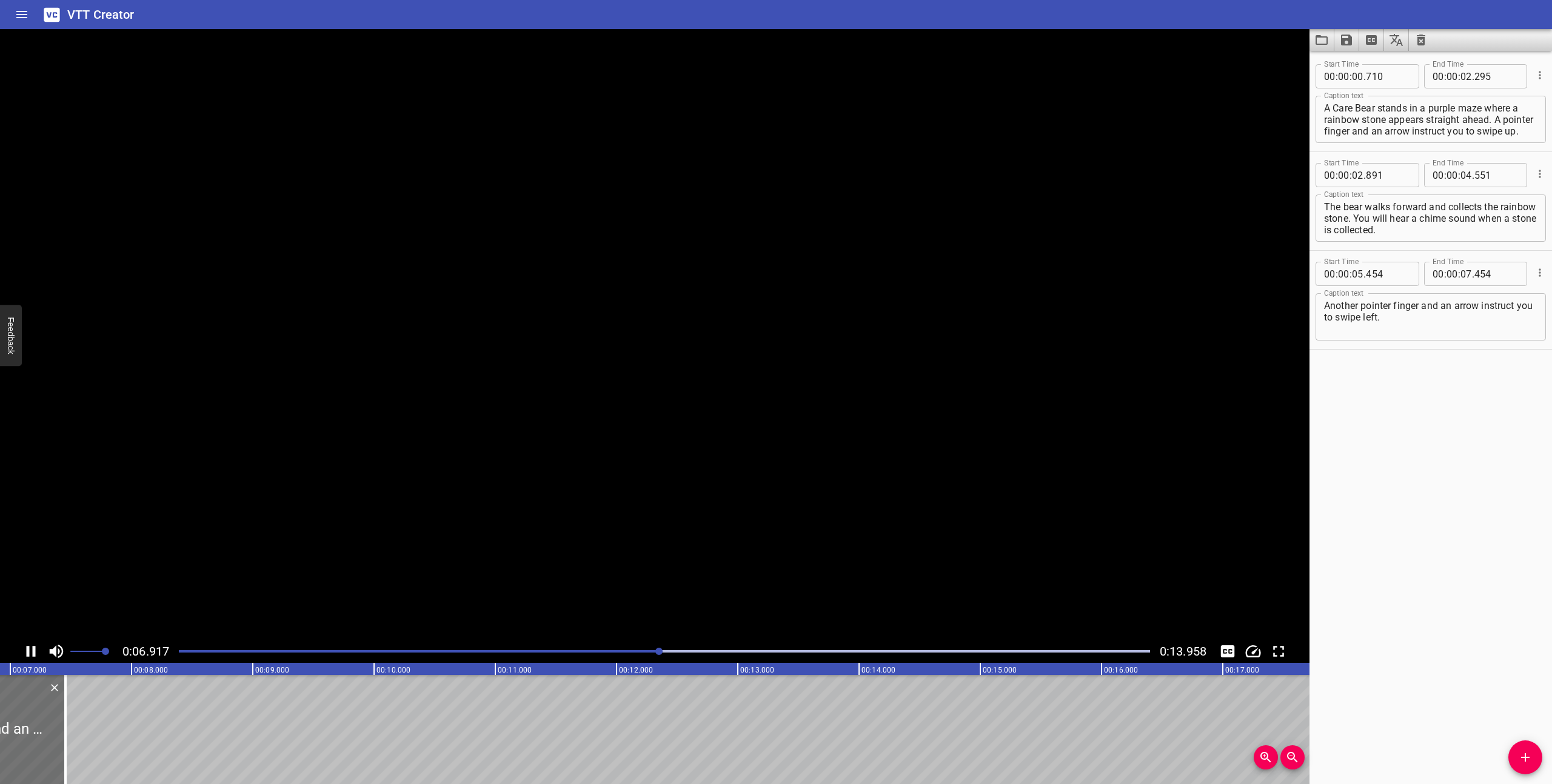 click 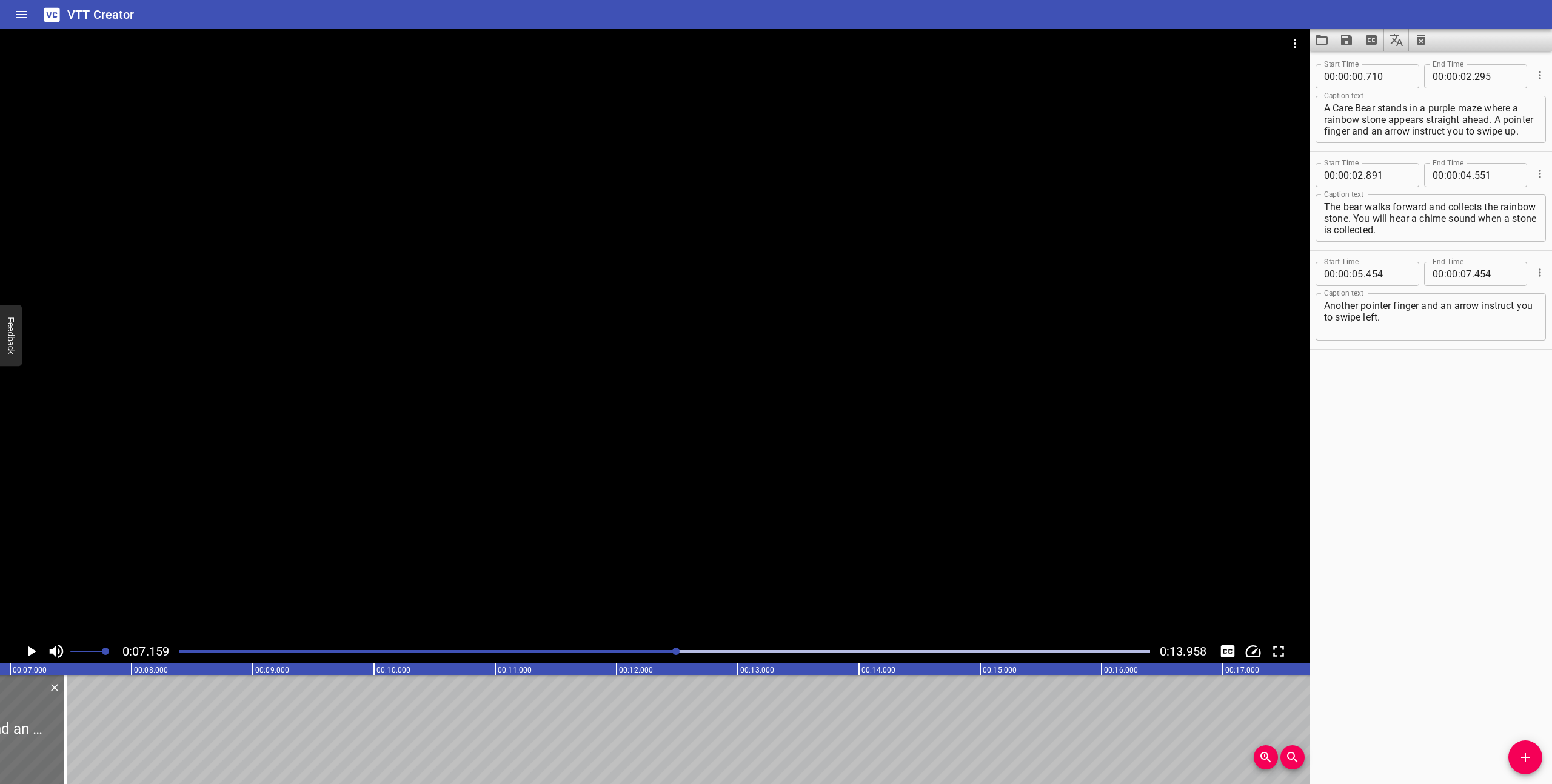 scroll, scrollTop: 0, scrollLeft: 868, axis: horizontal 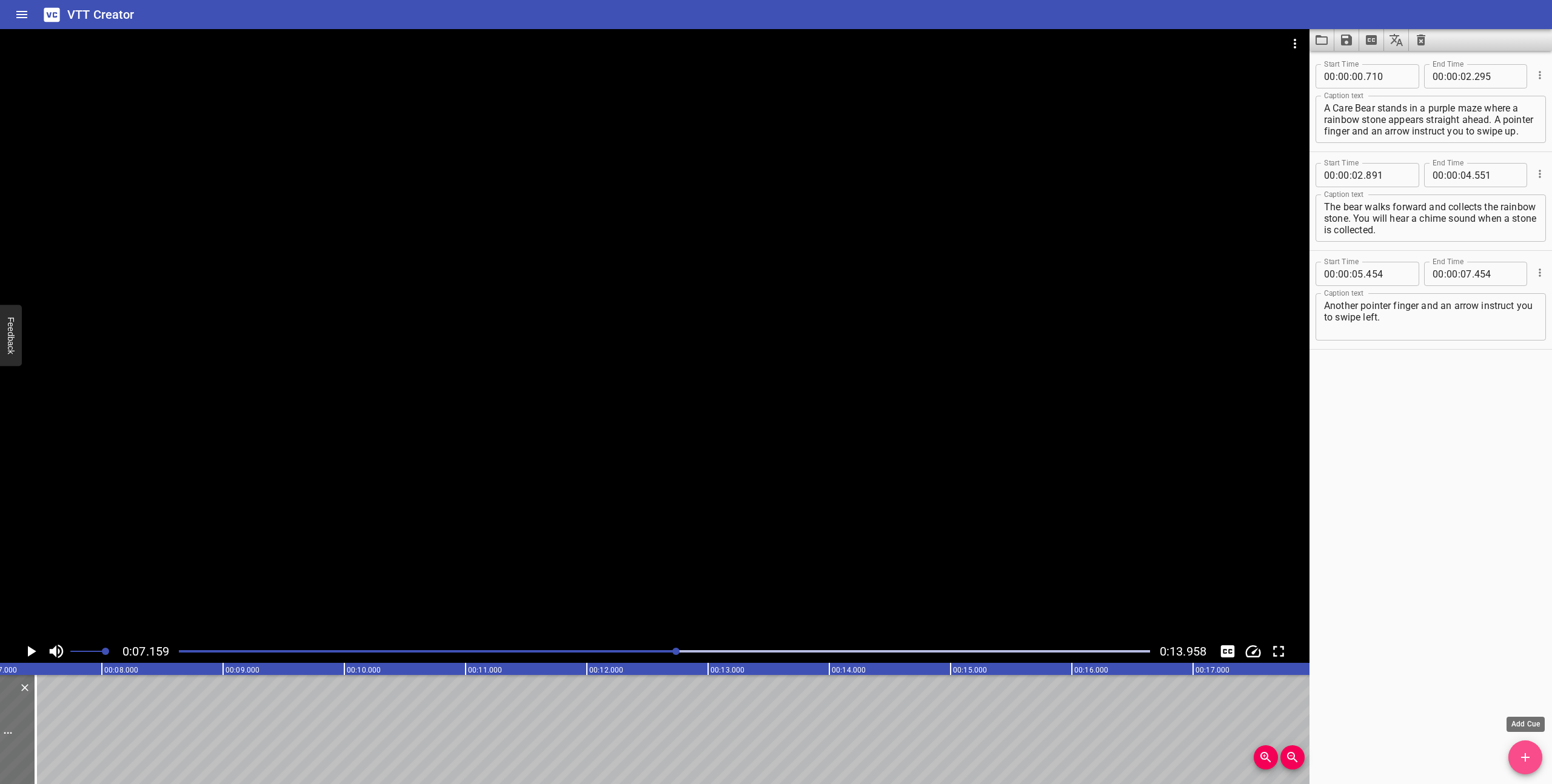 click 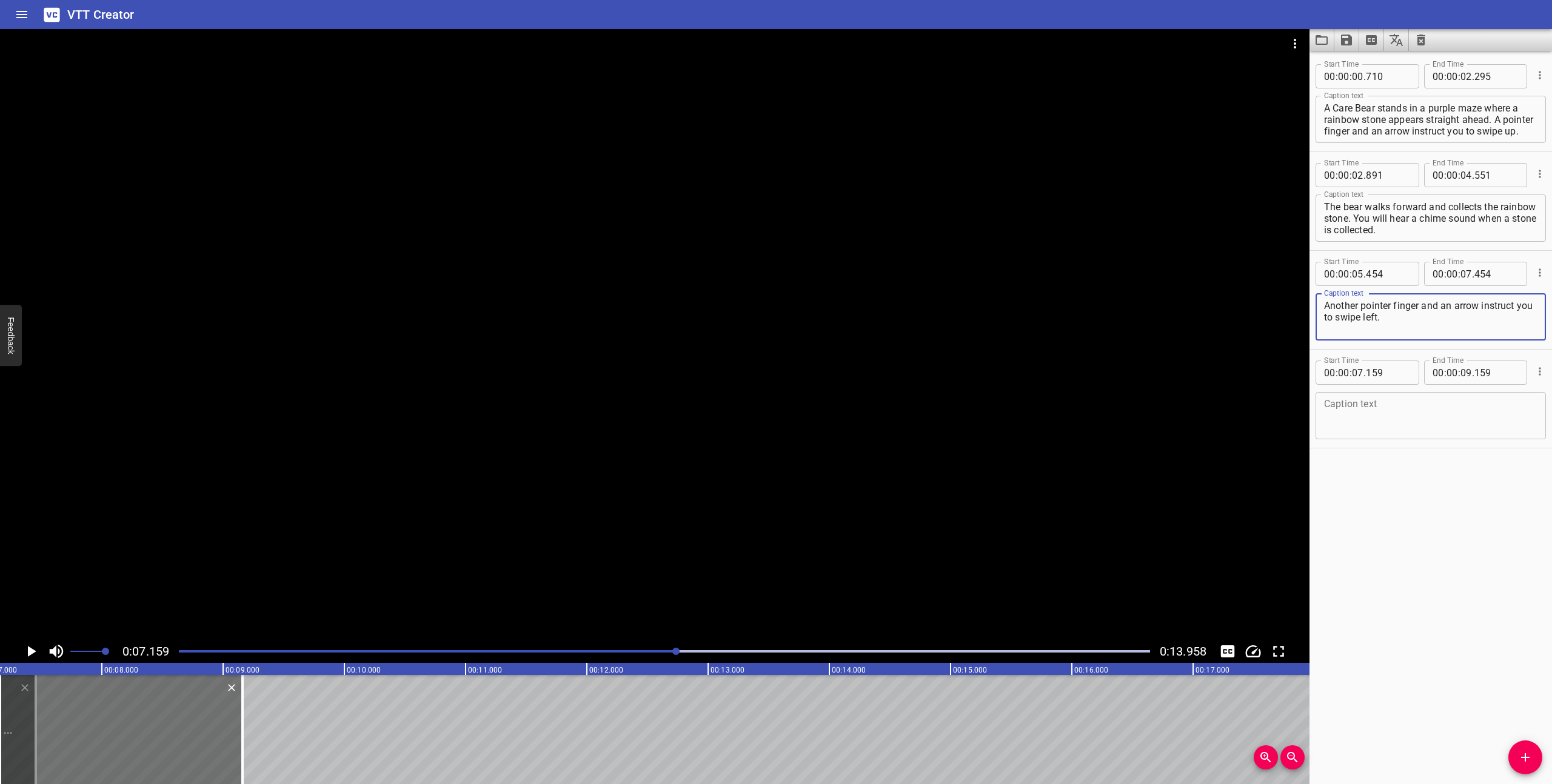 click on "Another pointer finger and an arrow instruct you to swipe left." at bounding box center (1431, 317) 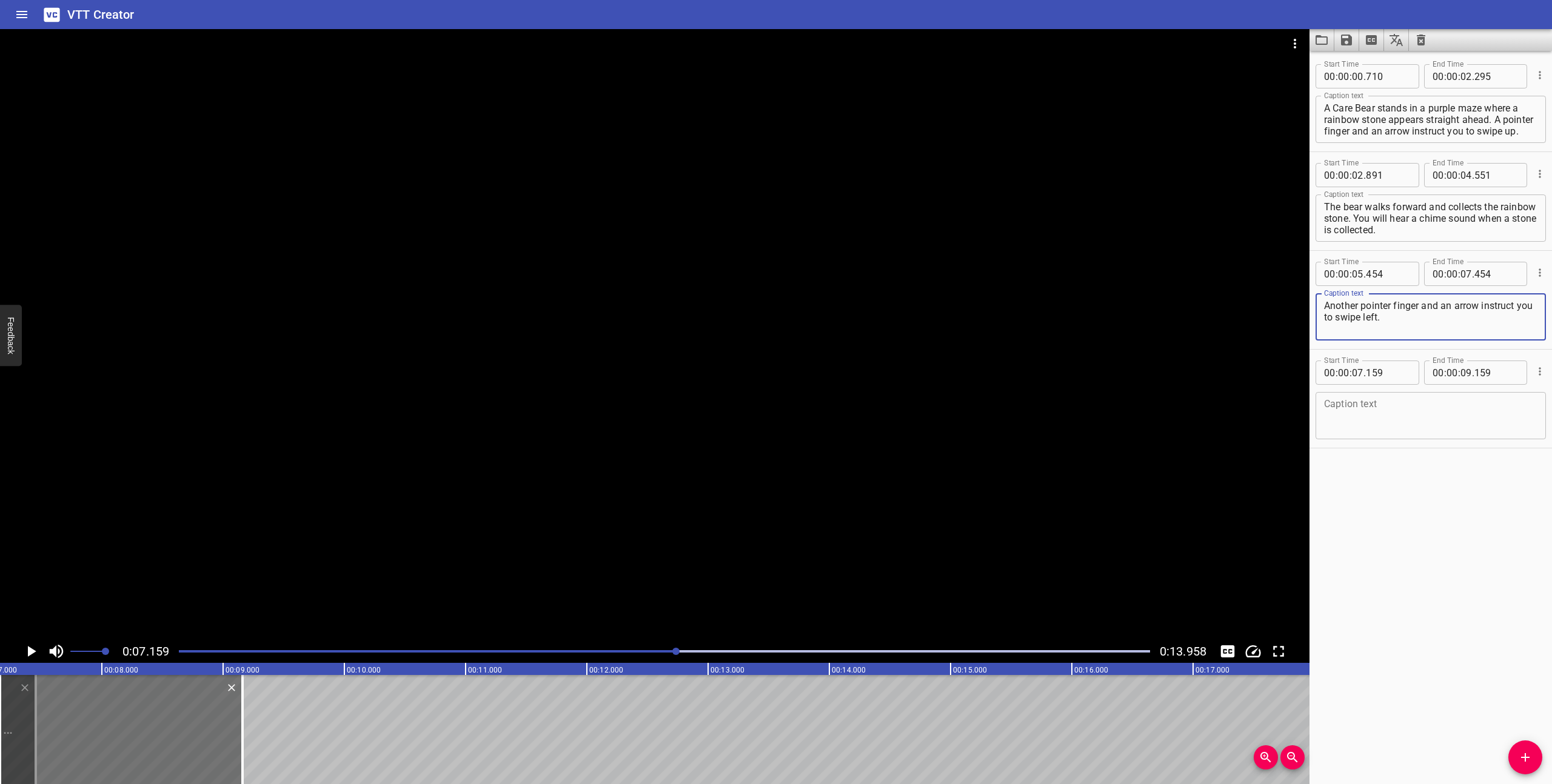 click 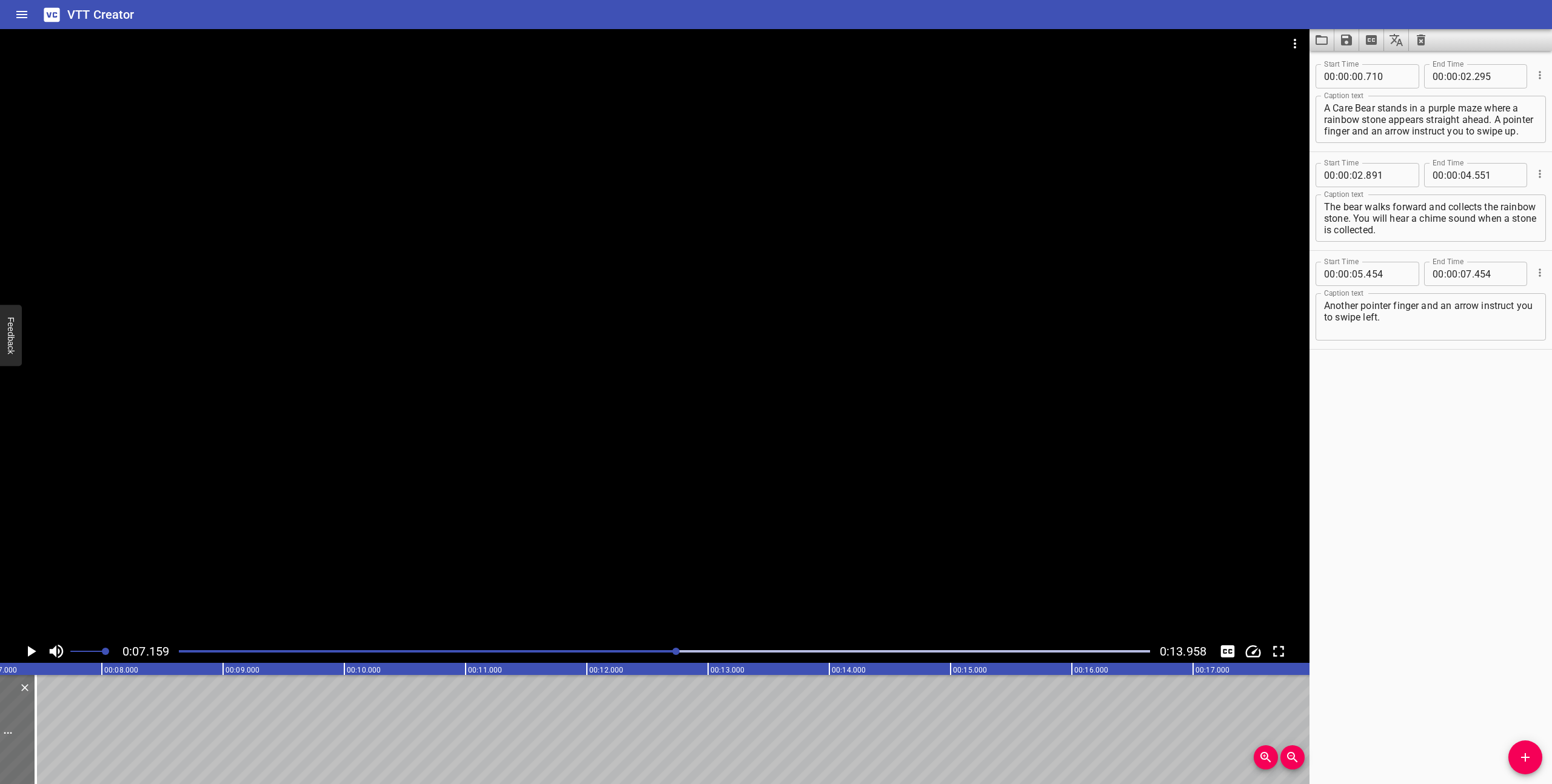 click at bounding box center (664, 651) 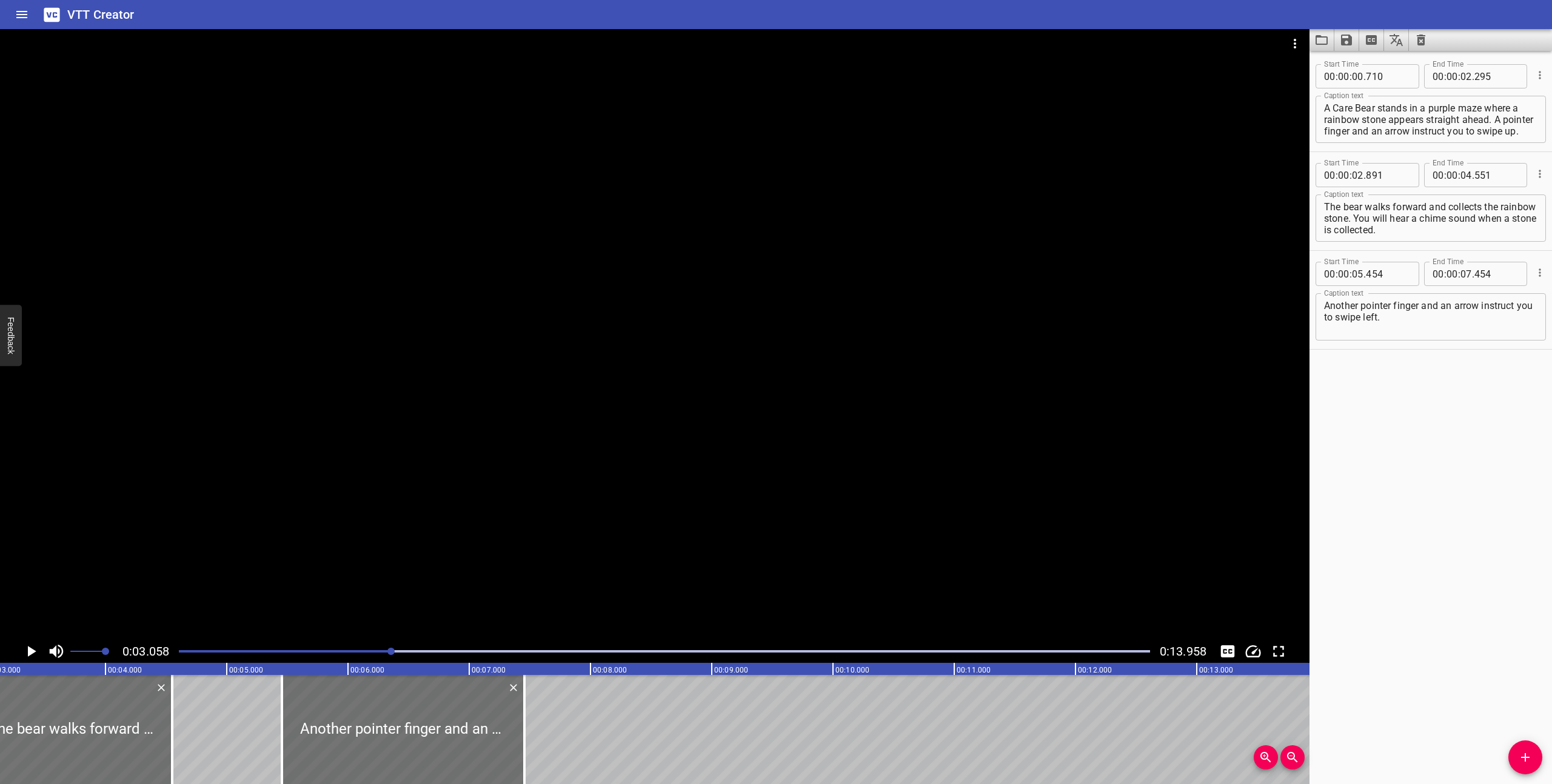 click at bounding box center (655, 334) 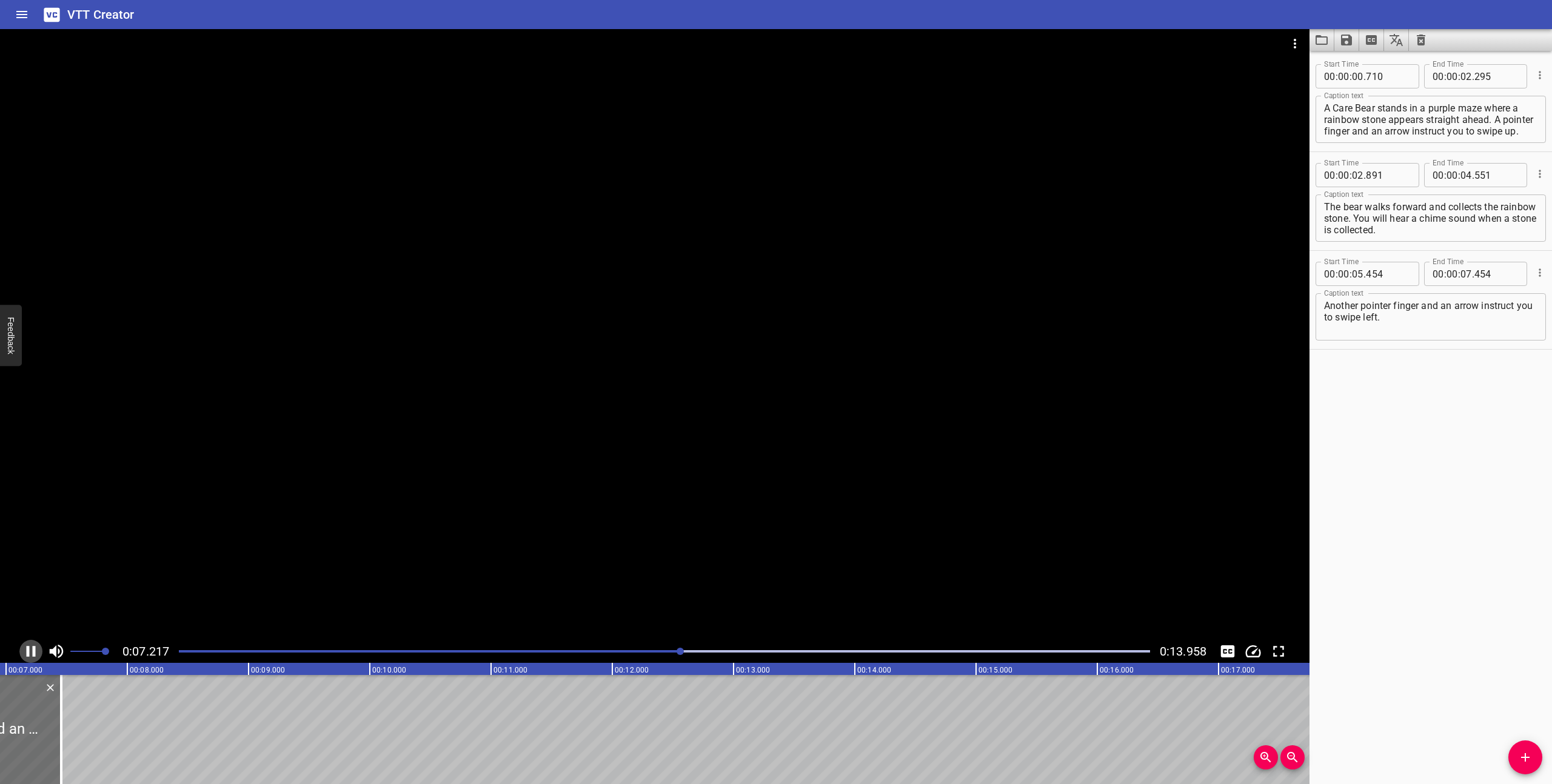 click 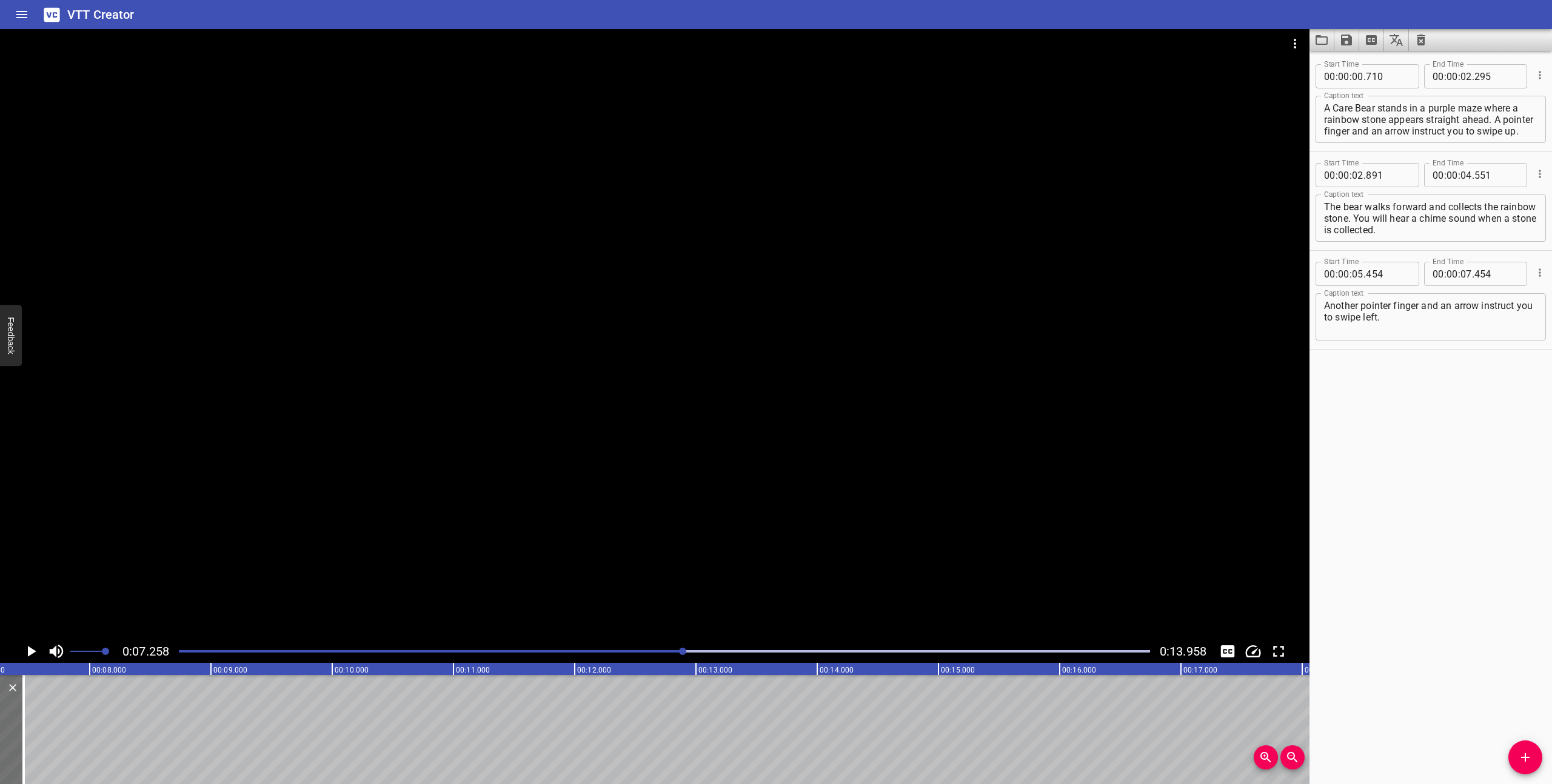 click on "Another pointer finger and an arrow instruct you to swipe left." at bounding box center (1431, 317) 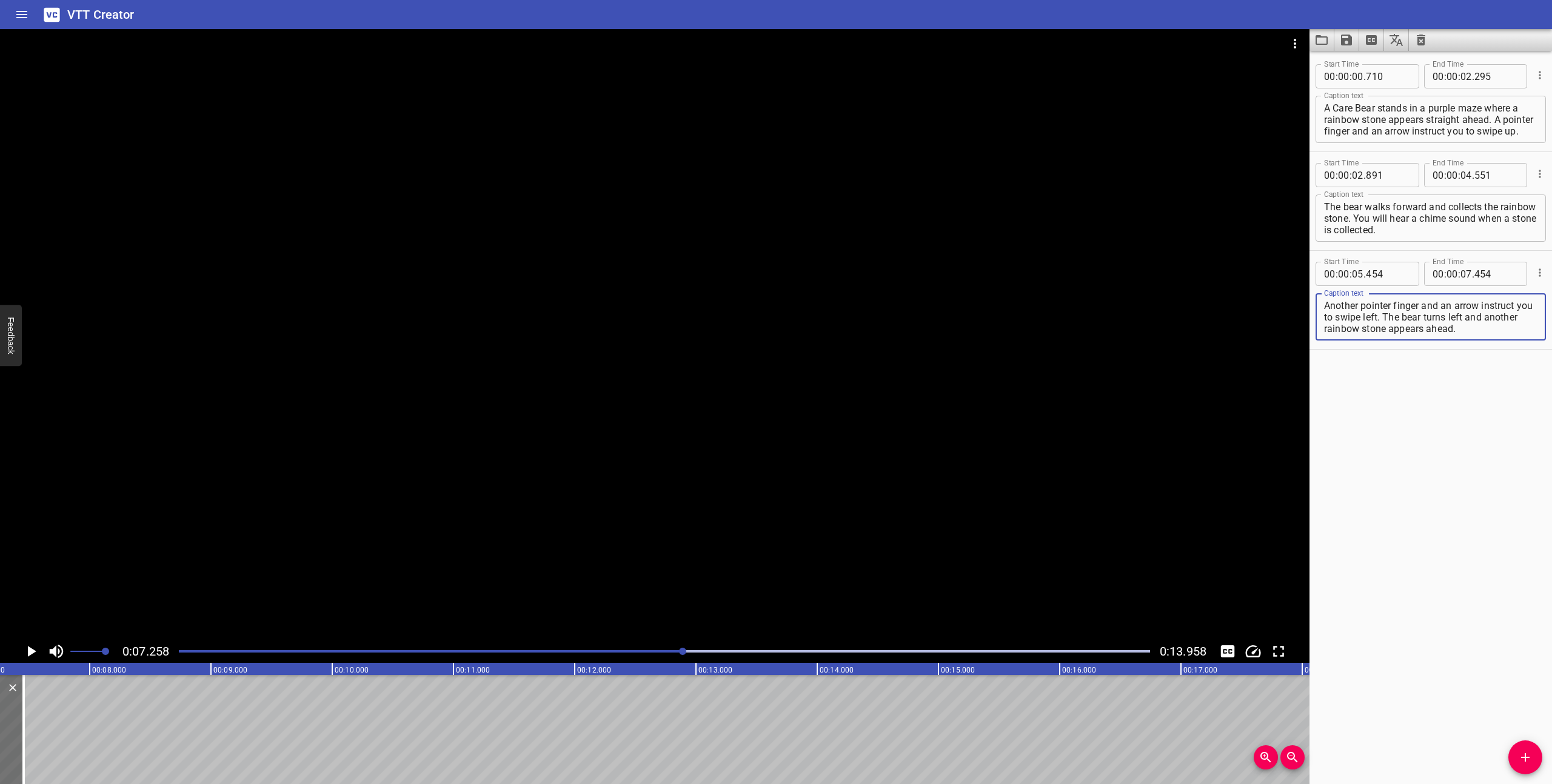 drag, startPoint x: 1446, startPoint y: 320, endPoint x: 1424, endPoint y: 317, distance: 22.203603 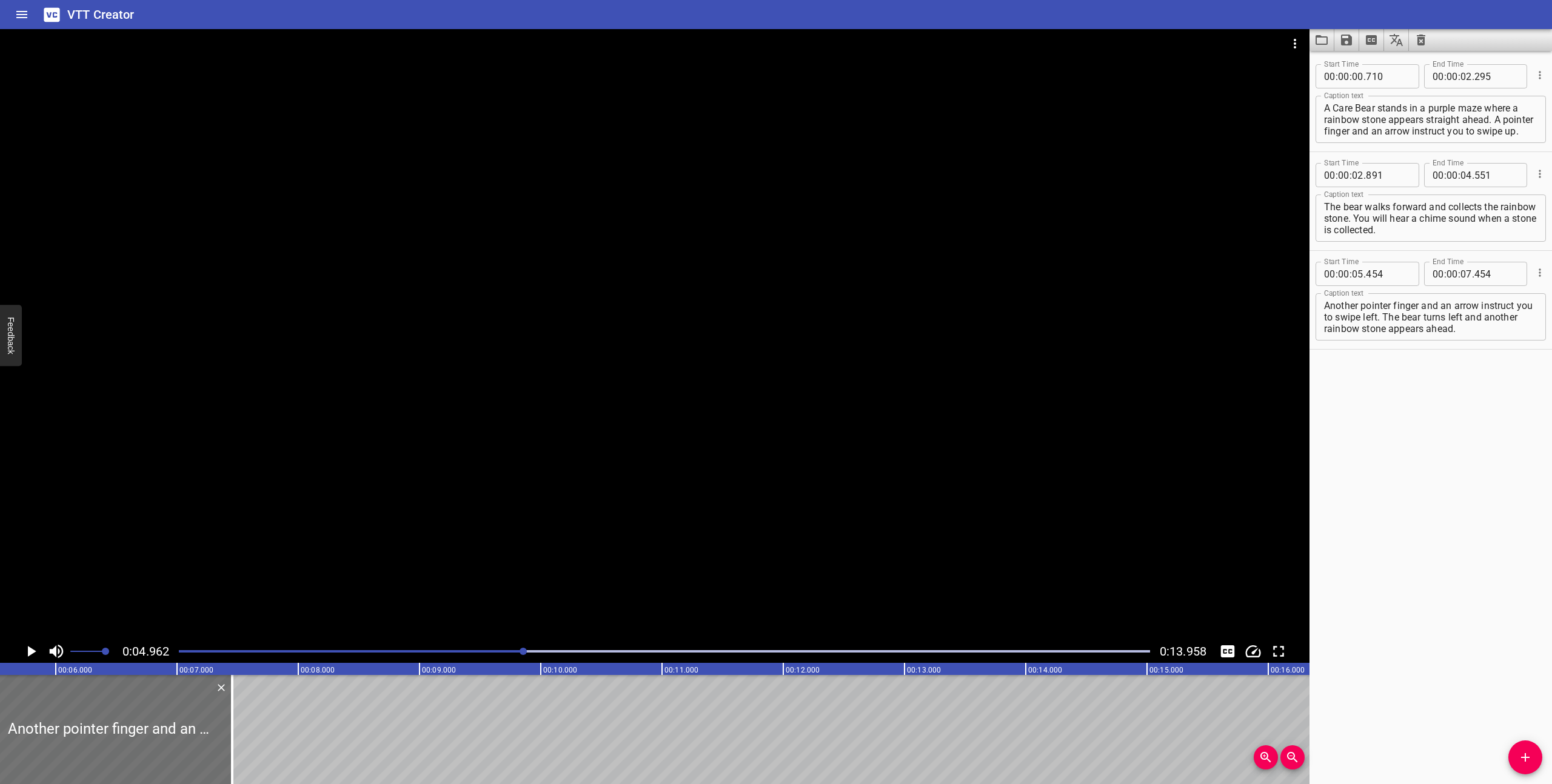 scroll, scrollTop: 0, scrollLeft: 601, axis: horizontal 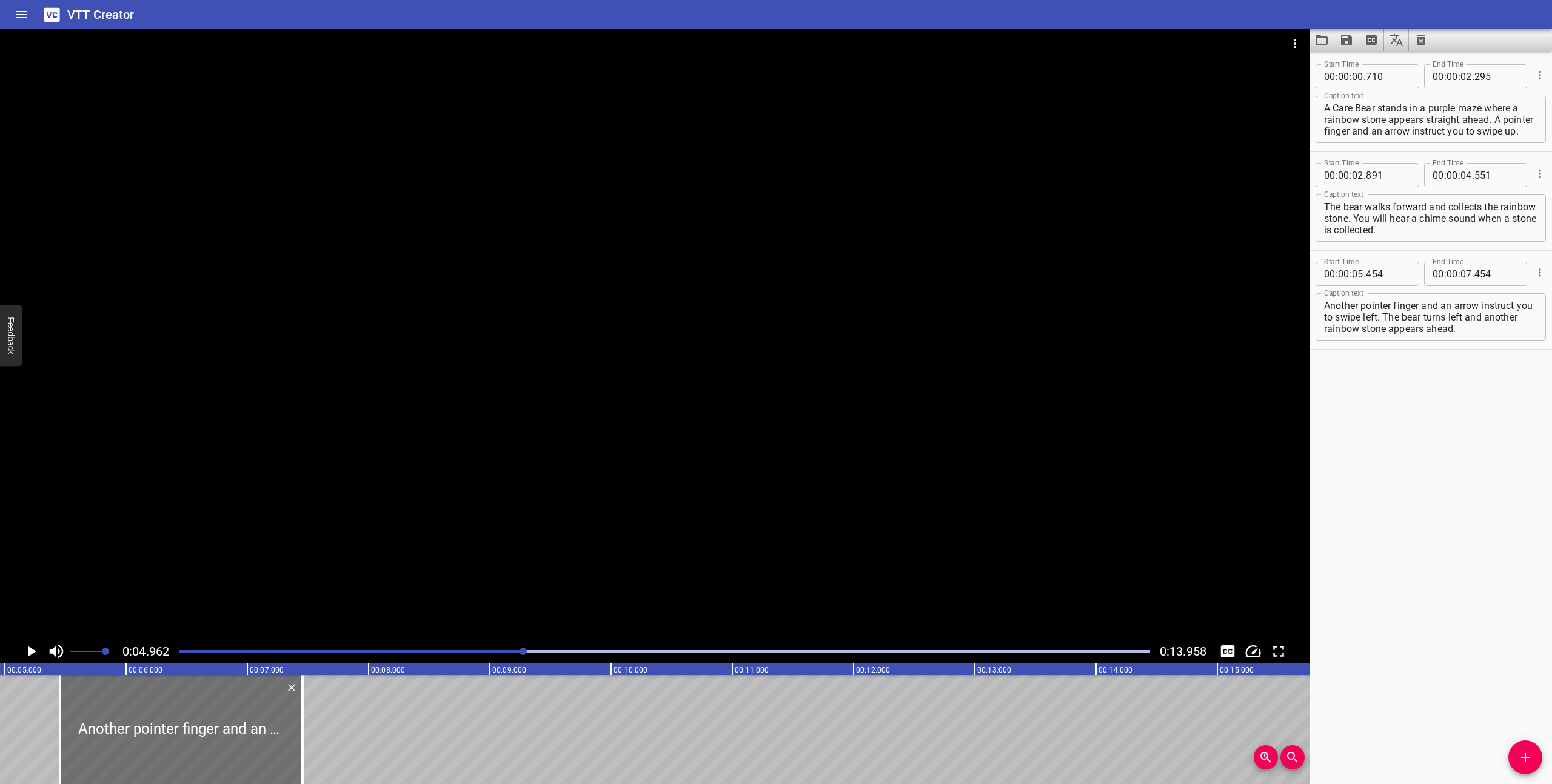 click at bounding box center [655, 334] 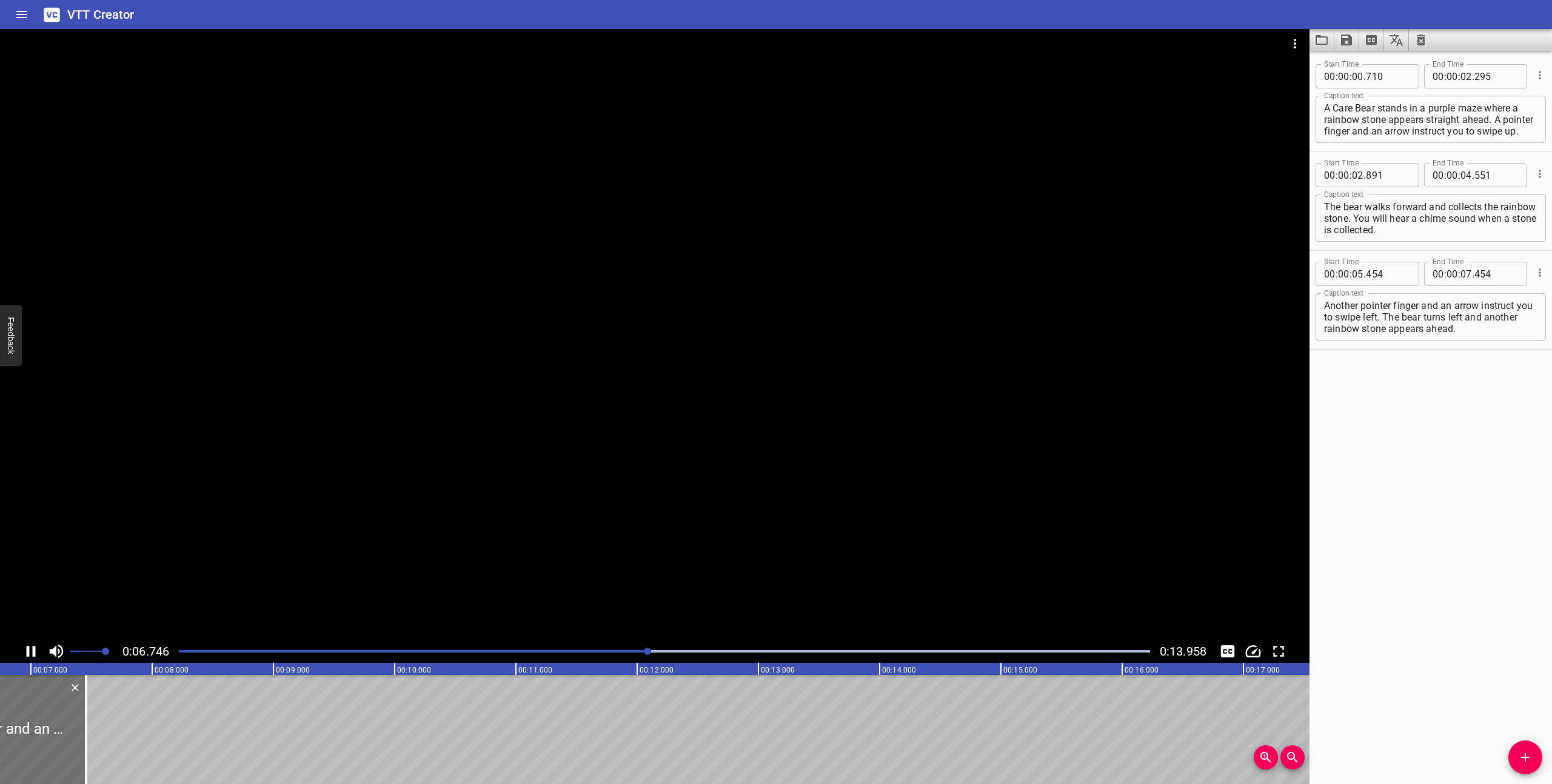 click 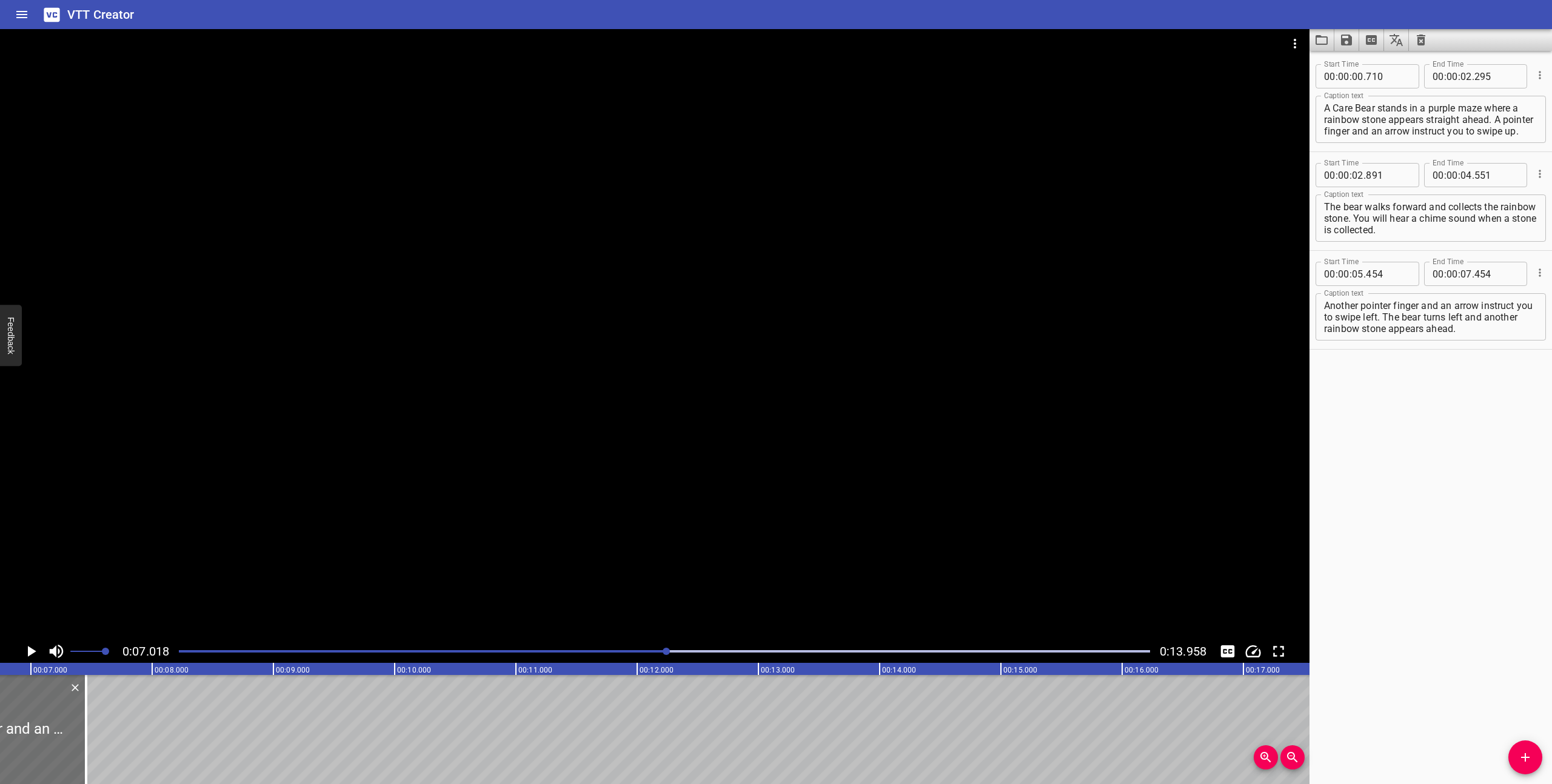 scroll, scrollTop: 0, scrollLeft: 851, axis: horizontal 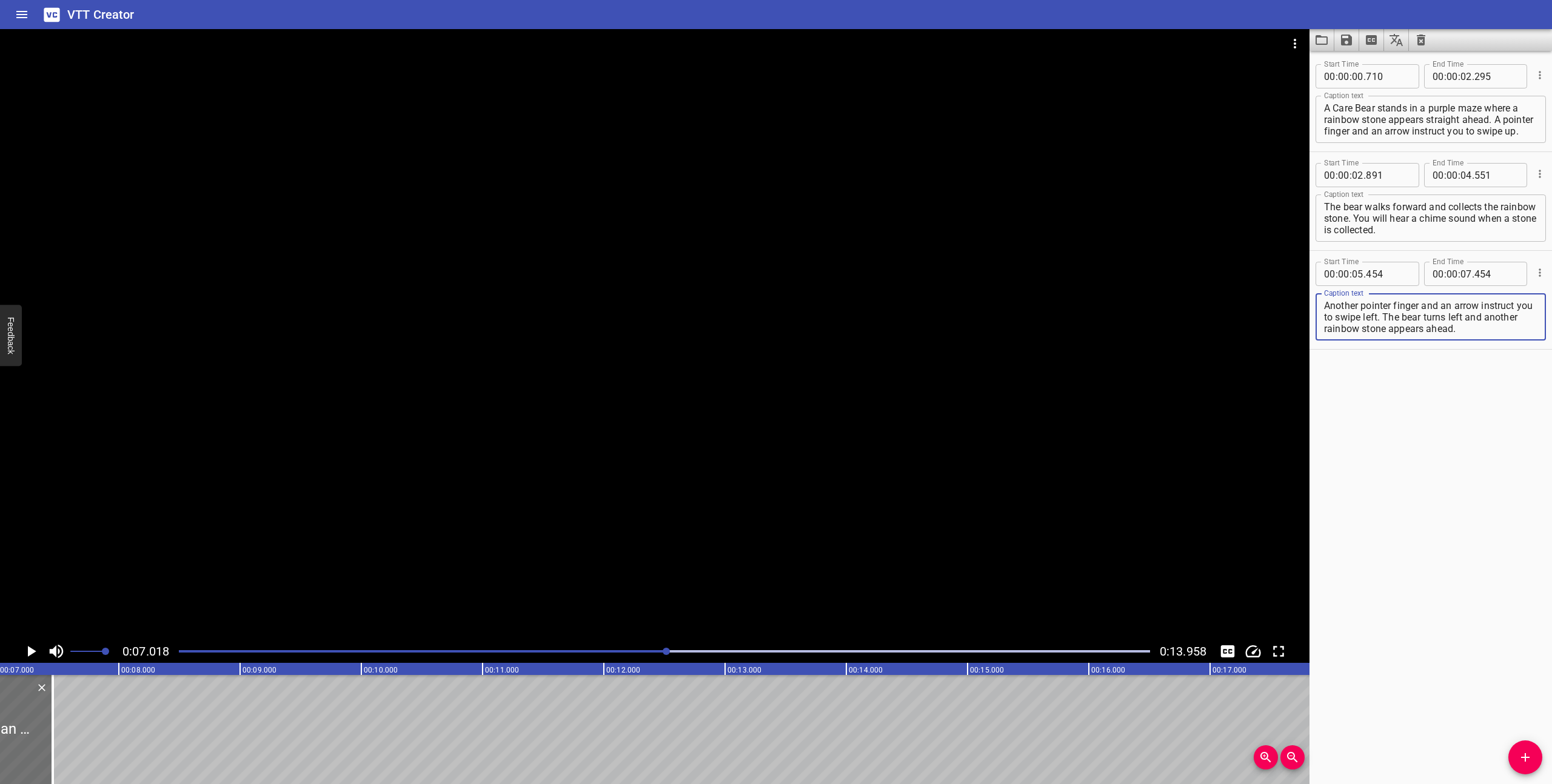 drag, startPoint x: 1445, startPoint y: 318, endPoint x: 1425, endPoint y: 317, distance: 20.02498 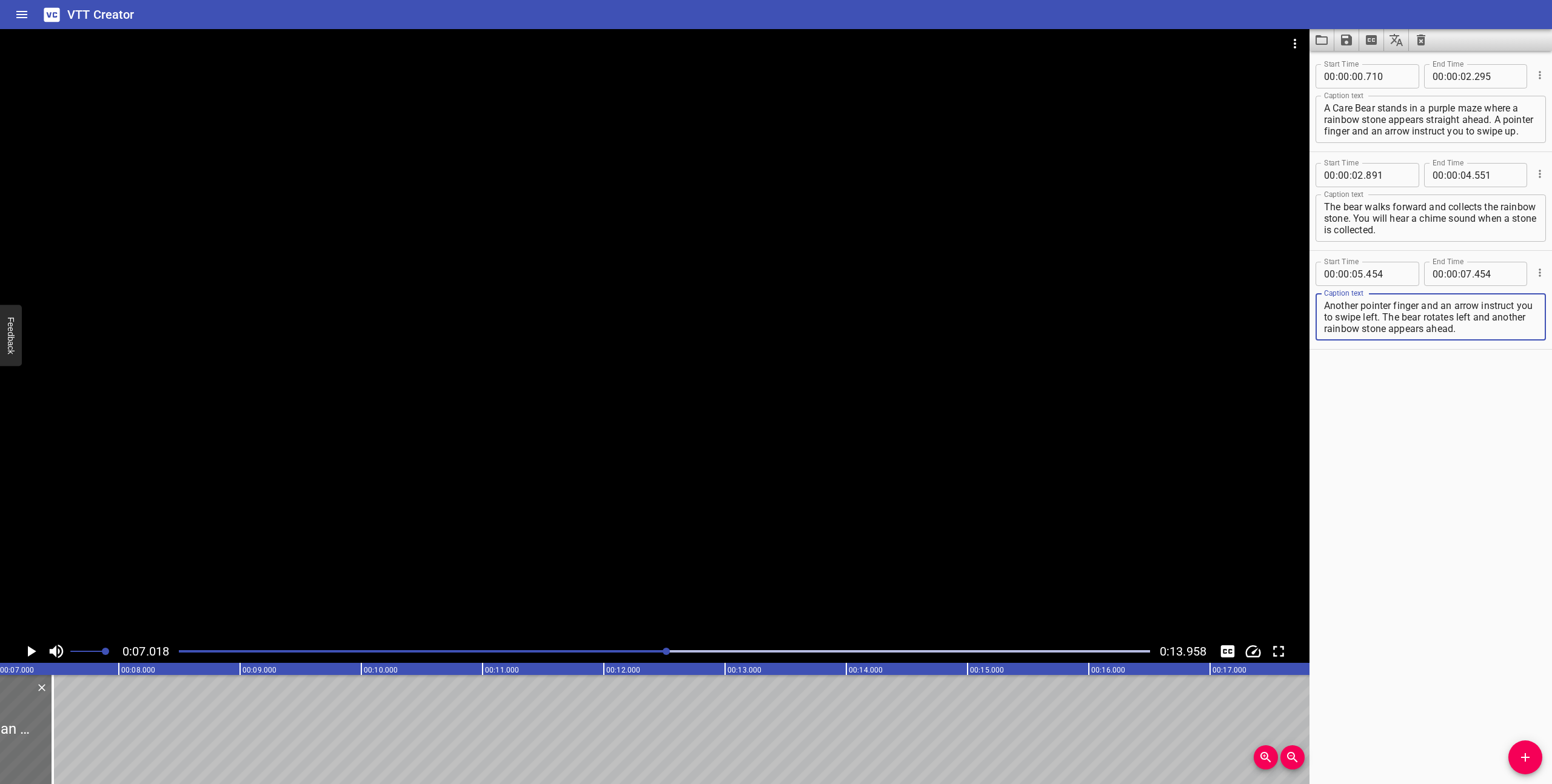 type on "Another pointer finger and an arrow instruct you to swipe left. The bear rotates left and another rainbow stone appears ahead." 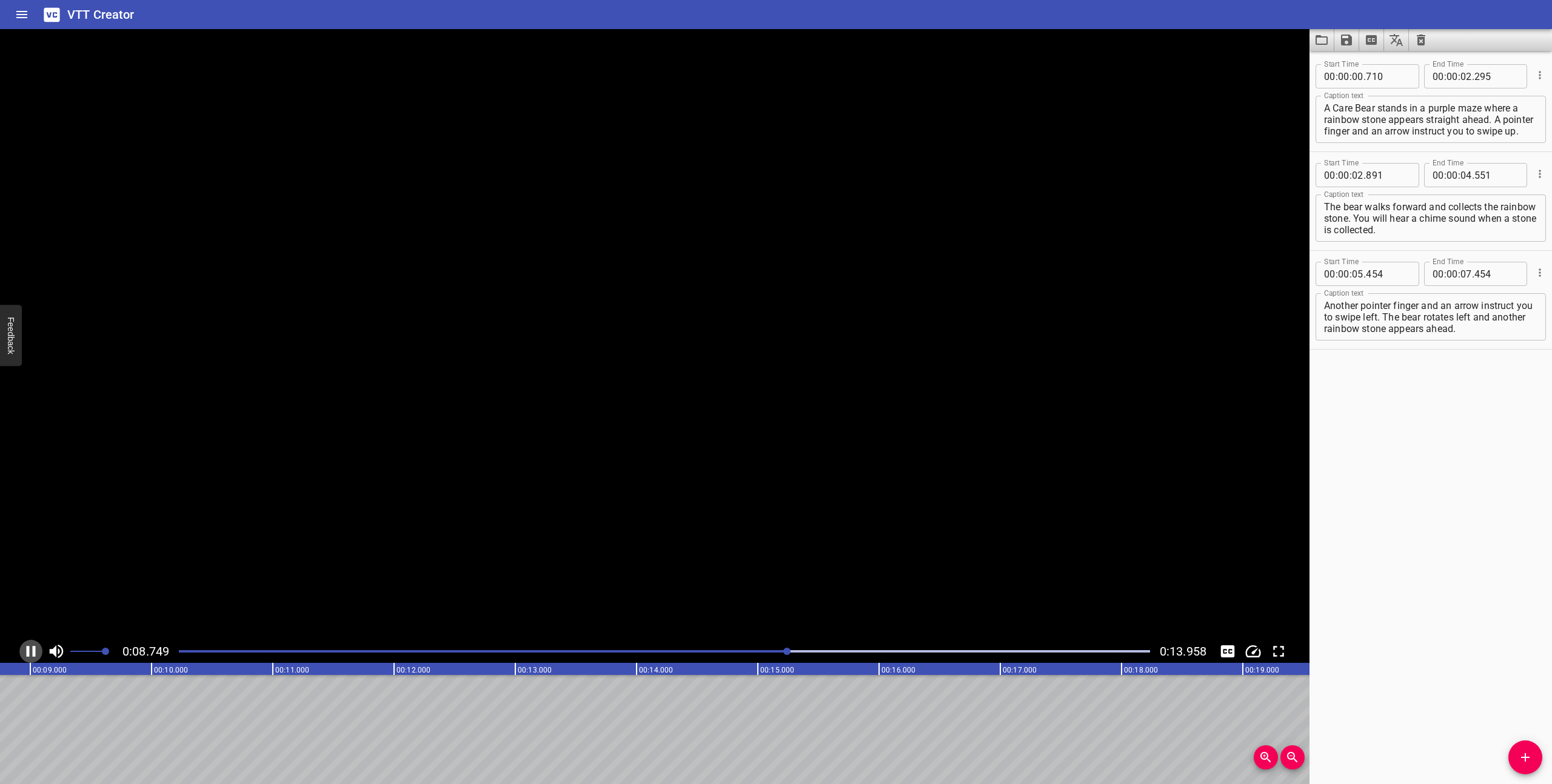 click 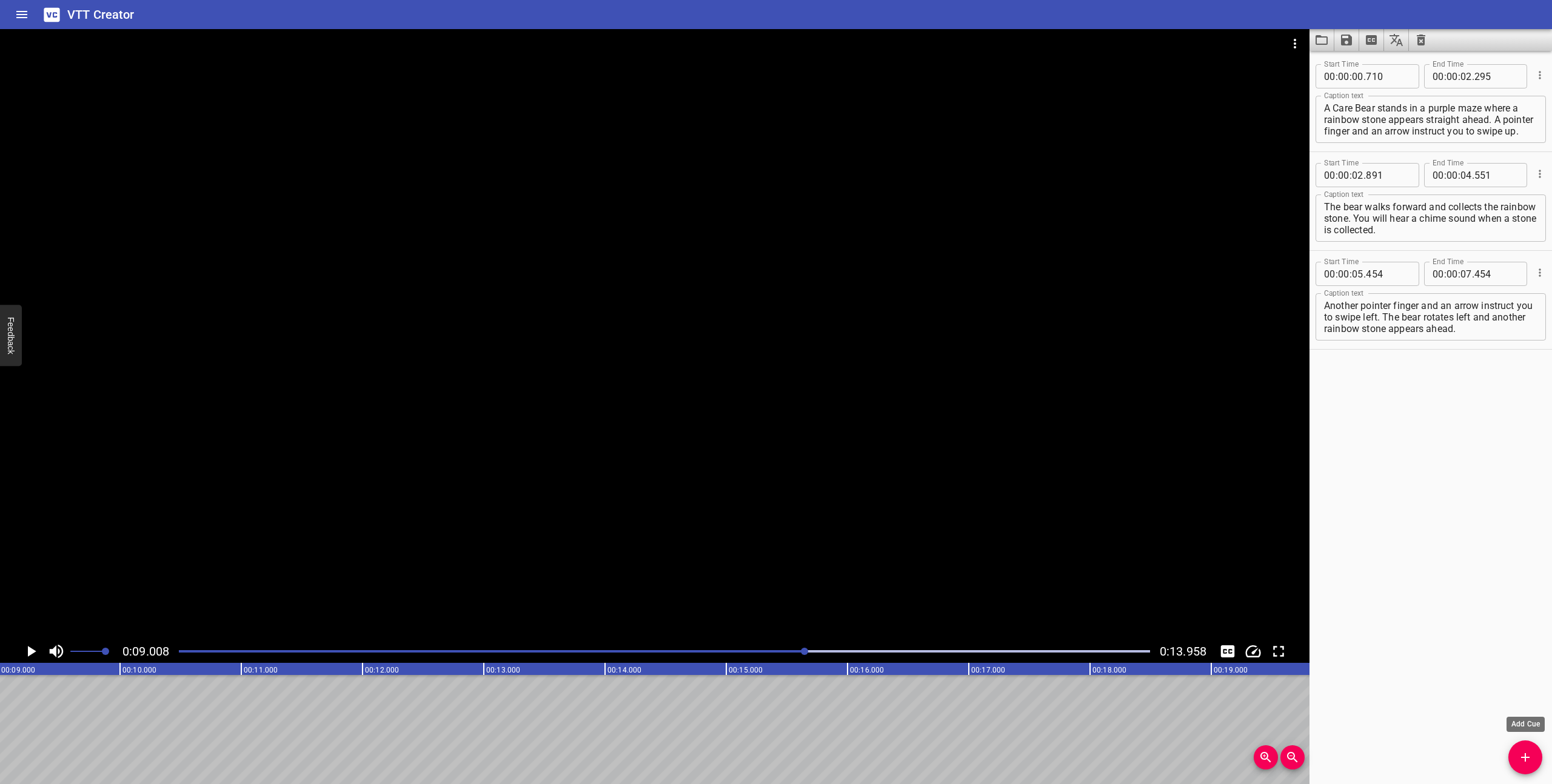 click 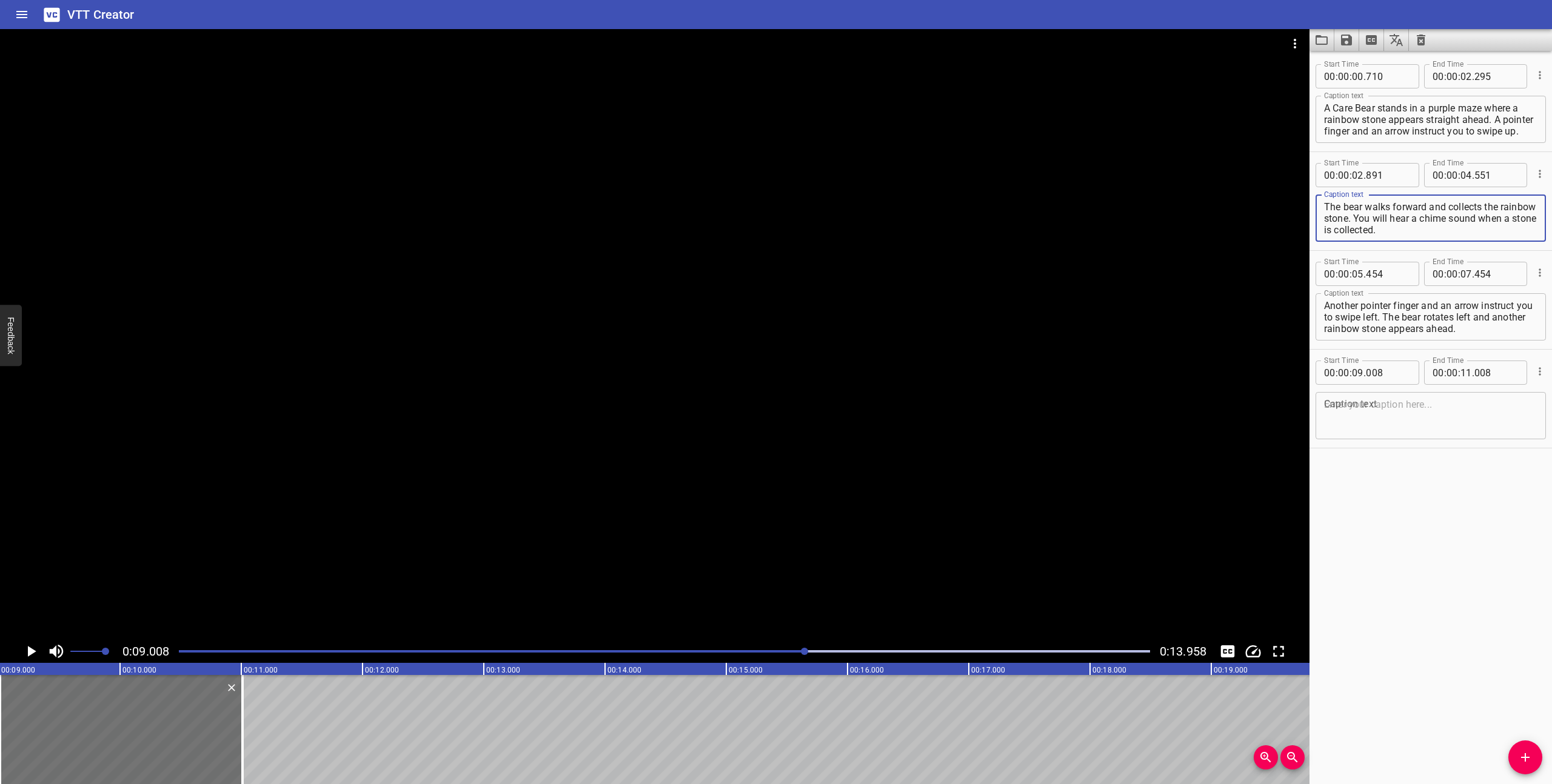 drag, startPoint x: 1351, startPoint y: 219, endPoint x: 1317, endPoint y: 202, distance: 38.013156 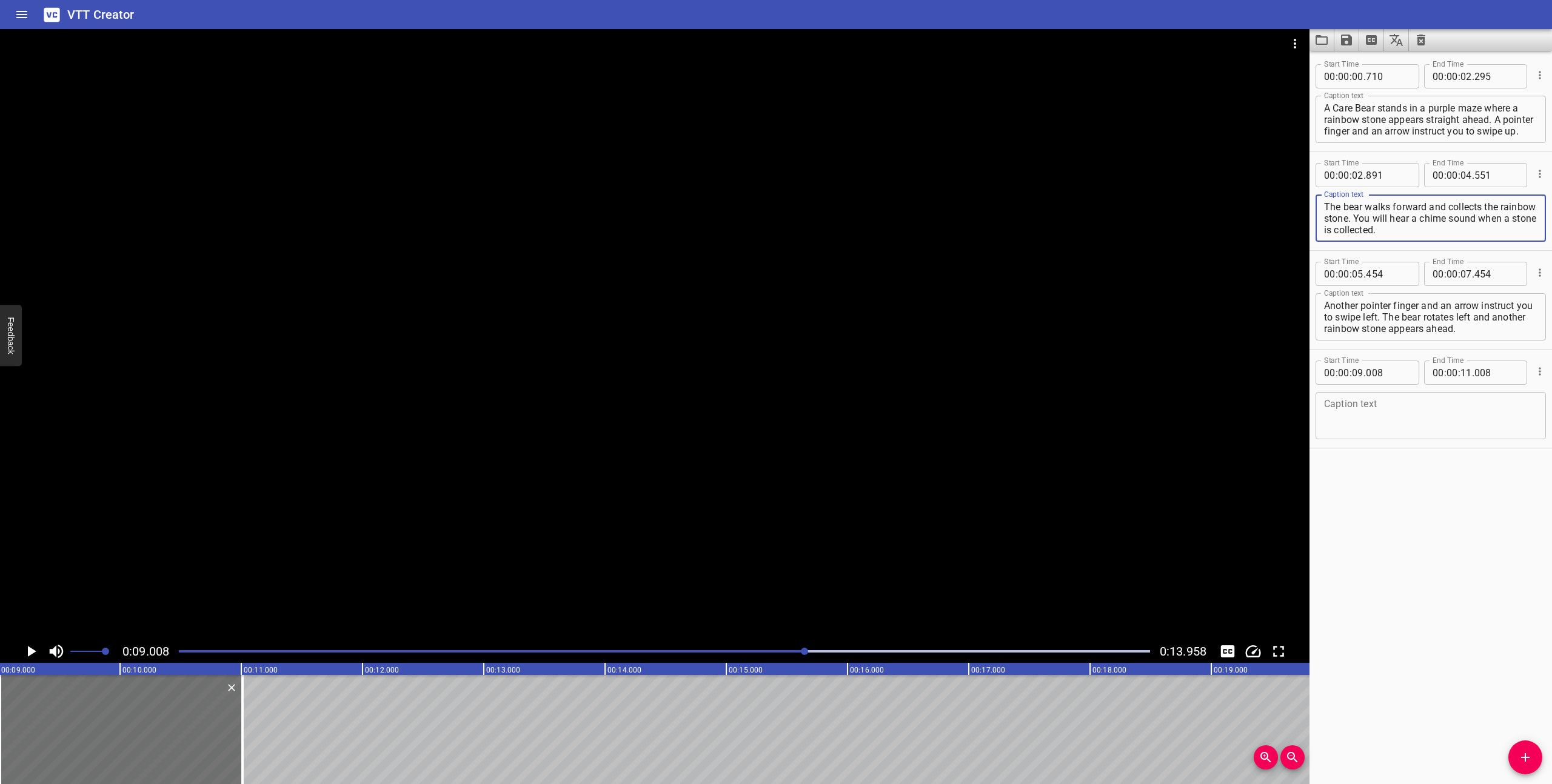 click on "The bear walks forward and collects the rainbow stone. You will hear a chime sound when a stone is collected. Caption text" at bounding box center (1431, 218) 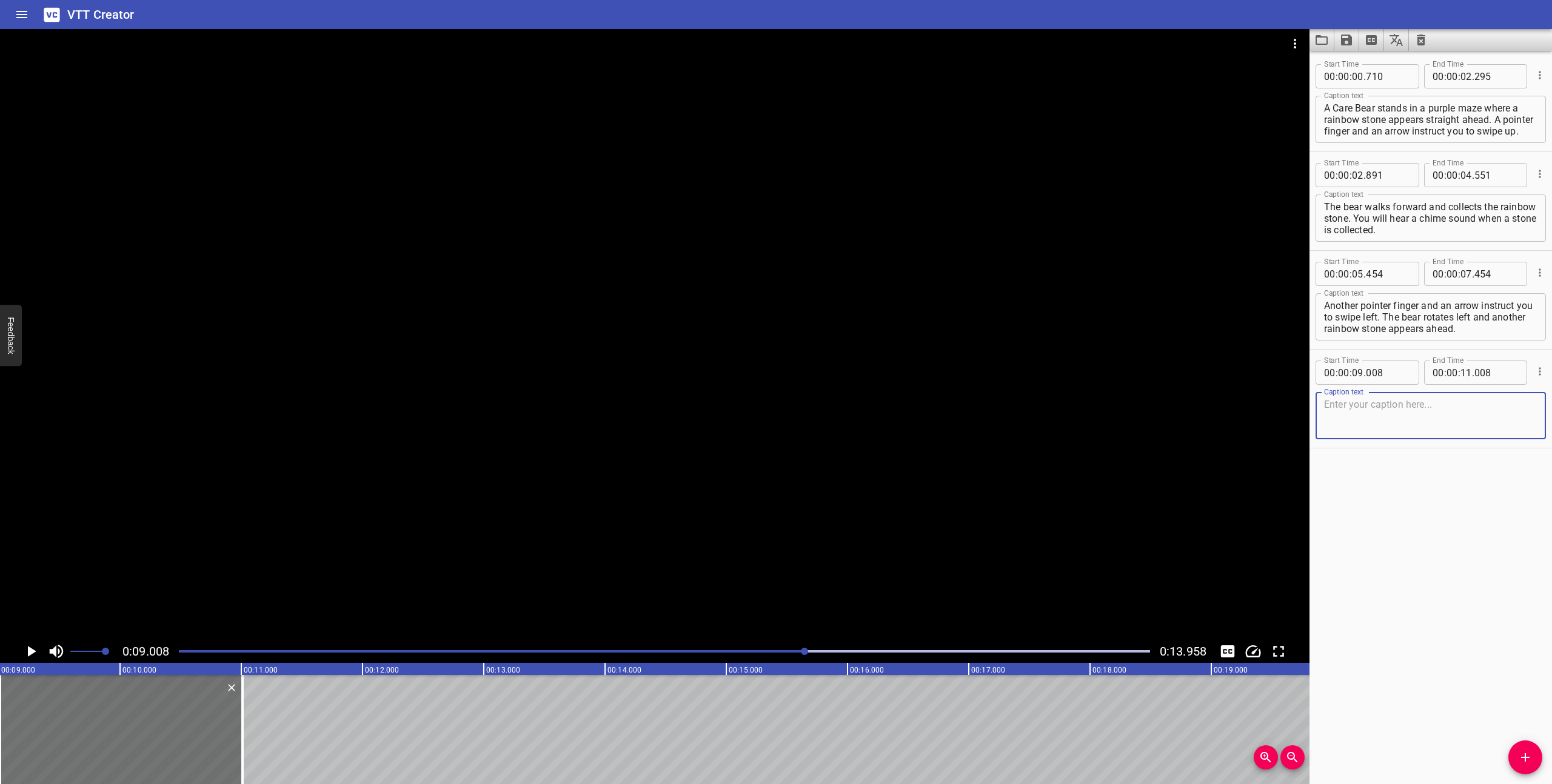 click at bounding box center (1431, 416) 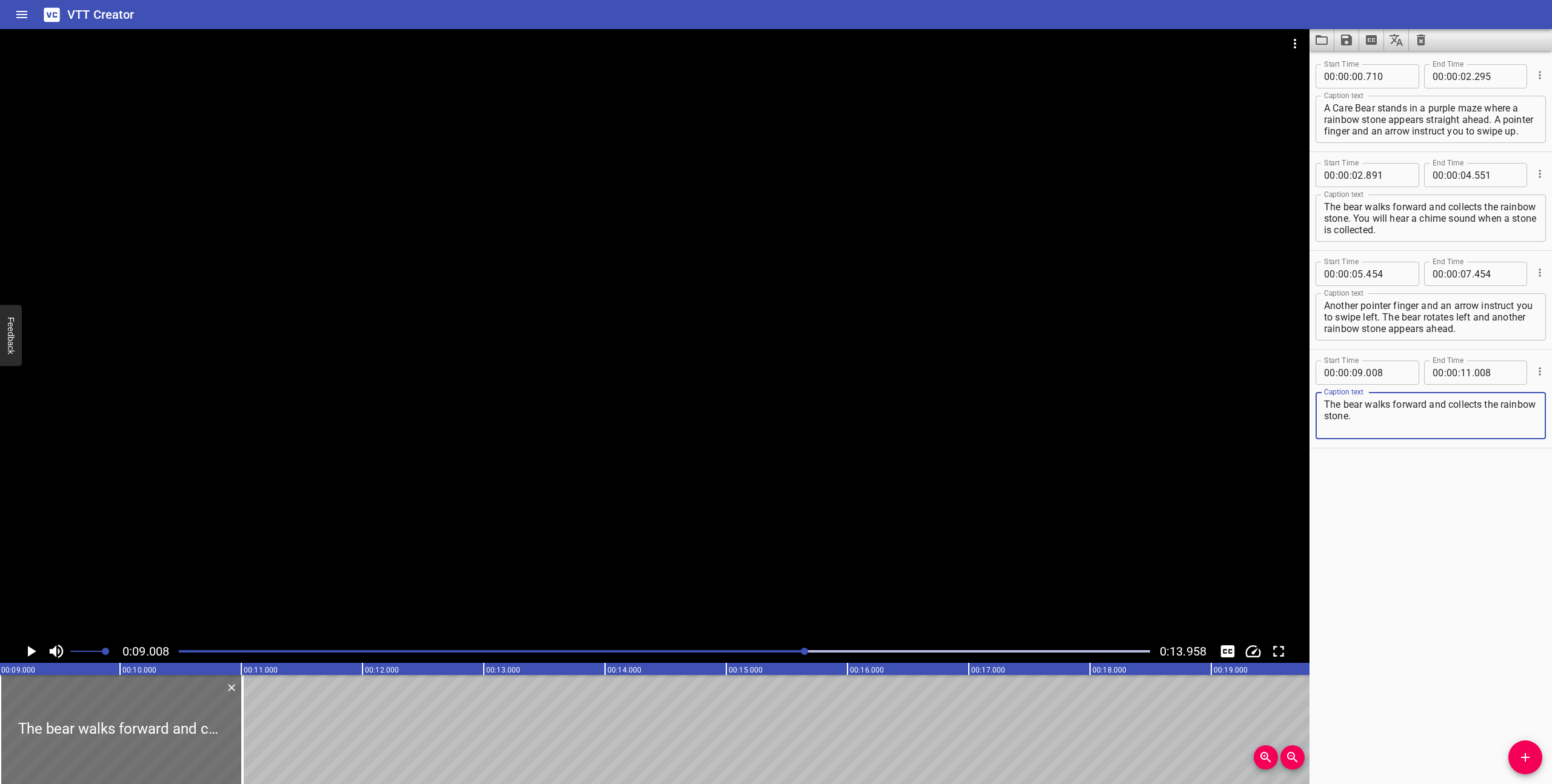 click on "The bear walks forward and collects the rainbow stone." at bounding box center [1431, 416] 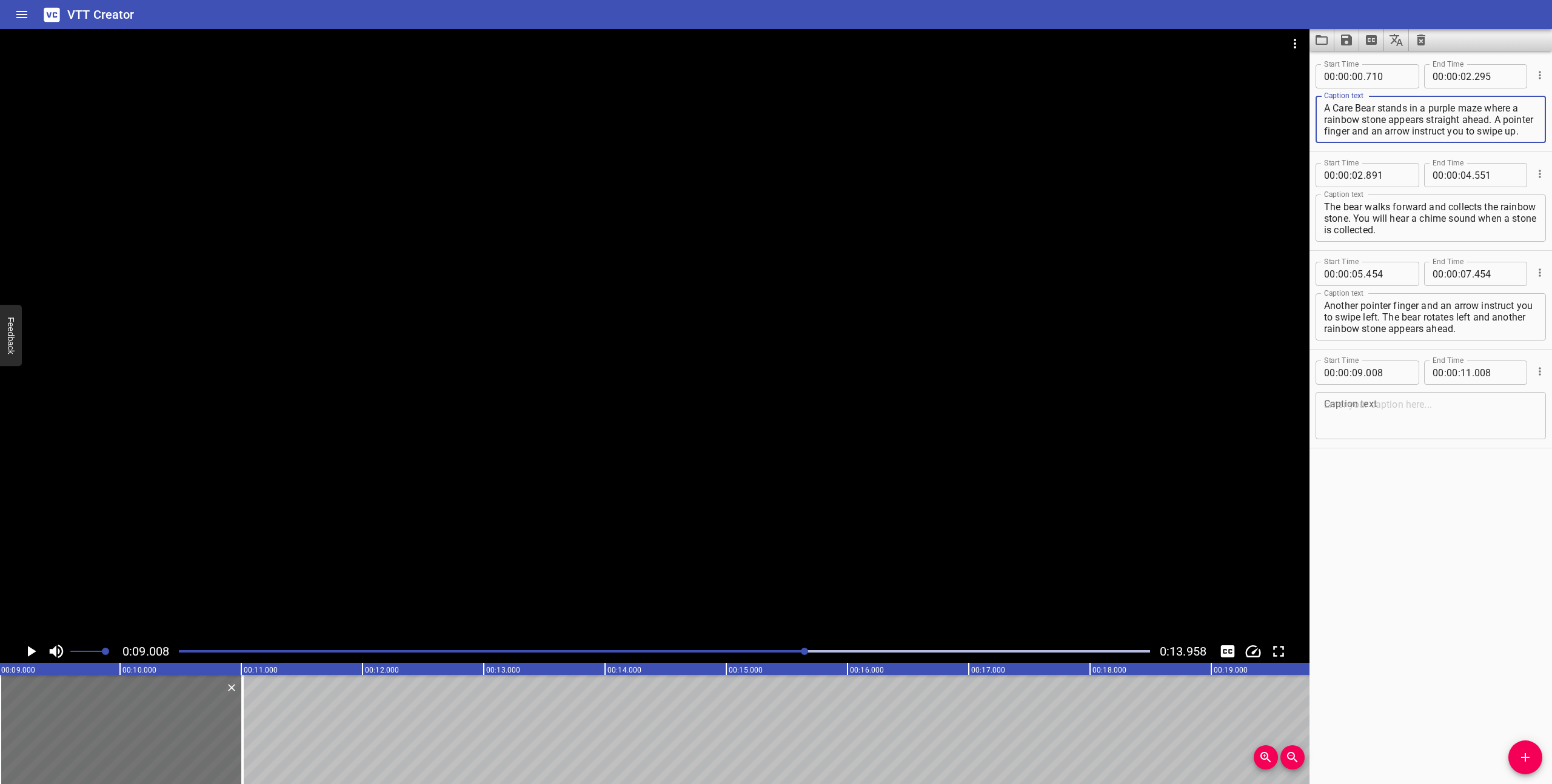 drag, startPoint x: 1523, startPoint y: 130, endPoint x: 1496, endPoint y: 120, distance: 28.79236 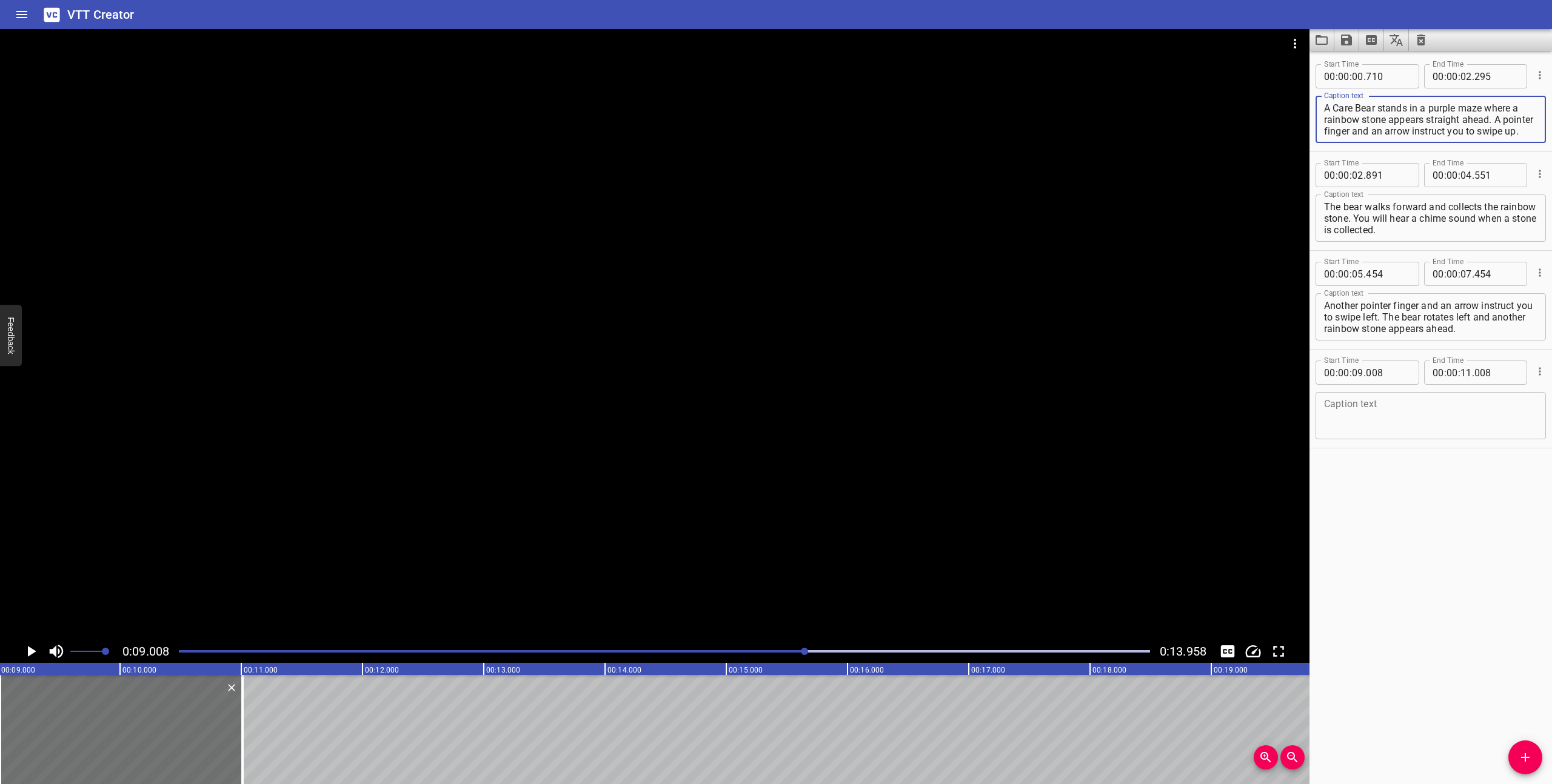 click on "A Care Bear stands in a purple maze where a rainbow stone appears straight ahead. A pointer finger and an arrow instruct you to swipe up." at bounding box center [1431, 119] 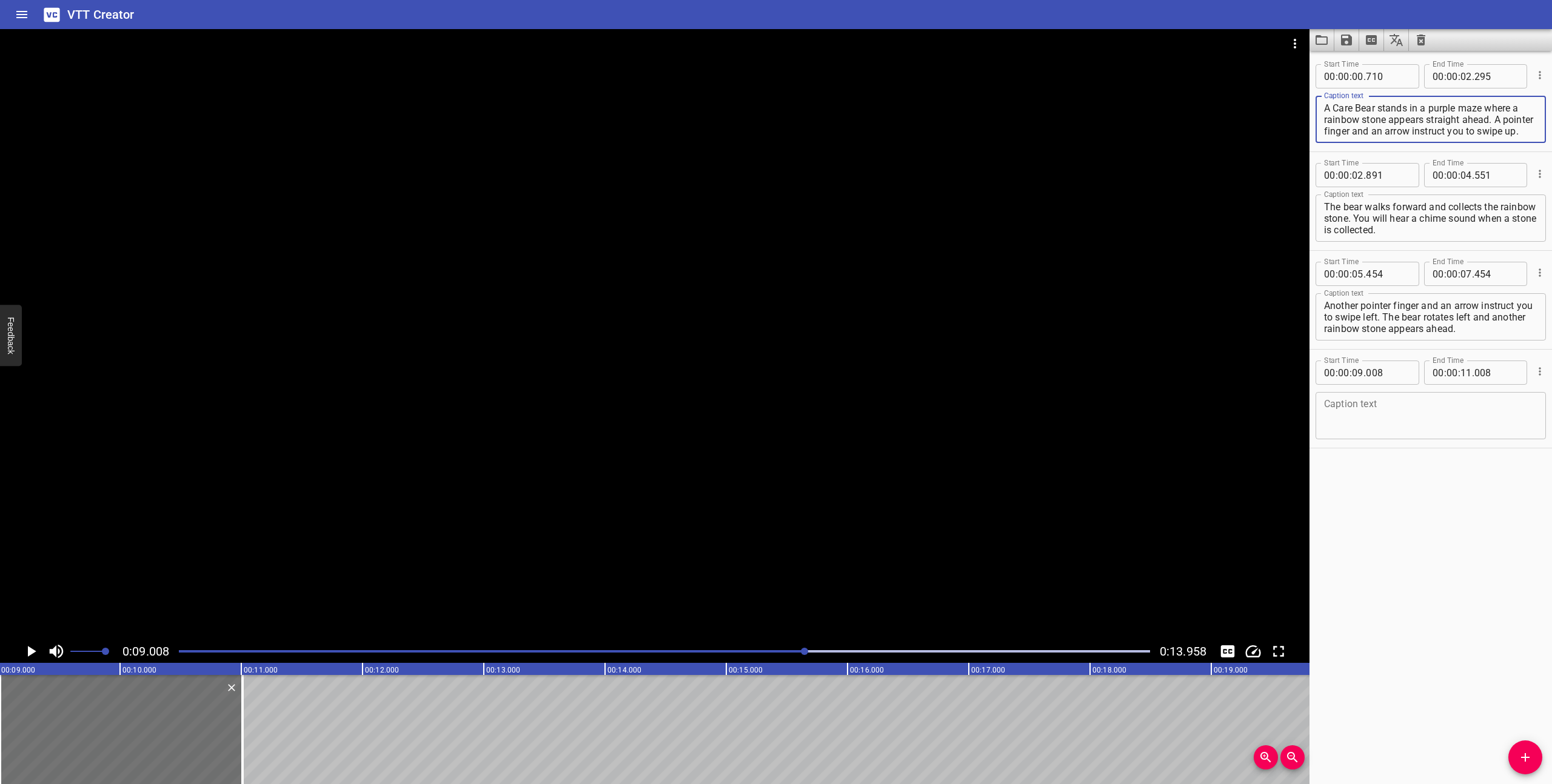 click at bounding box center [1431, 416] 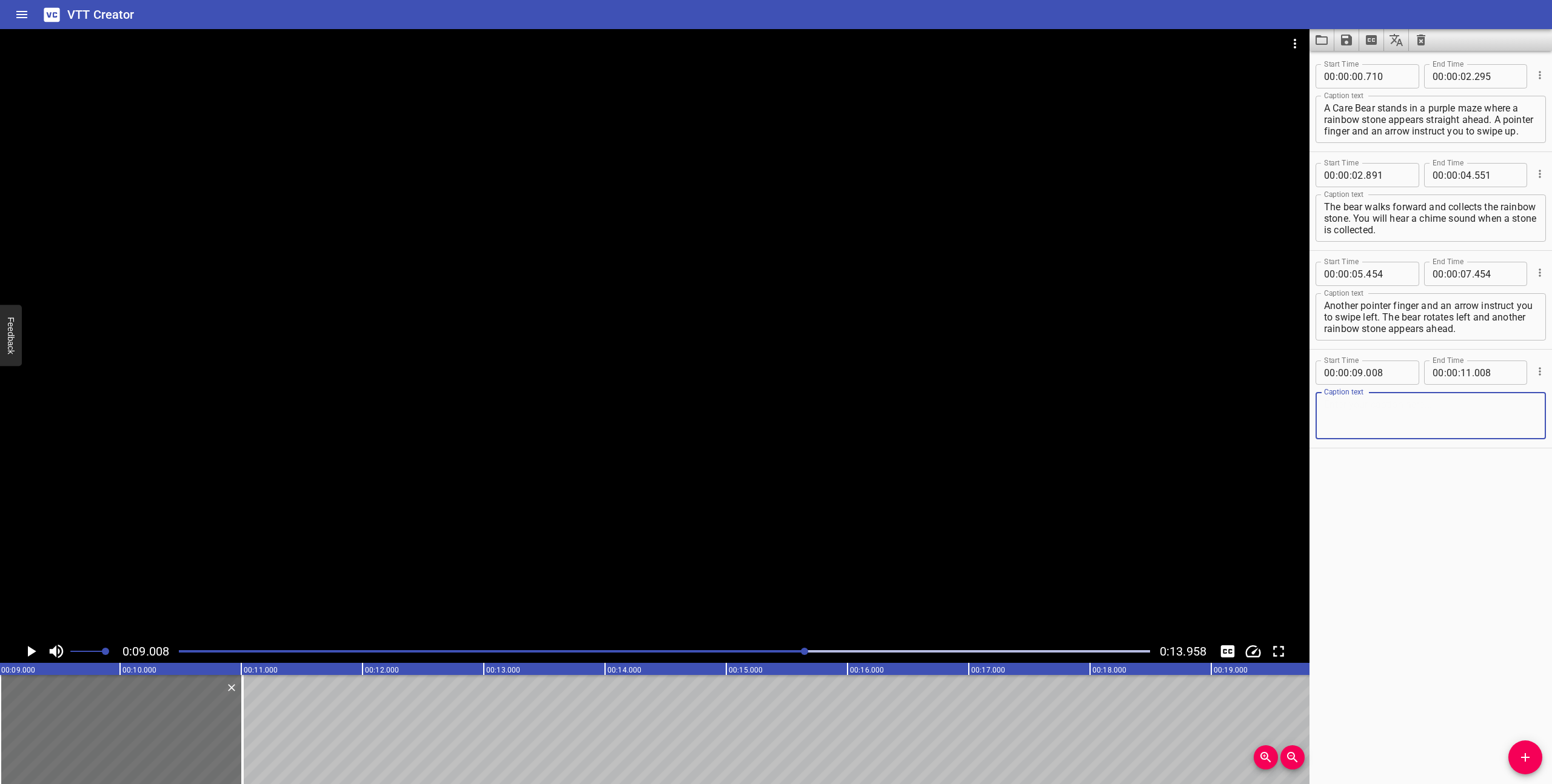paste on "A pointer finger and an arrow instruct you to swipe up." 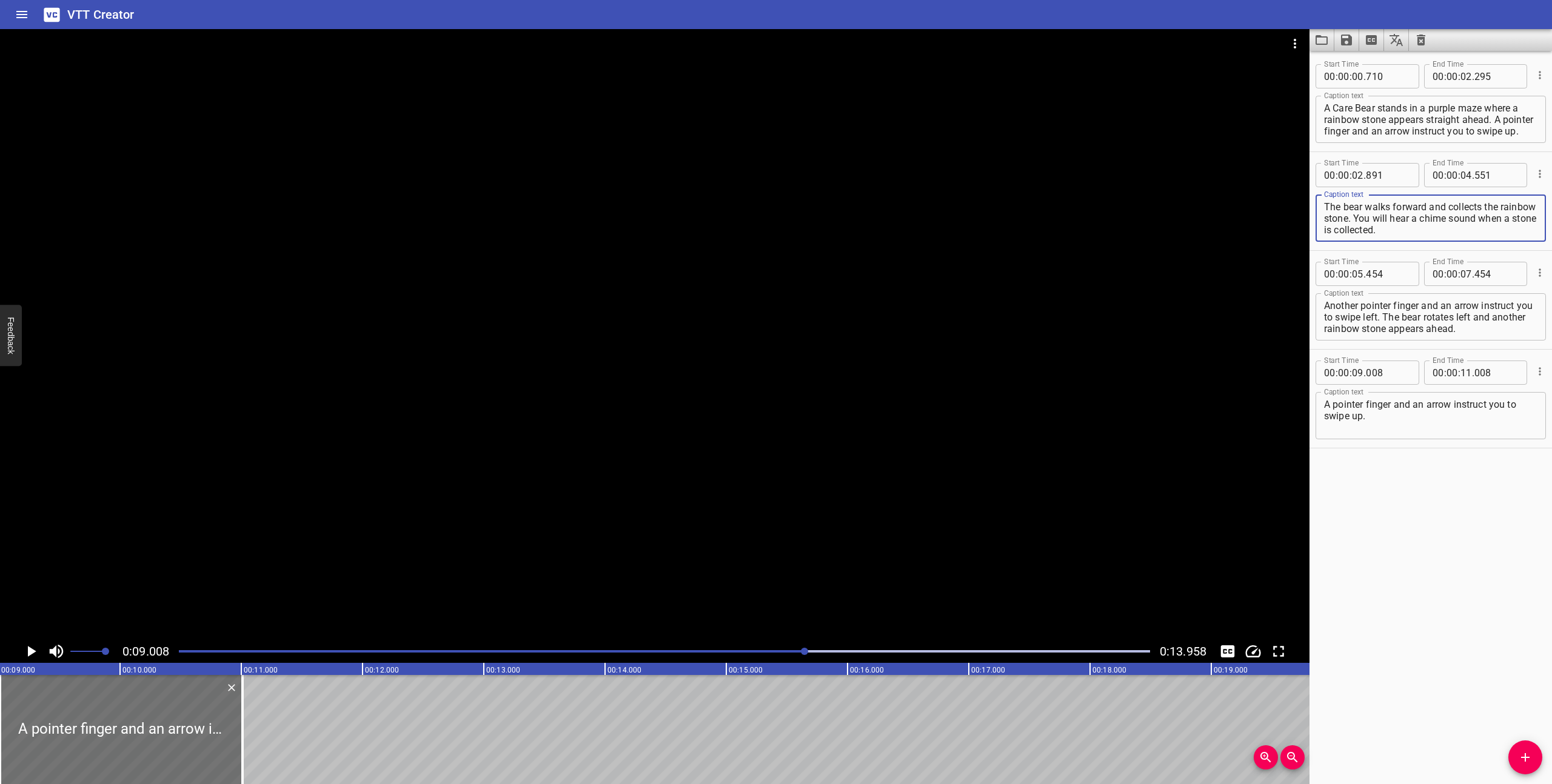 drag, startPoint x: 1351, startPoint y: 219, endPoint x: 1321, endPoint y: 204, distance: 33.54102 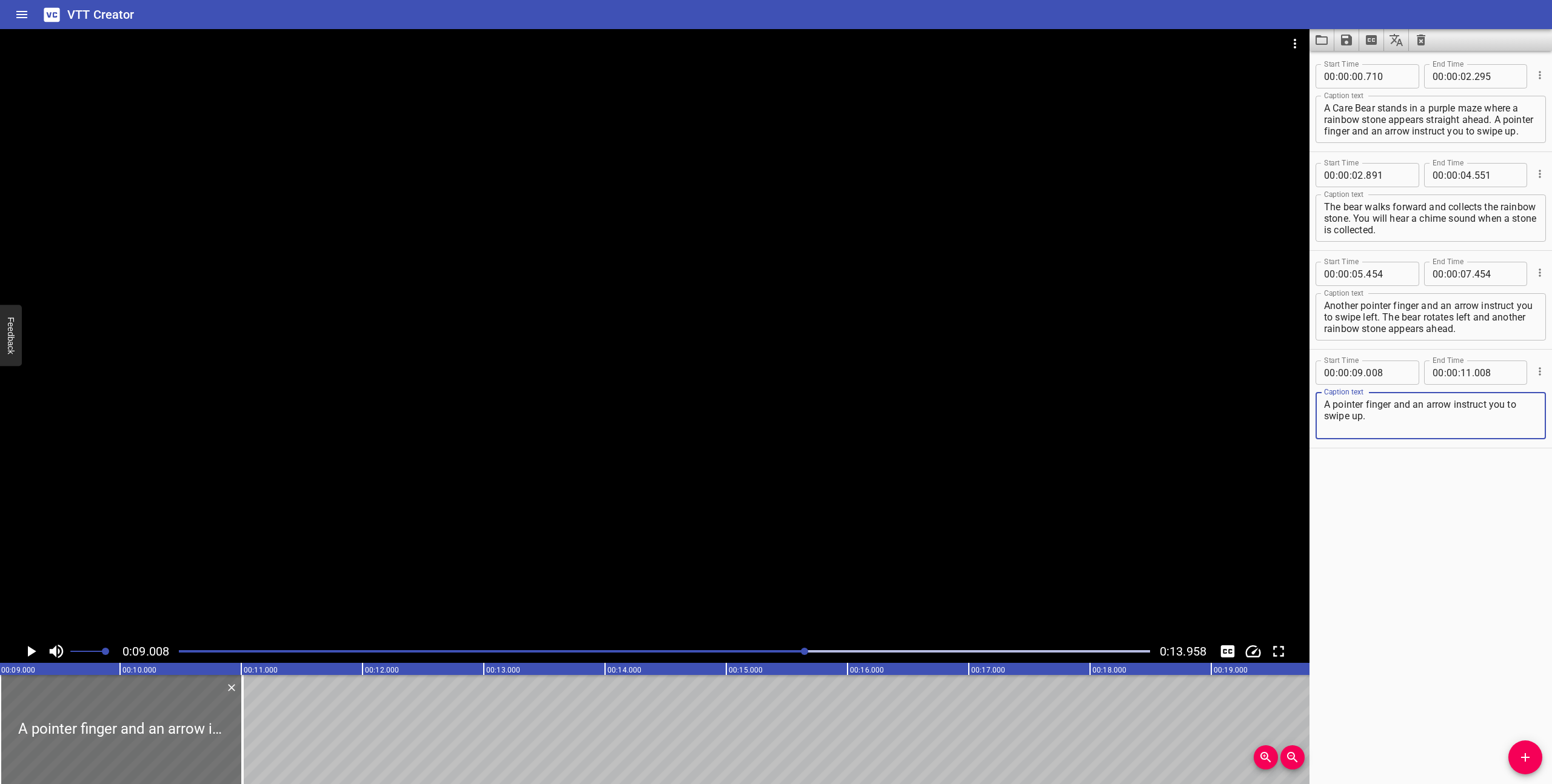 click on "A pointer finger and an arrow instruct you to swipe up." at bounding box center [1431, 416] 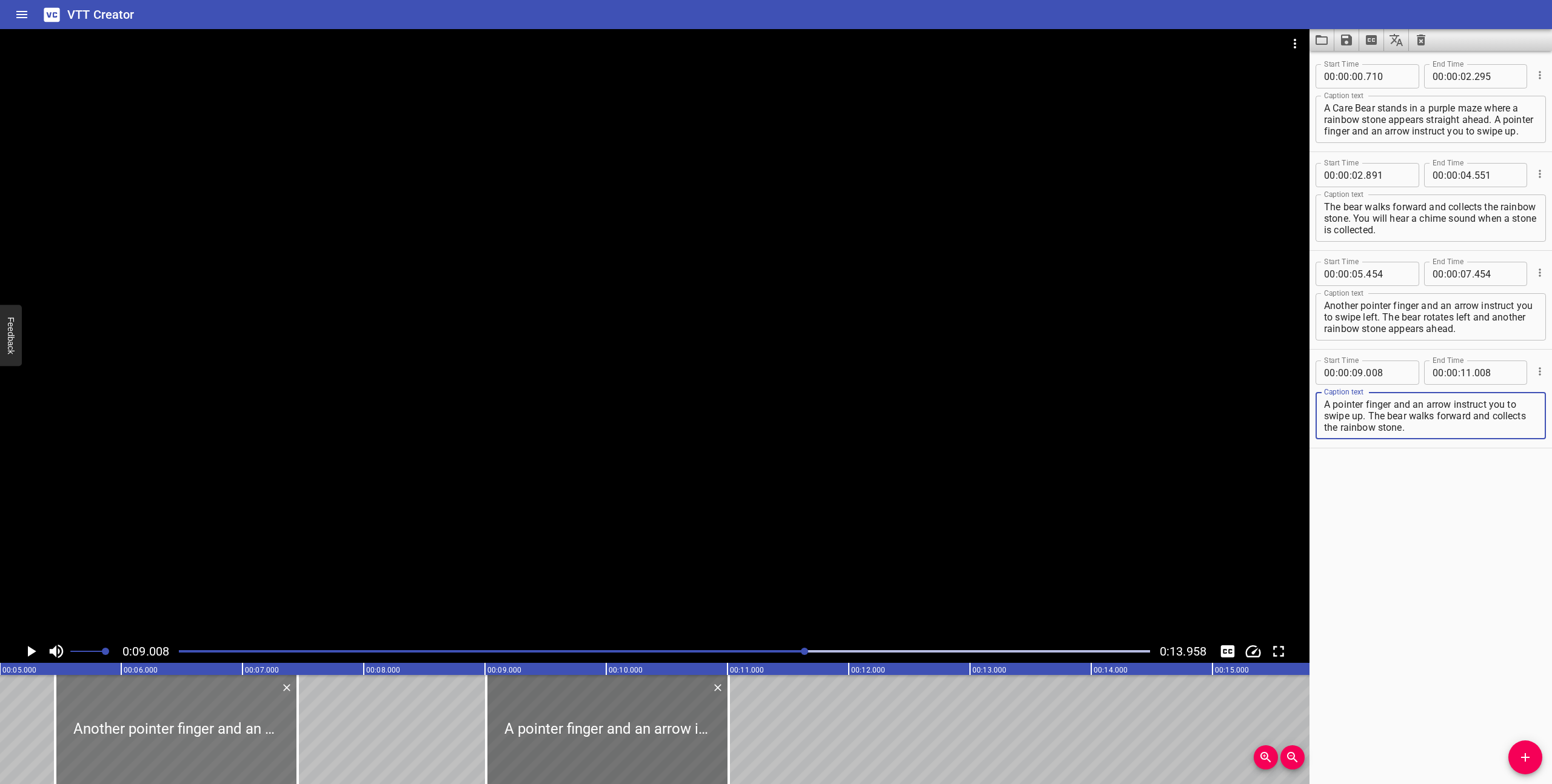 scroll, scrollTop: 0, scrollLeft: 602, axis: horizontal 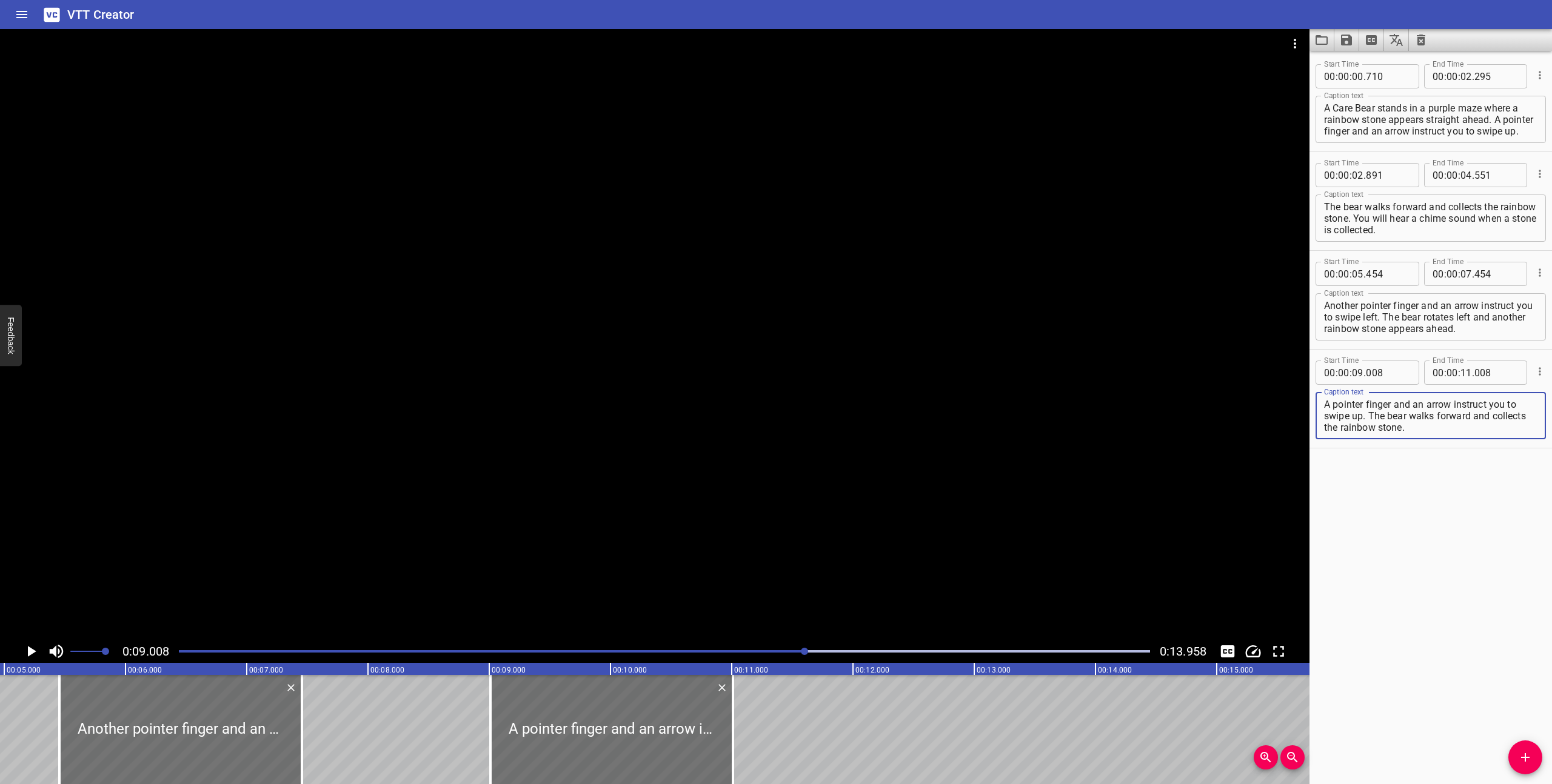 type on "A pointer finger and an arrow instruct you to swipe up. The bear walks forward and collects the rainbow stone." 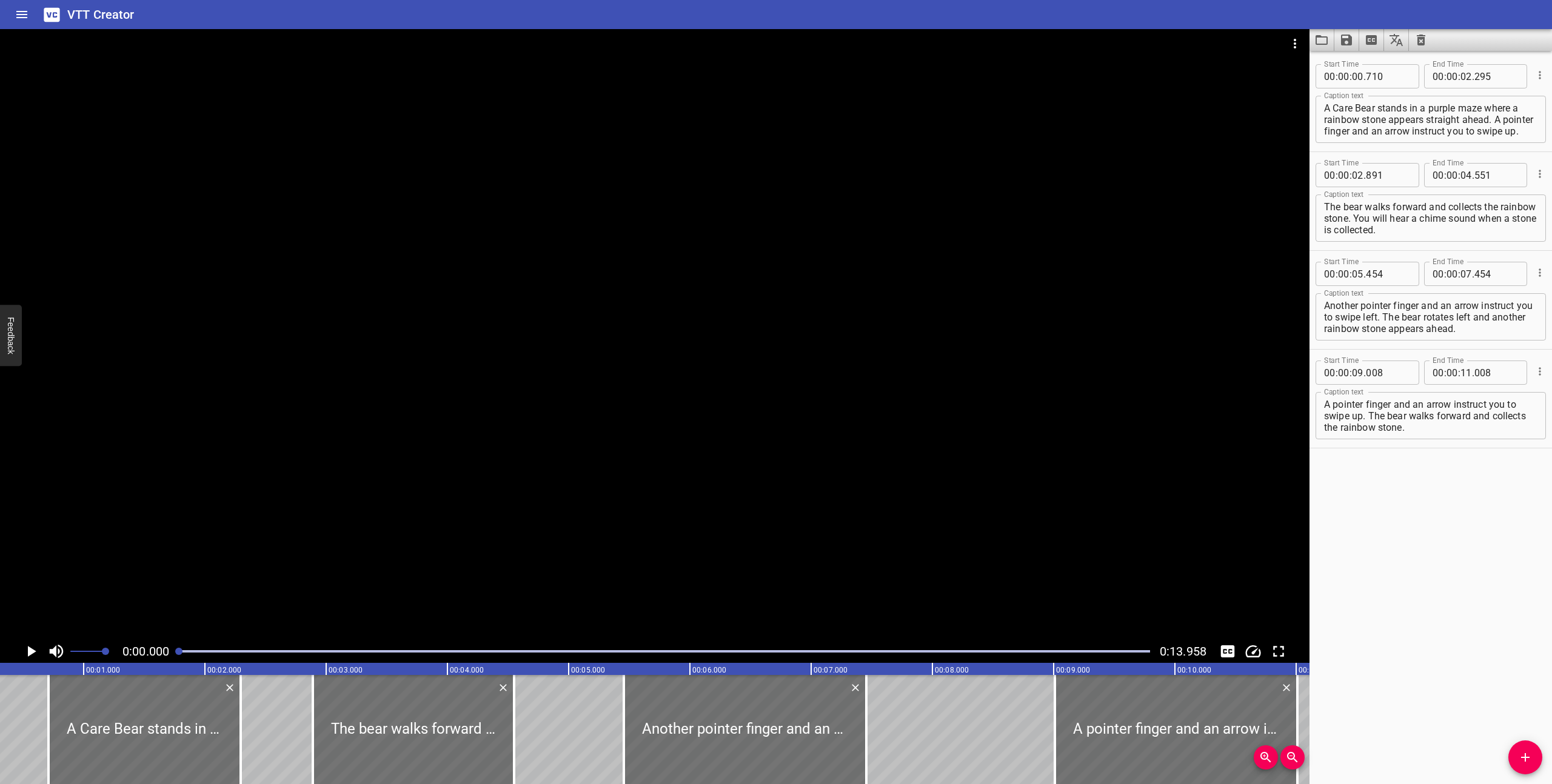 scroll, scrollTop: 0, scrollLeft: 0, axis: both 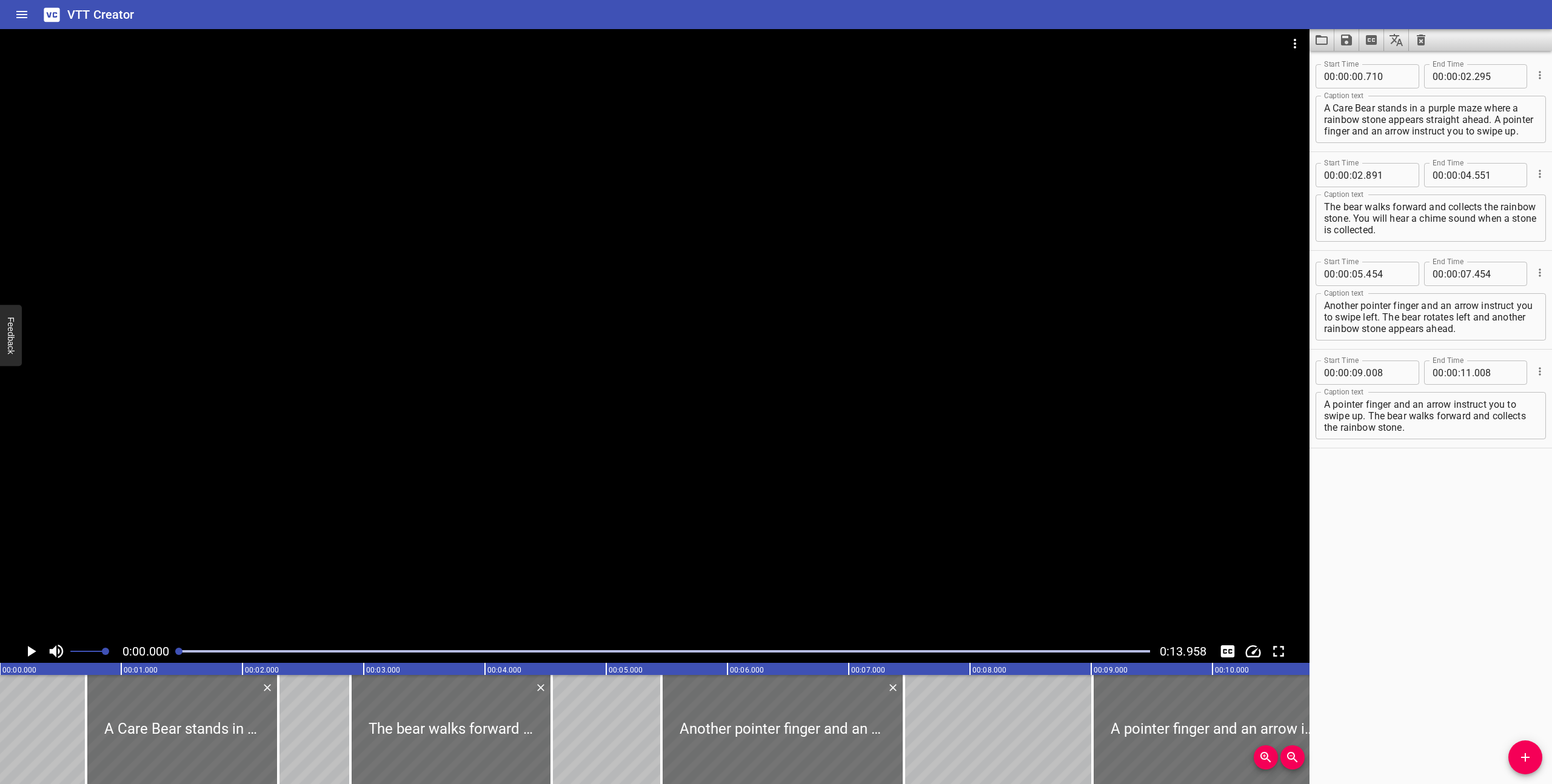 click 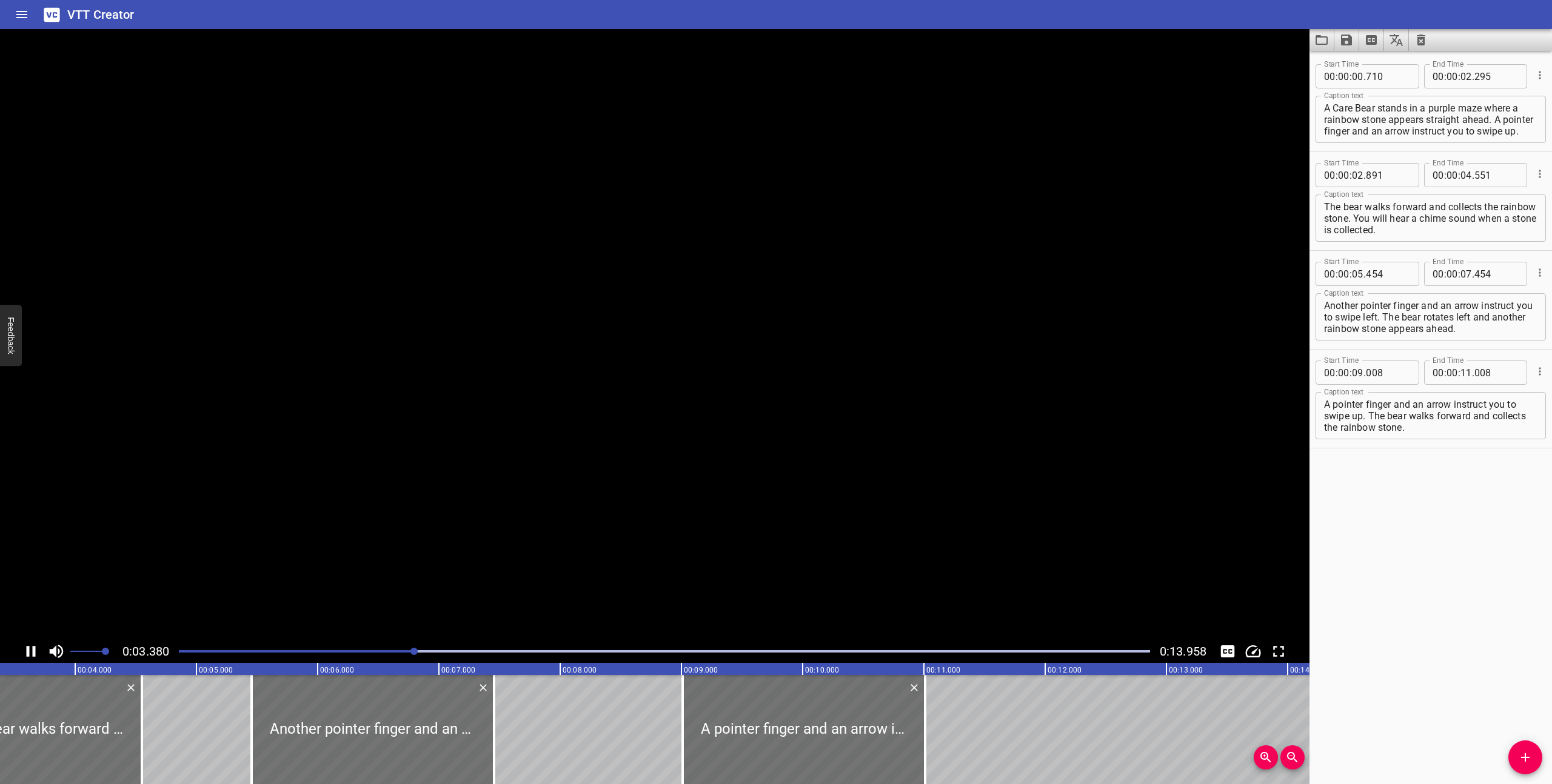click 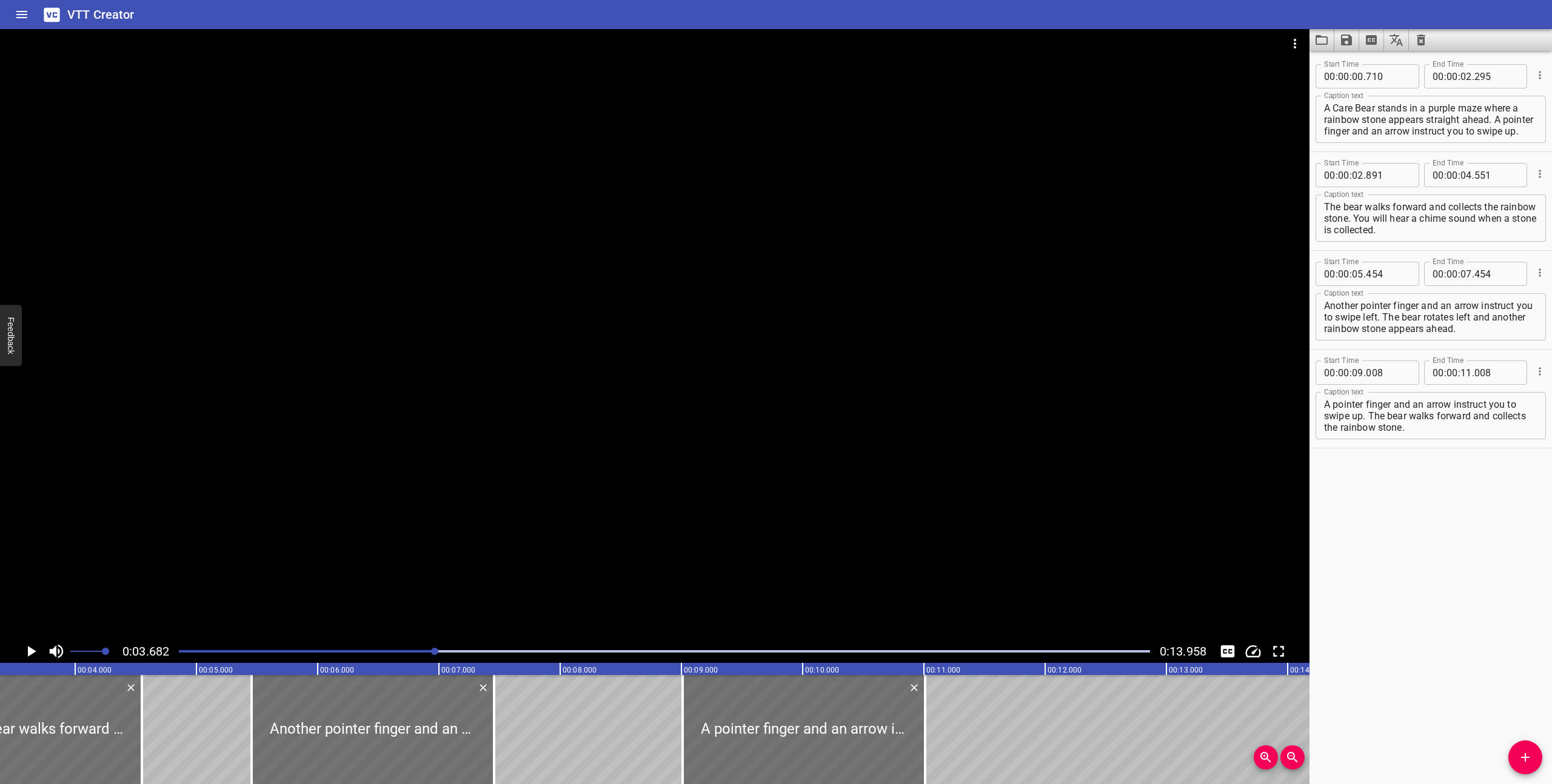 scroll, scrollTop: 0, scrollLeft: 446, axis: horizontal 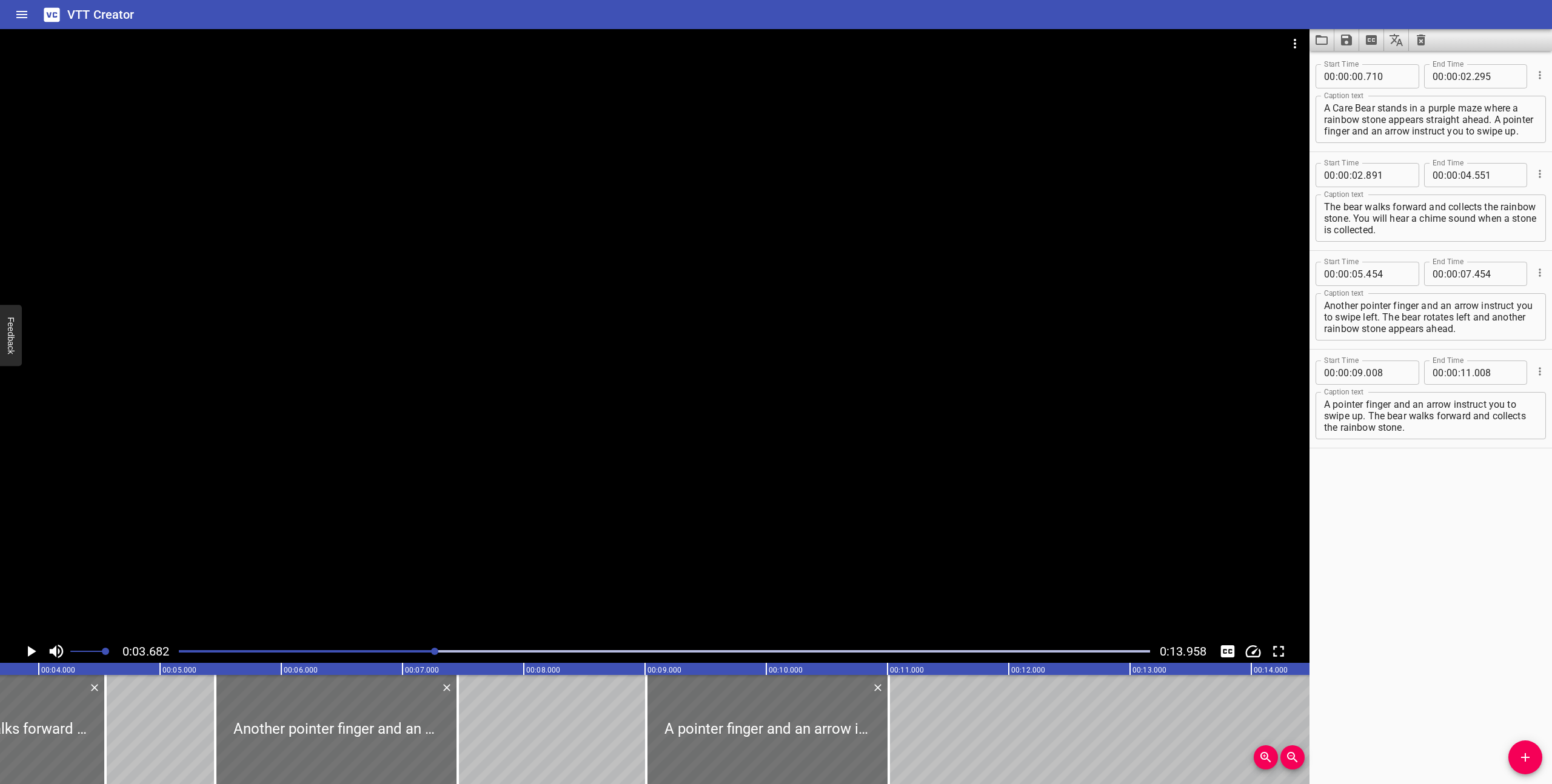 click 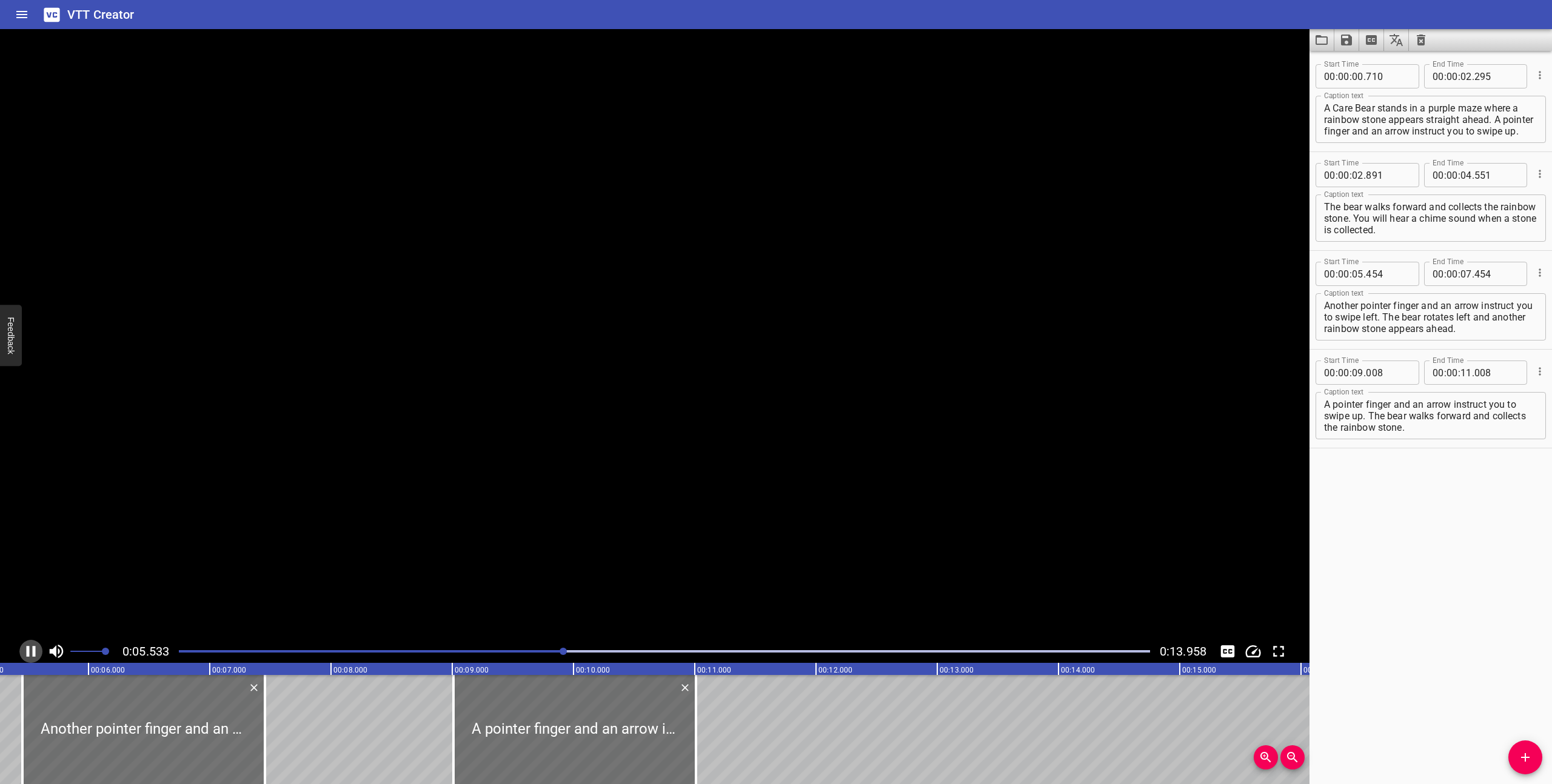 click 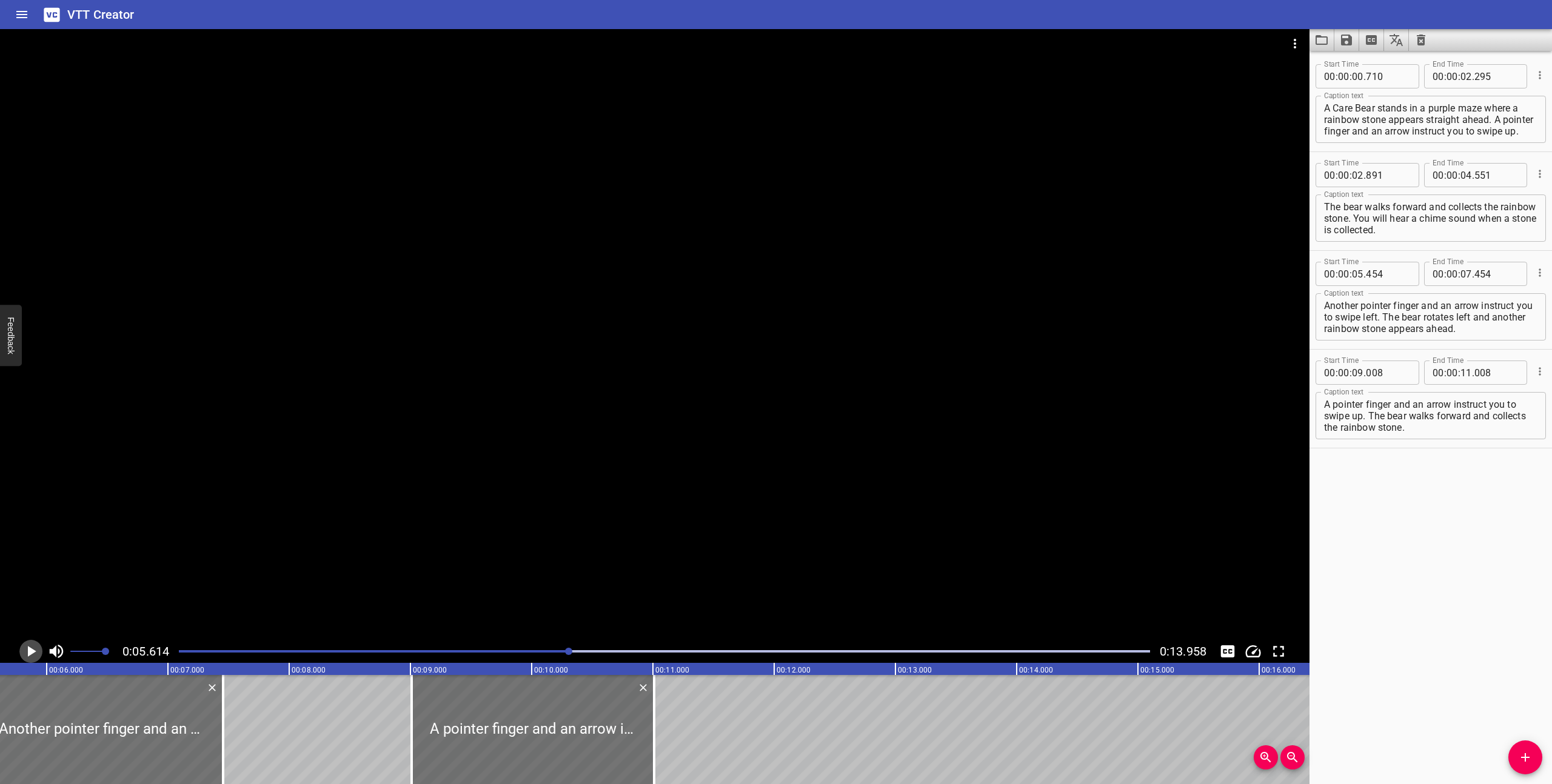 click 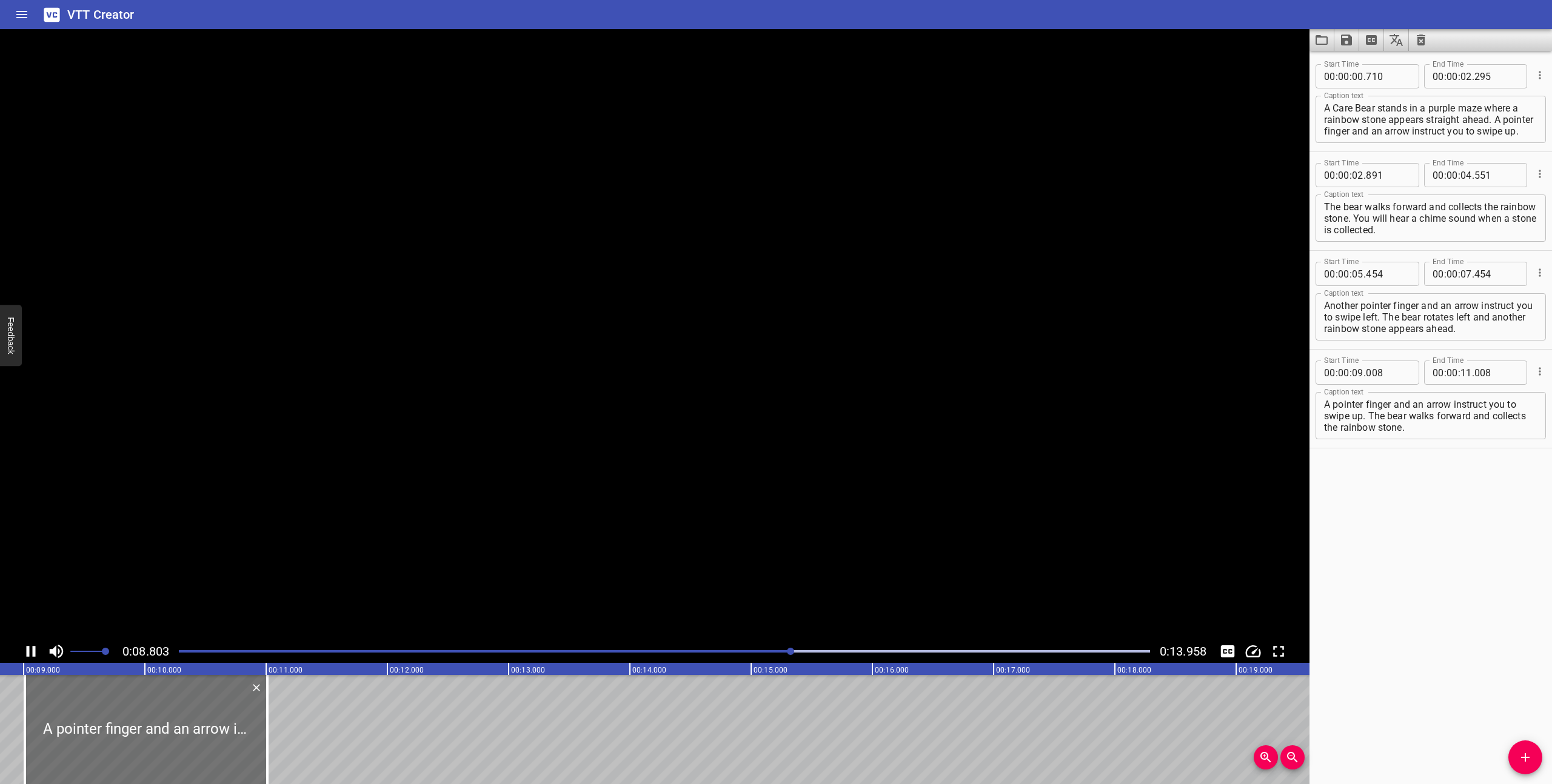 click 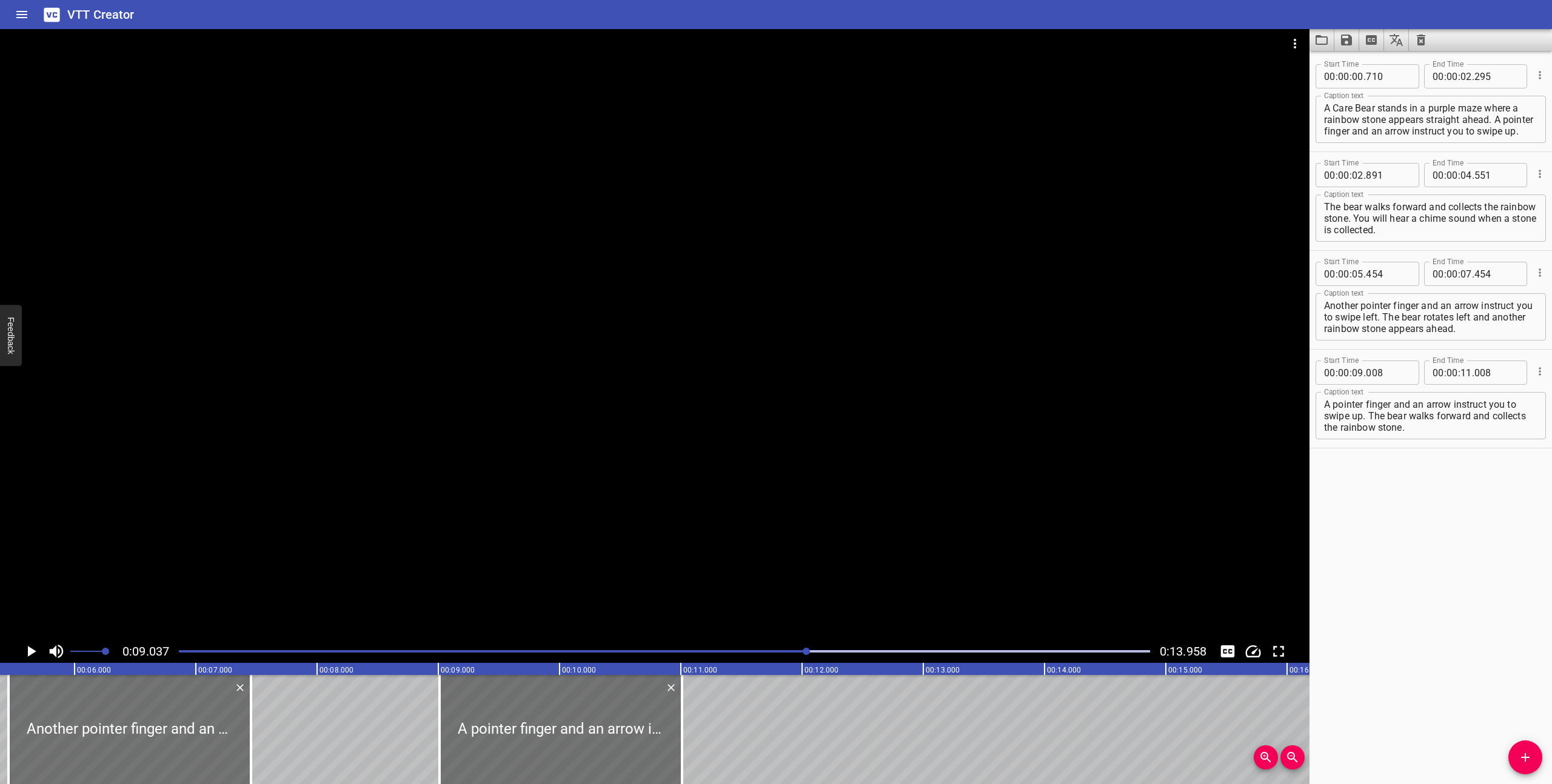 scroll, scrollTop: 0, scrollLeft: 651, axis: horizontal 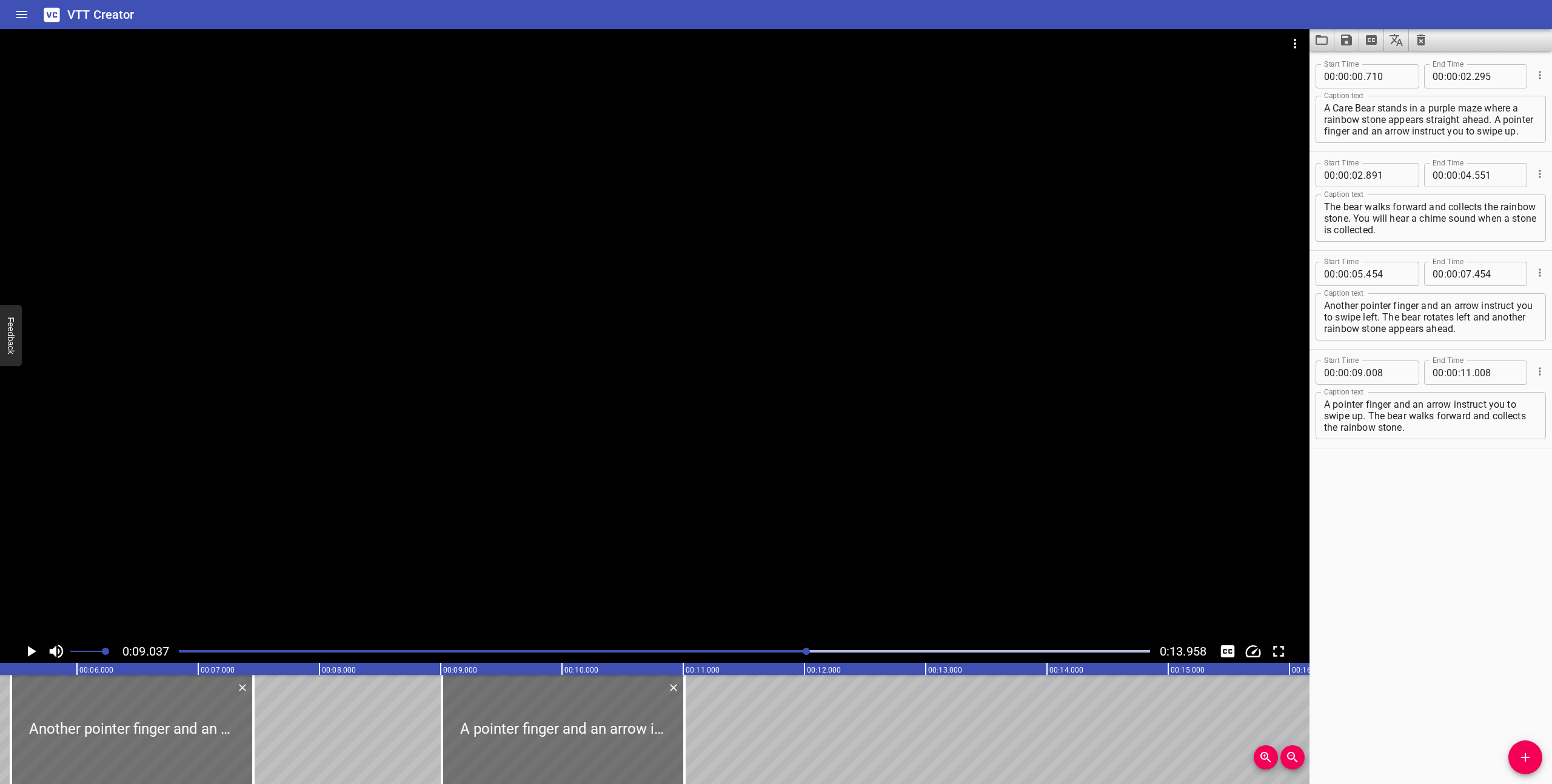 click 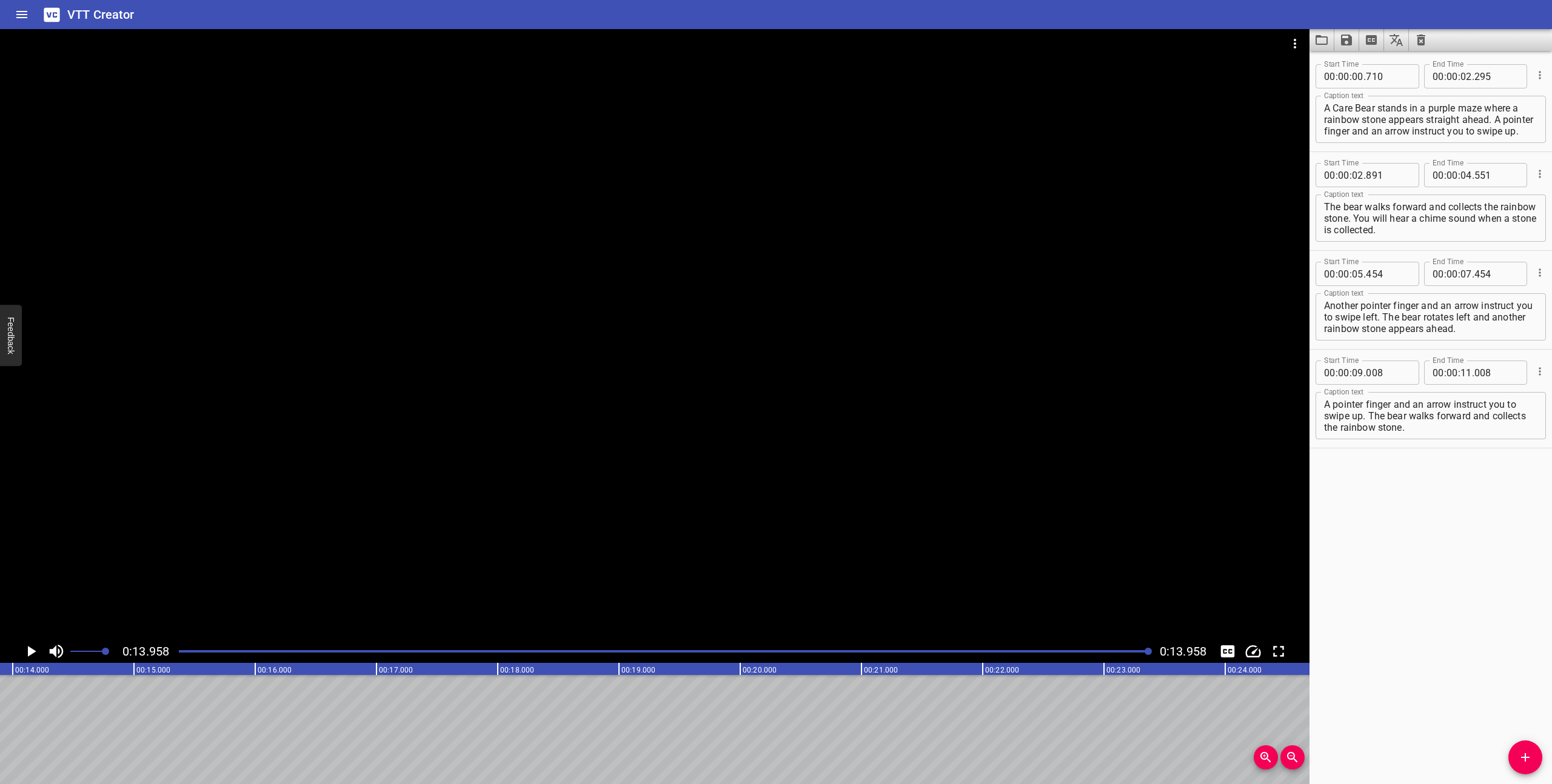 scroll, scrollTop: 0, scrollLeft: 1693, axis: horizontal 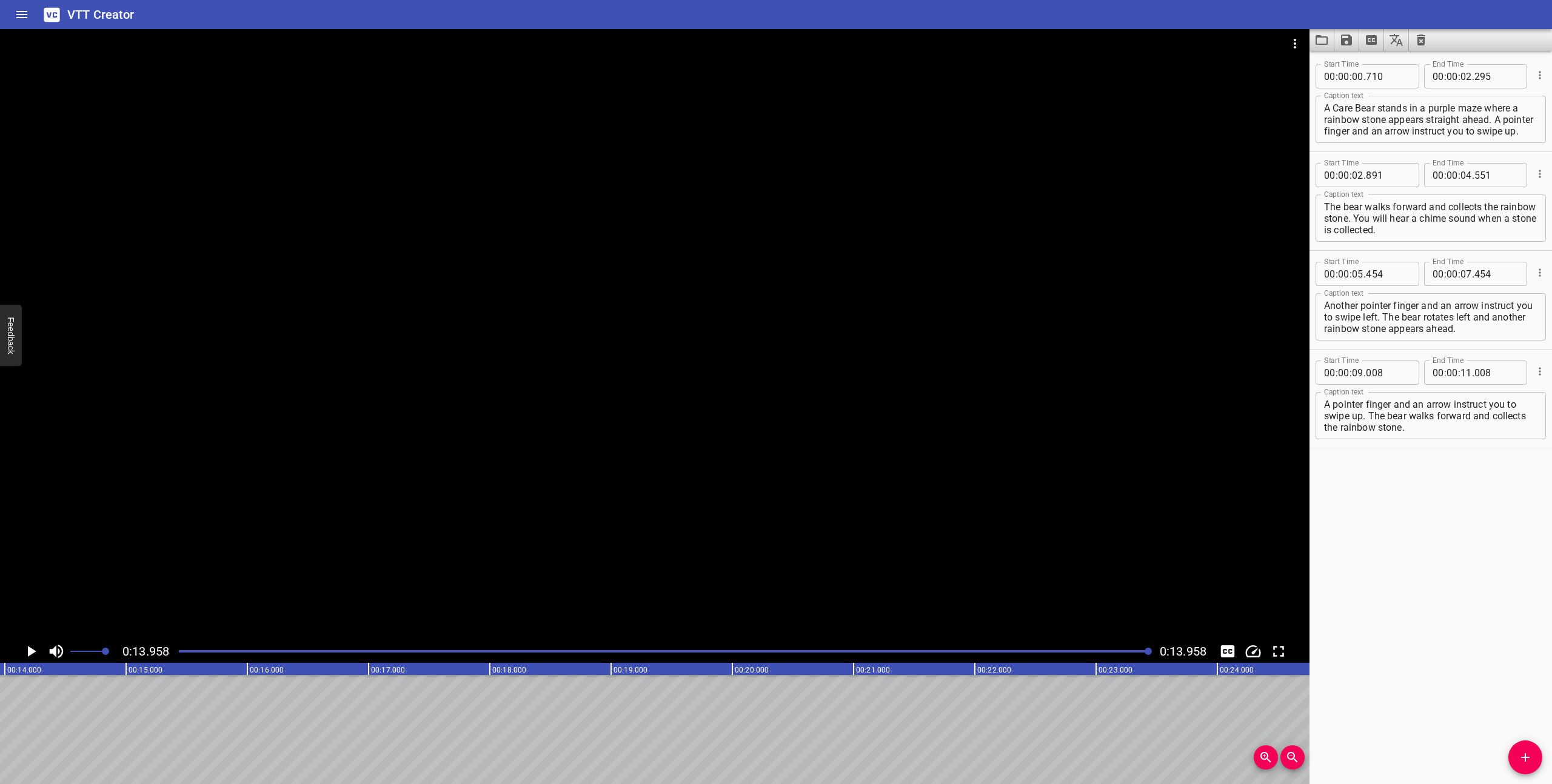 click at bounding box center (664, 651) 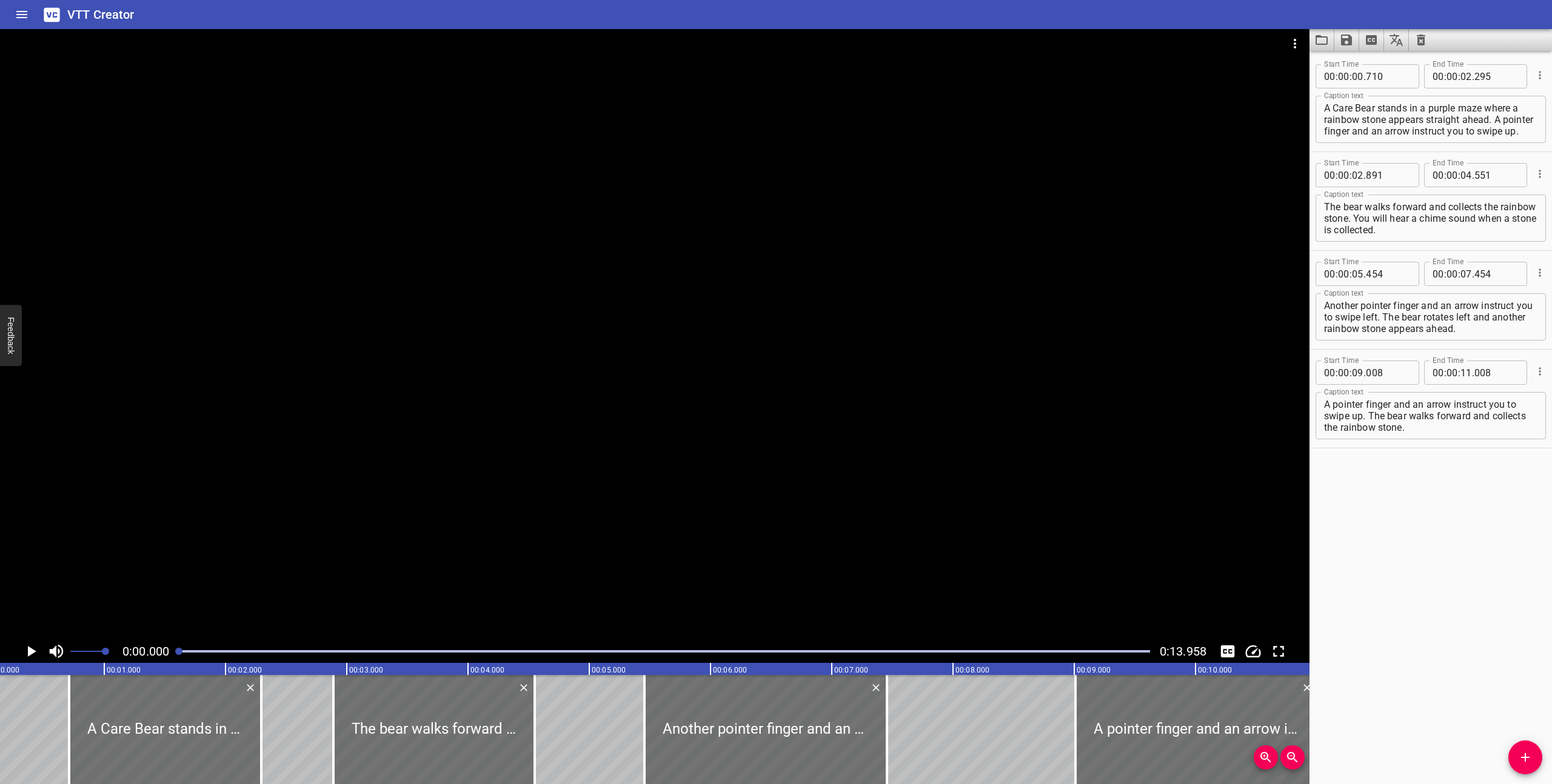 scroll, scrollTop: 0, scrollLeft: 0, axis: both 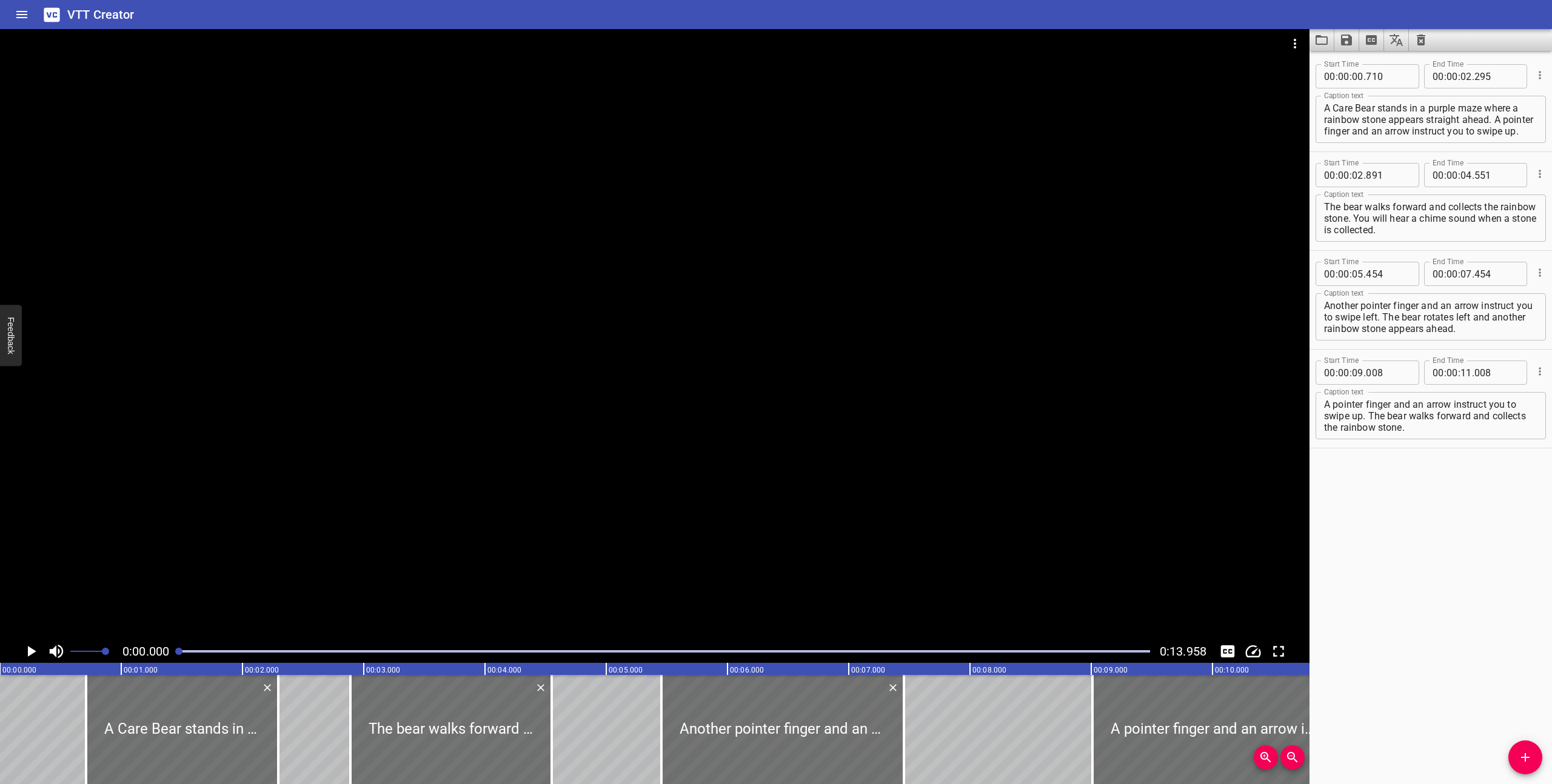 click 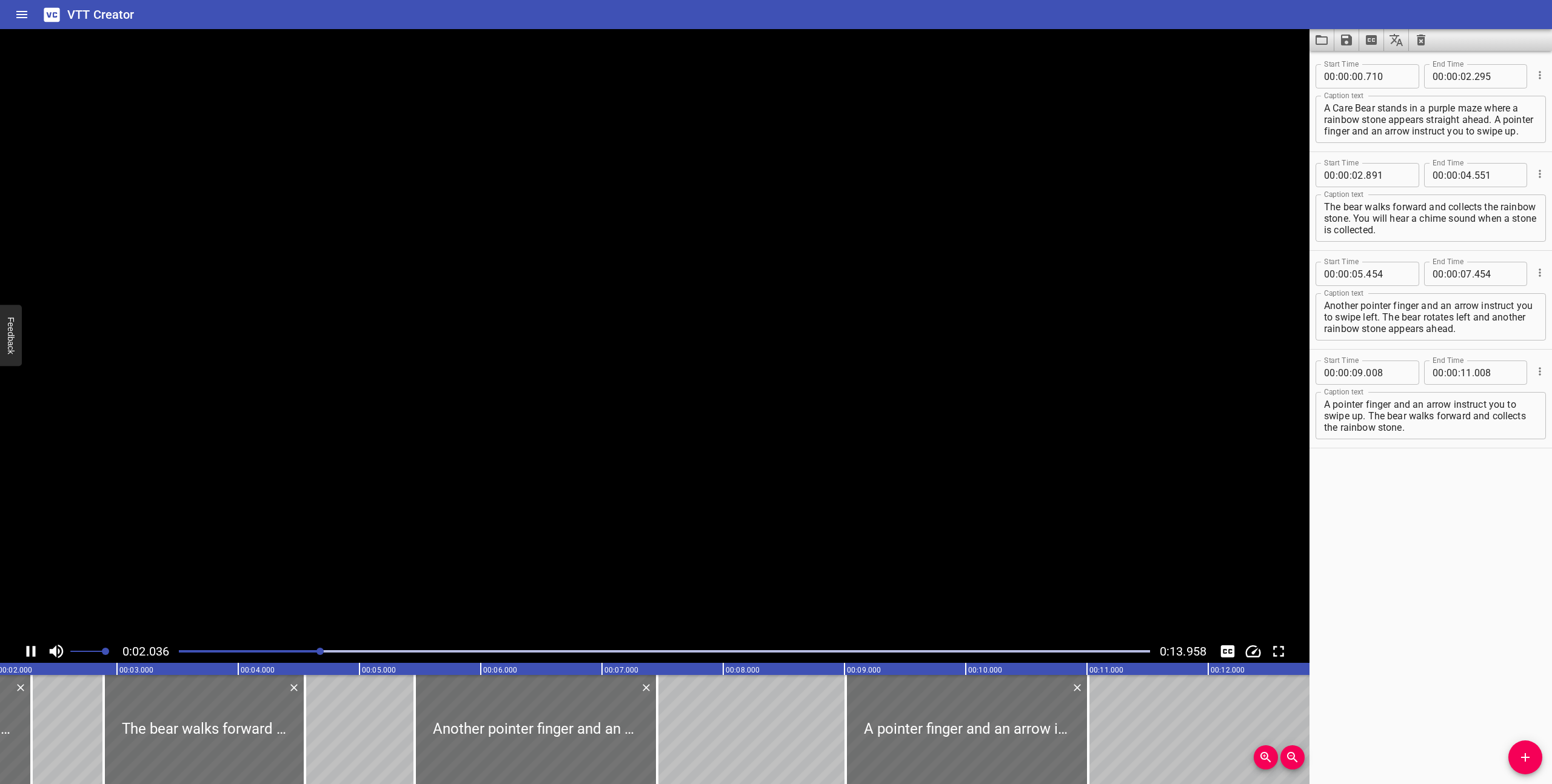 click 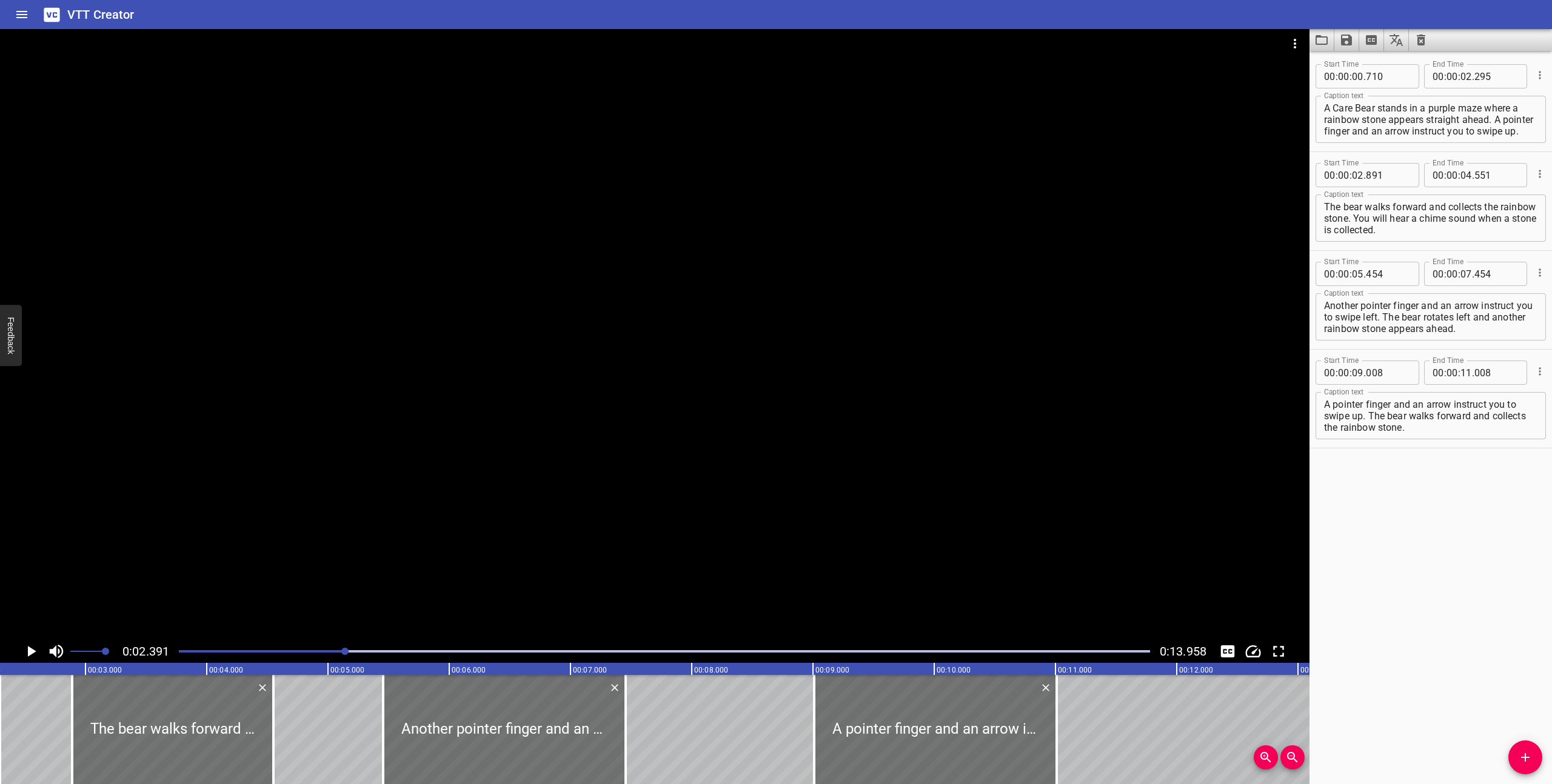 scroll, scrollTop: 0, scrollLeft: 290, axis: horizontal 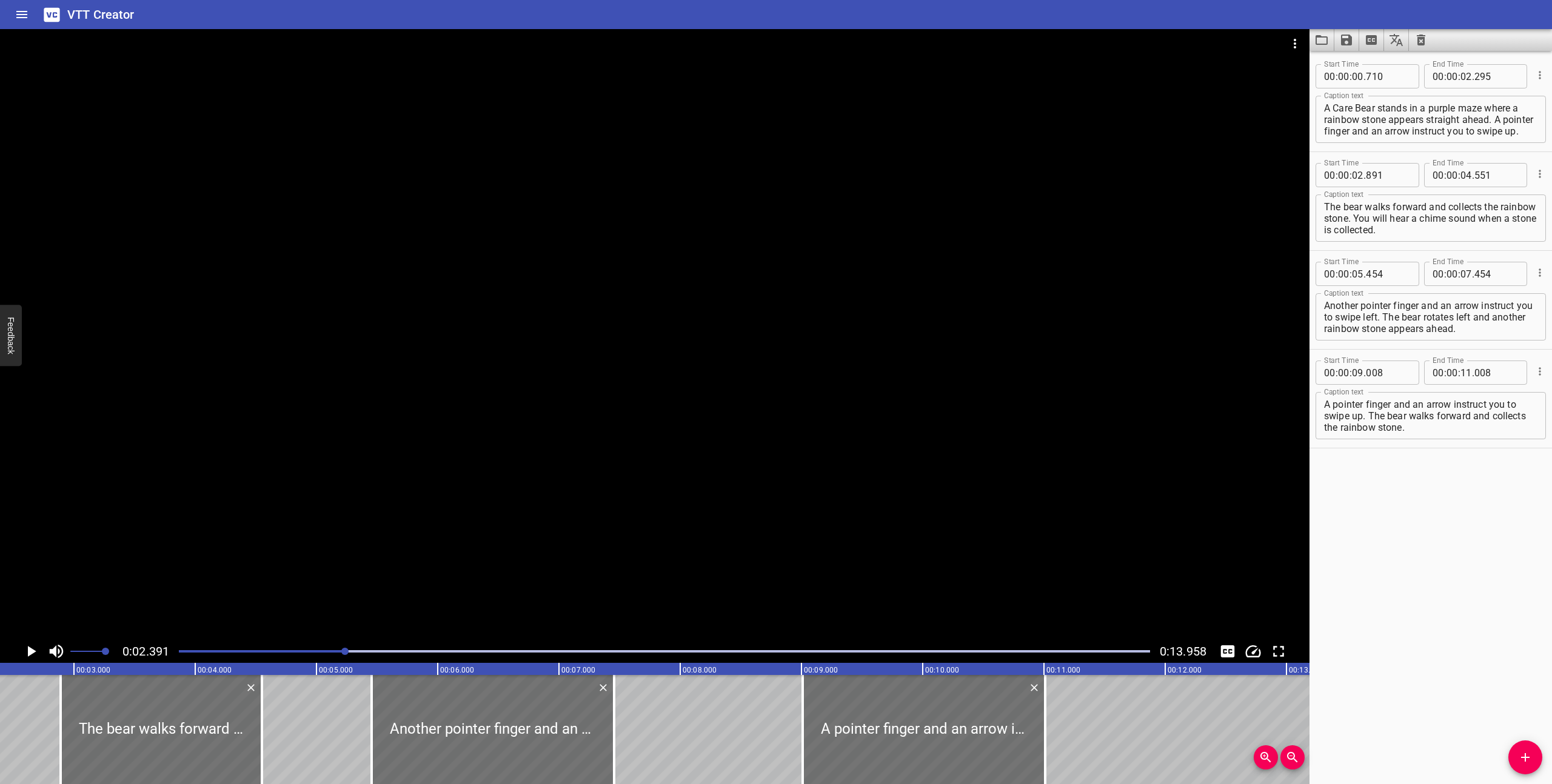 click on "0:02.391 0:13.958" at bounding box center [655, 651] 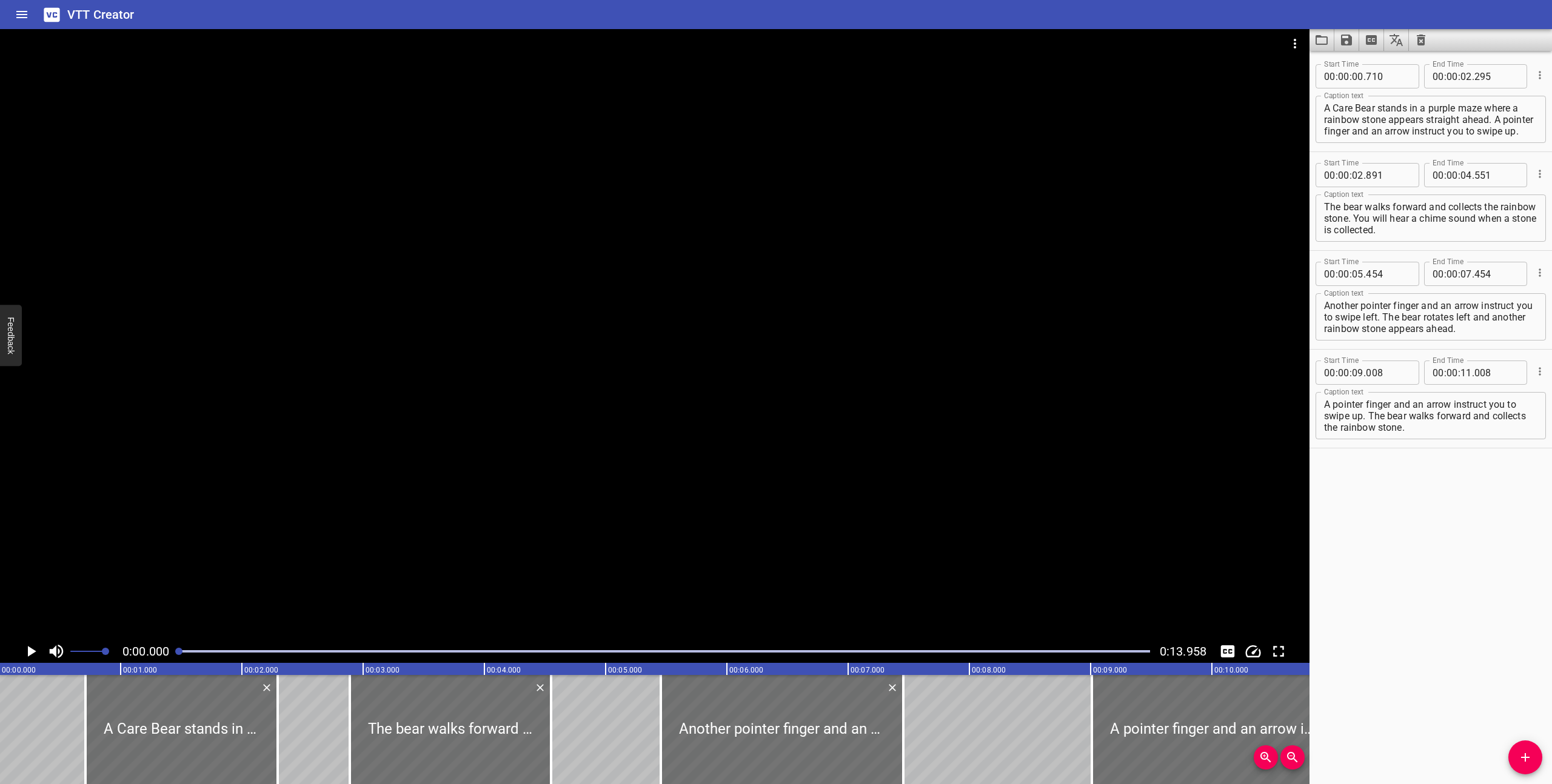 scroll, scrollTop: 0, scrollLeft: 0, axis: both 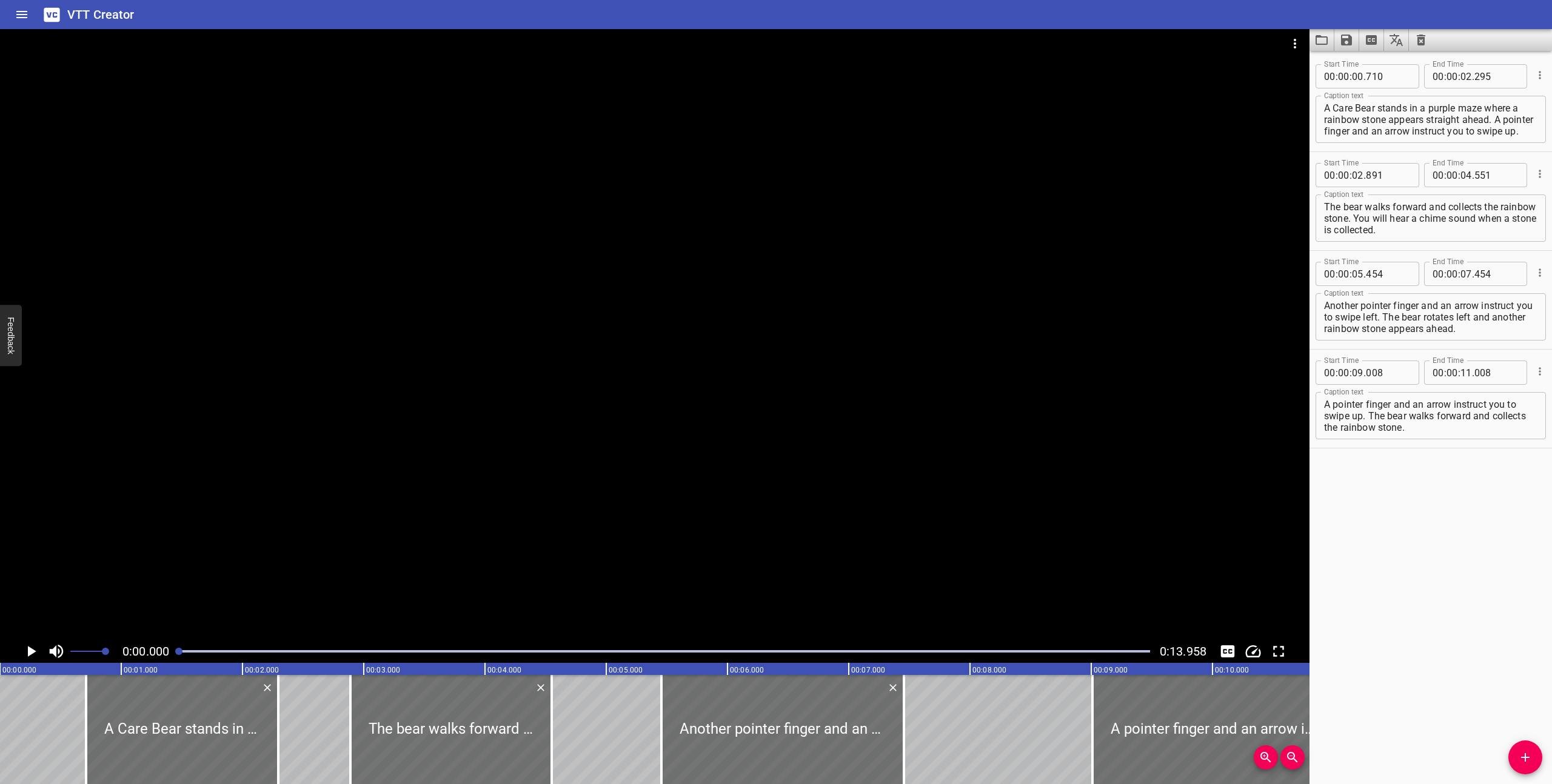 click 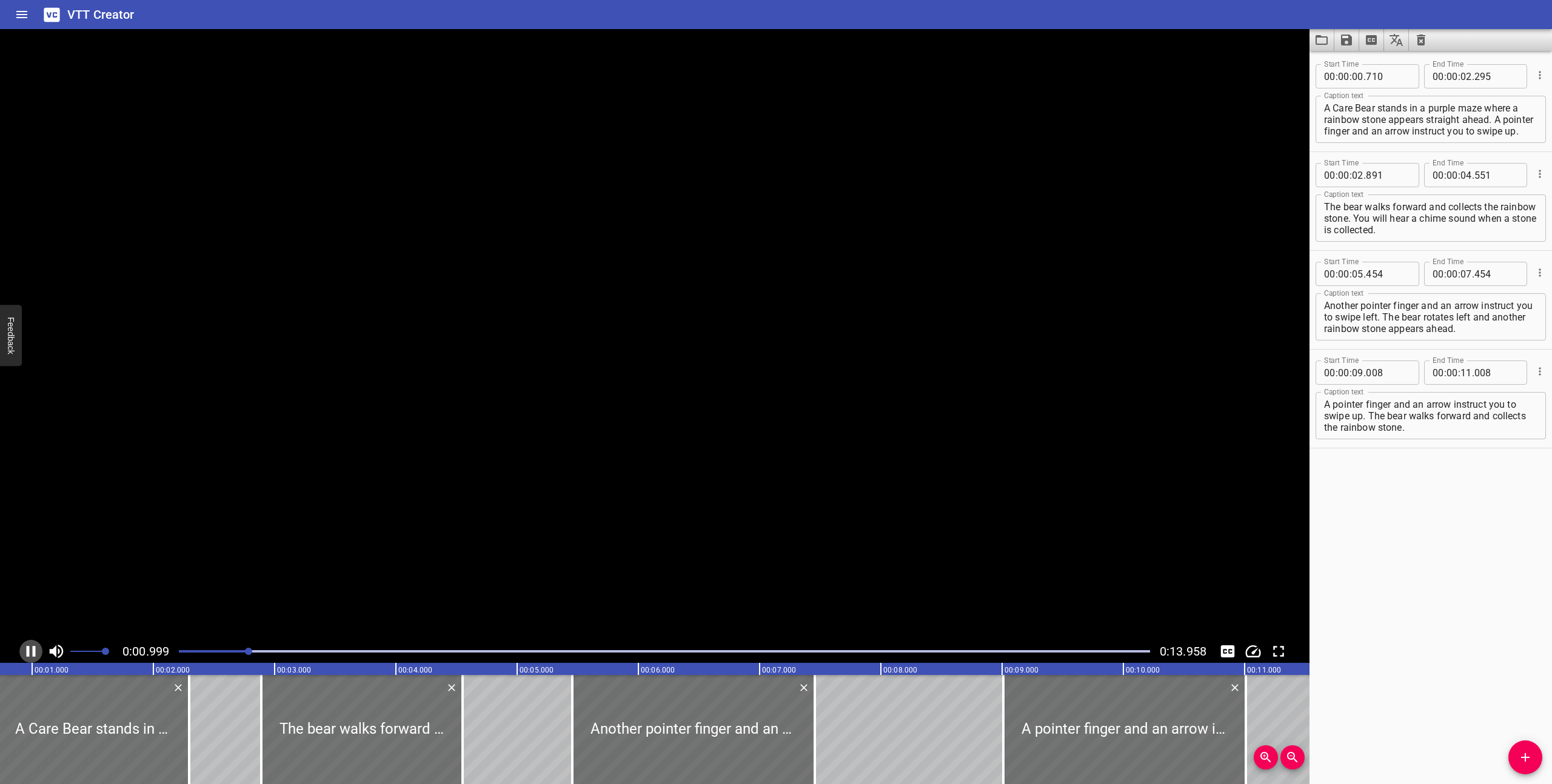click 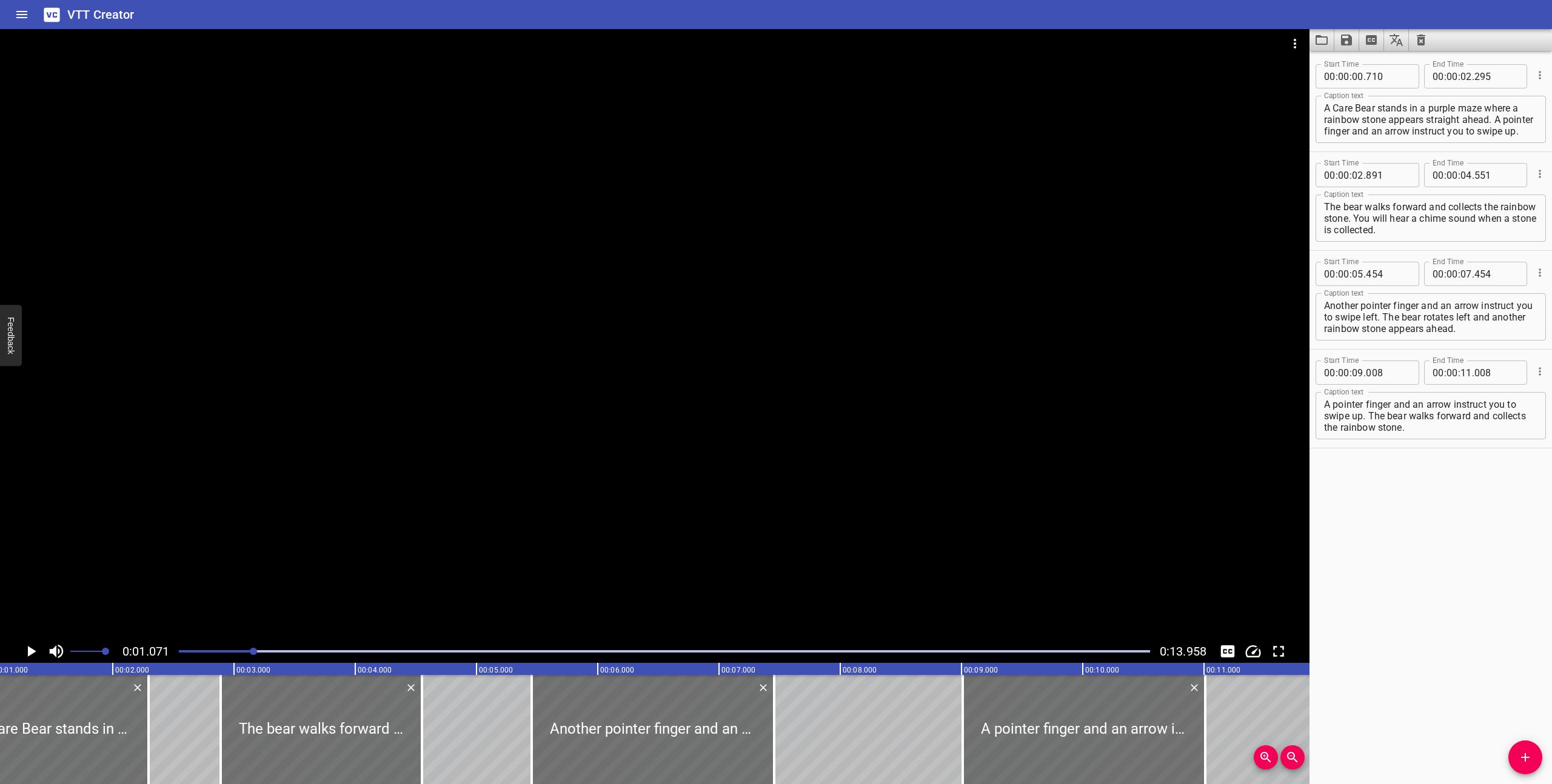 click 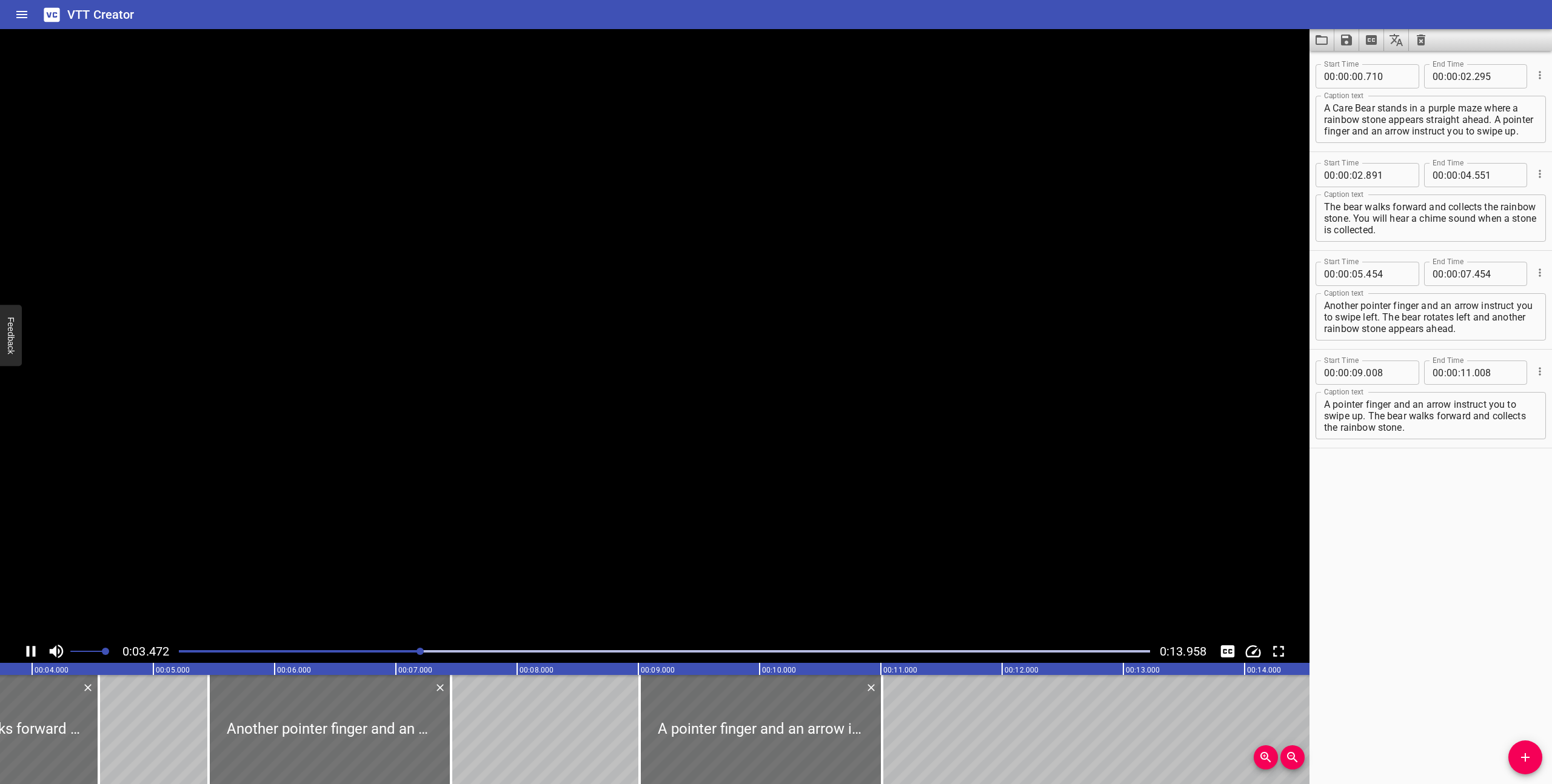 click 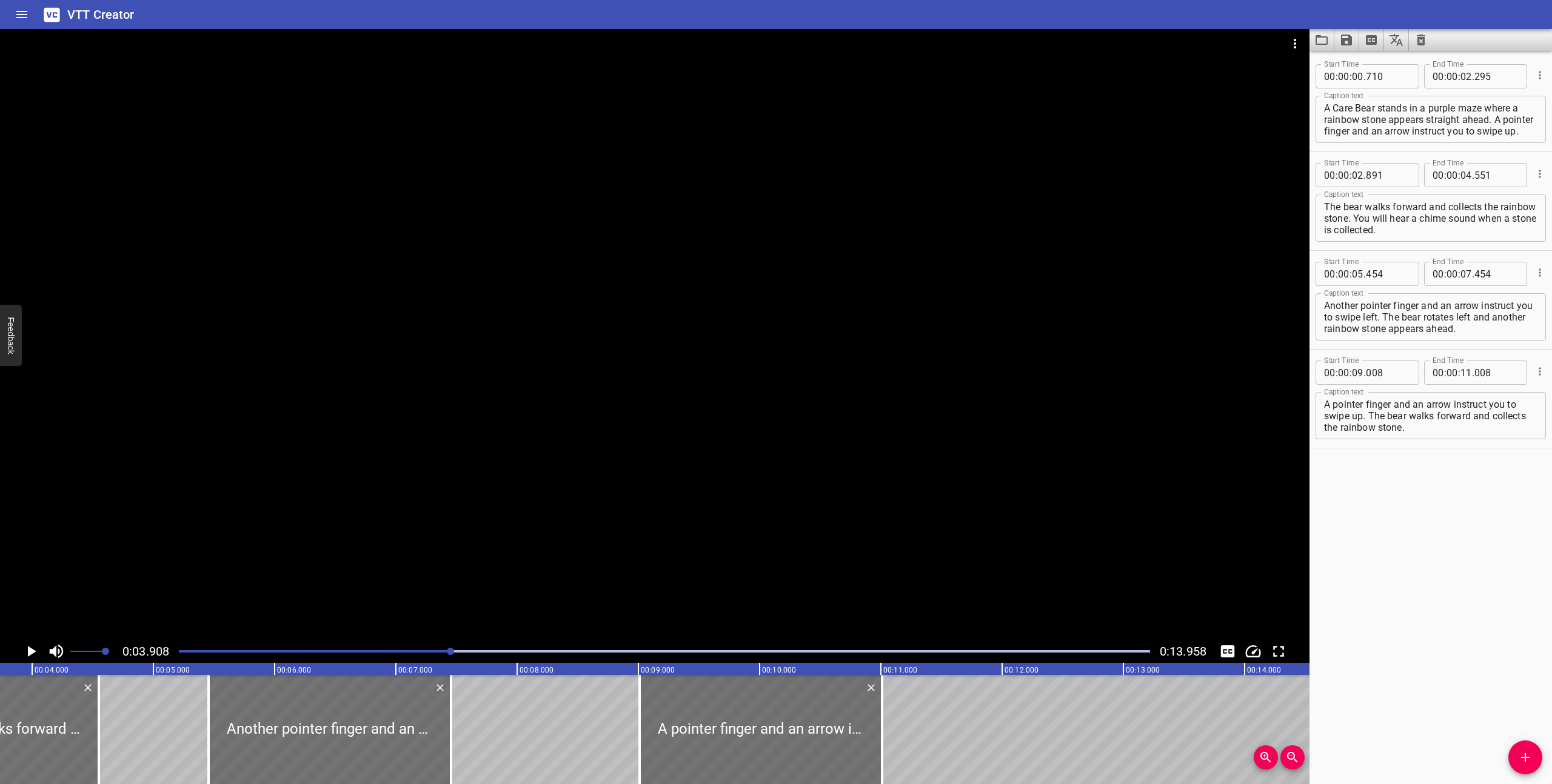 scroll, scrollTop: 0, scrollLeft: 474, axis: horizontal 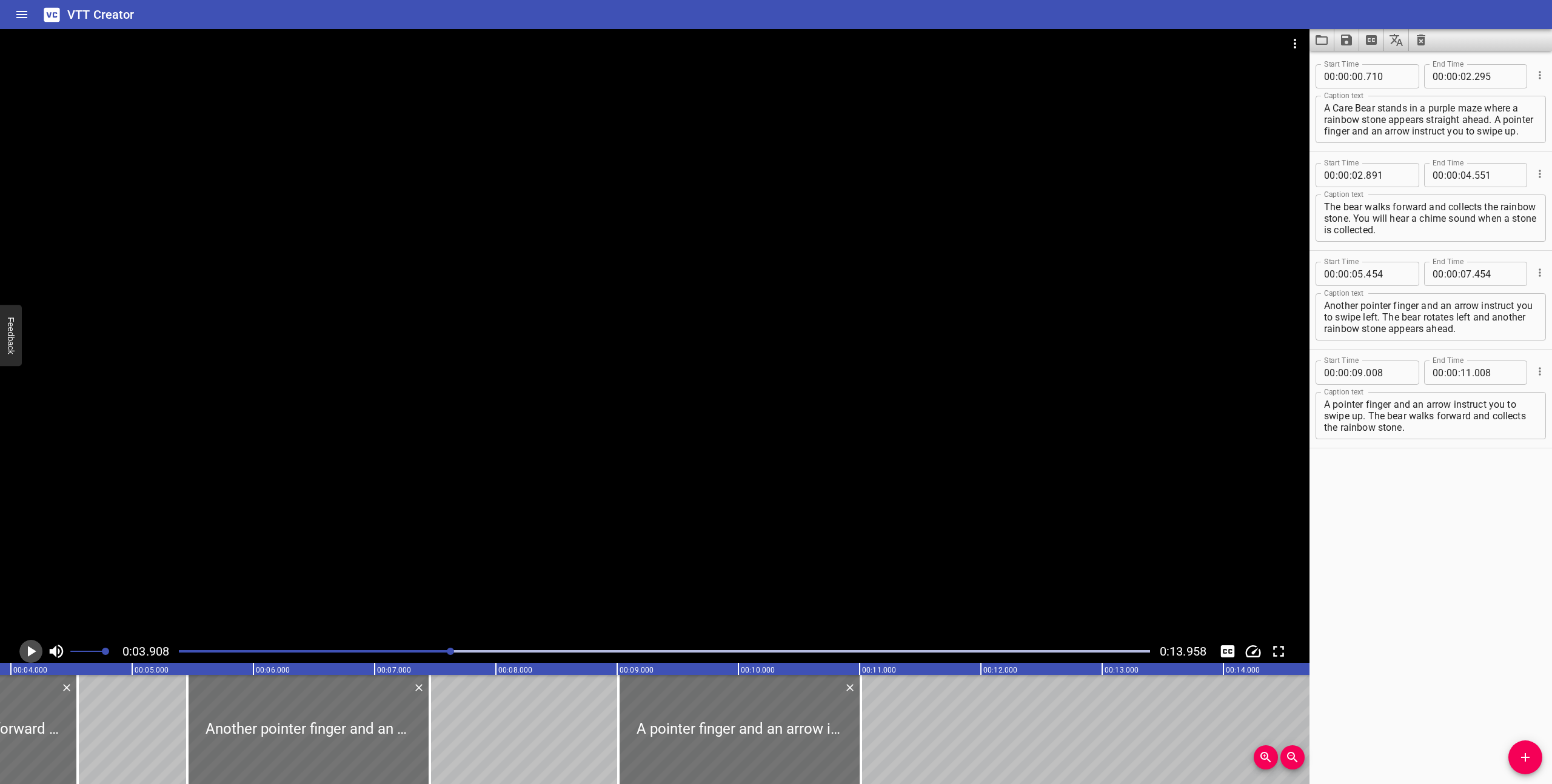 click 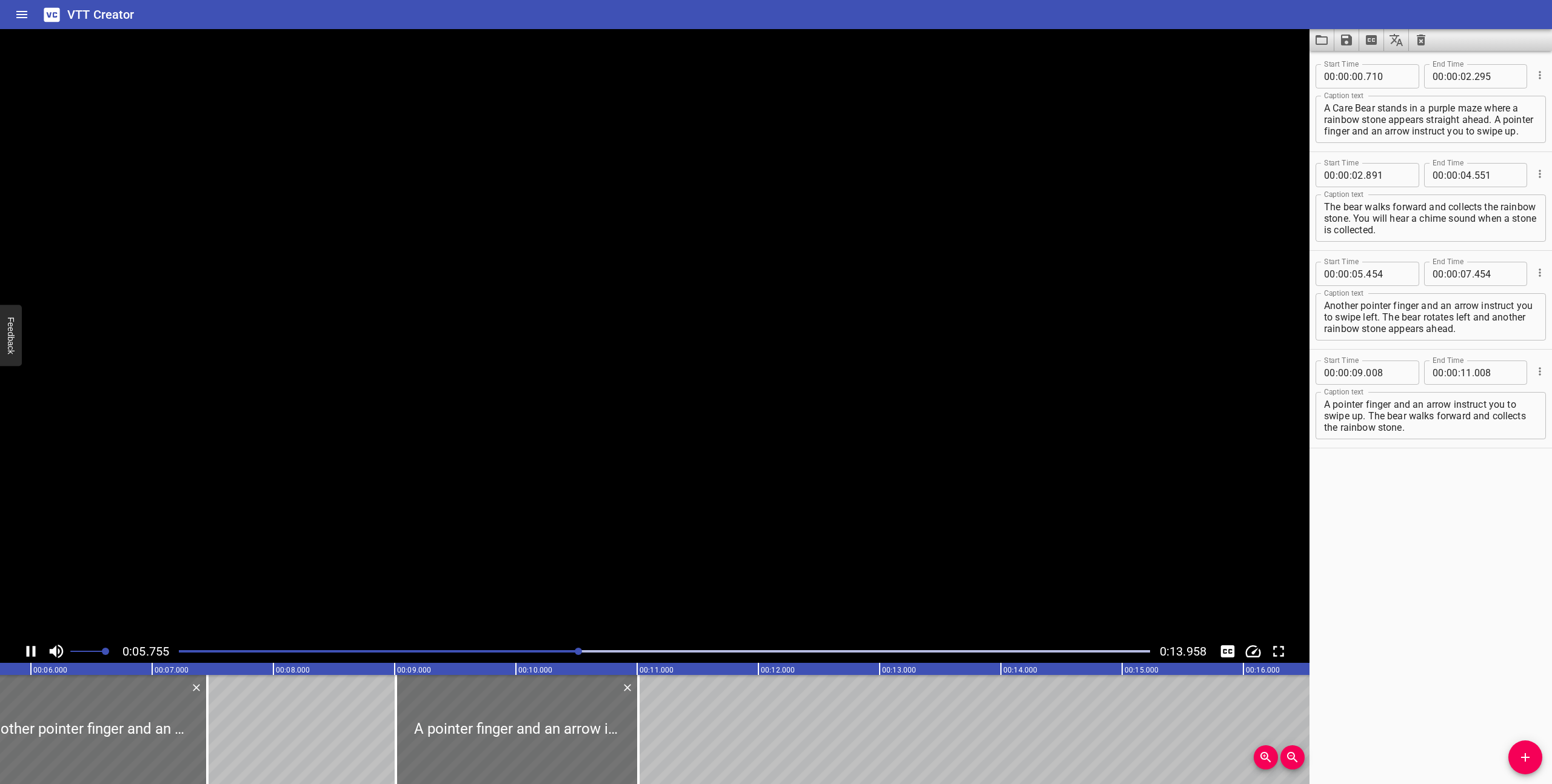click 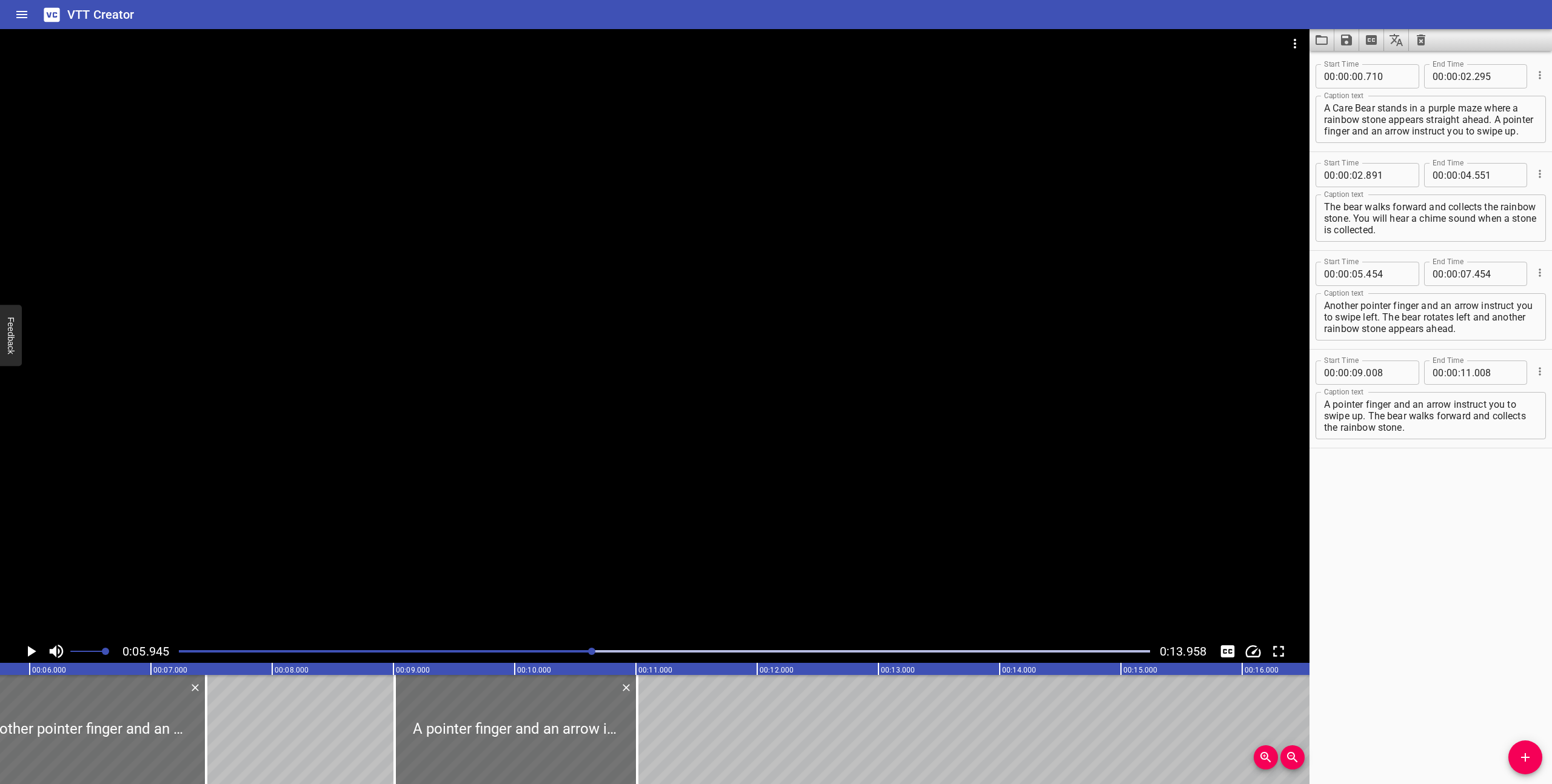 scroll, scrollTop: 0, scrollLeft: 721, axis: horizontal 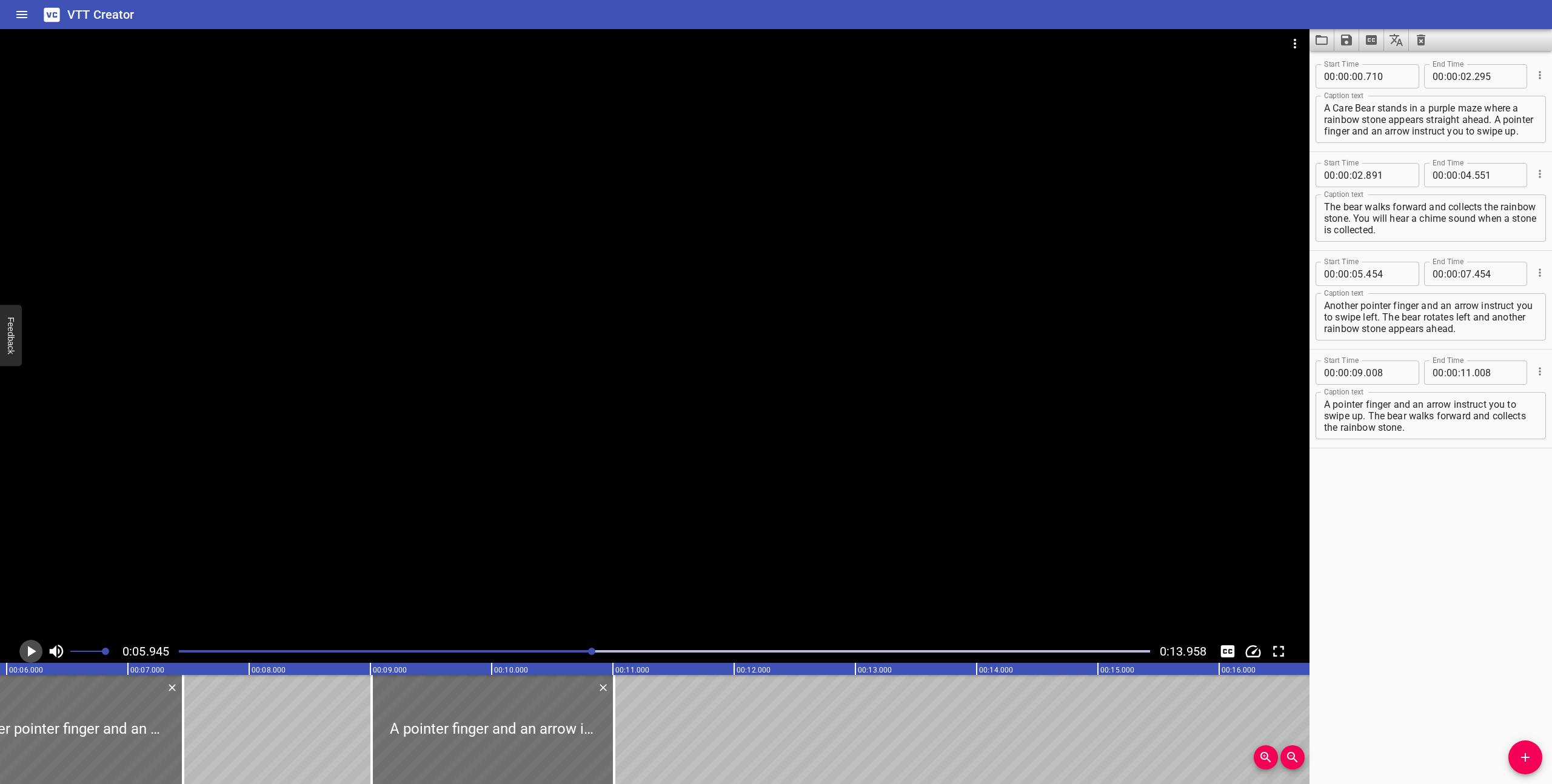 click 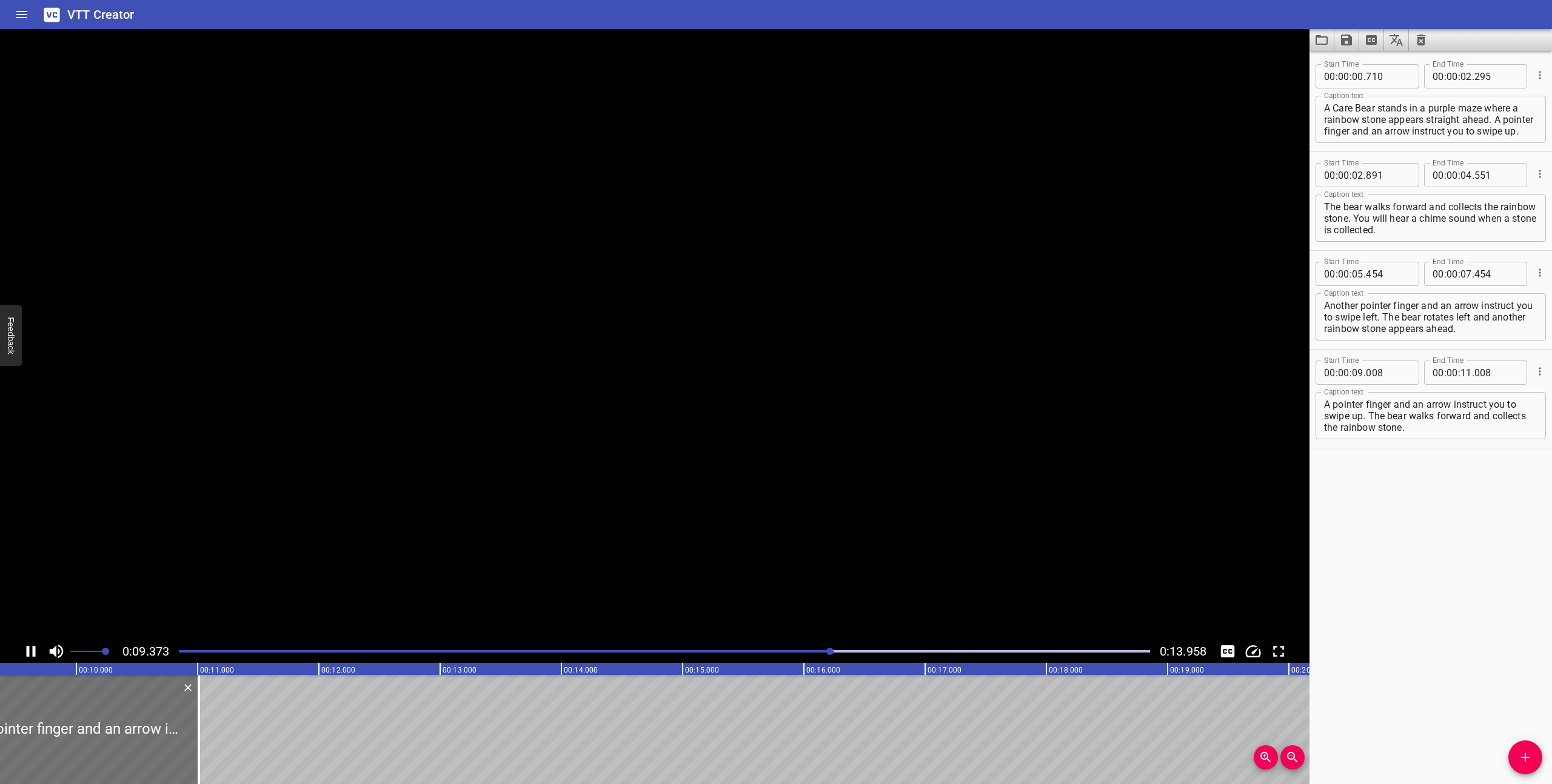 click 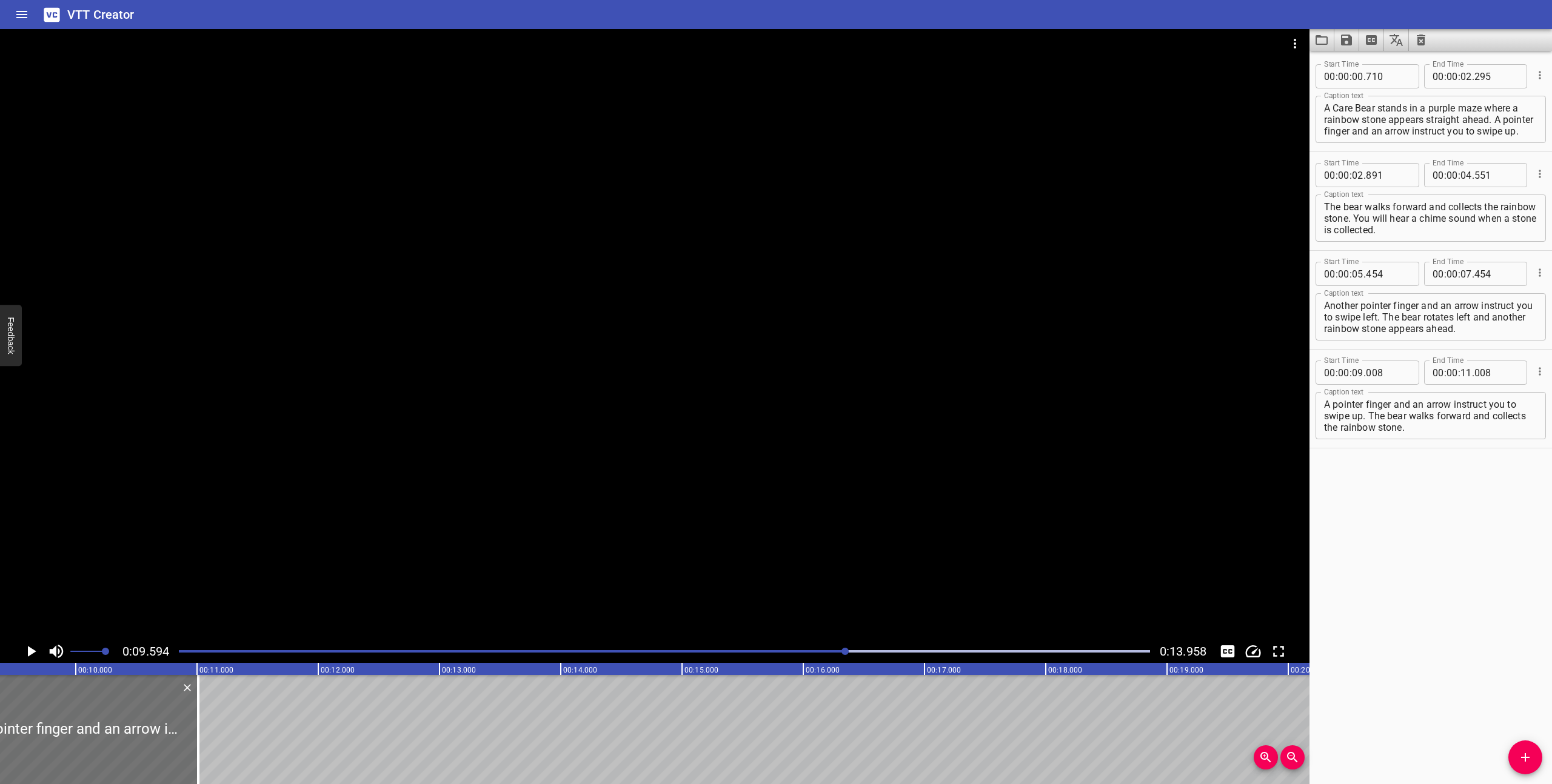 scroll, scrollTop: 0, scrollLeft: 1163, axis: horizontal 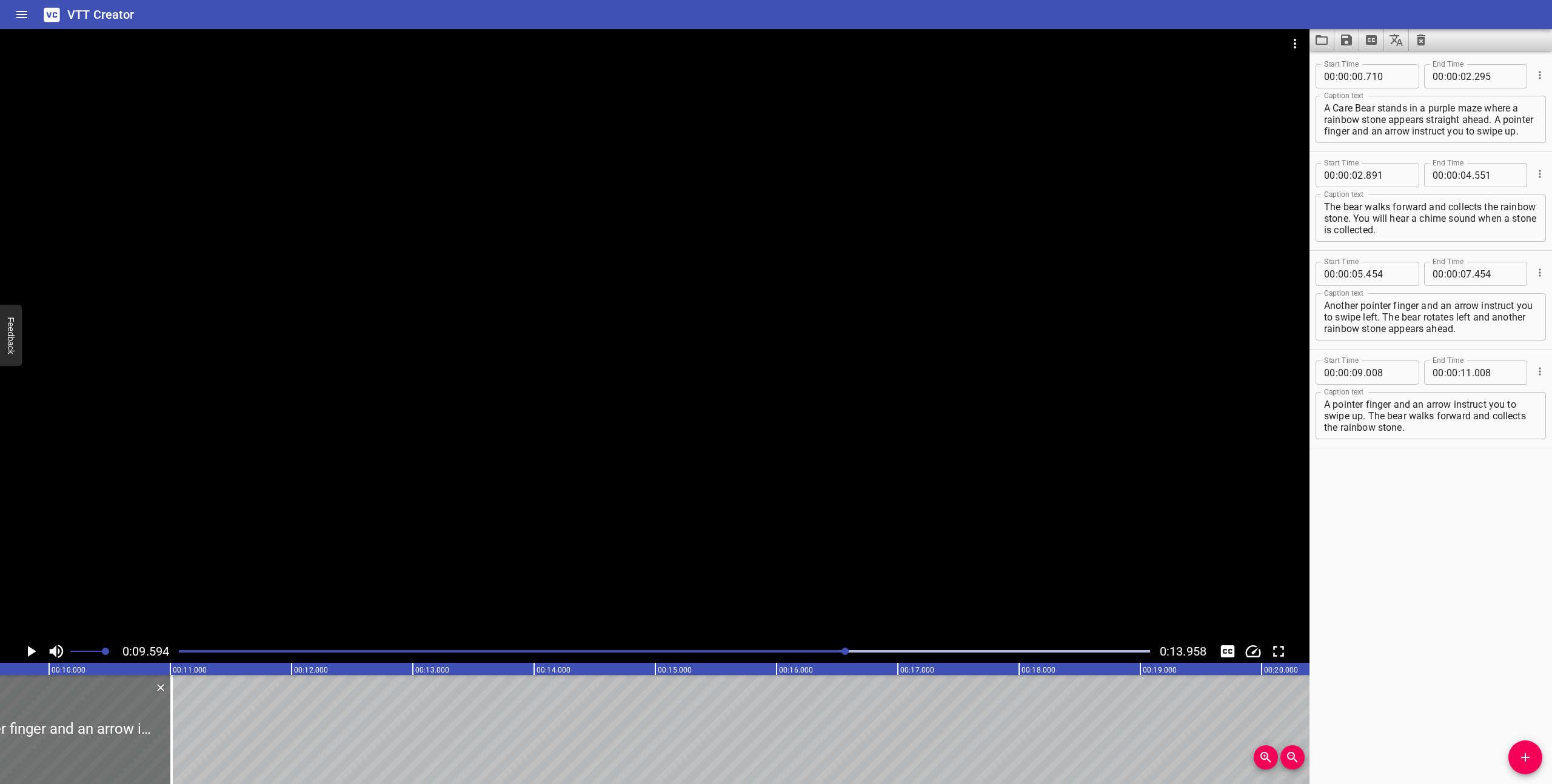 click 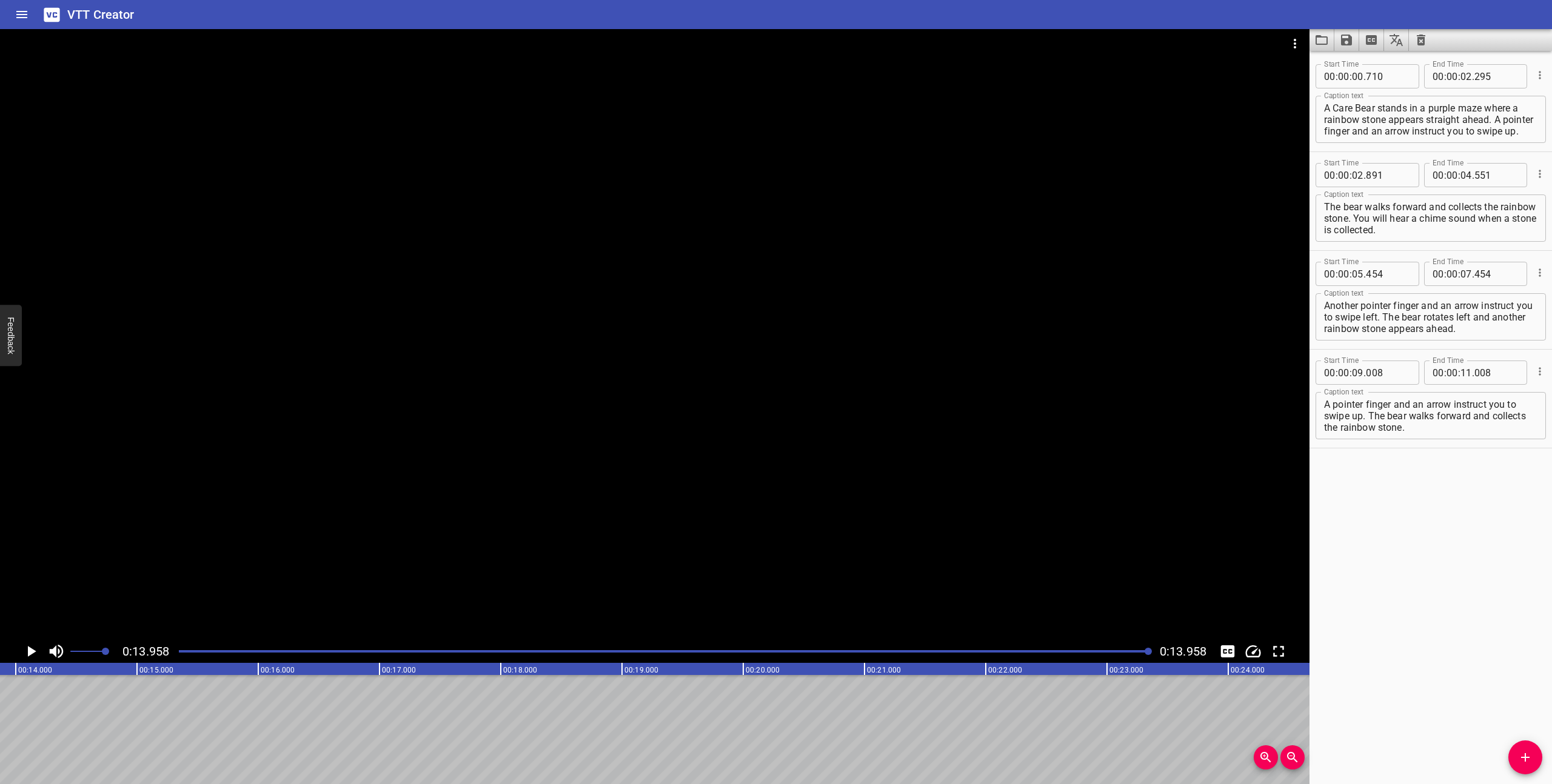 scroll, scrollTop: 0, scrollLeft: 1693, axis: horizontal 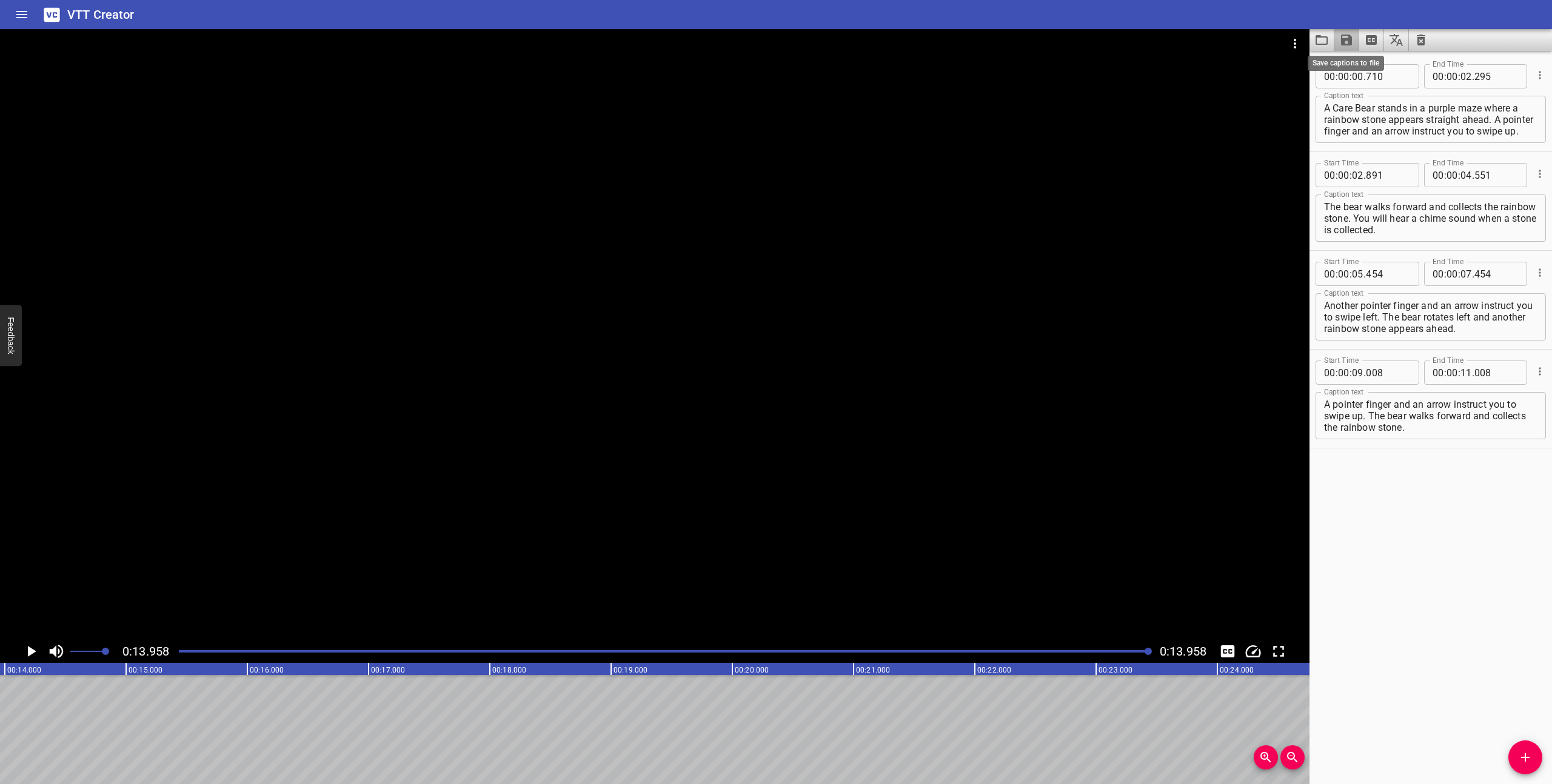 click 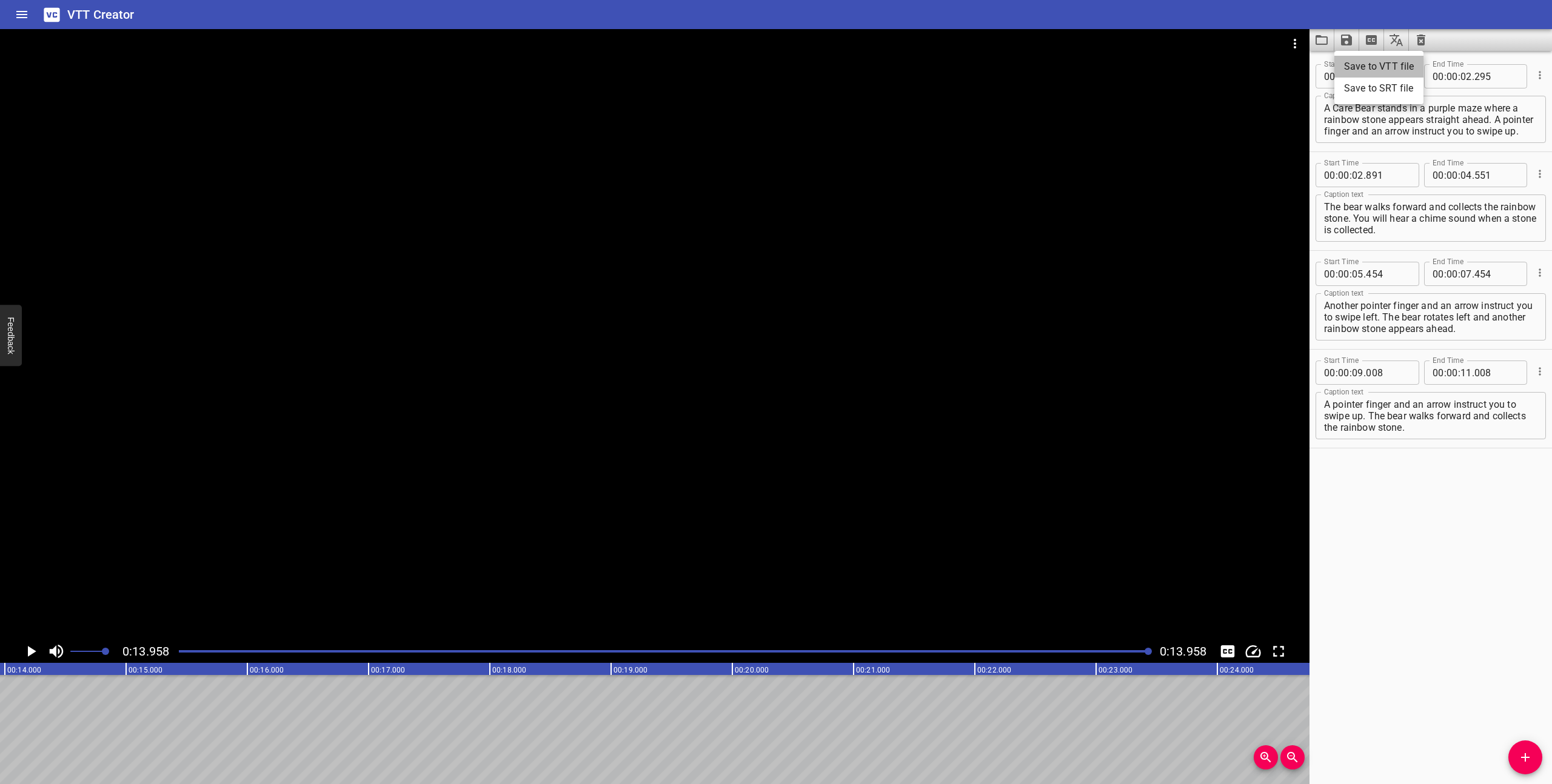 click on "Save to VTT file" at bounding box center (1379, 67) 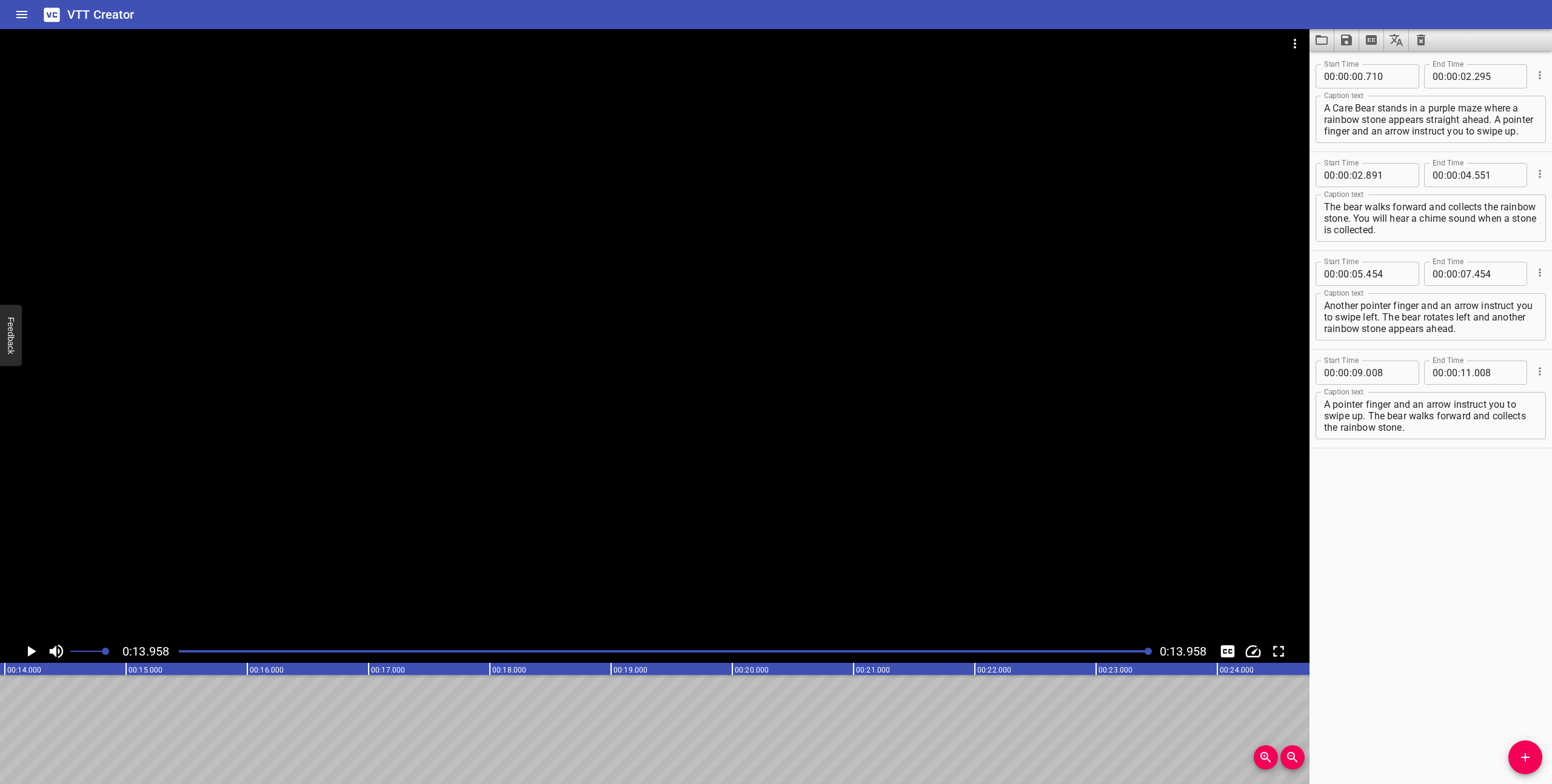 click 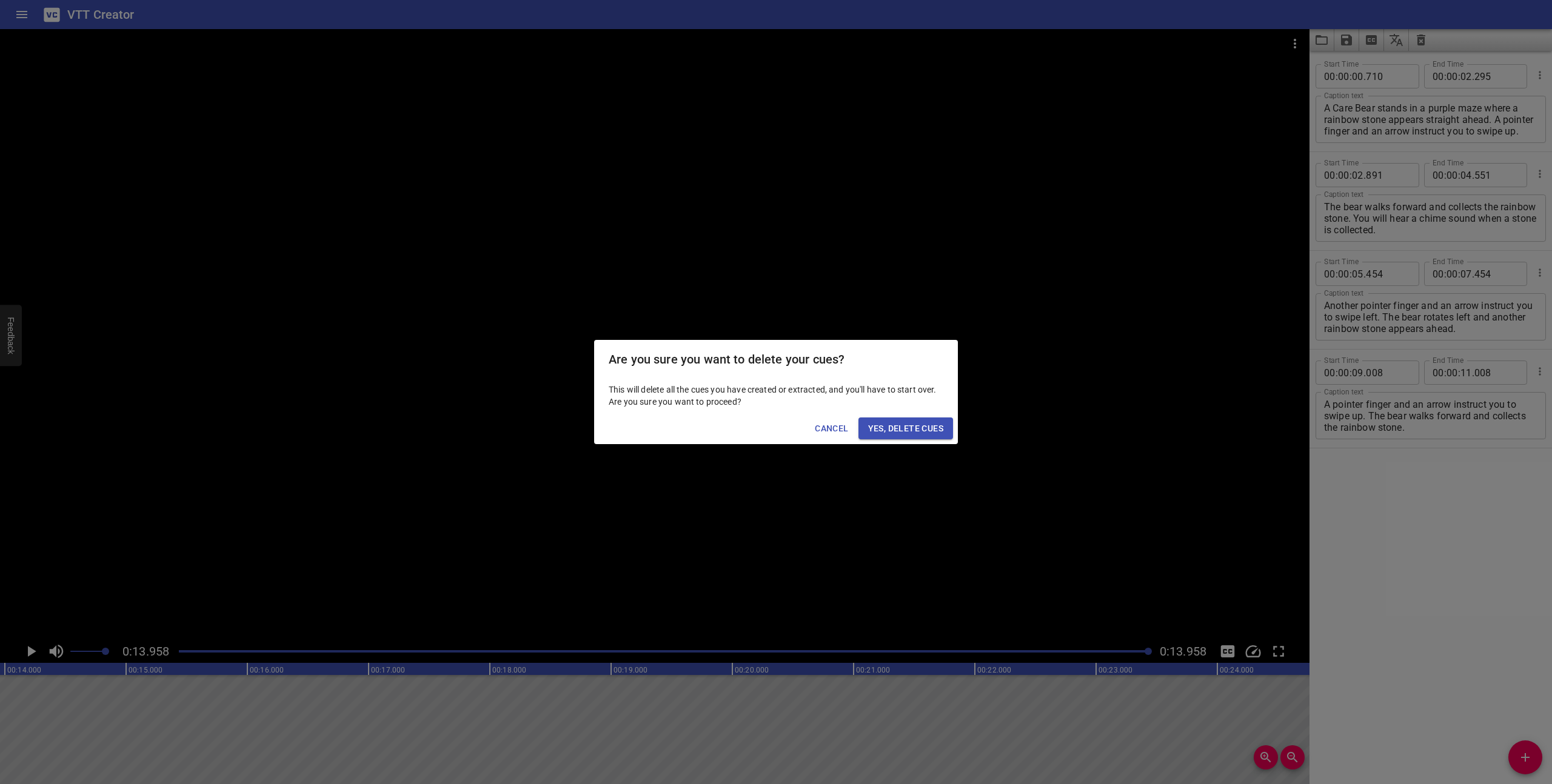 click on "Yes, Delete Cues" at bounding box center [906, 428] 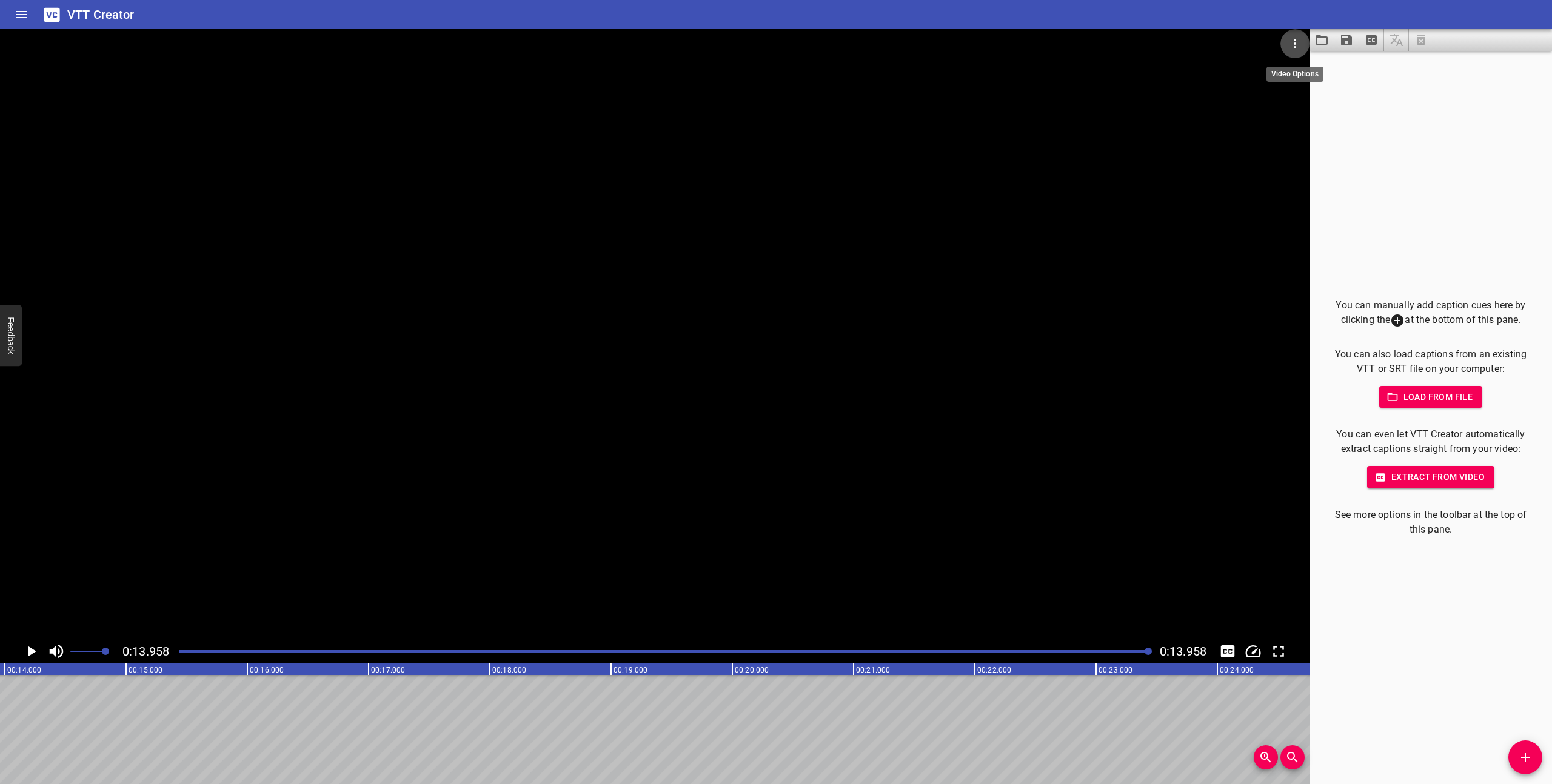 click 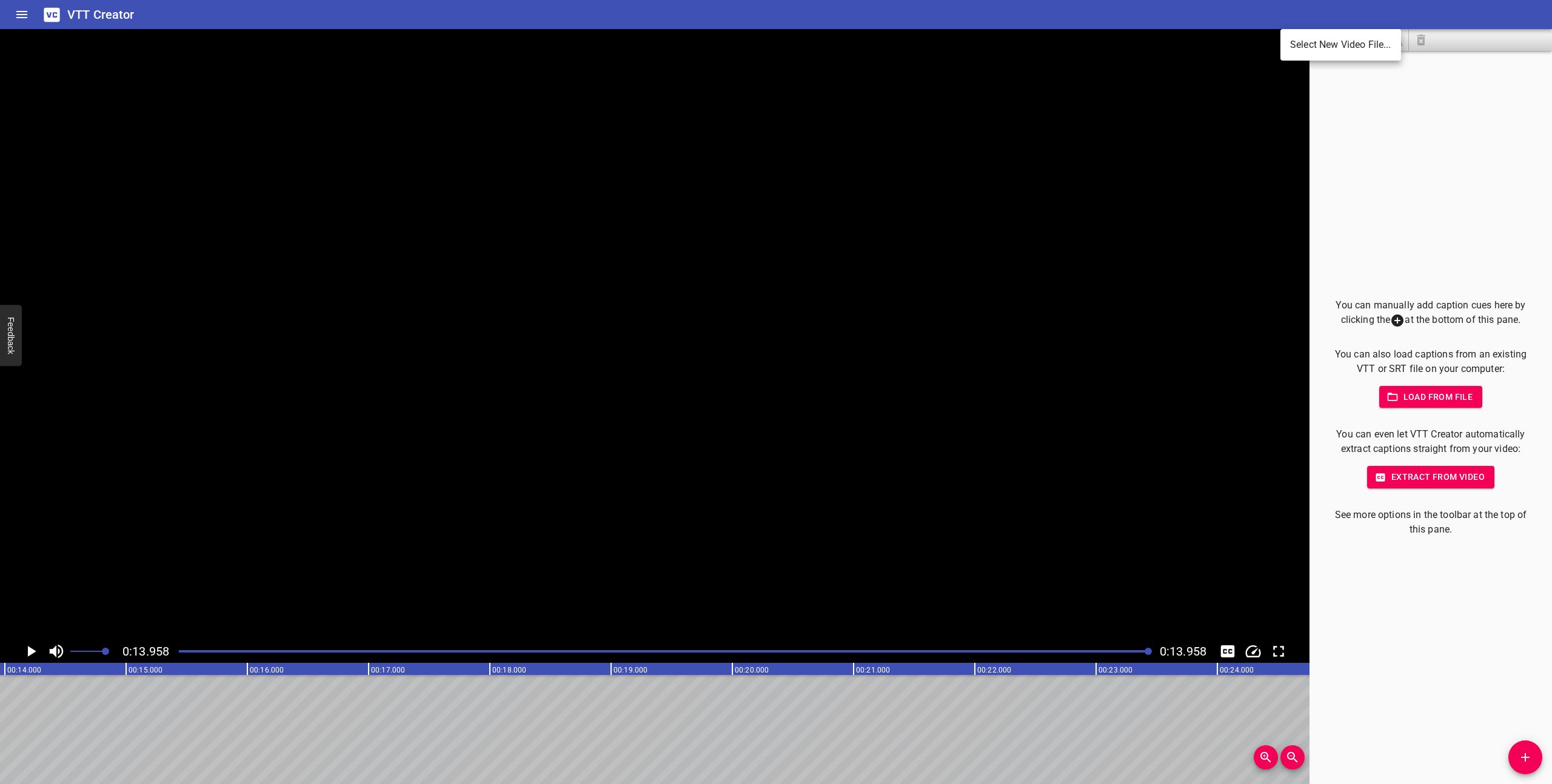 click on "Select New Video File..." at bounding box center [1340, 45] 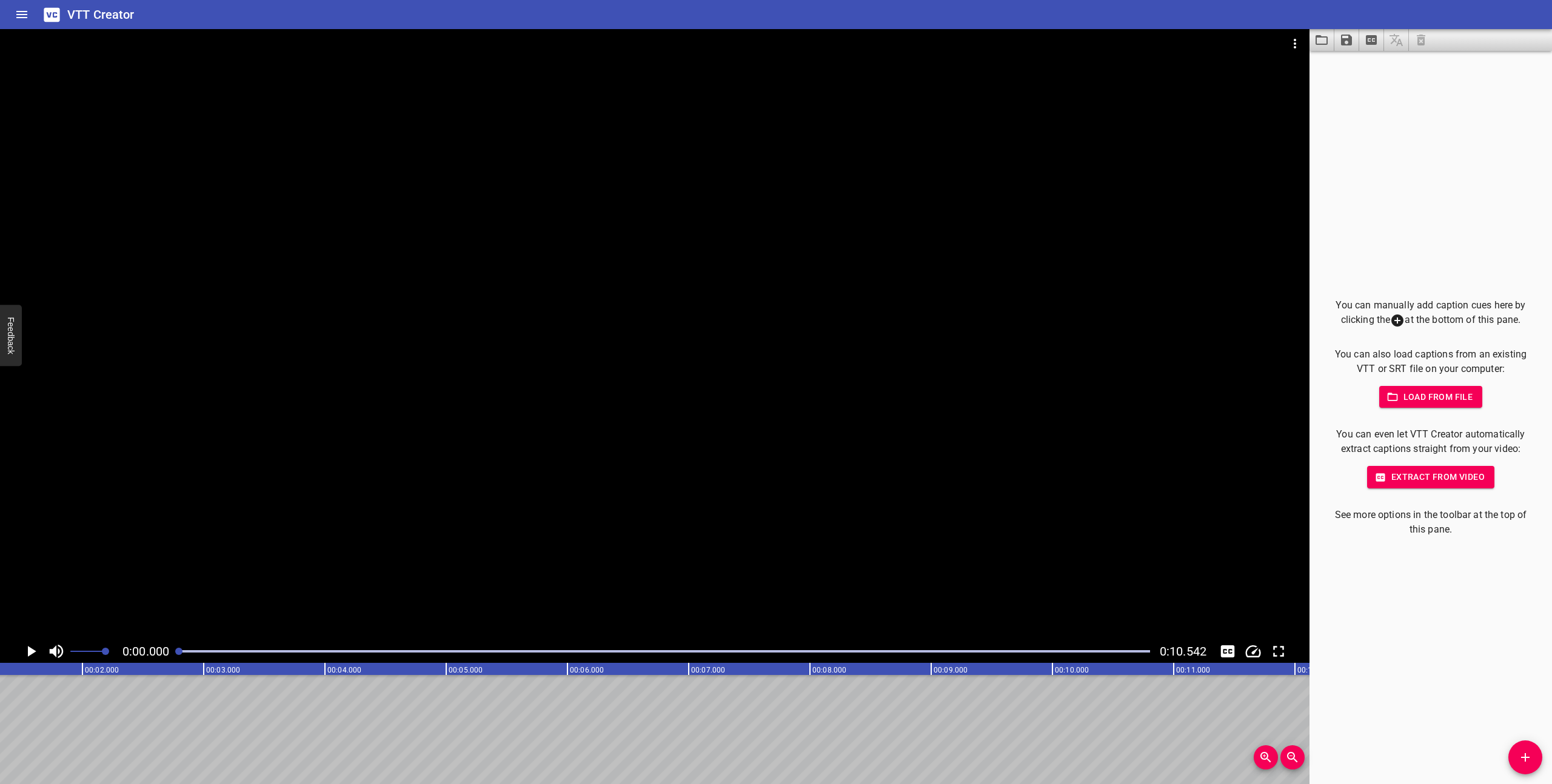 scroll, scrollTop: 0, scrollLeft: 0, axis: both 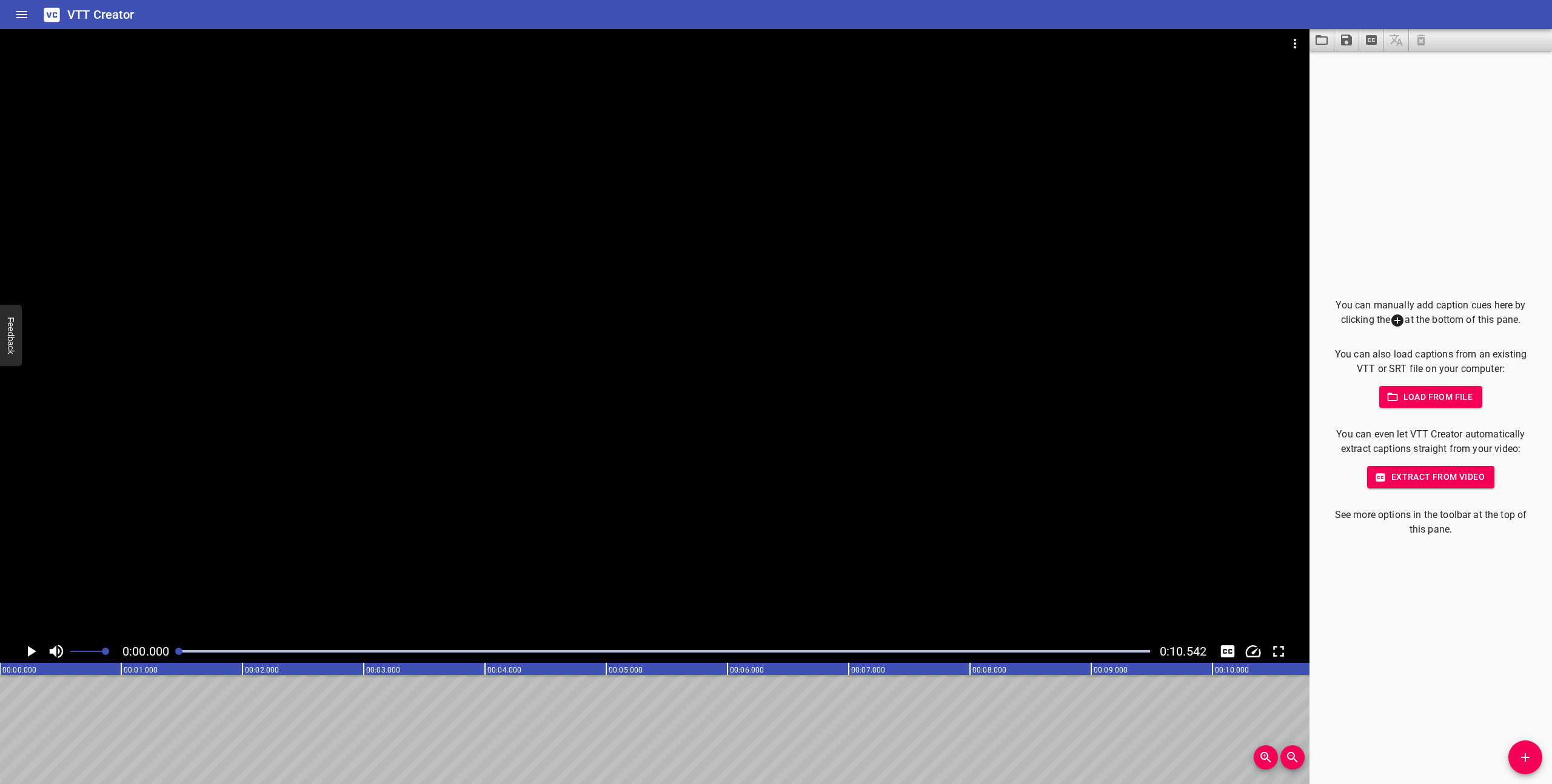 click 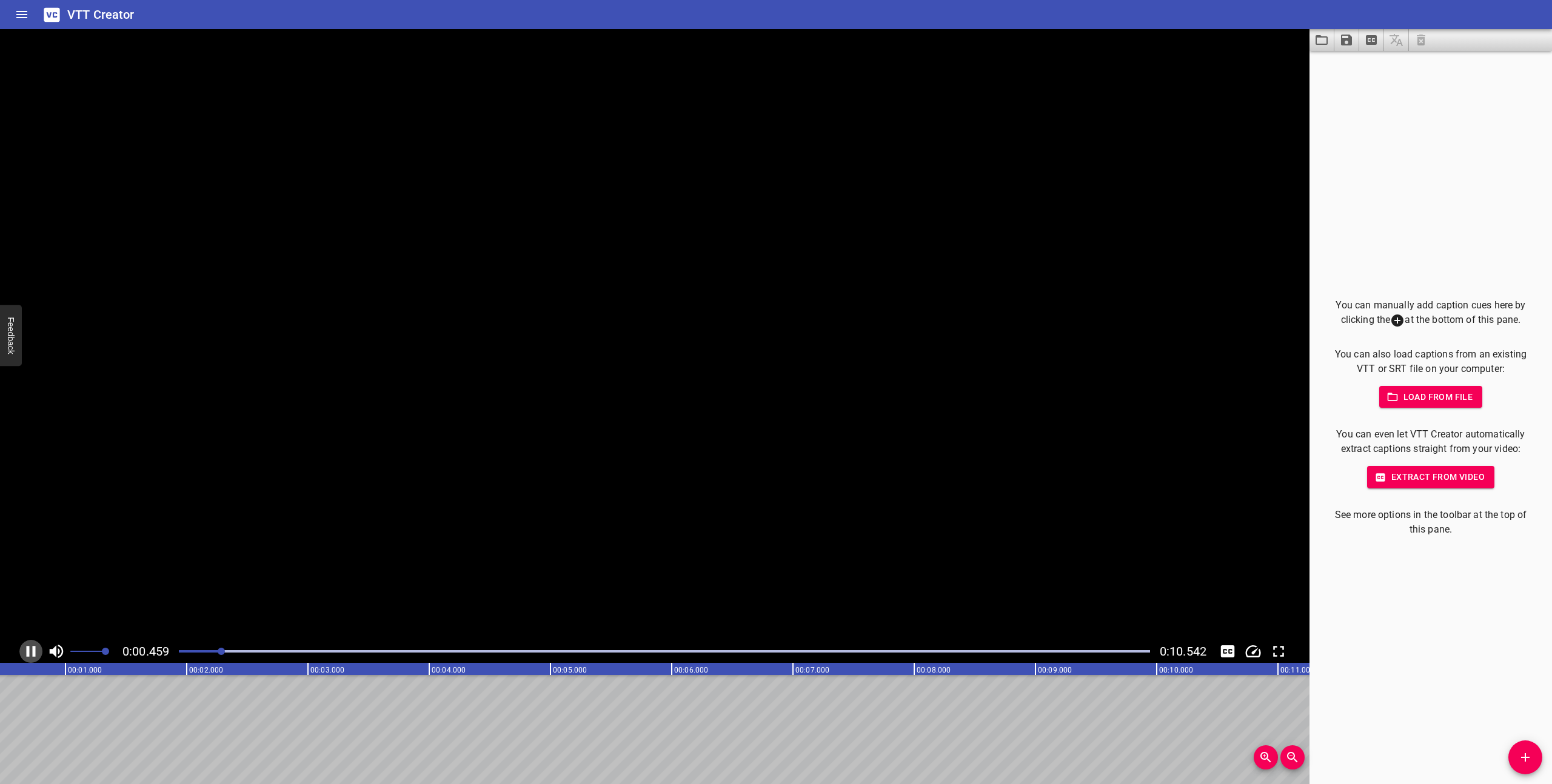 click 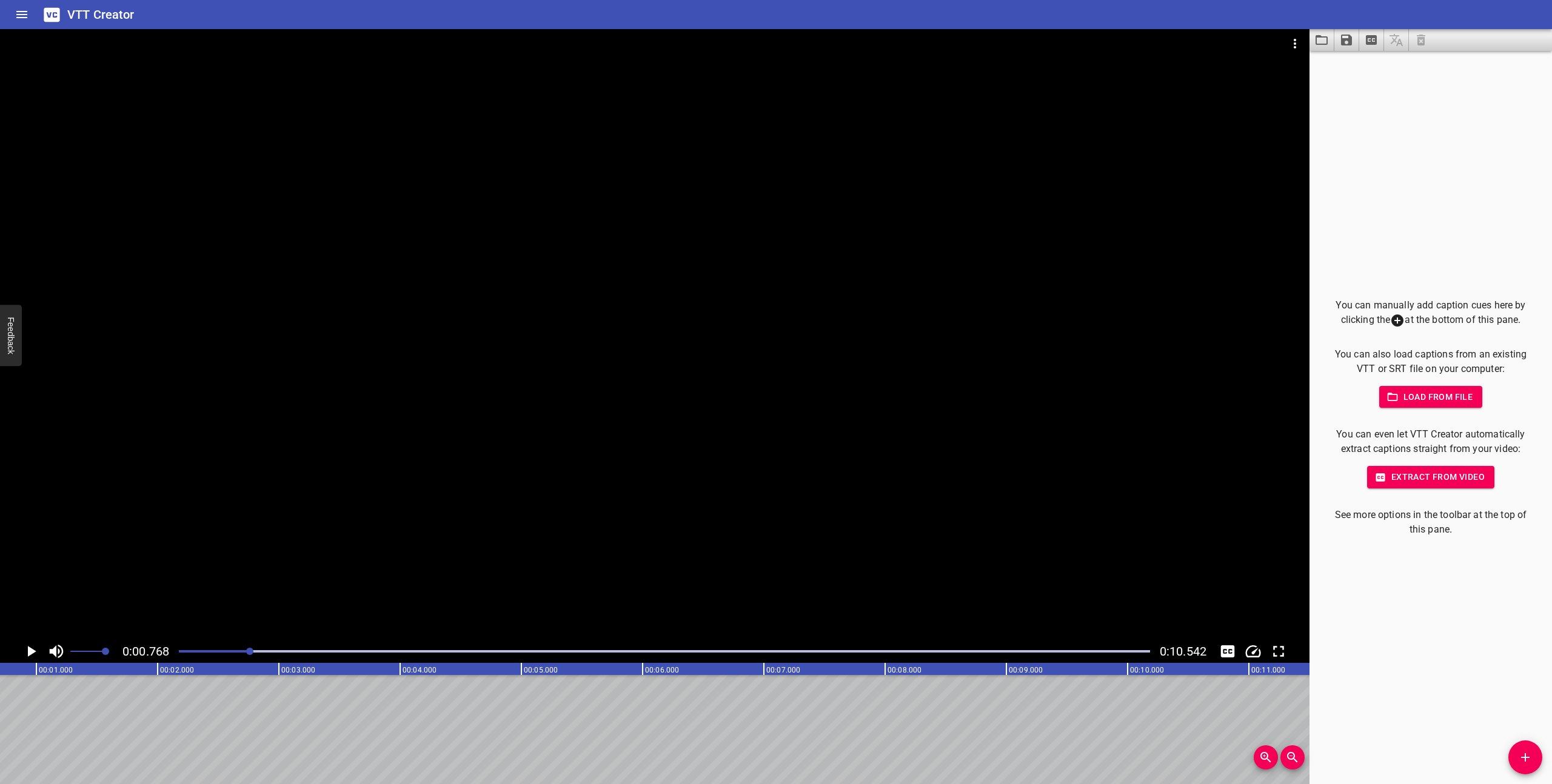 scroll, scrollTop: 0, scrollLeft: 93, axis: horizontal 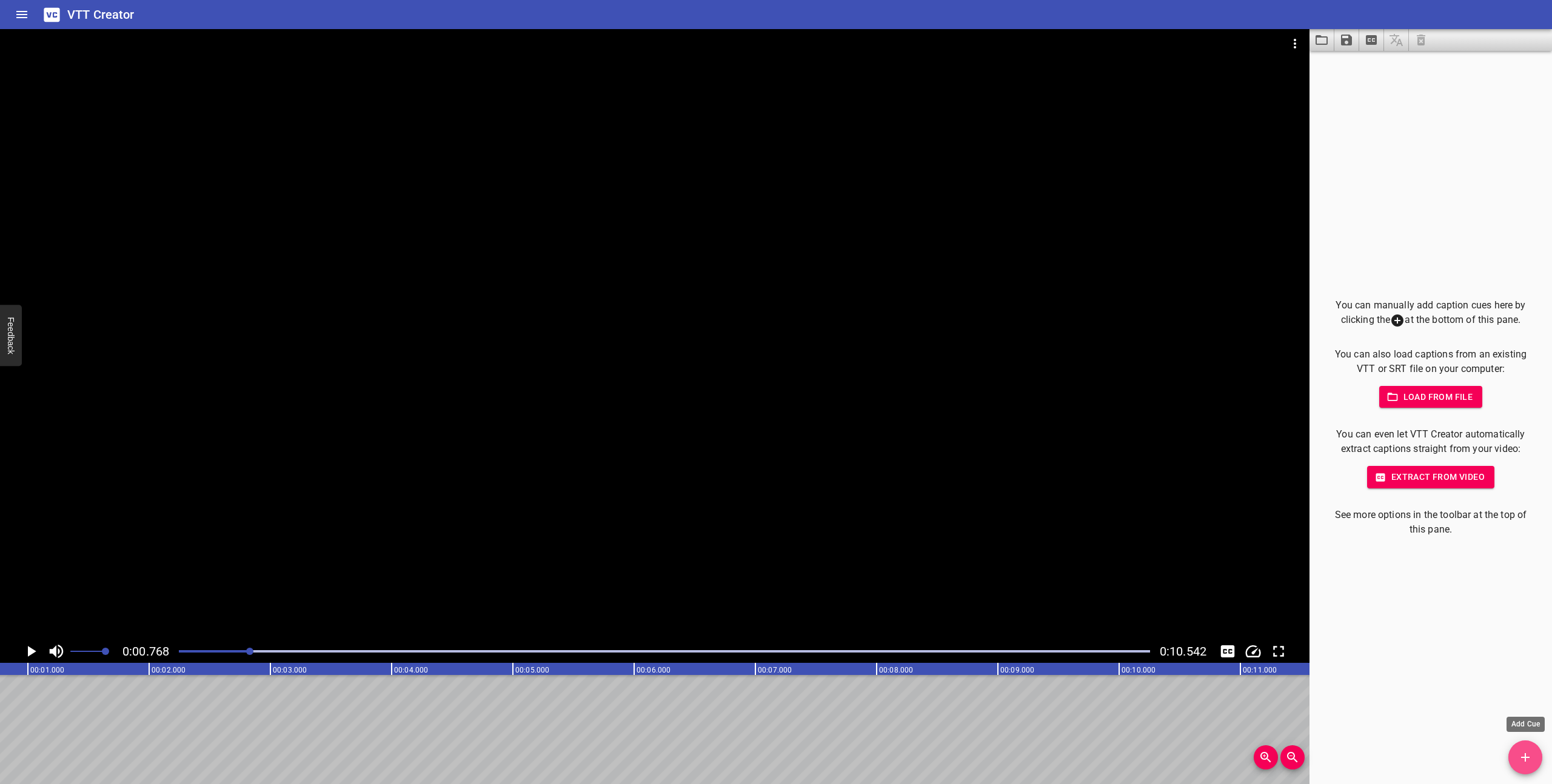 click 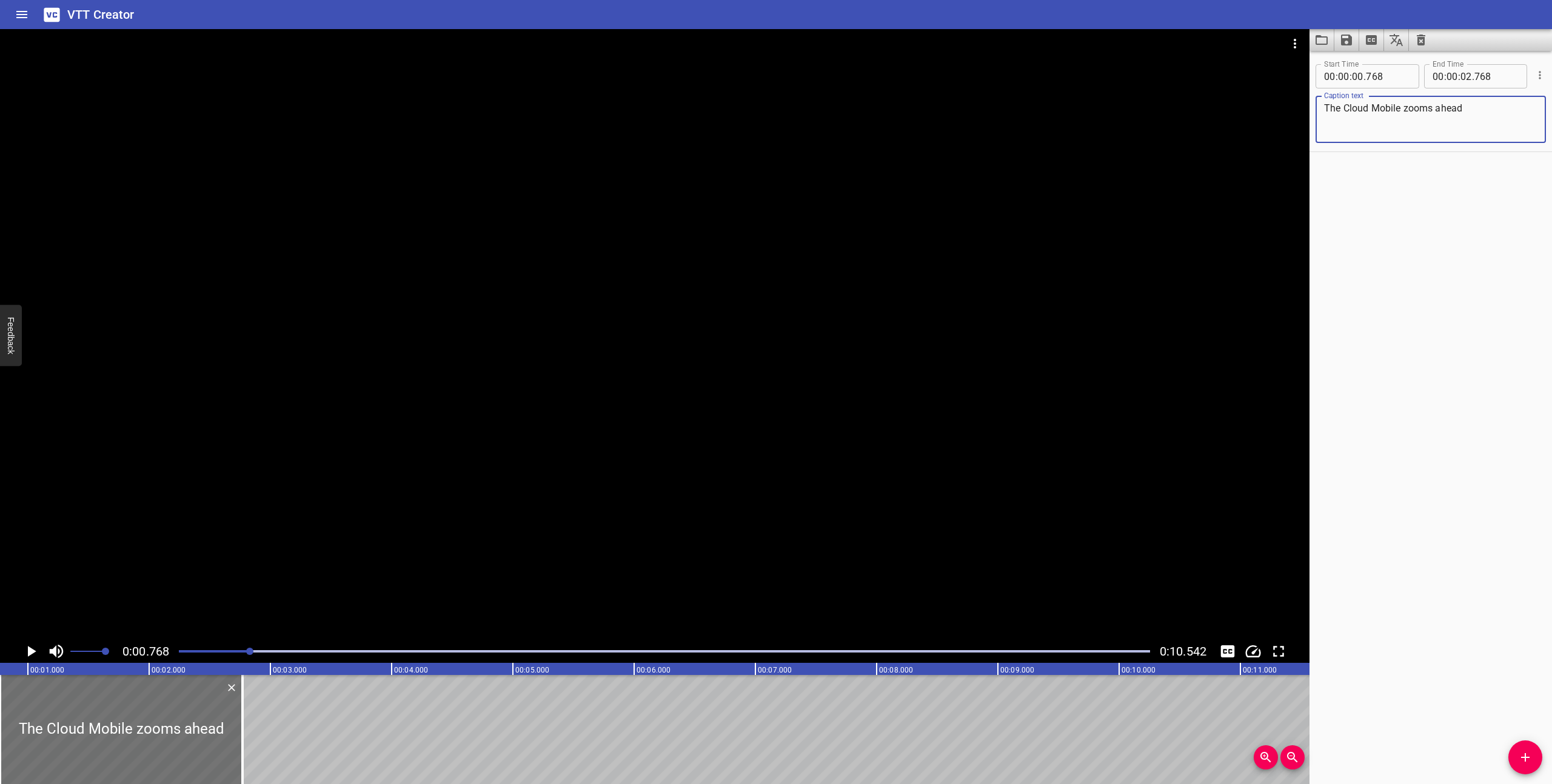 type on "The Cloud Mobile zooms ahead" 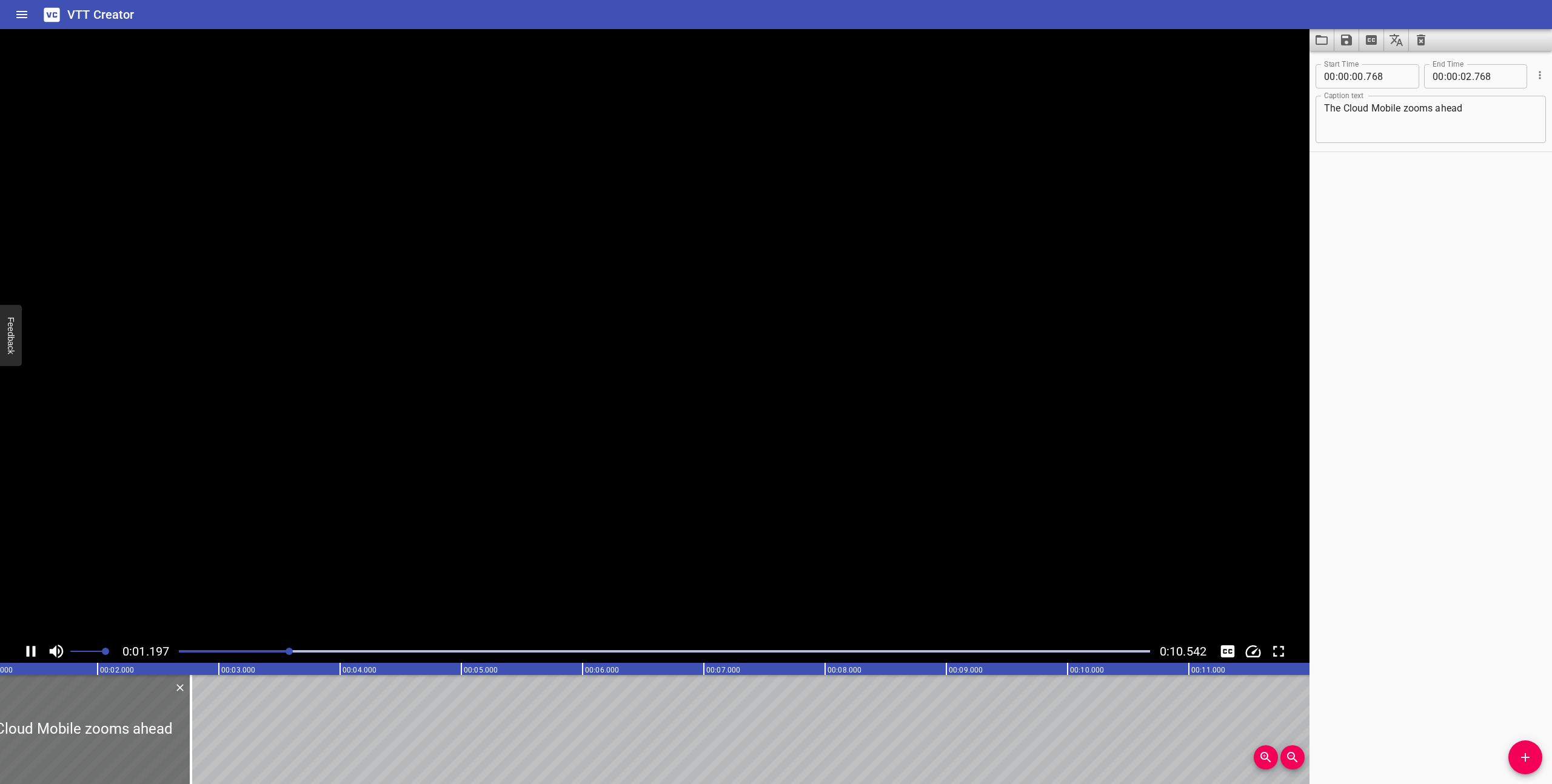 click 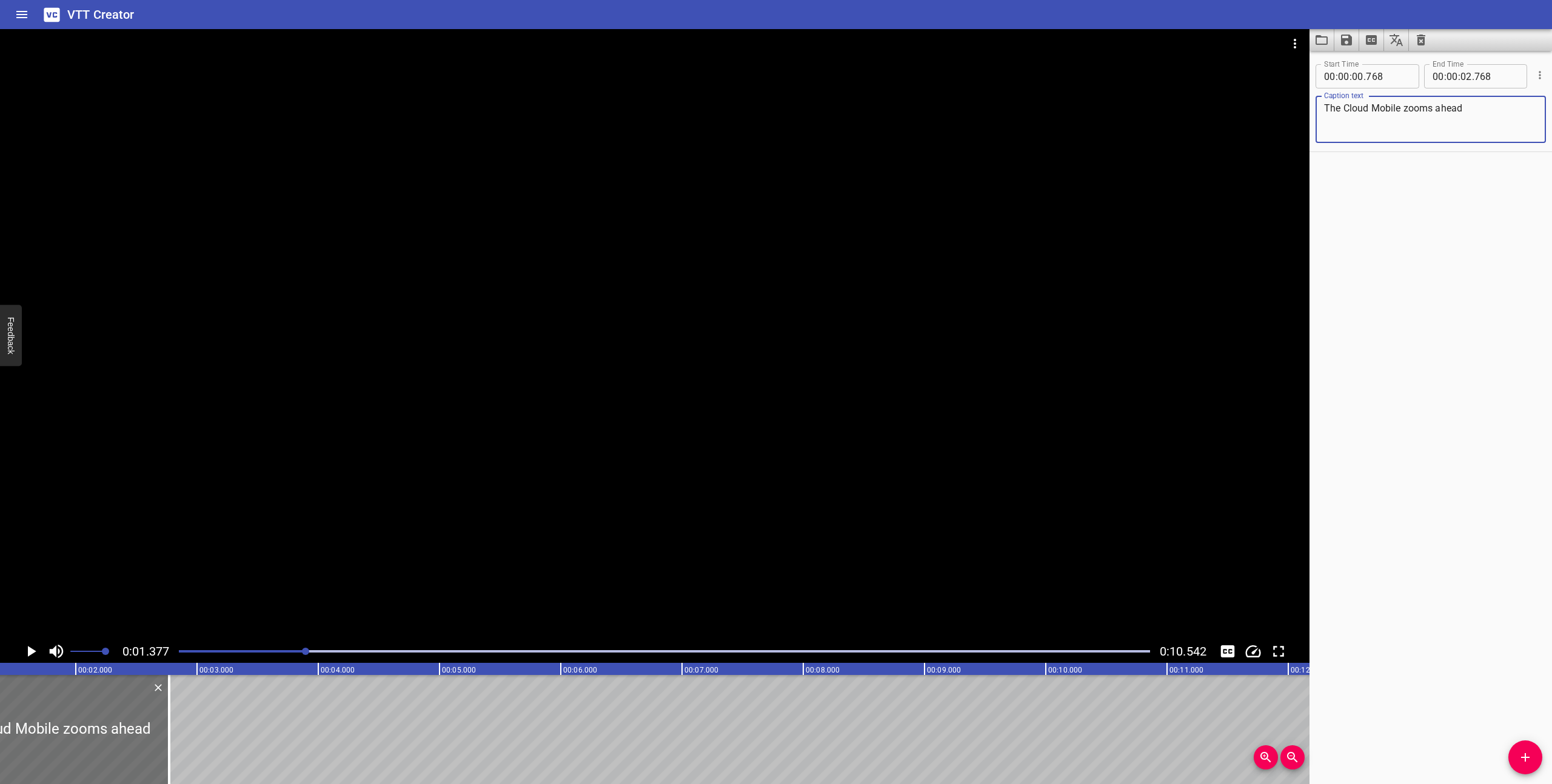 click on "The Cloud Mobile zooms ahead" at bounding box center (1431, 119) 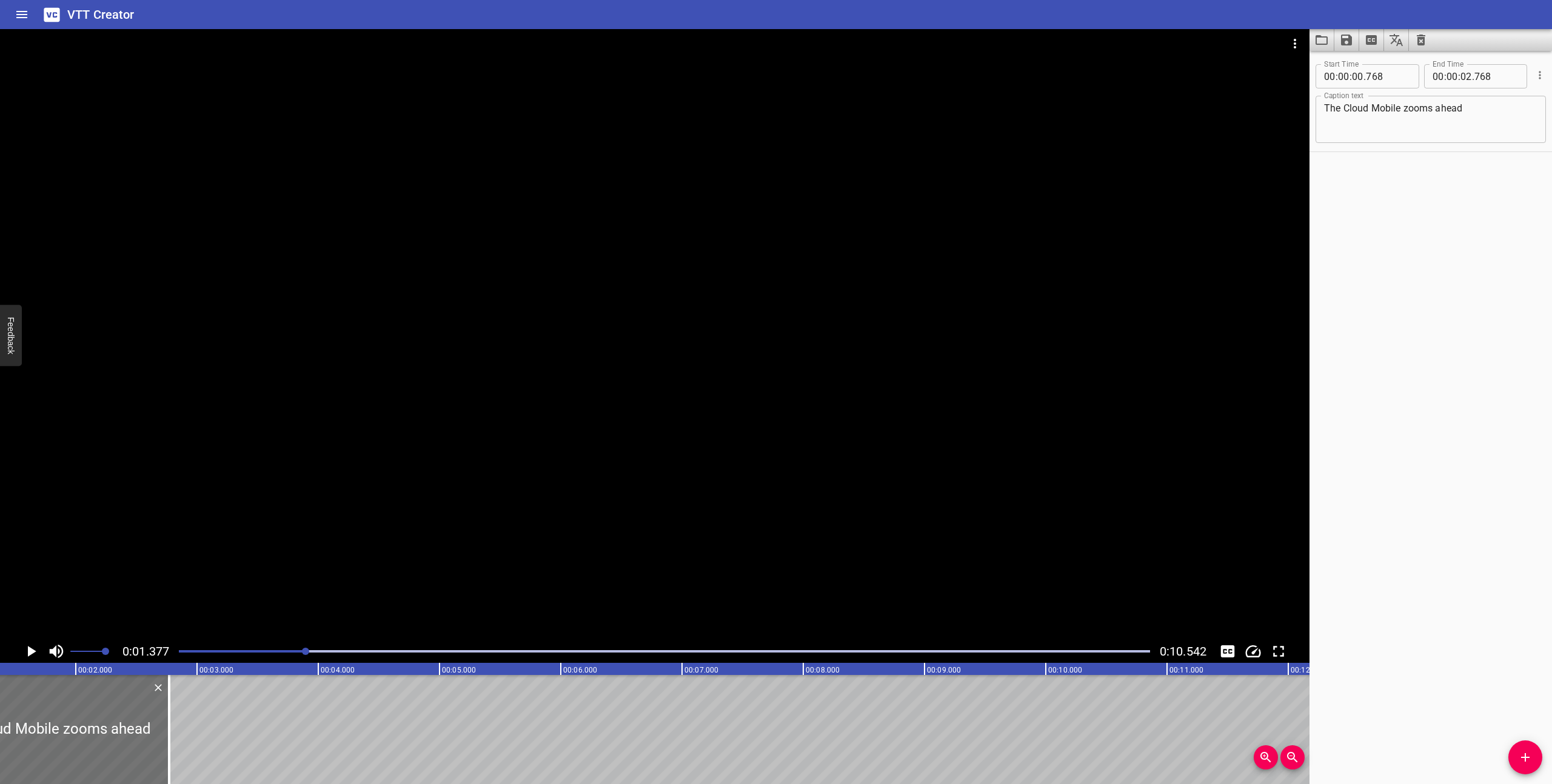 click at bounding box center (664, 651) 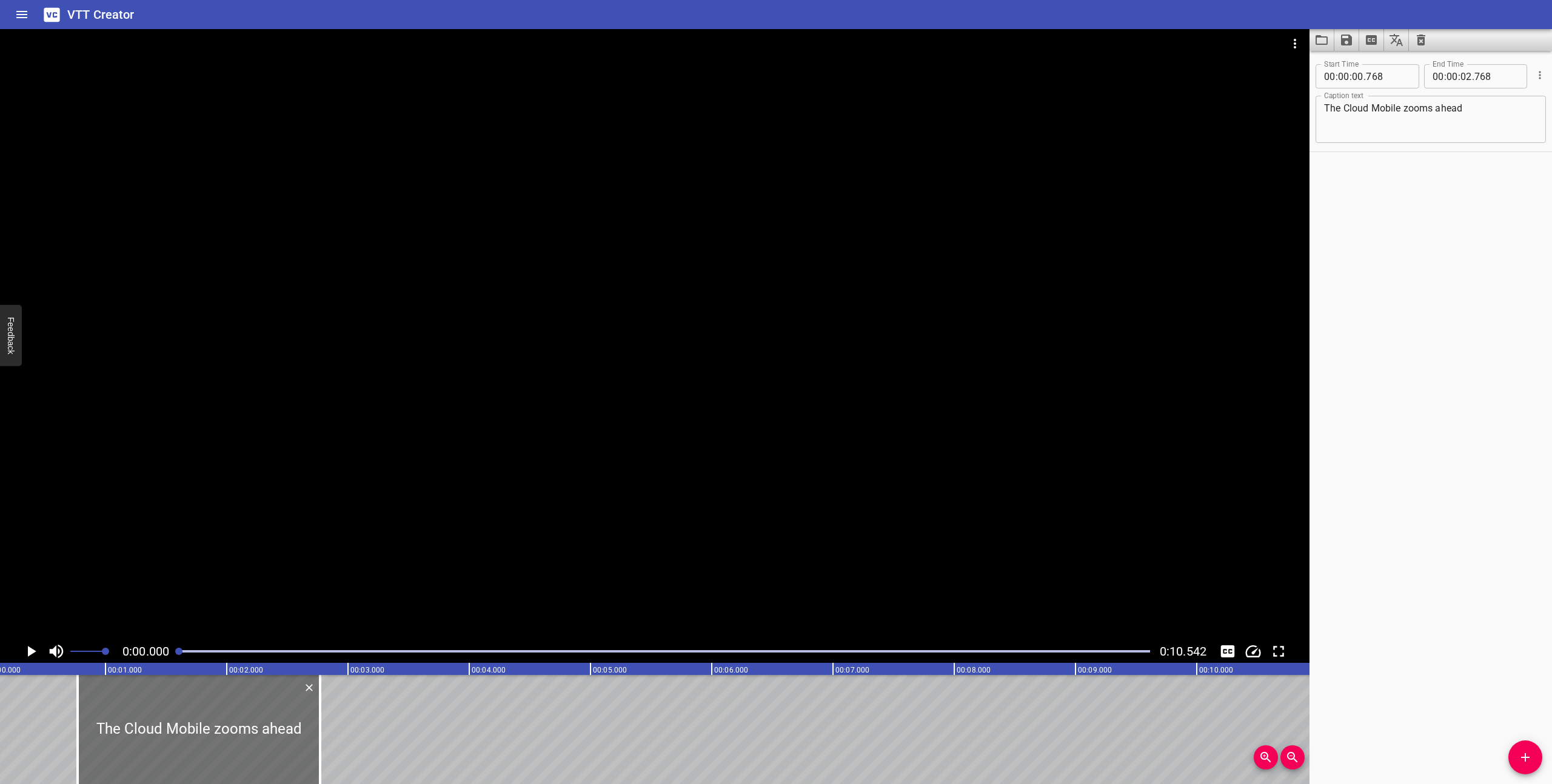 scroll, scrollTop: 0, scrollLeft: 0, axis: both 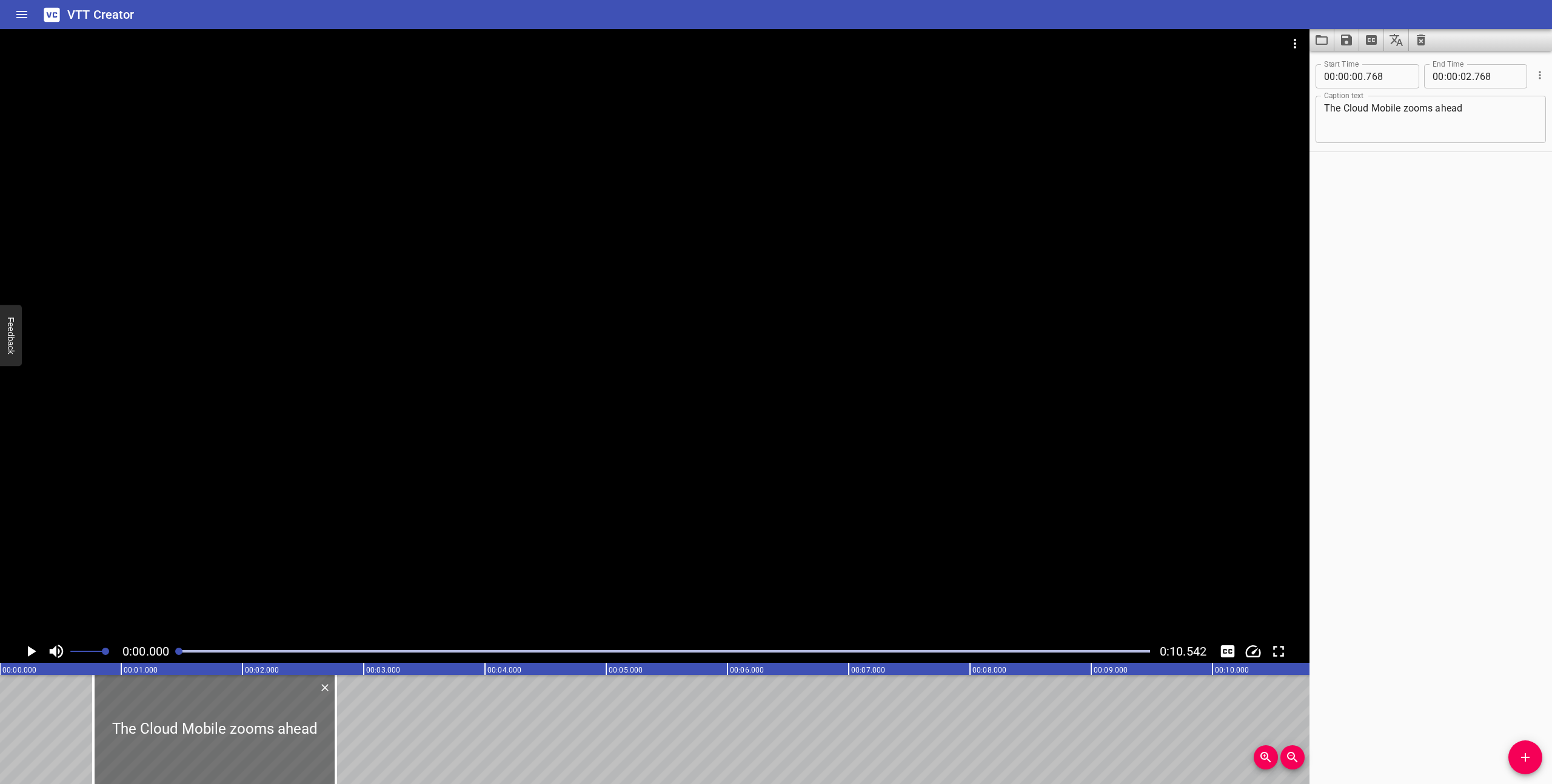 click 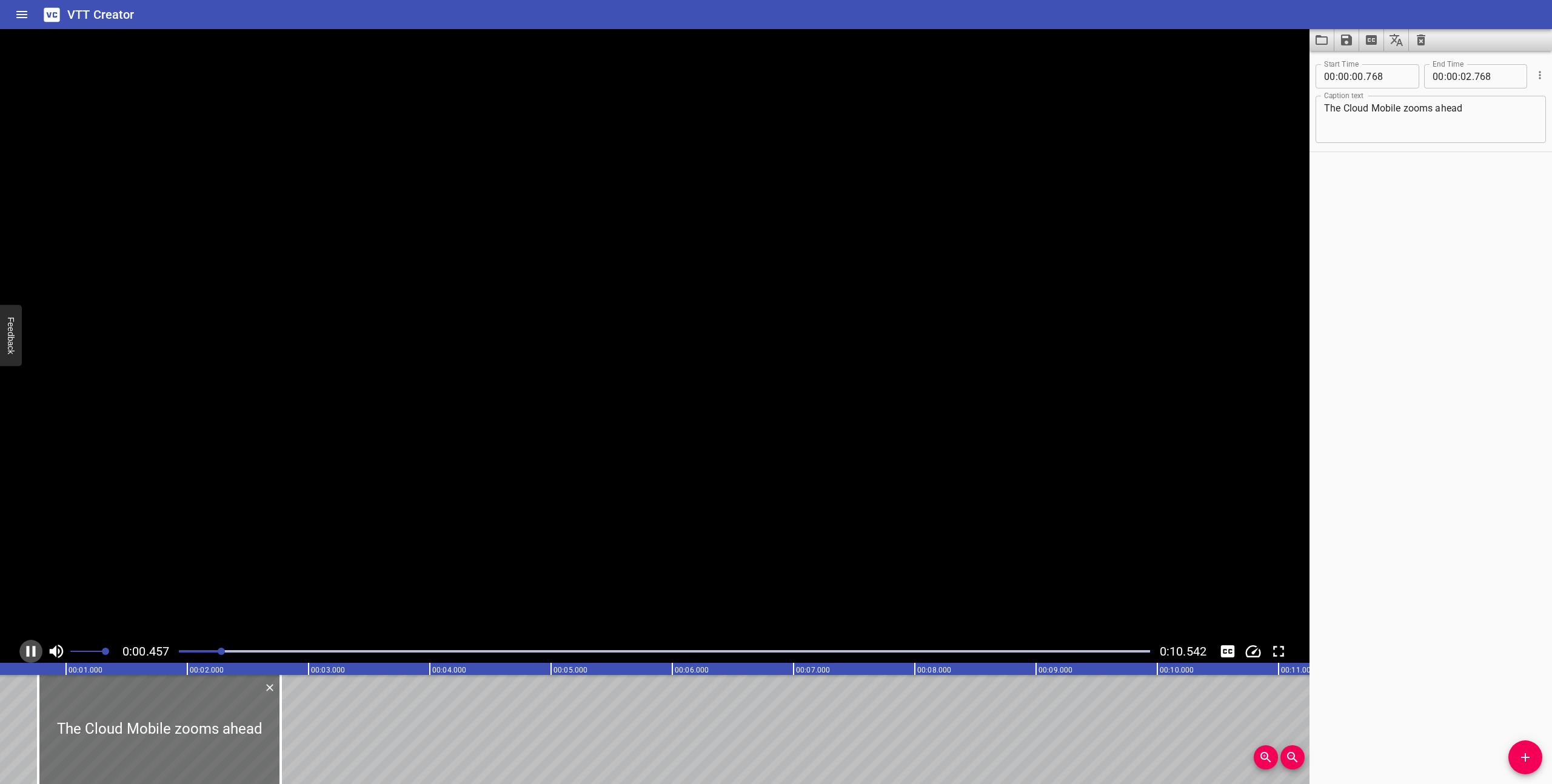click 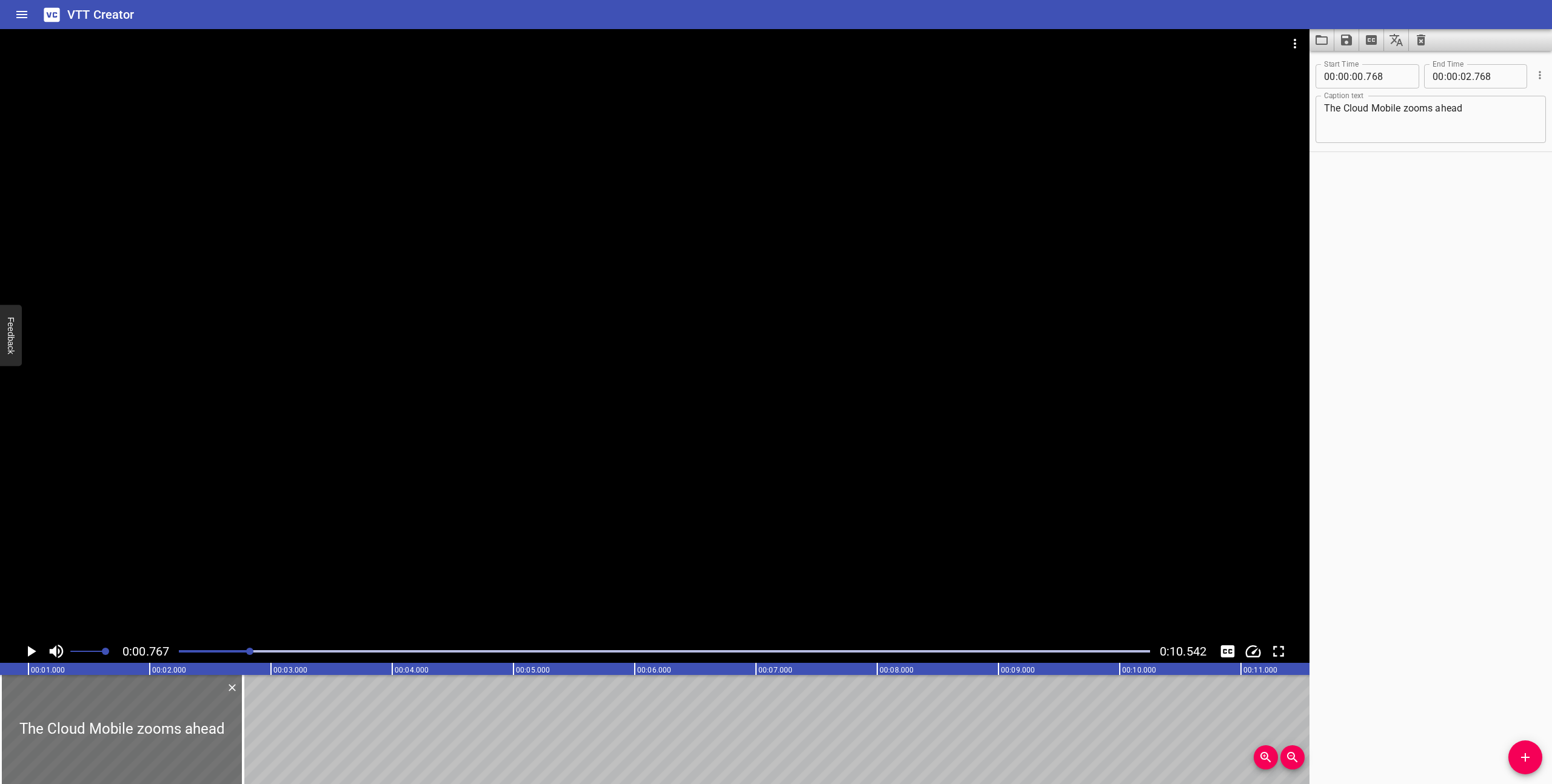 scroll, scrollTop: 0, scrollLeft: 0, axis: both 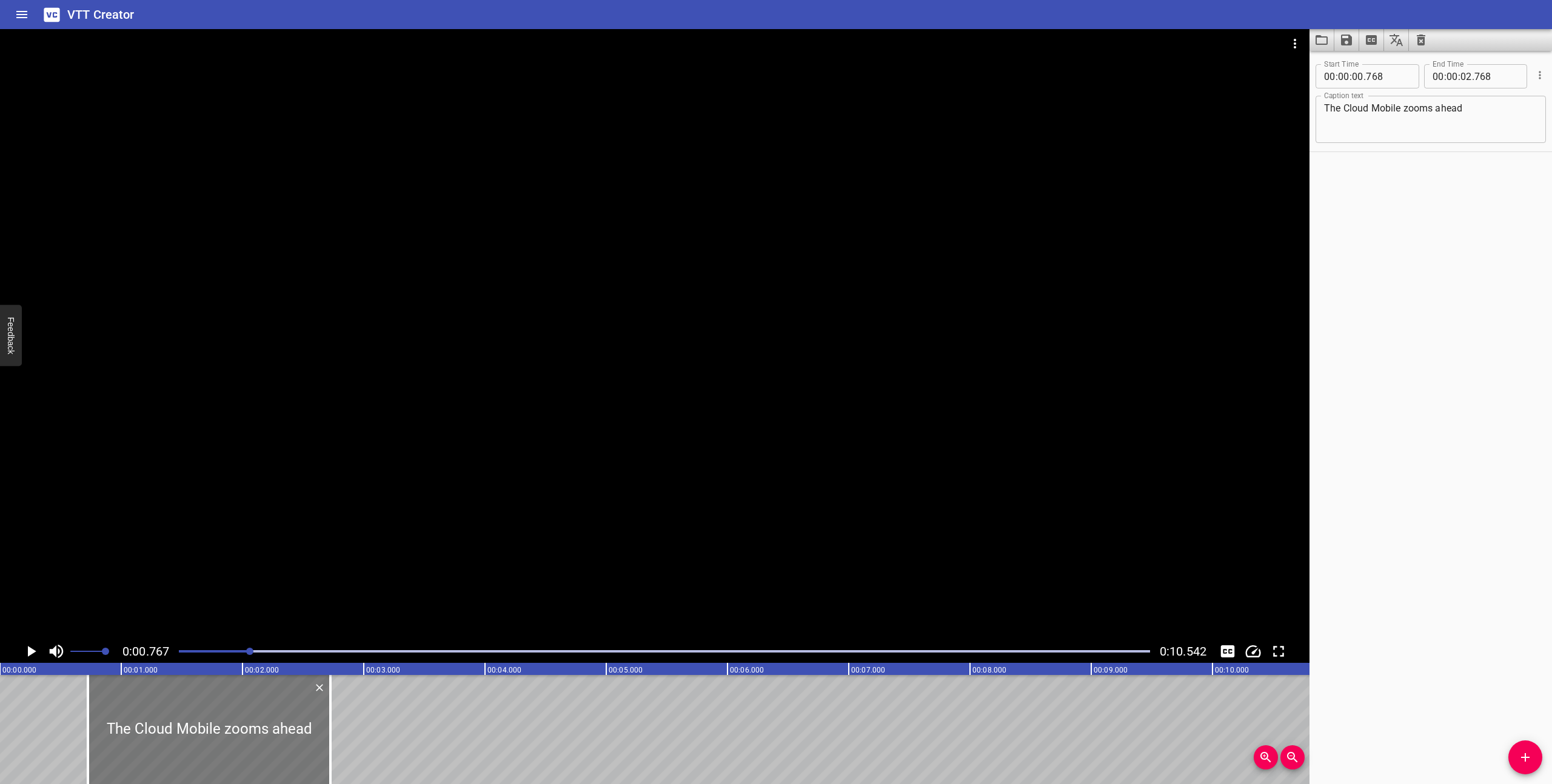 click at bounding box center (209, 729) 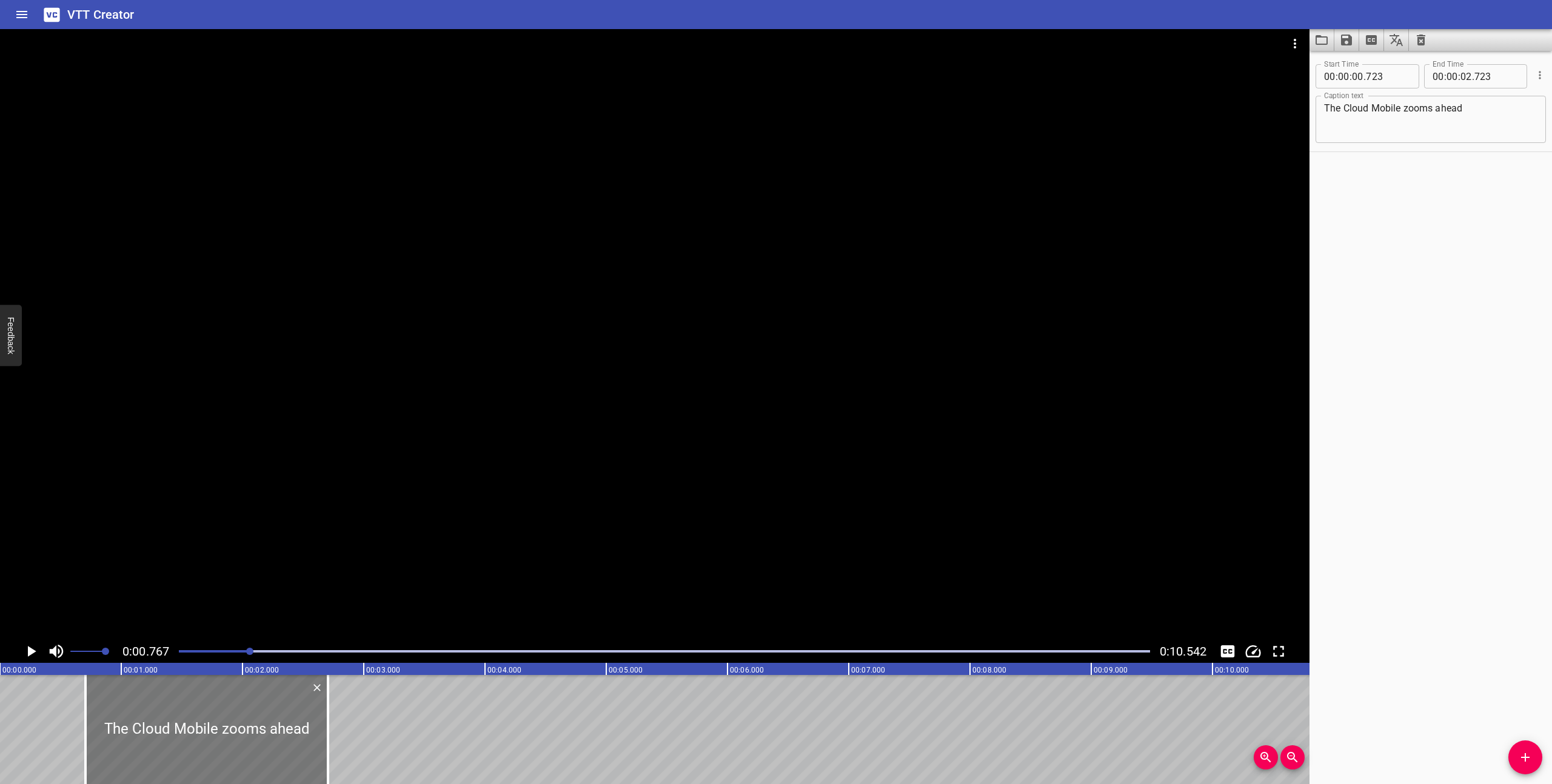 click at bounding box center (207, 729) 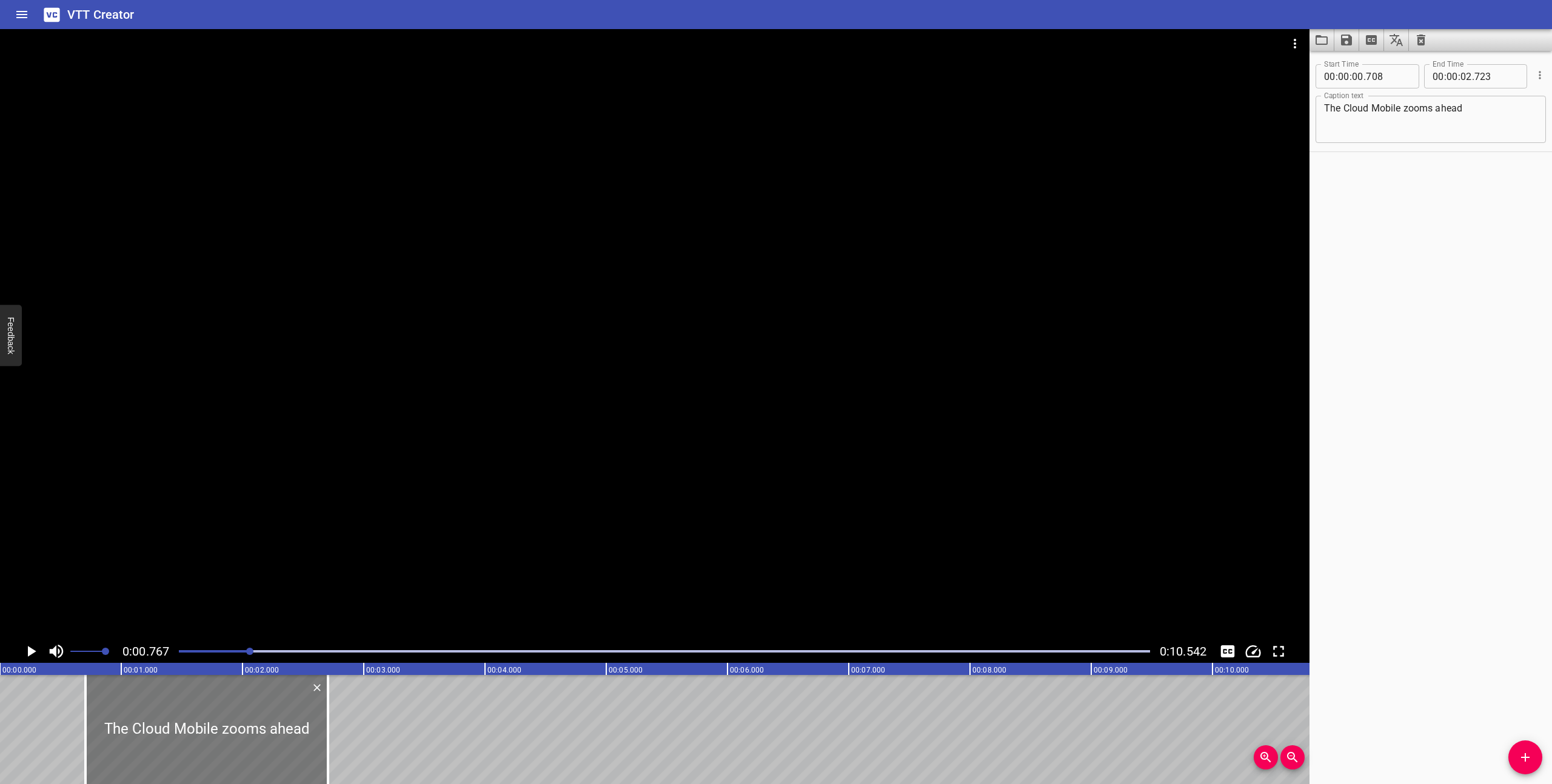 type on "708" 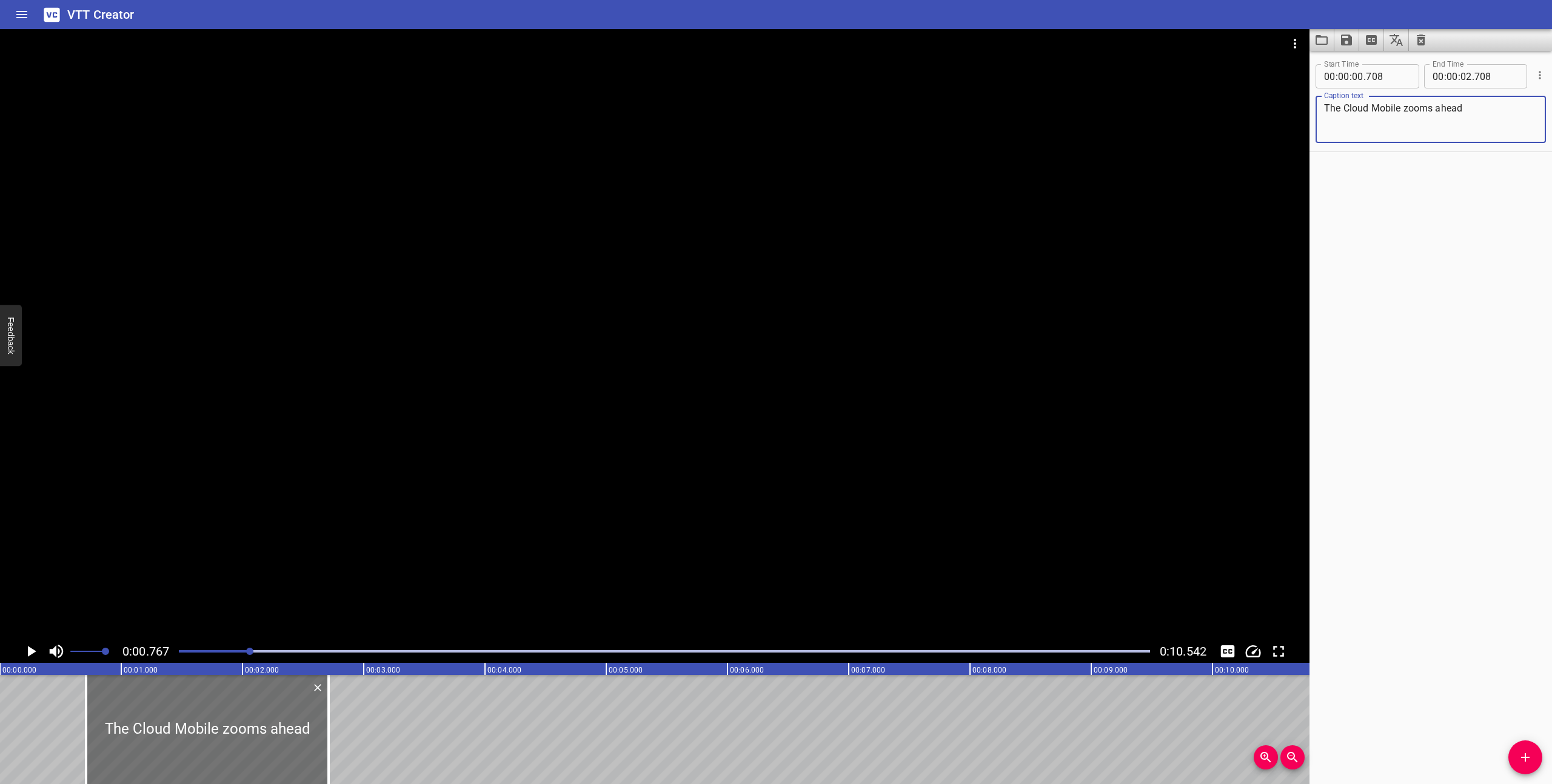 click on "The Cloud Mobile zooms ahead" at bounding box center (1431, 119) 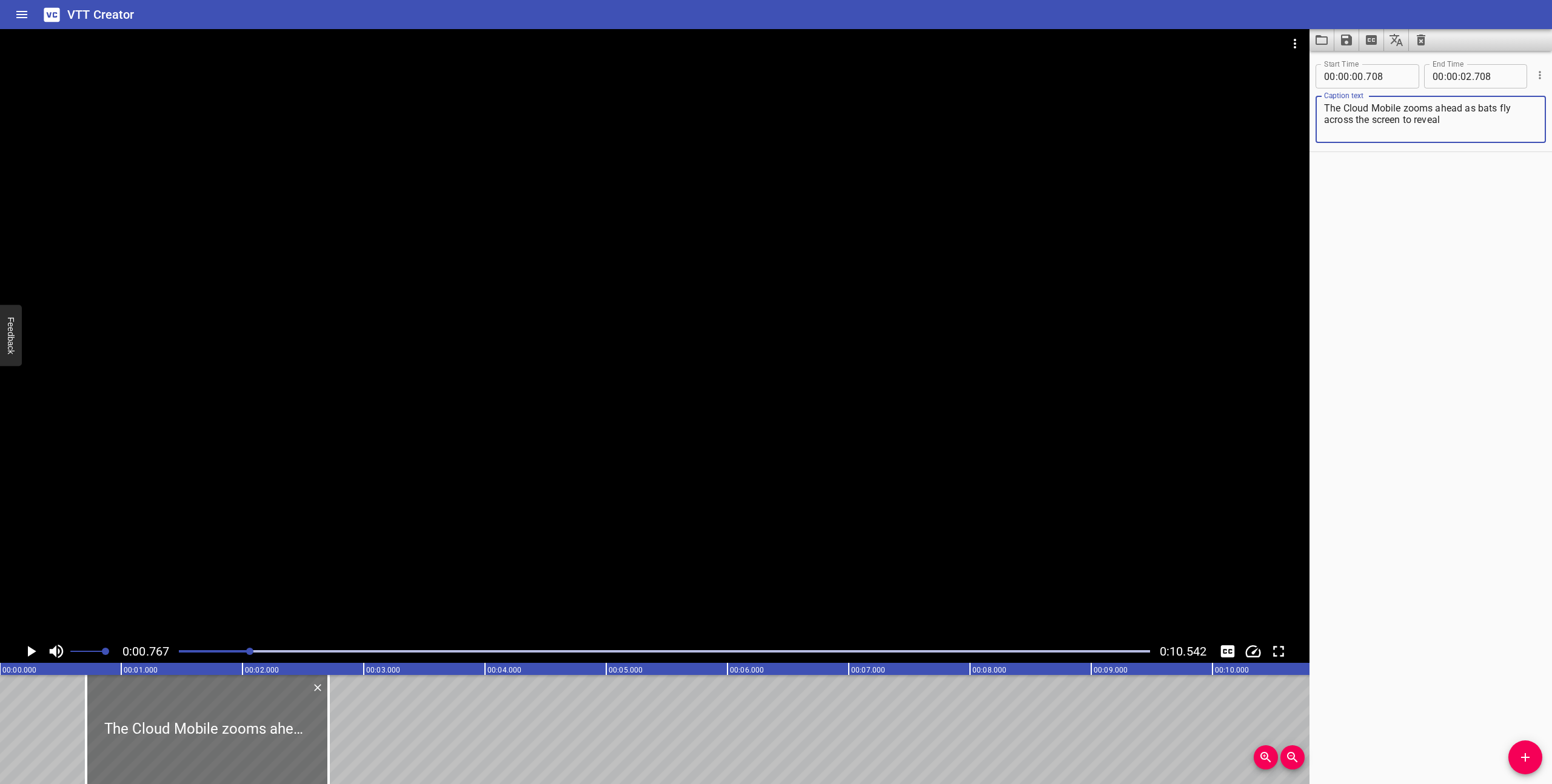 click 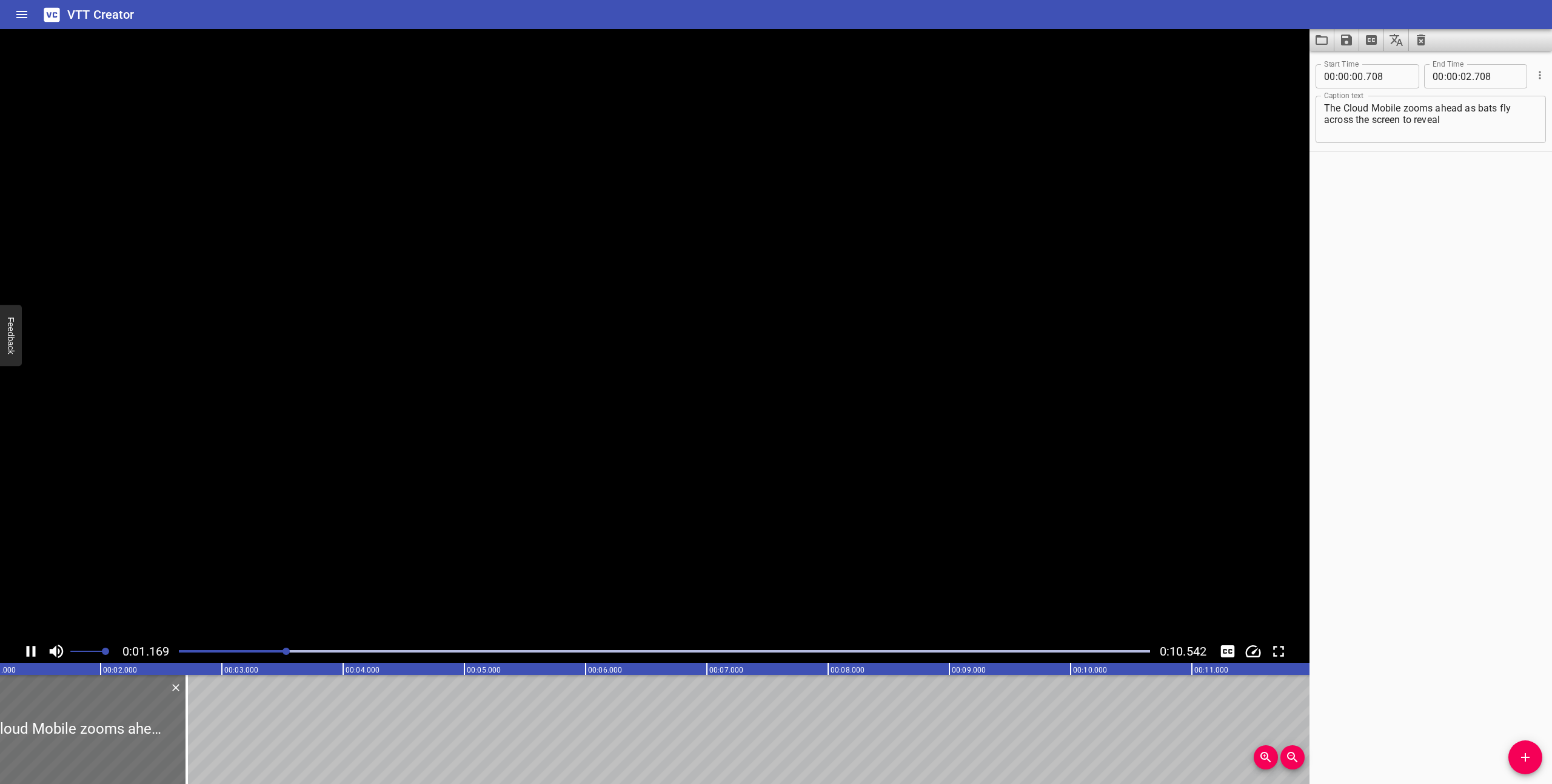 click 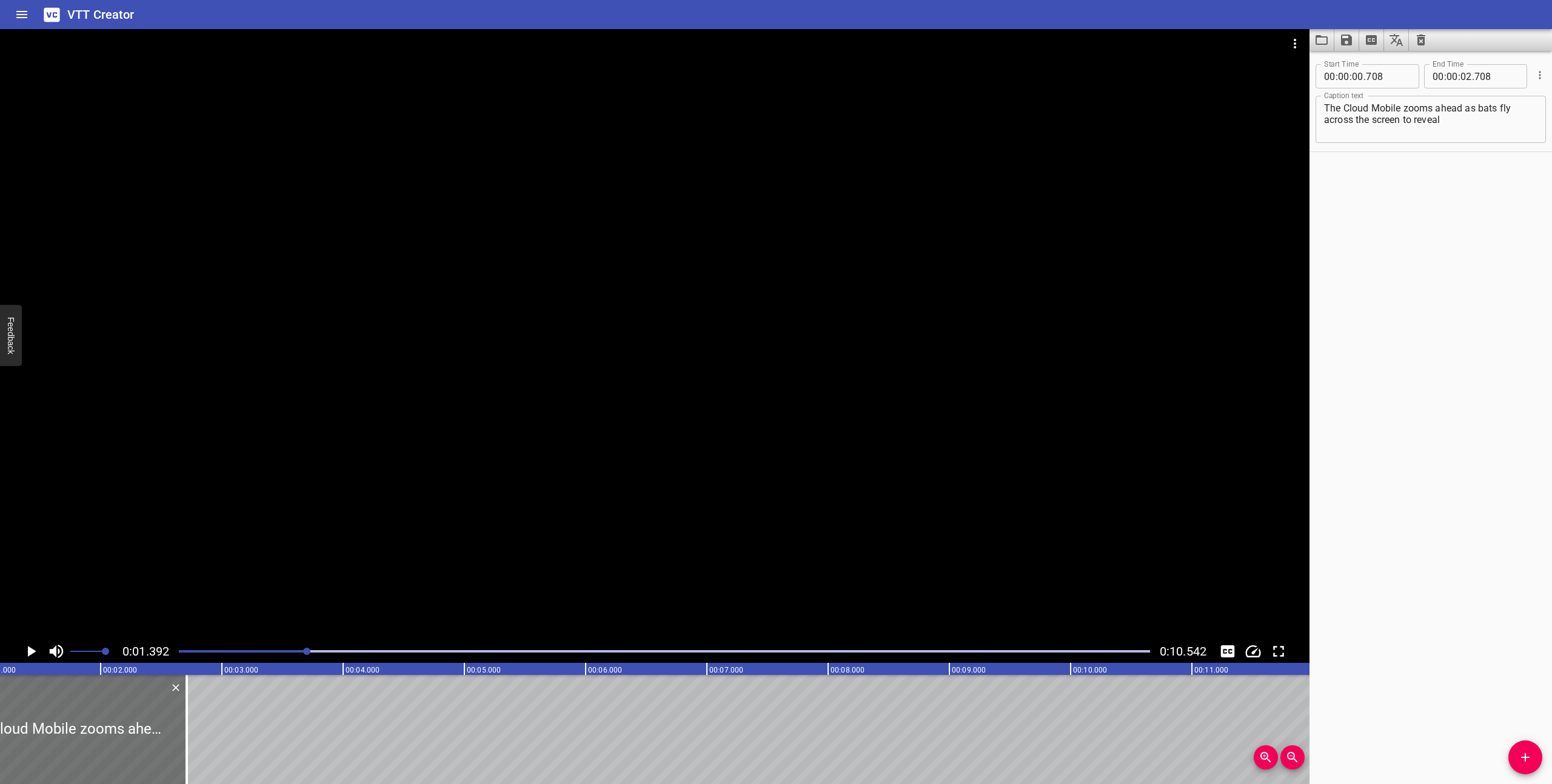 scroll, scrollTop: 0, scrollLeft: 169, axis: horizontal 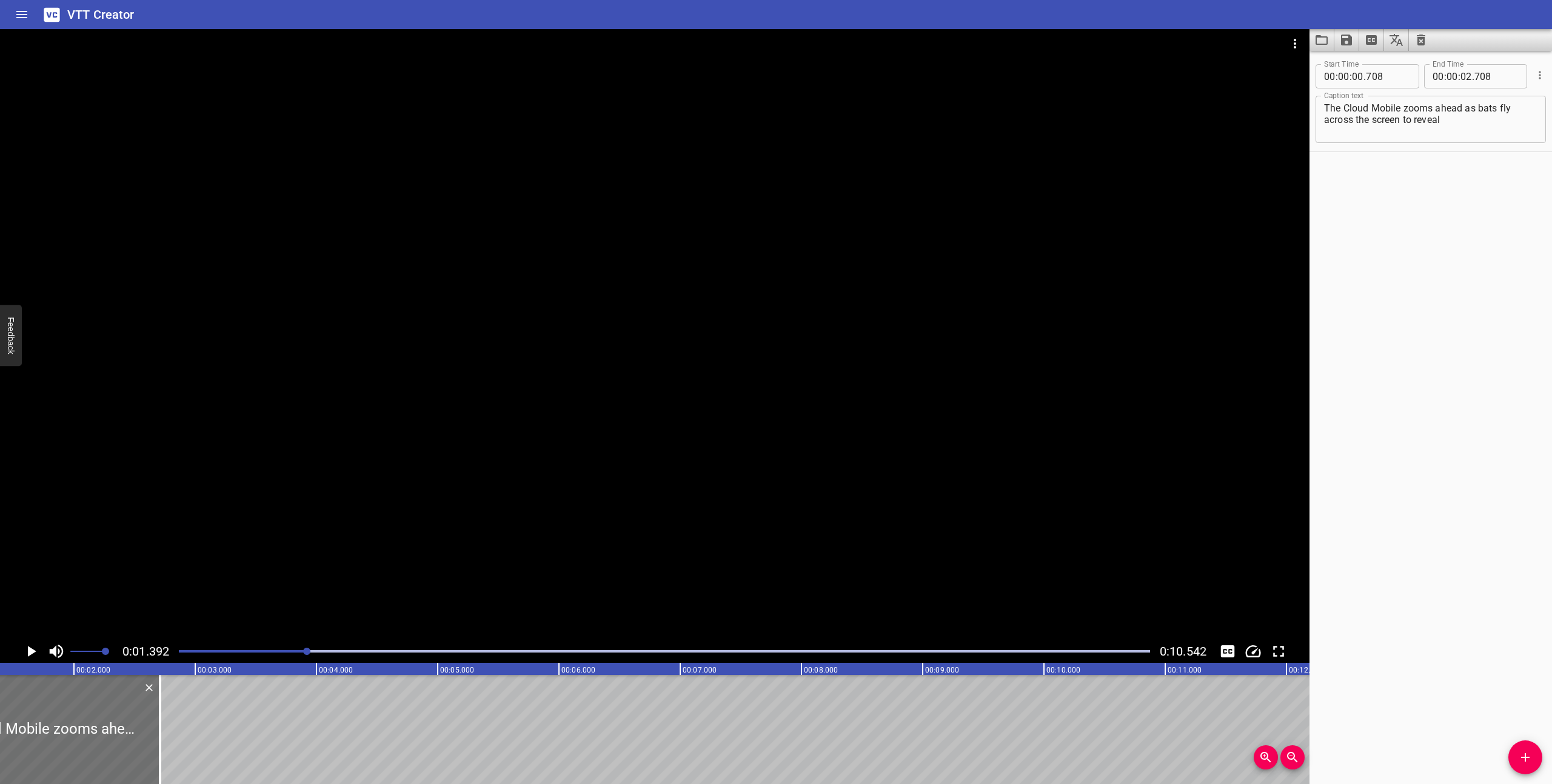 click at bounding box center [664, 651] 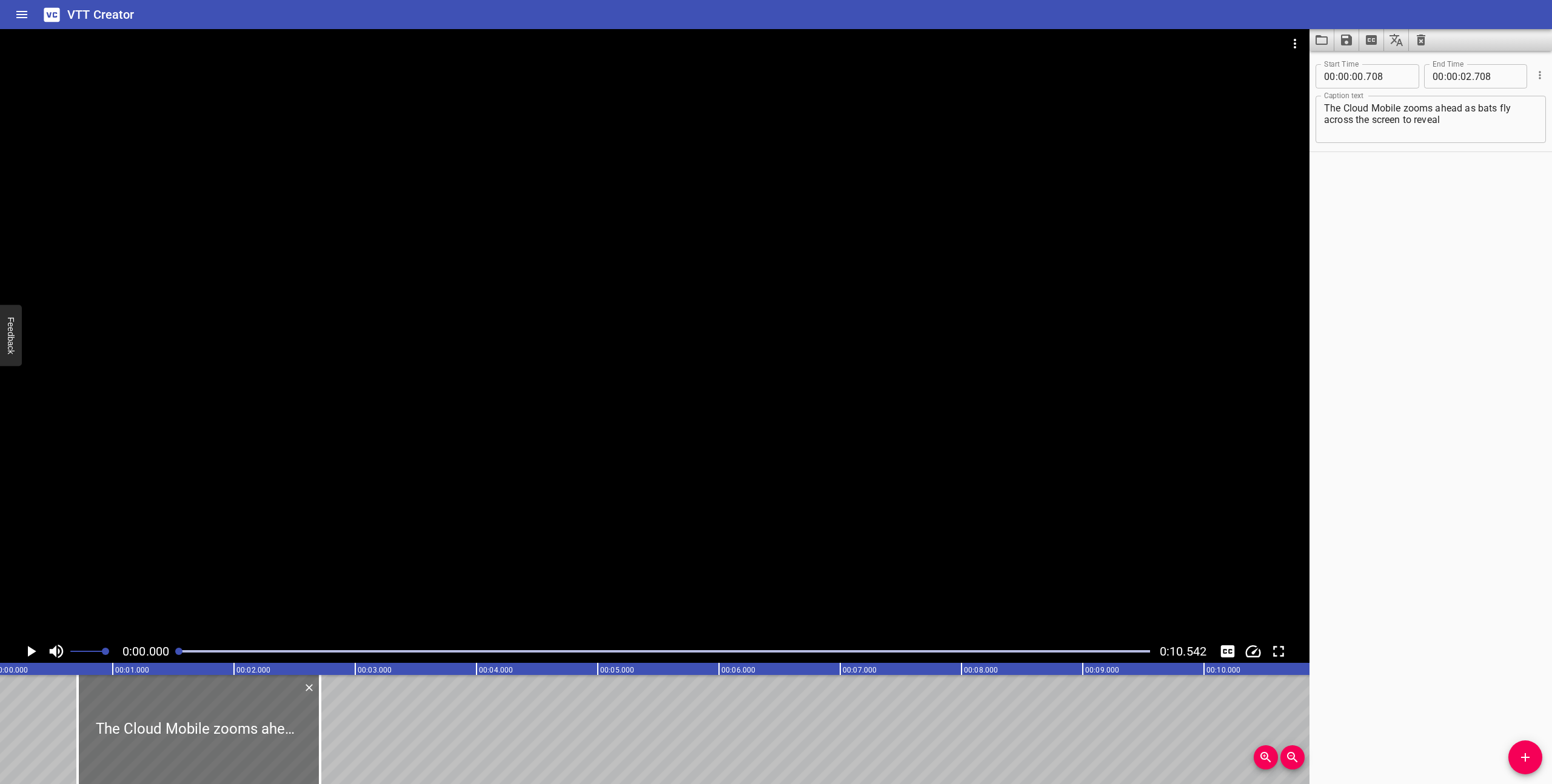 scroll, scrollTop: 0, scrollLeft: 0, axis: both 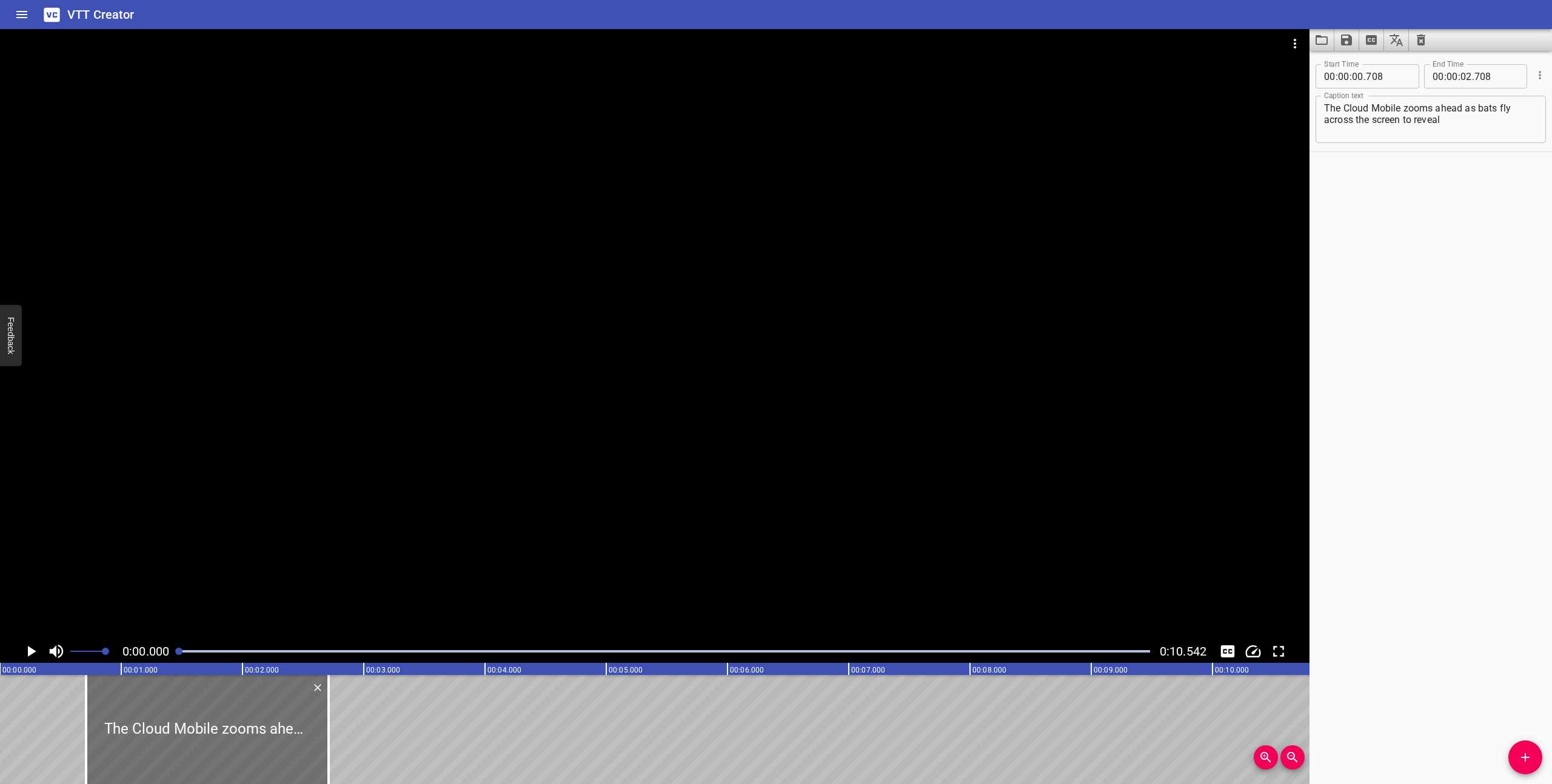 click on "The Cloud Mobile zooms ahead as bats fly across the screen to reveal" at bounding box center [1431, 119] 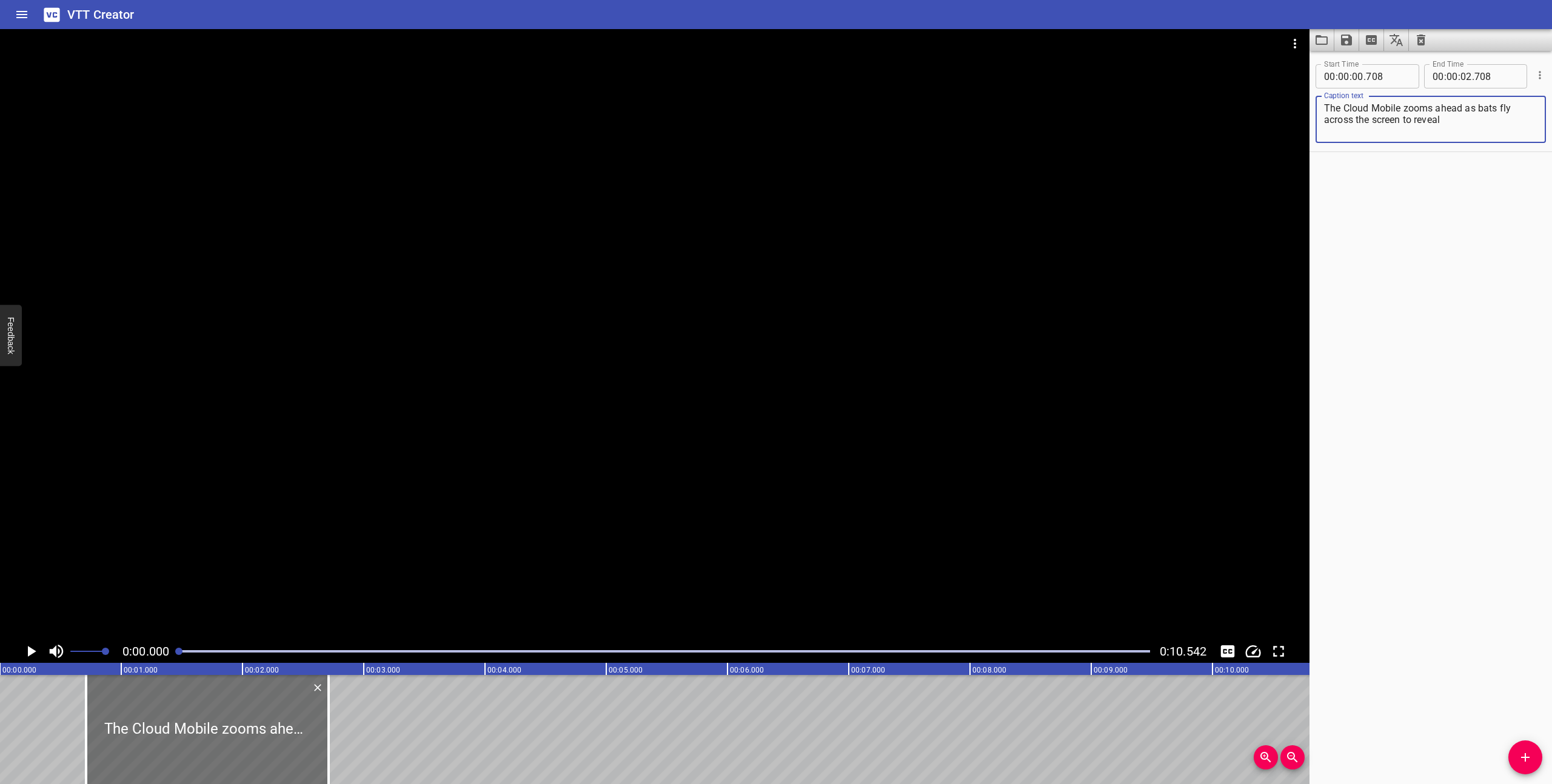 drag, startPoint x: 1462, startPoint y: 108, endPoint x: 1439, endPoint y: 106, distance: 23.086793 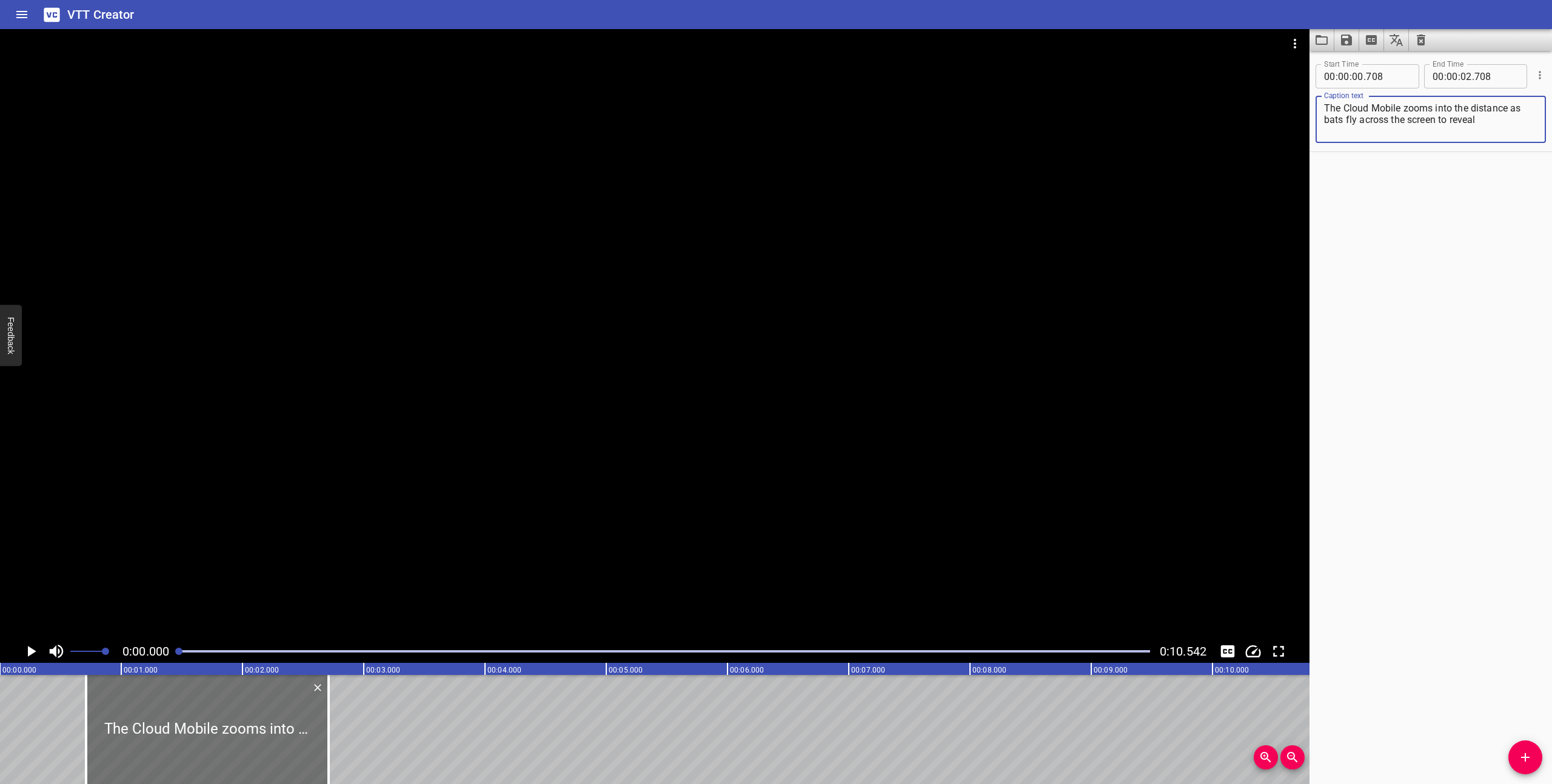 click on "The Cloud Mobile zooms into the distance as bats fly across the screen to reveal" at bounding box center [1431, 119] 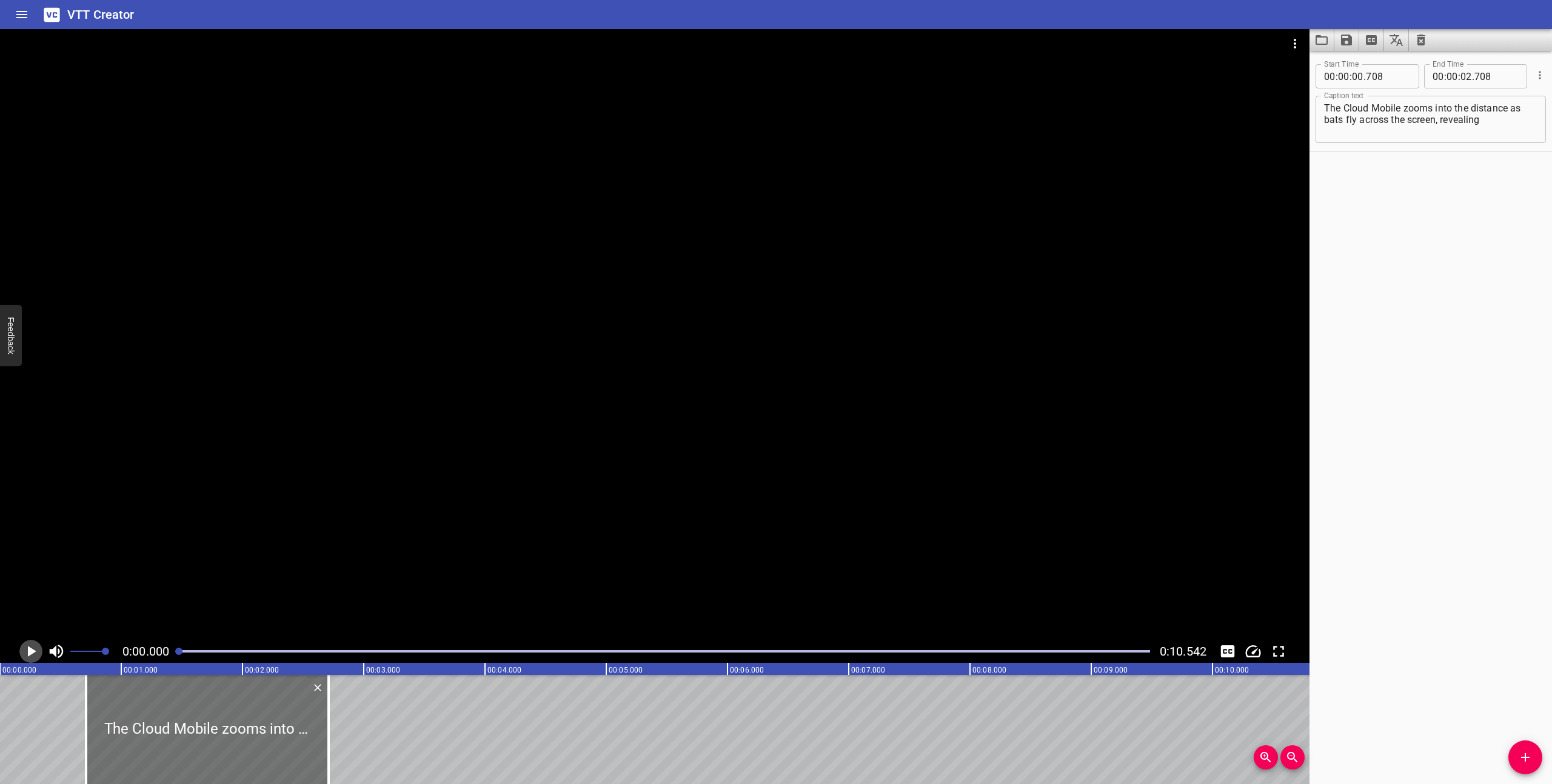 click 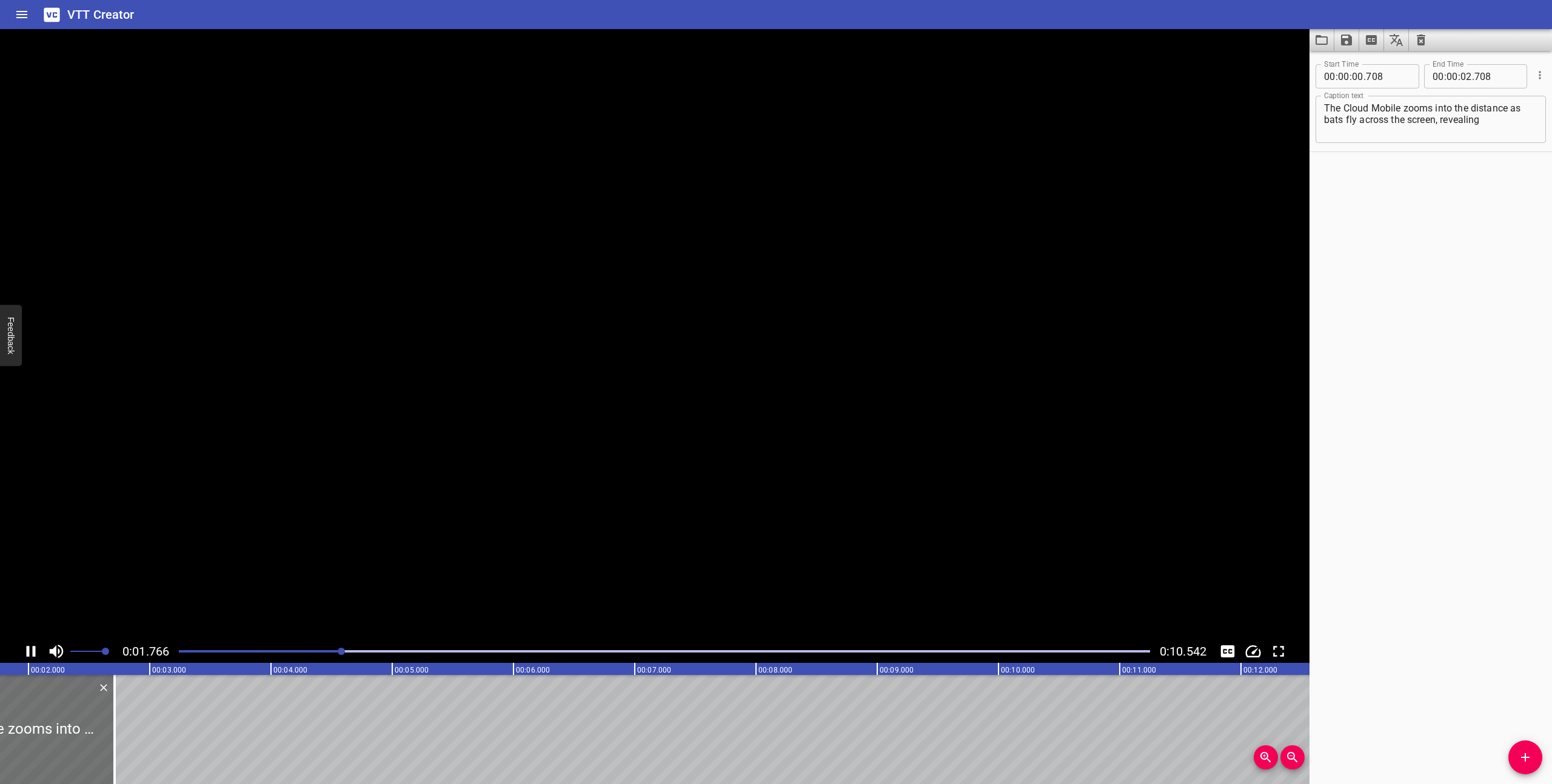 click 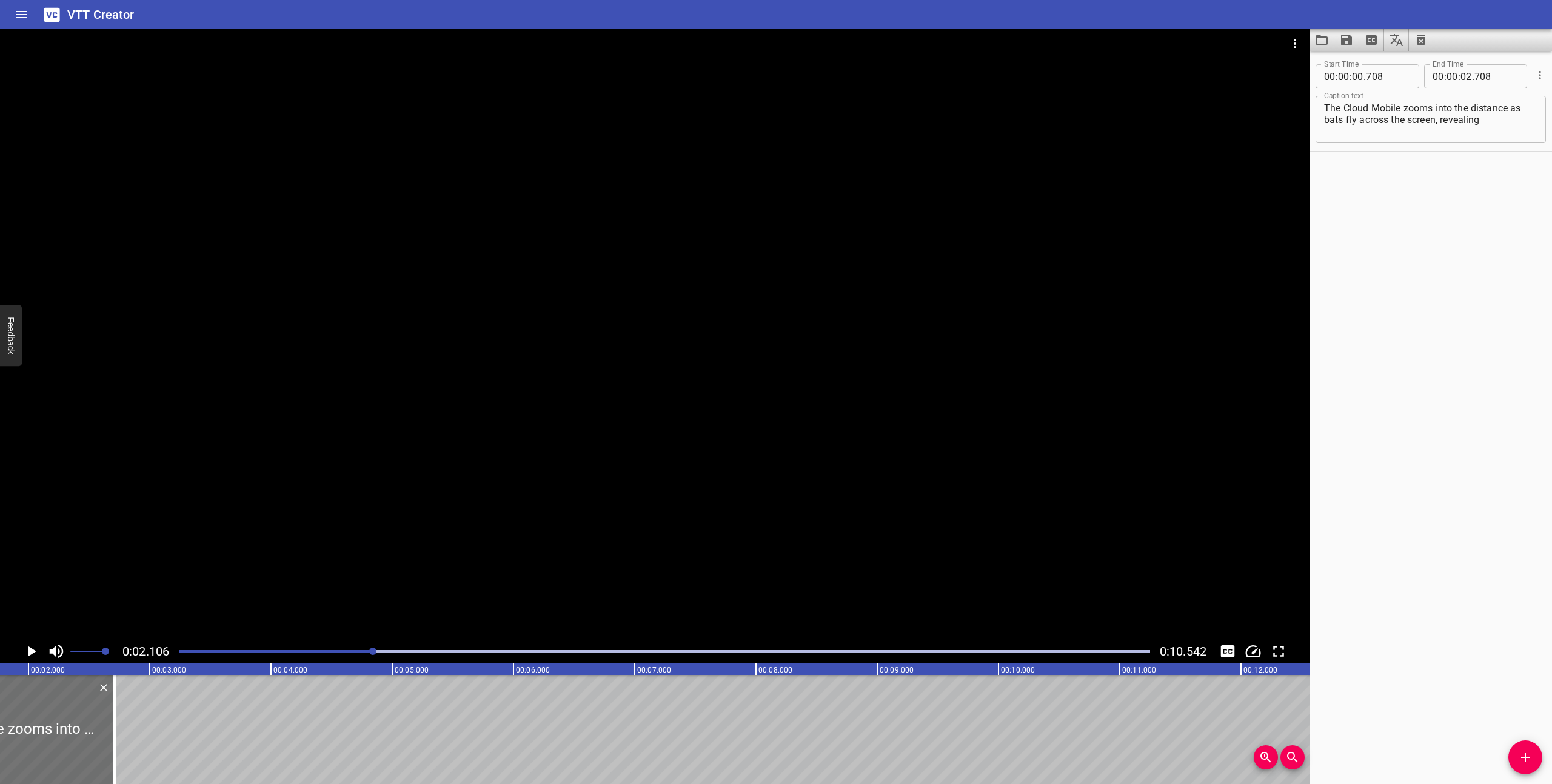 scroll, scrollTop: 0, scrollLeft: 255, axis: horizontal 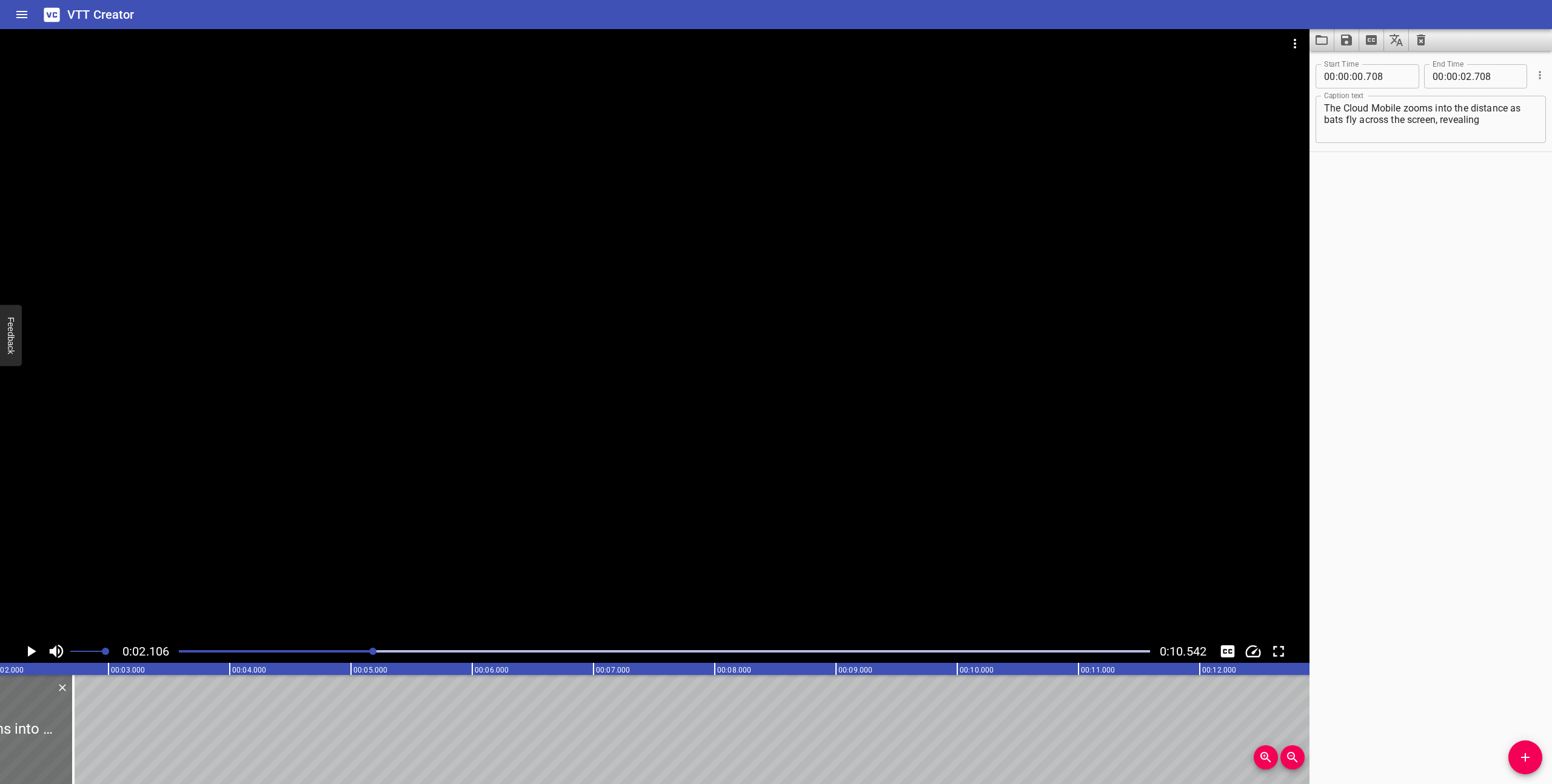 click at bounding box center [-112, 651] 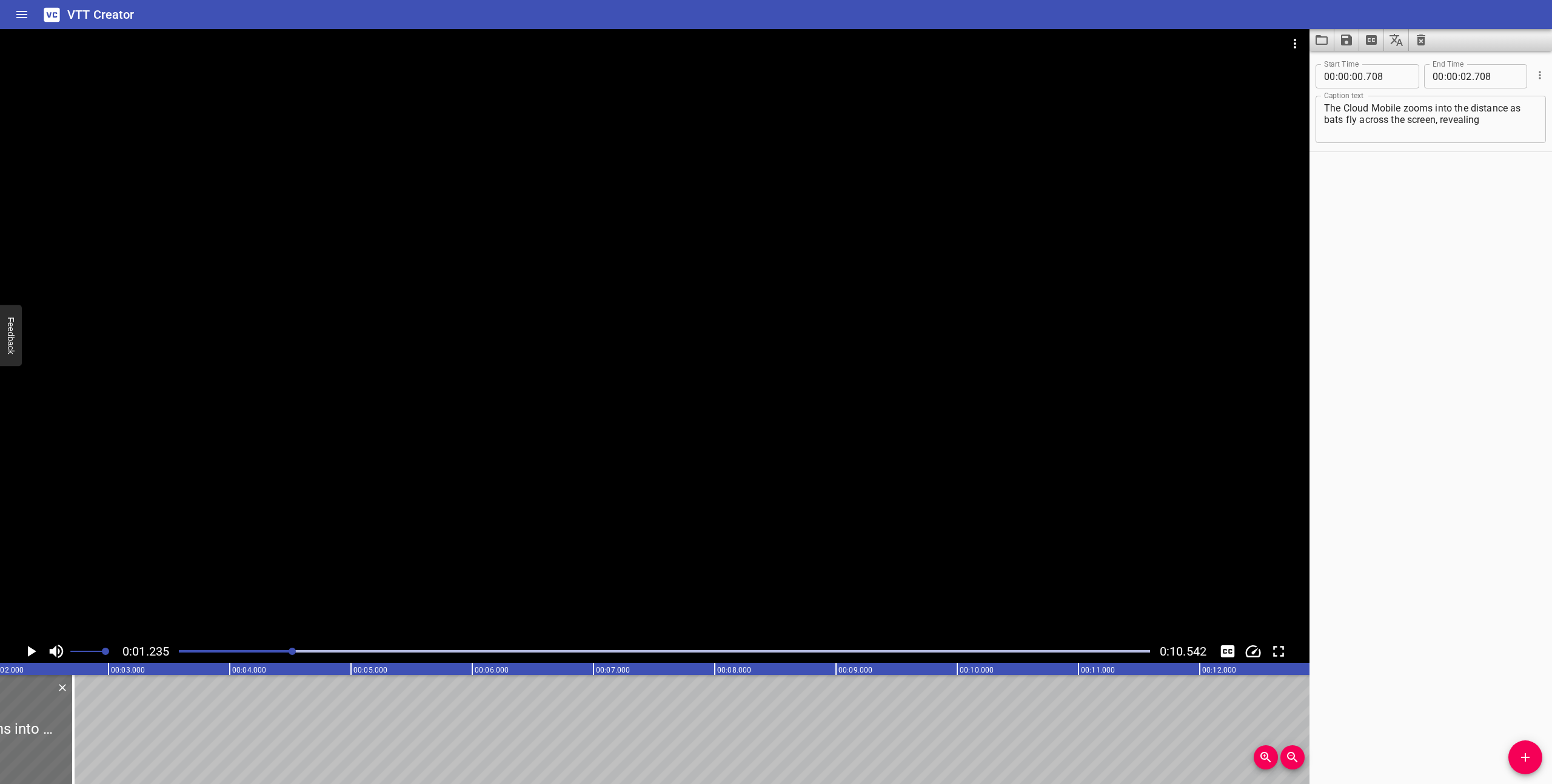 scroll, scrollTop: 0, scrollLeft: 150, axis: horizontal 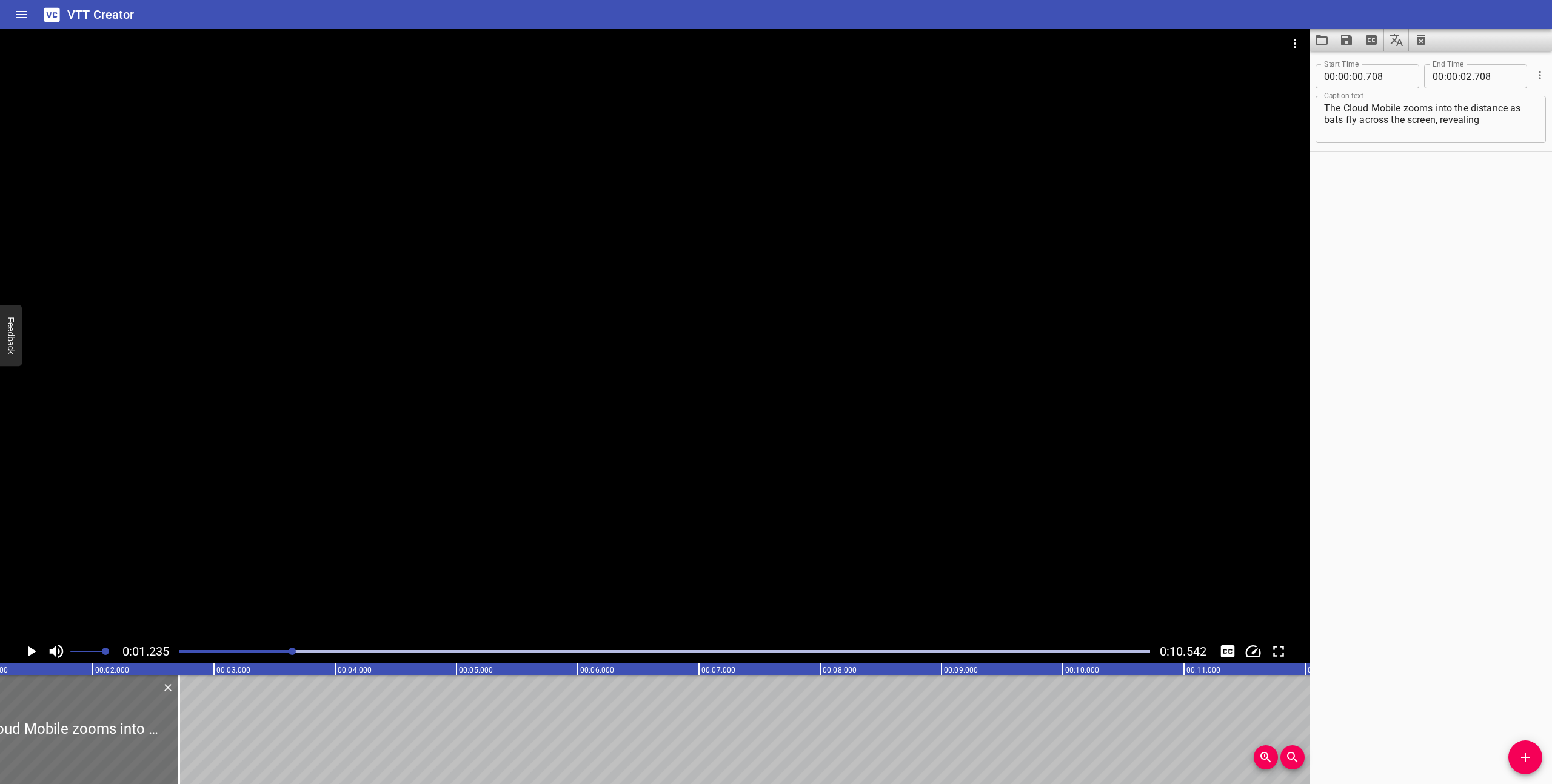 click 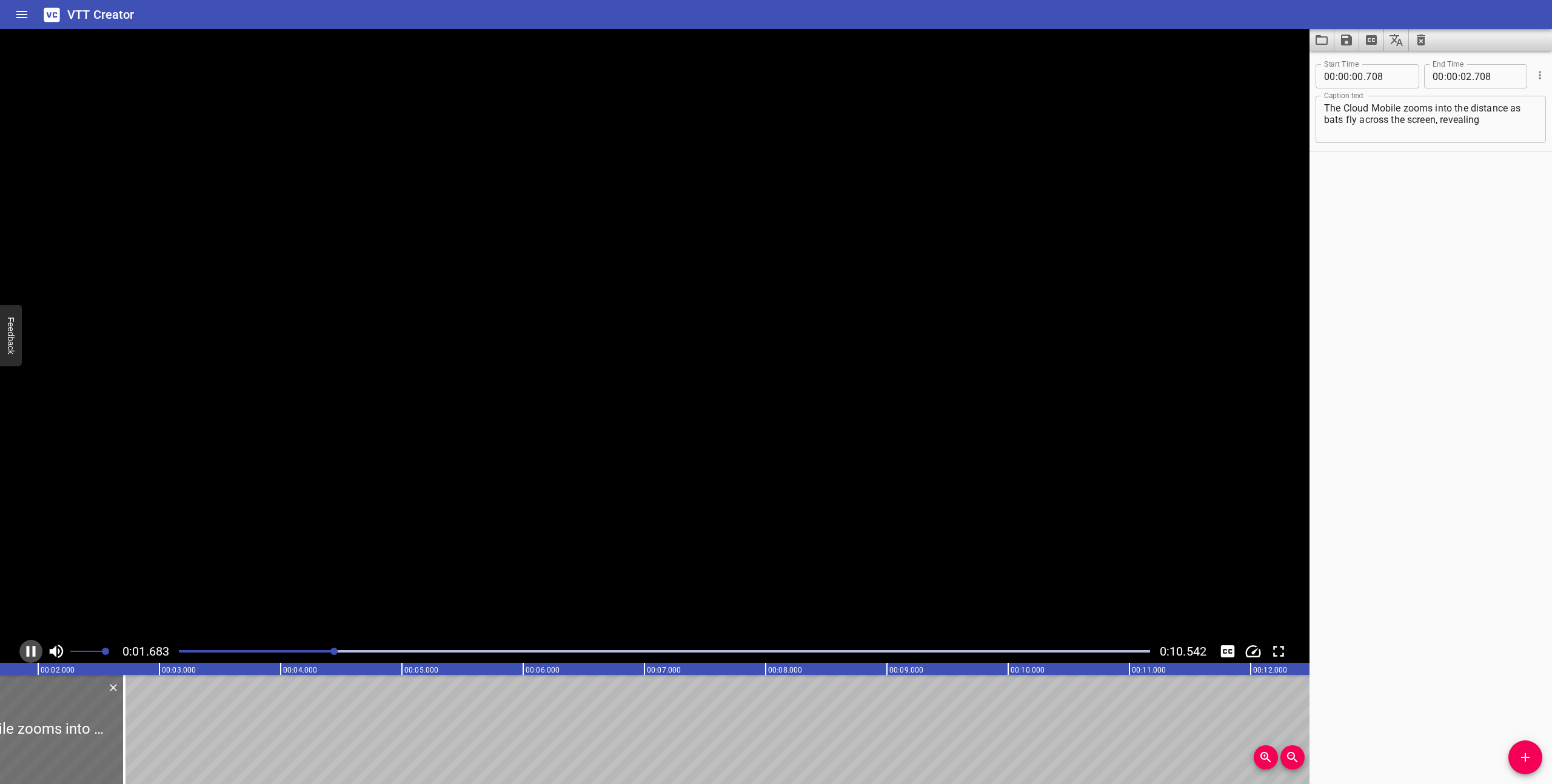click 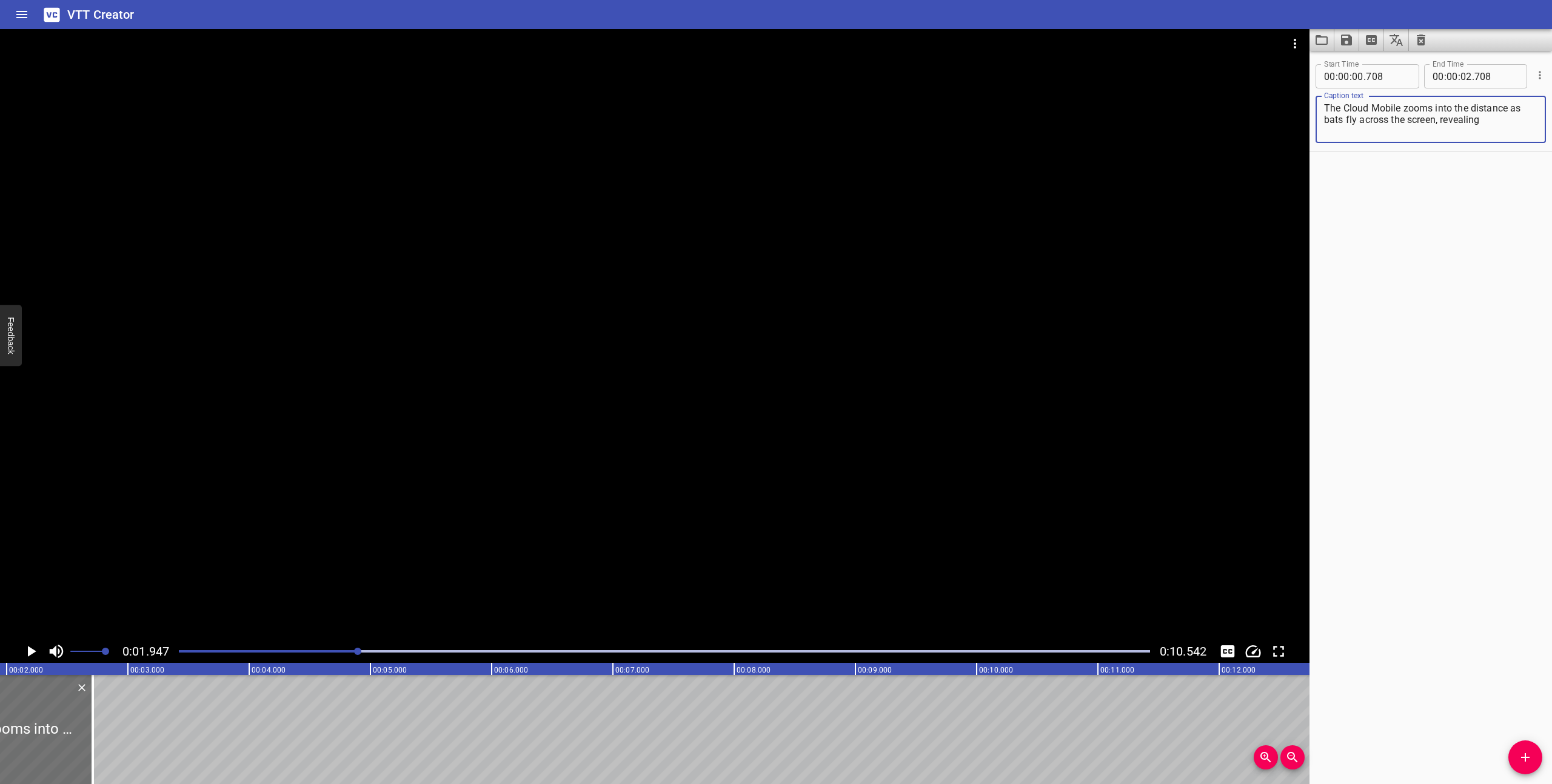 click on "The Cloud Mobile zooms into the distance as bats fly across the screen, revealing" at bounding box center (1431, 119) 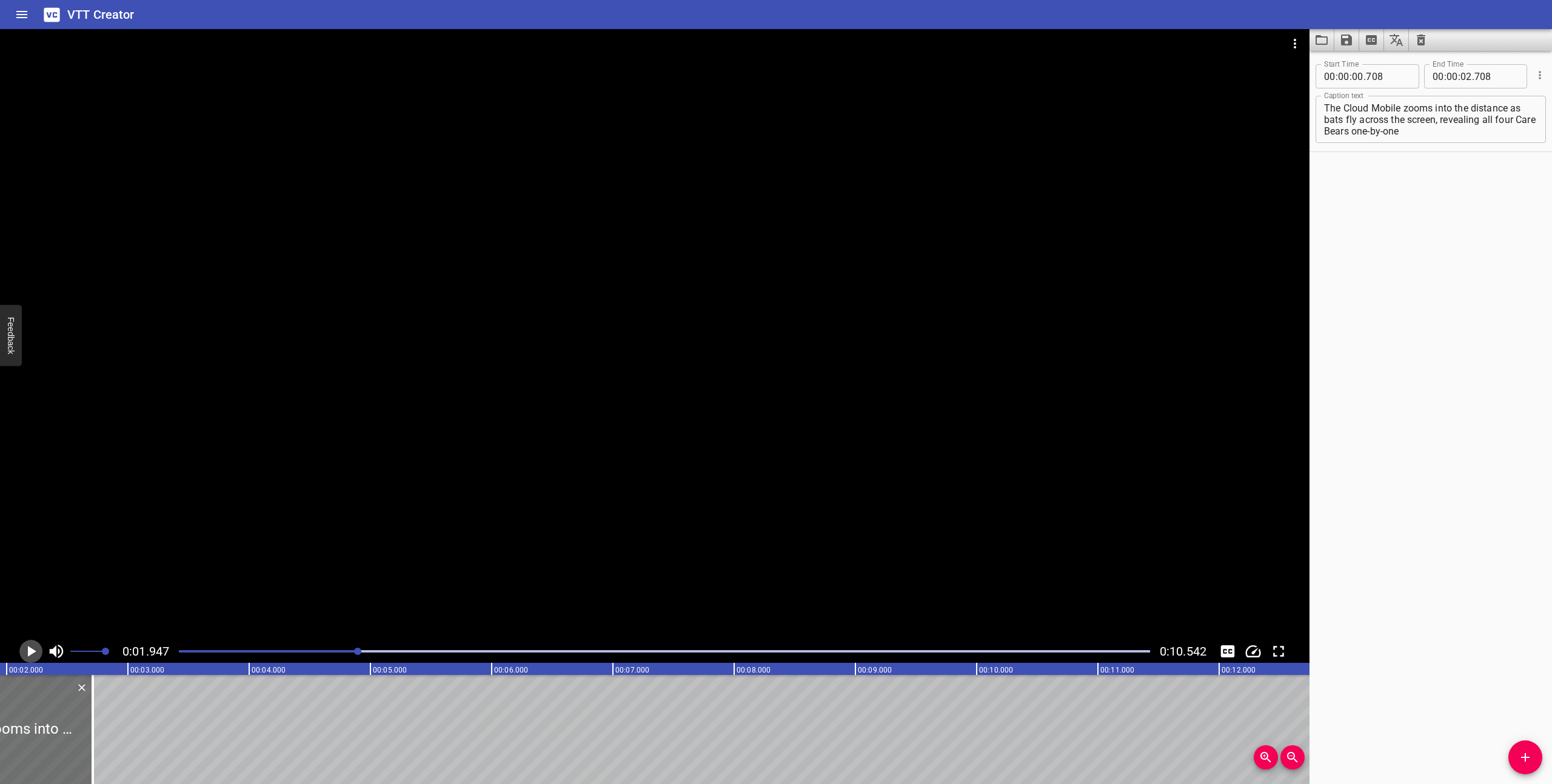 click 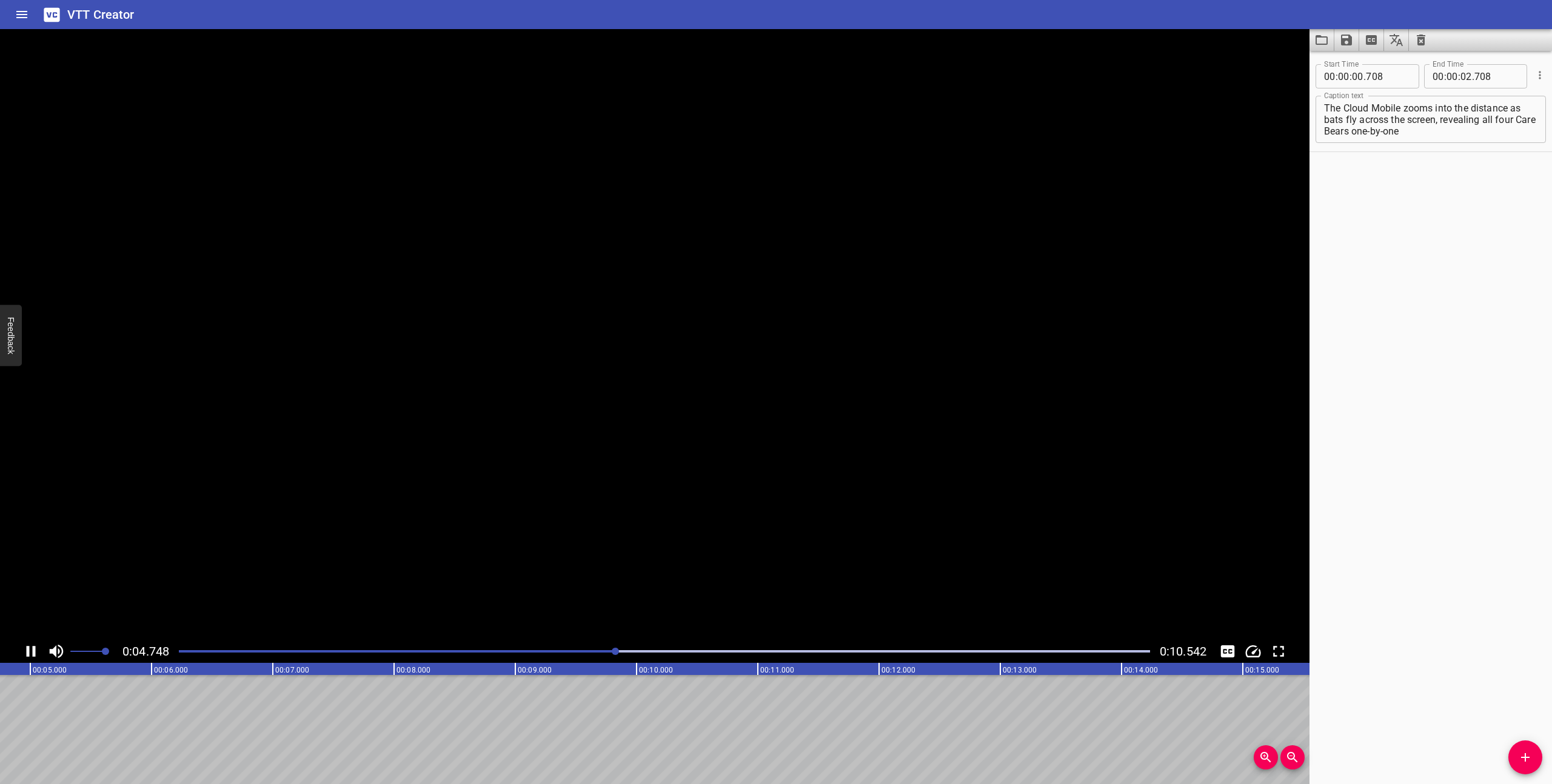click 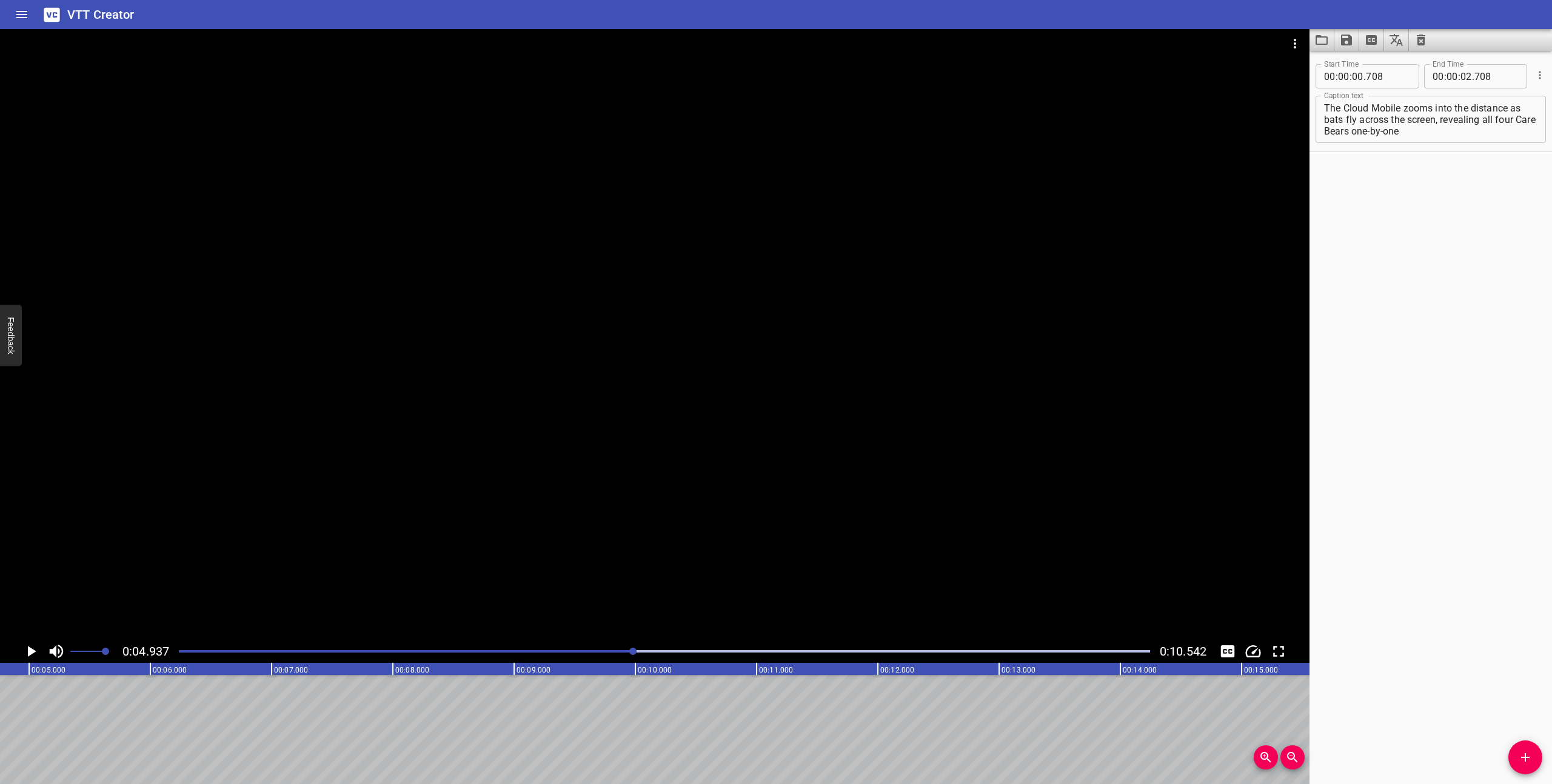 scroll, scrollTop: 0, scrollLeft: 598, axis: horizontal 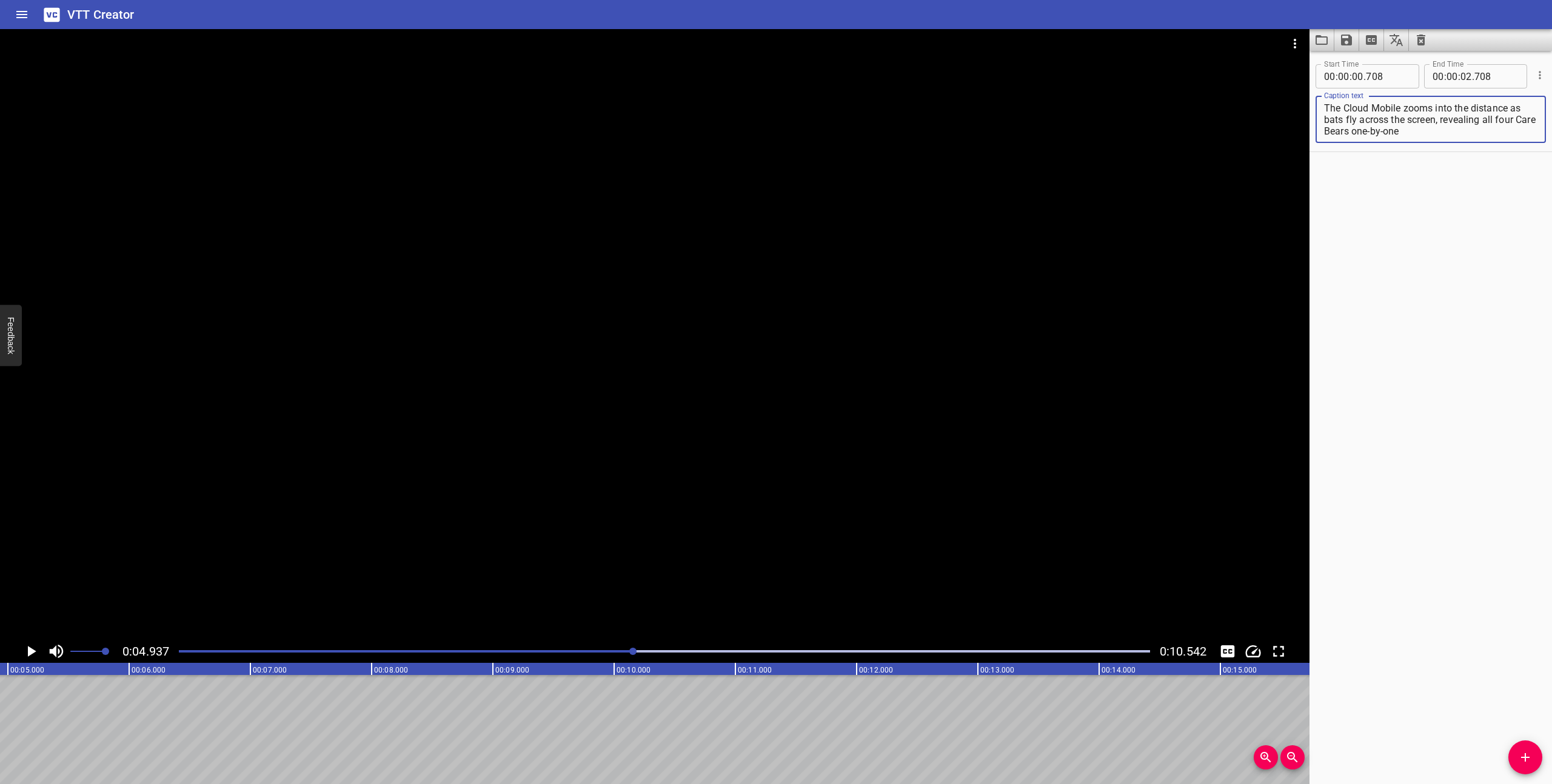 click on "The Cloud Mobile zooms into the distance as bats fly across the screen, revealing all four Care Bears one-by-one" at bounding box center [1431, 119] 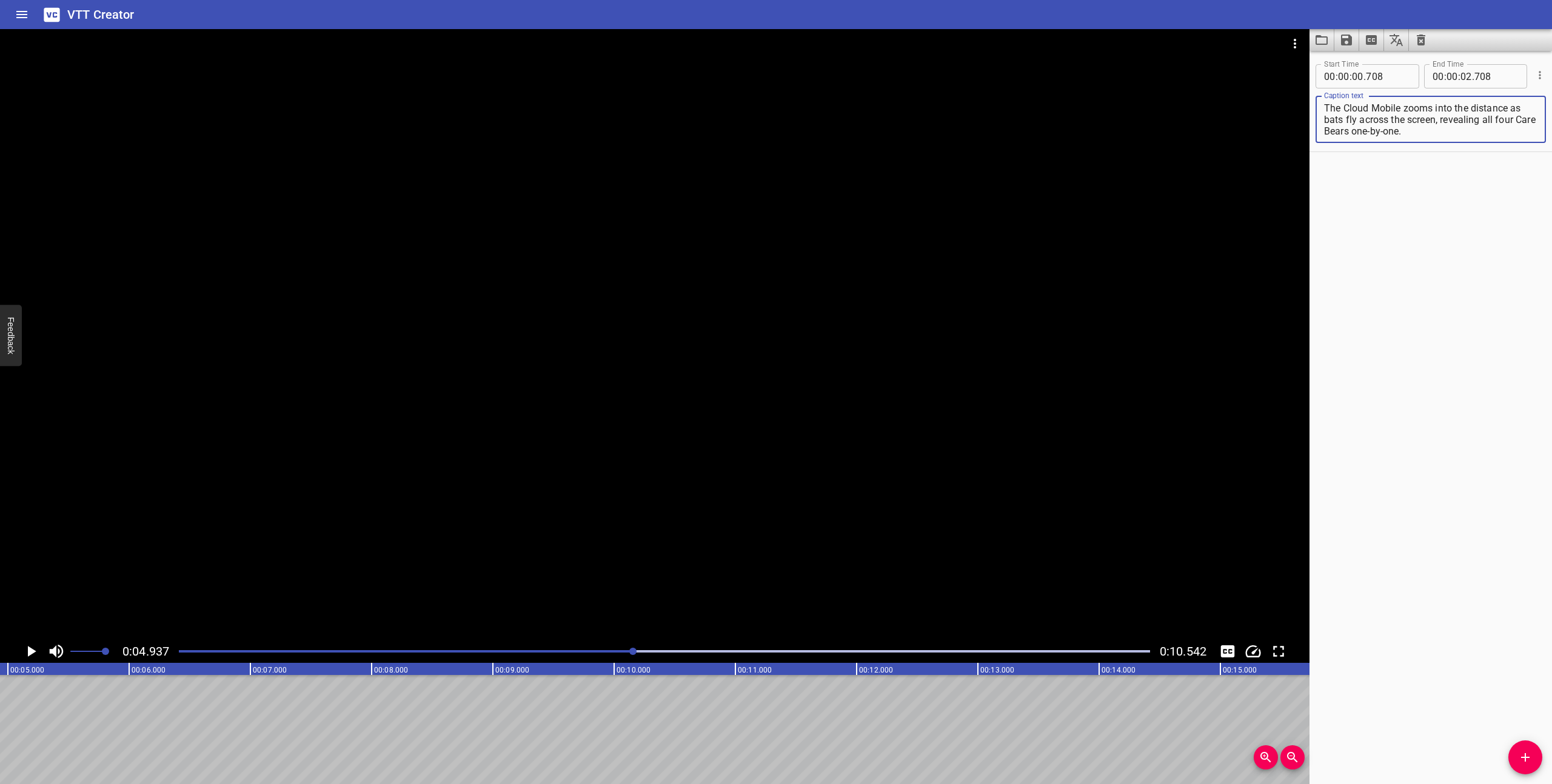 click at bounding box center [149, 651] 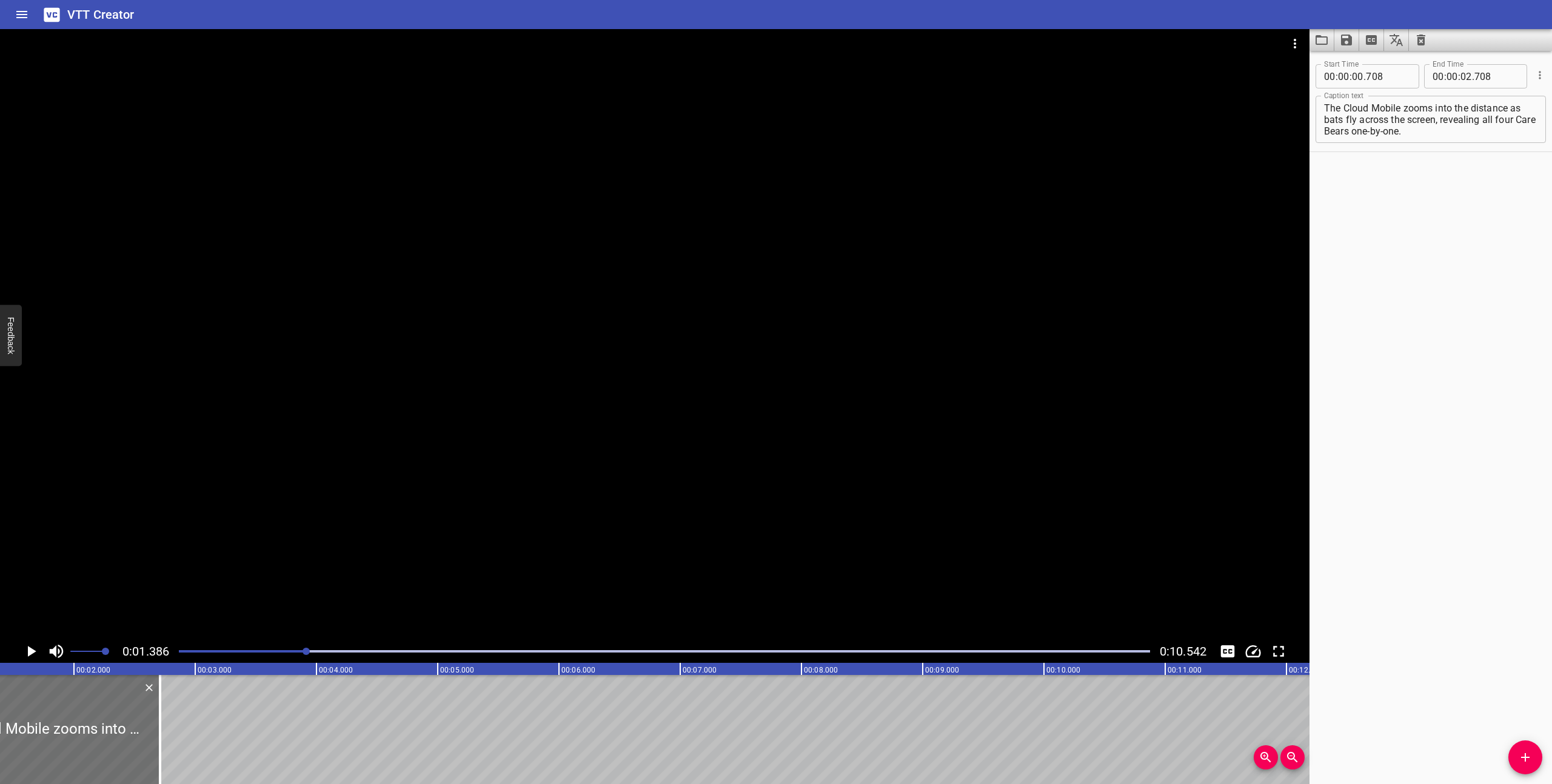 scroll, scrollTop: 0, scrollLeft: 168, axis: horizontal 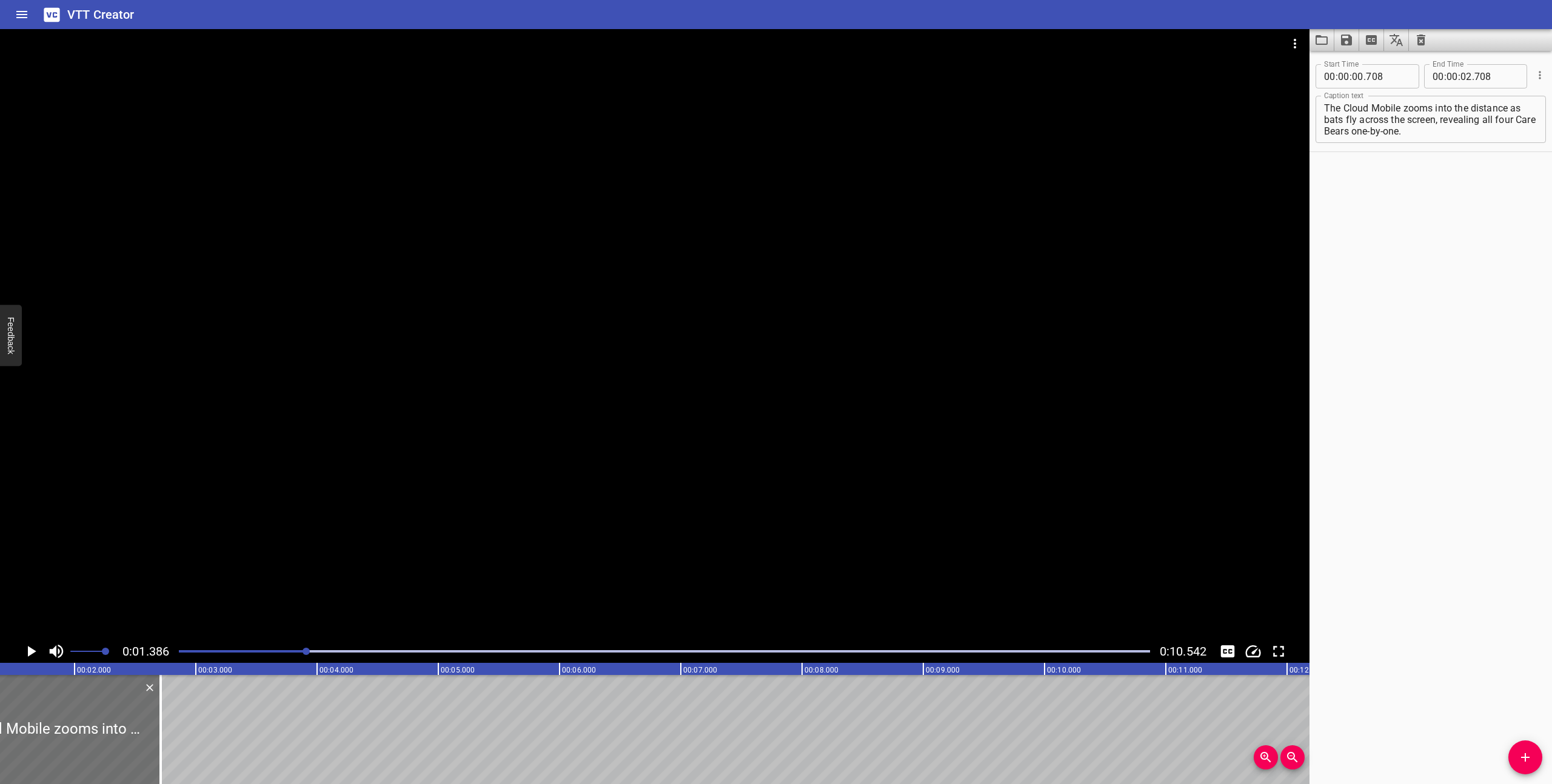 click 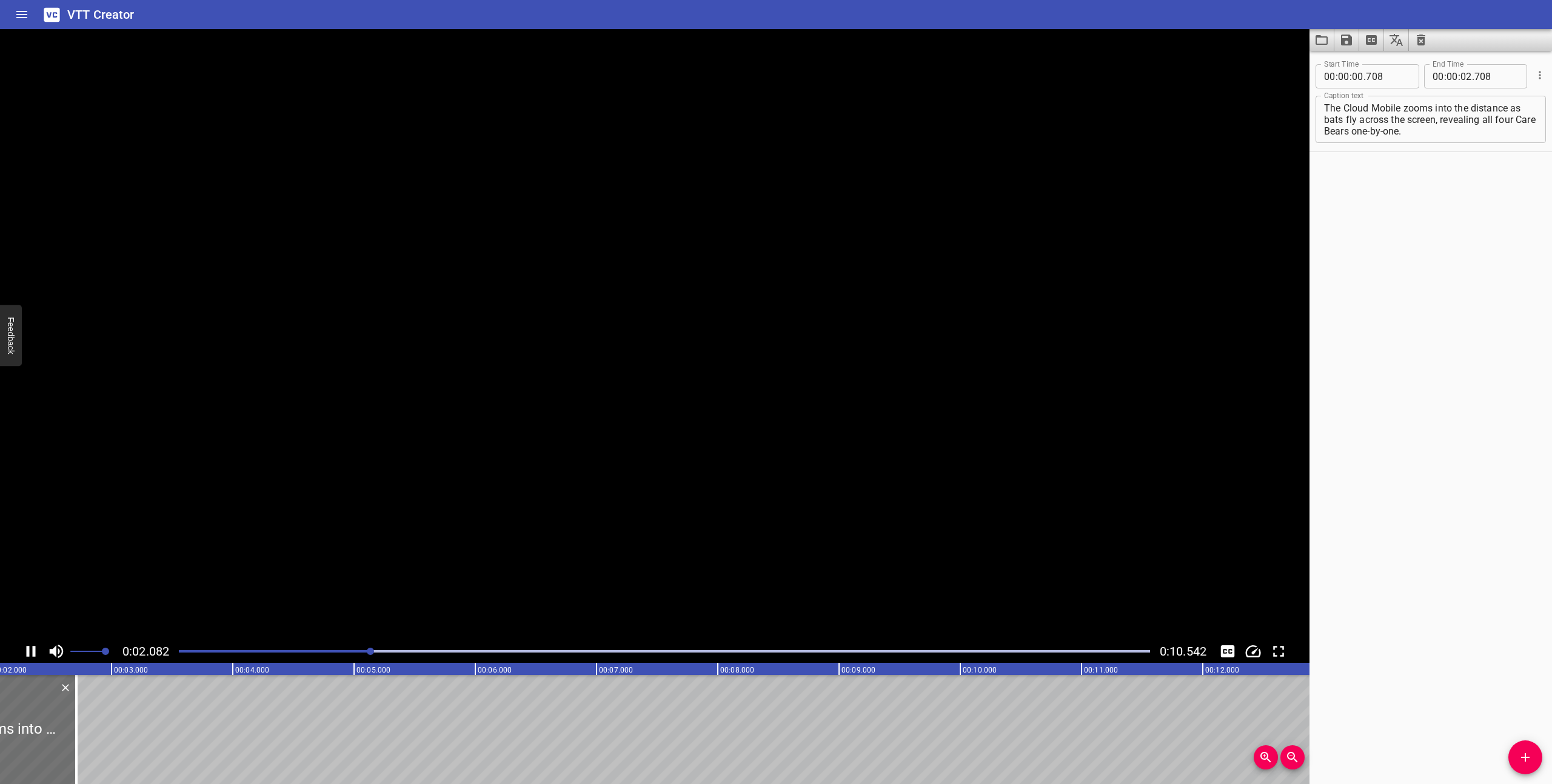 click 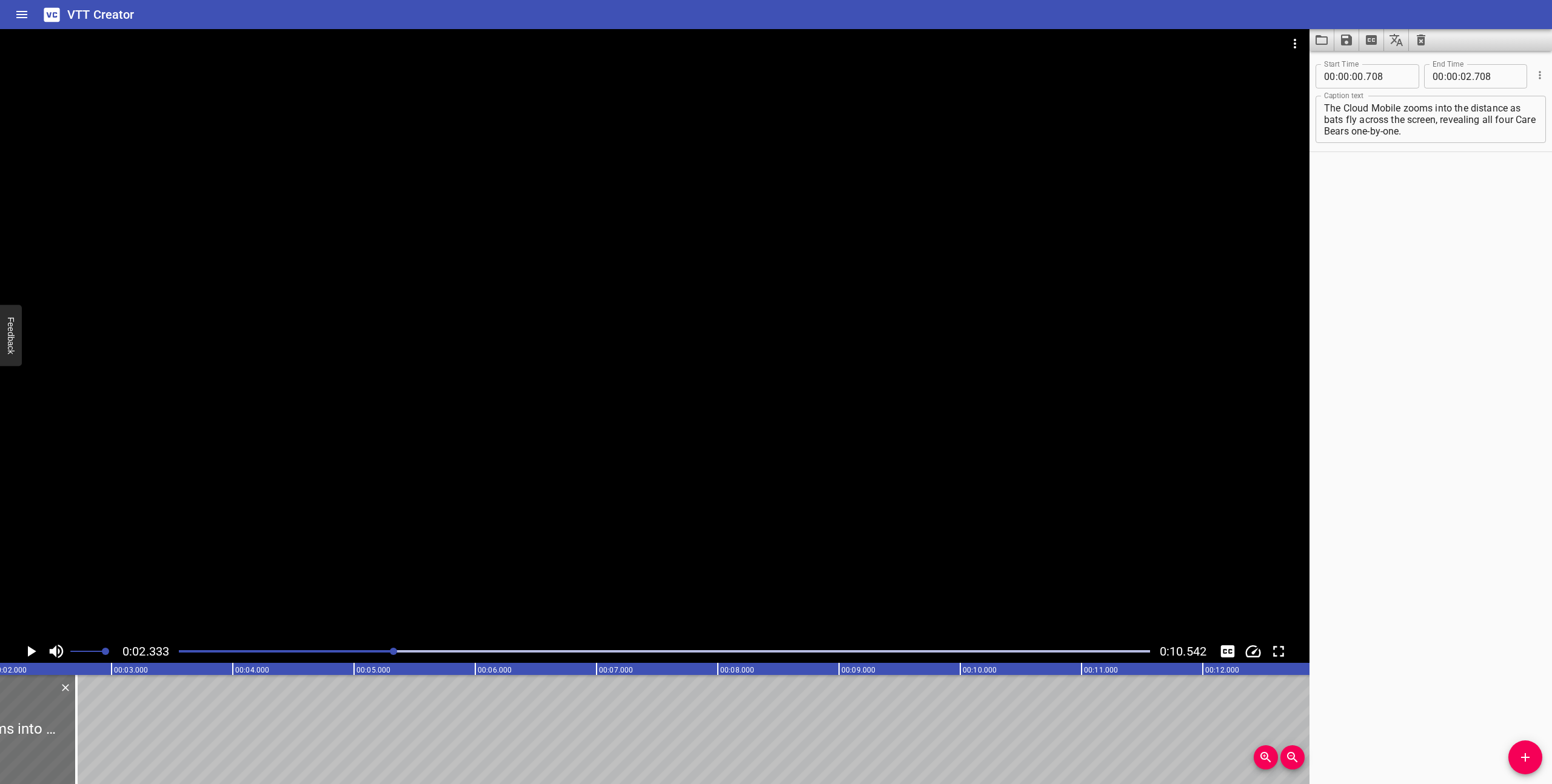 scroll, scrollTop: 0, scrollLeft: 283, axis: horizontal 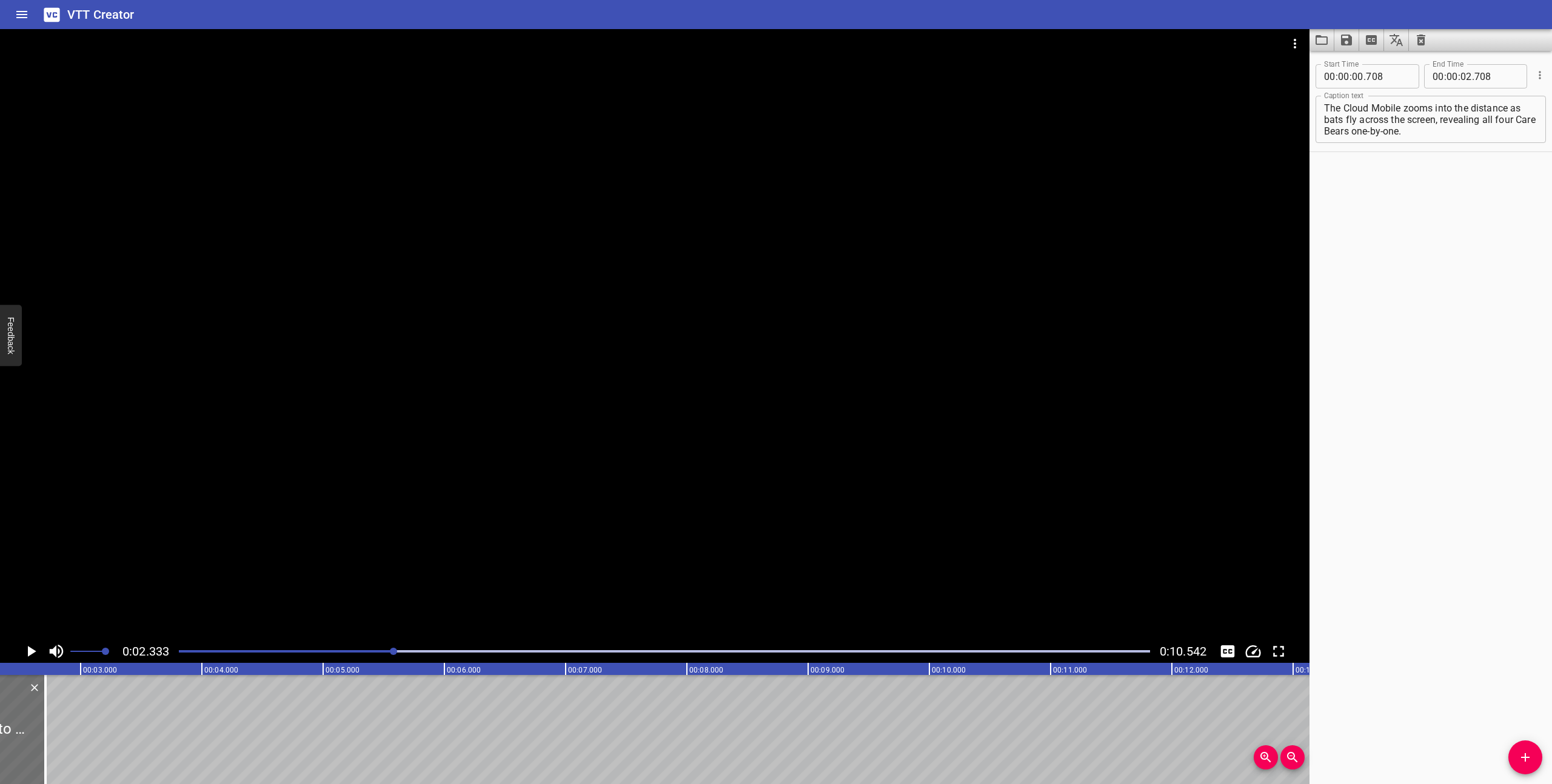 click on "The Cloud Mobile zooms into the distance as bats fly across the screen, revealing all four Care Bears one-by-one." at bounding box center (1431, 119) 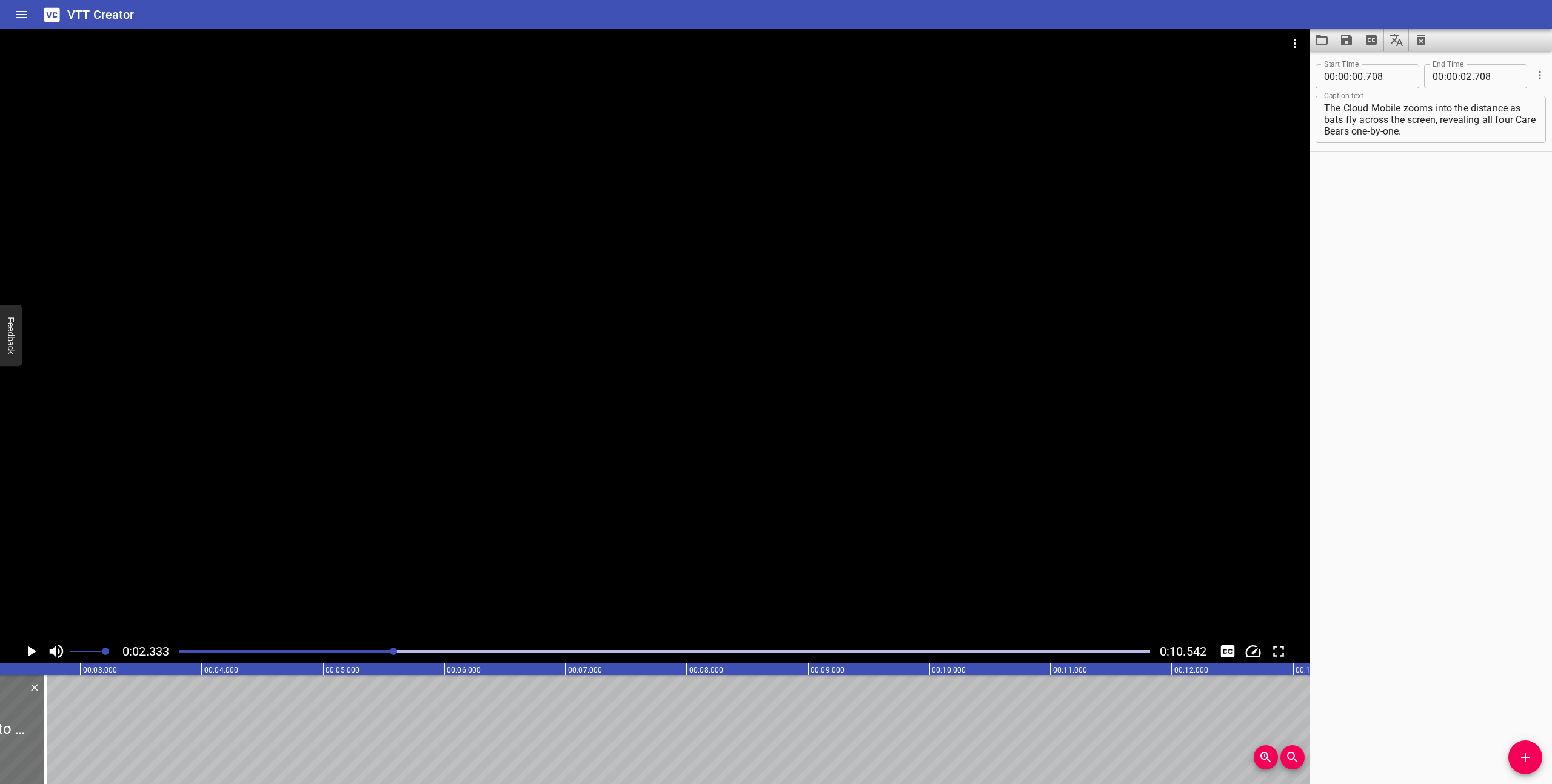 click at bounding box center (664, 651) 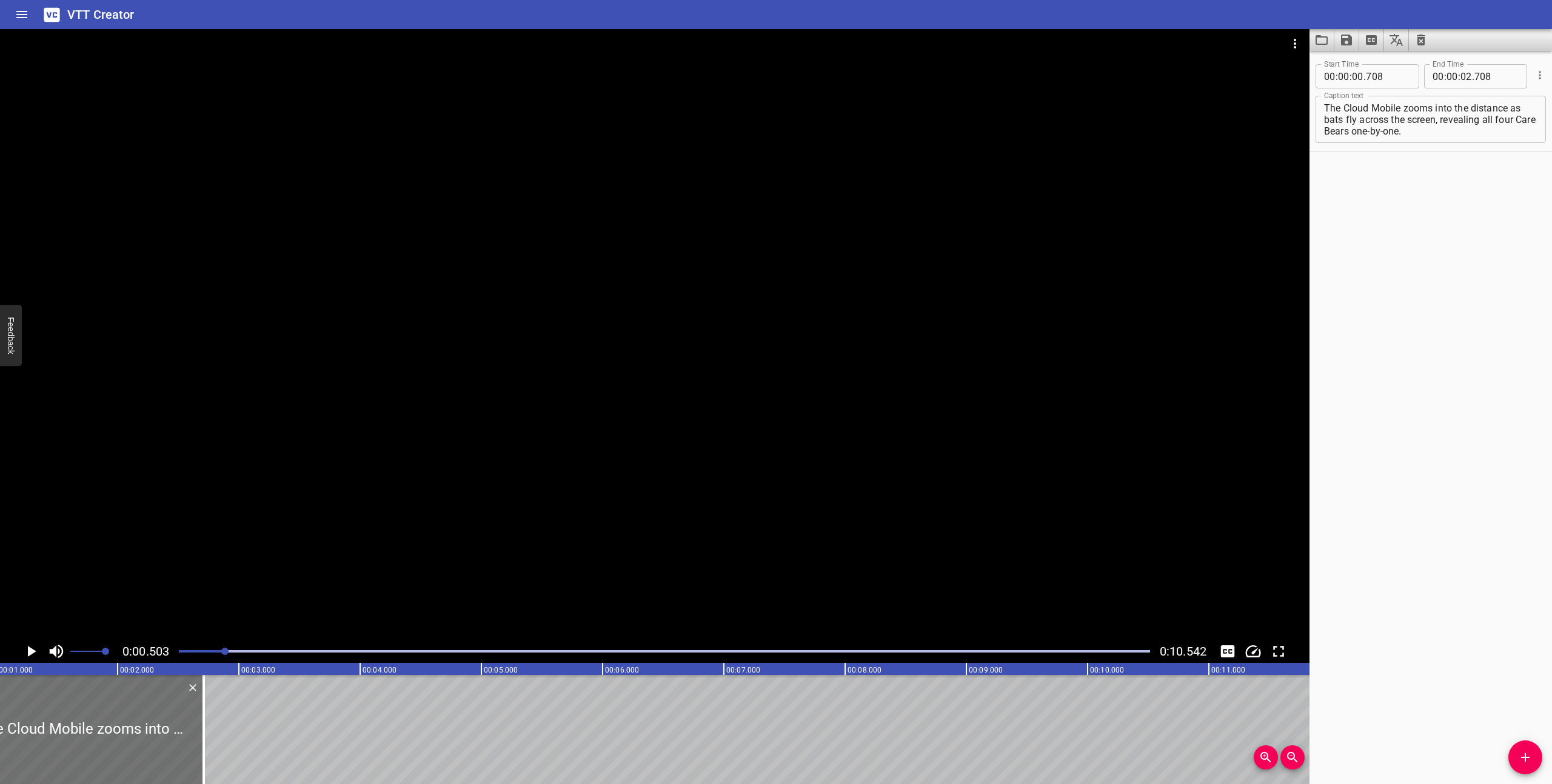 scroll, scrollTop: 0, scrollLeft: 61, axis: horizontal 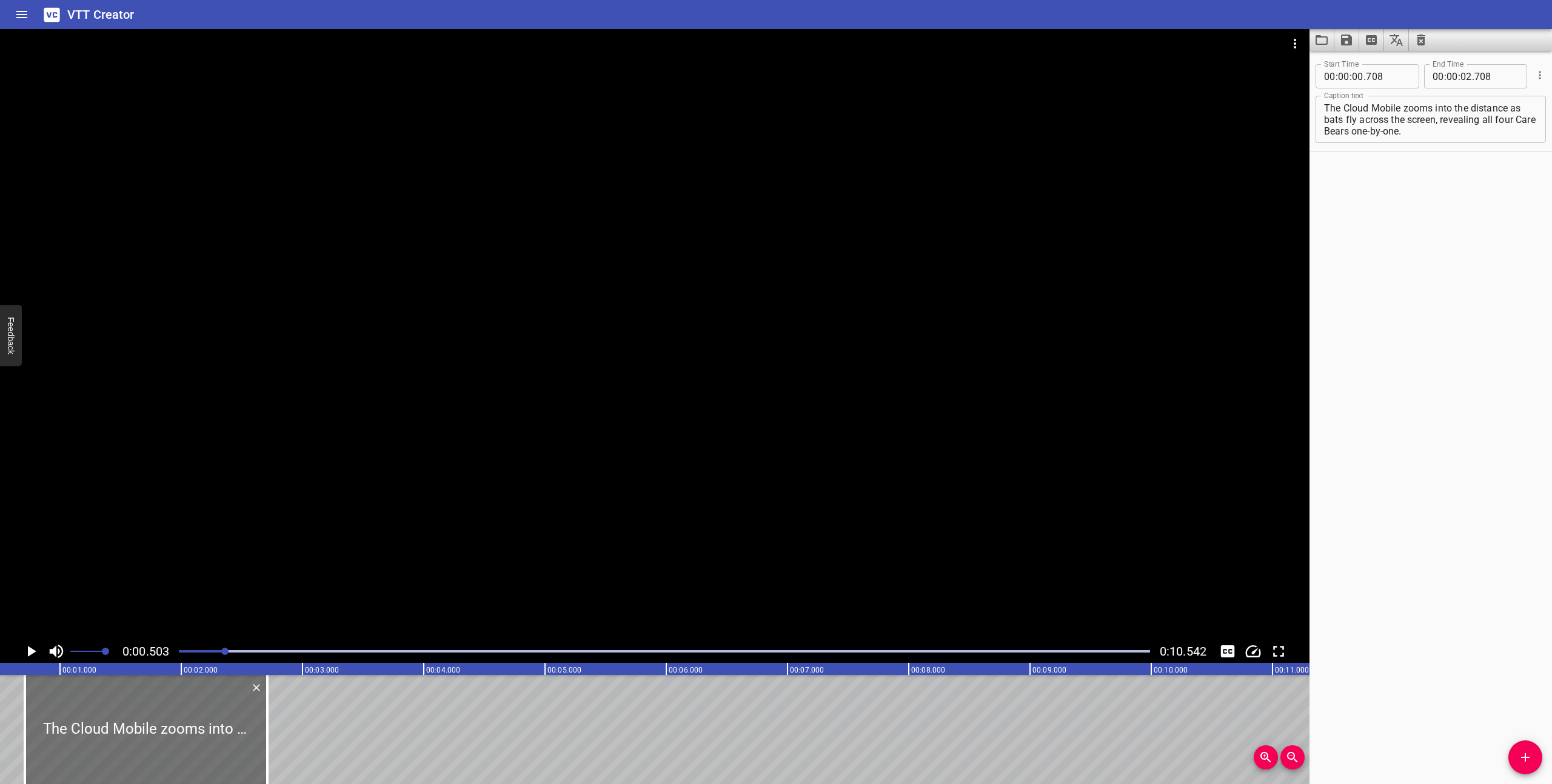 click 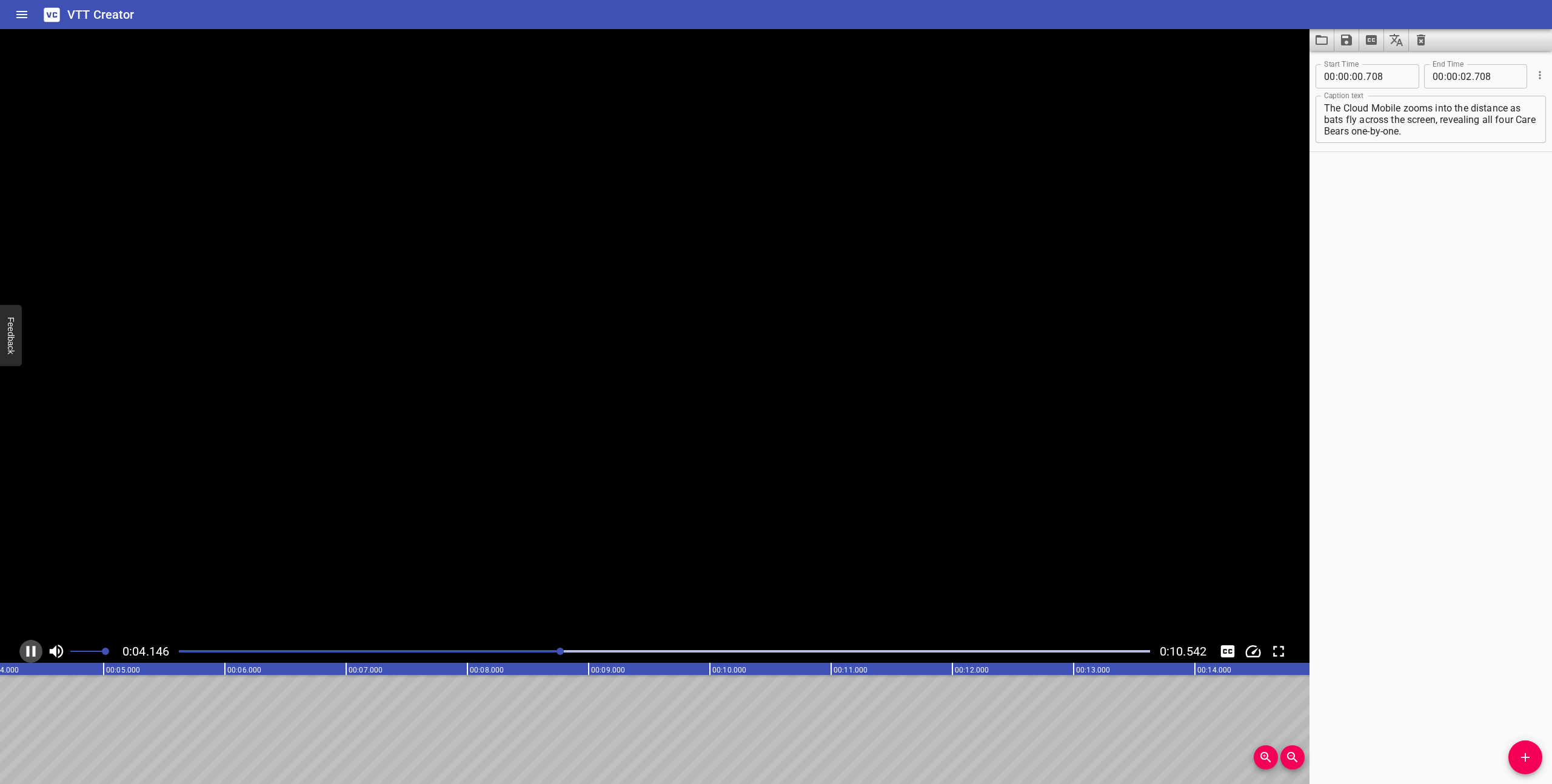 click 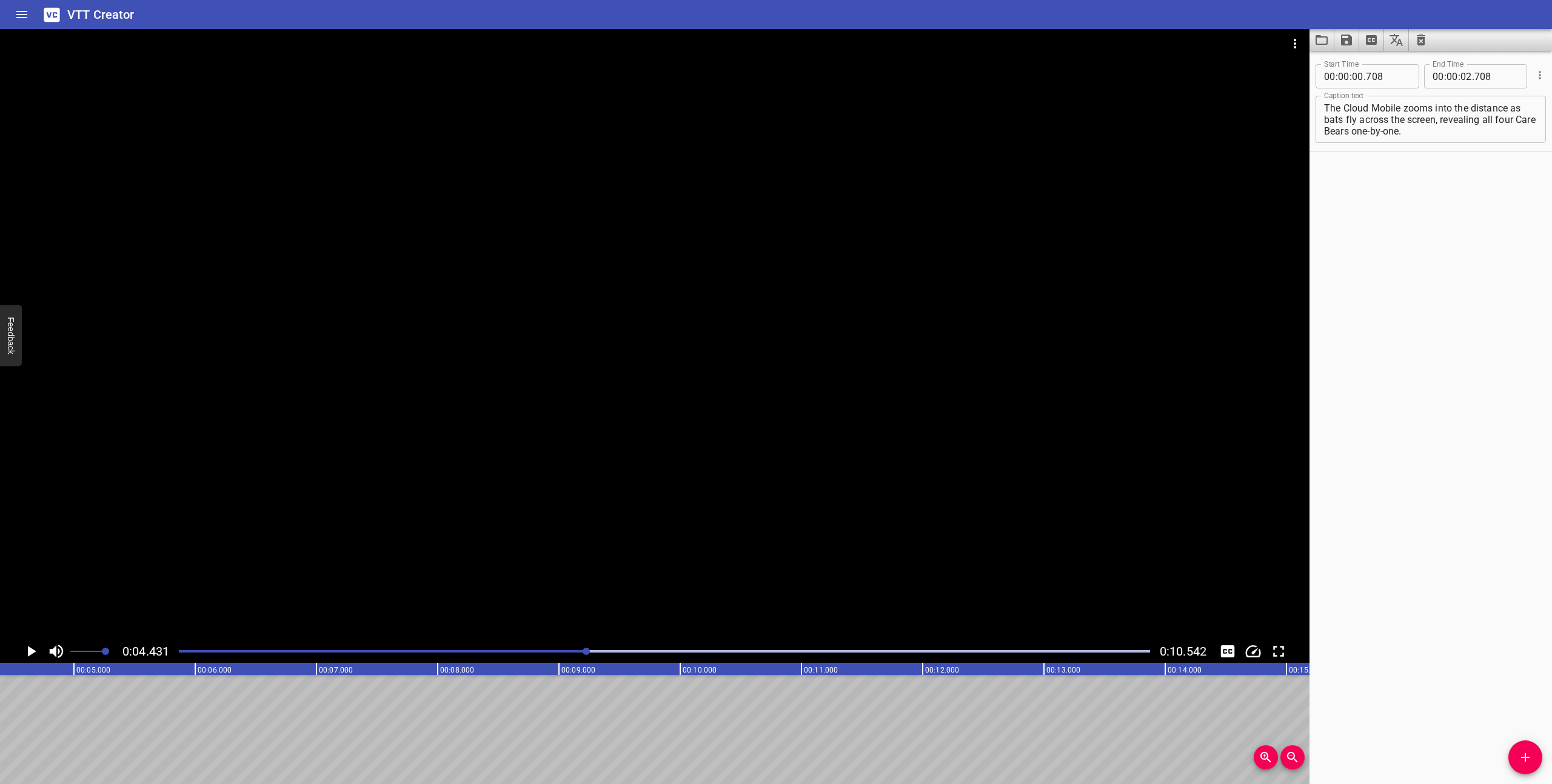 scroll, scrollTop: 0, scrollLeft: 537, axis: horizontal 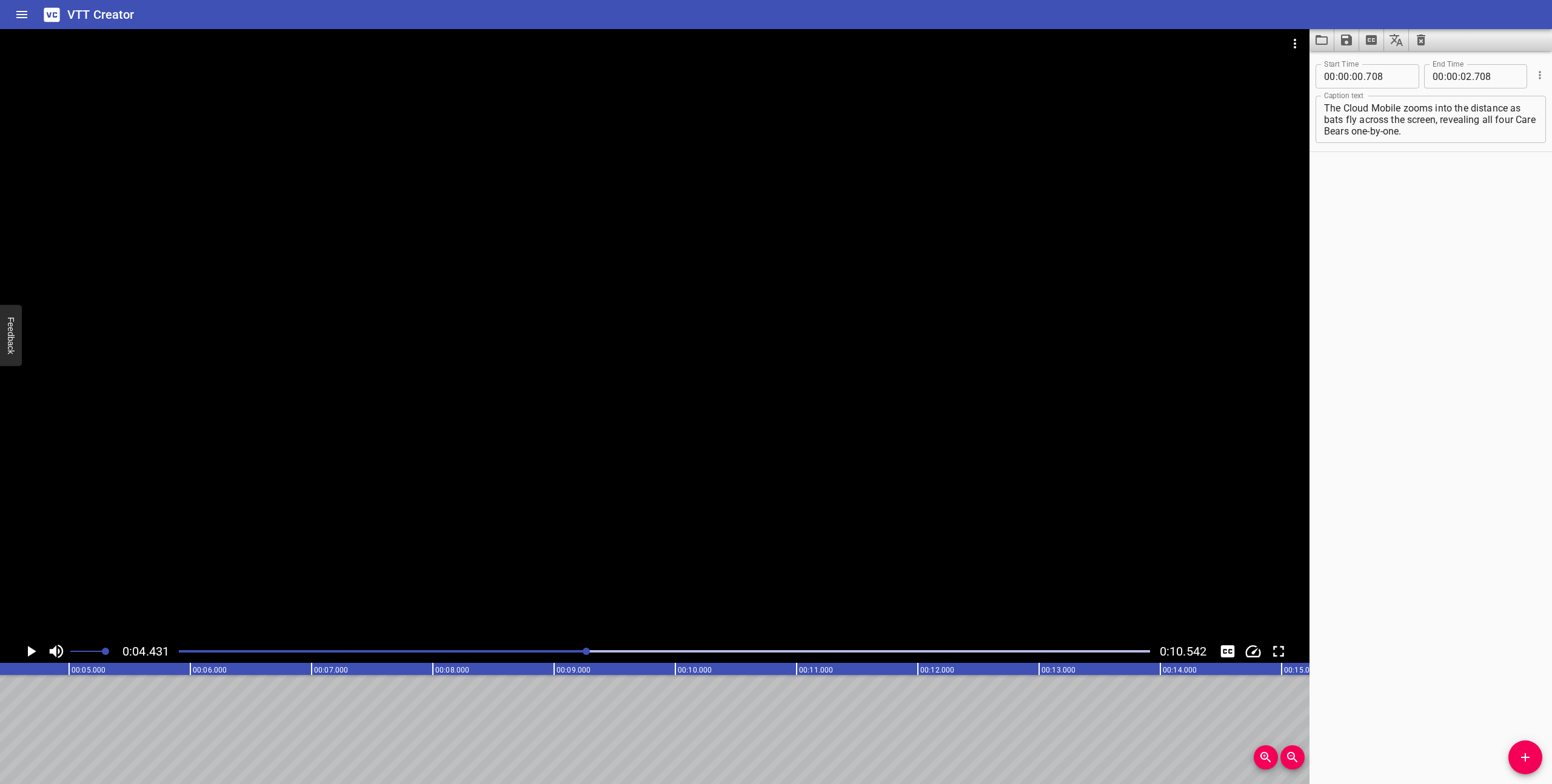 click 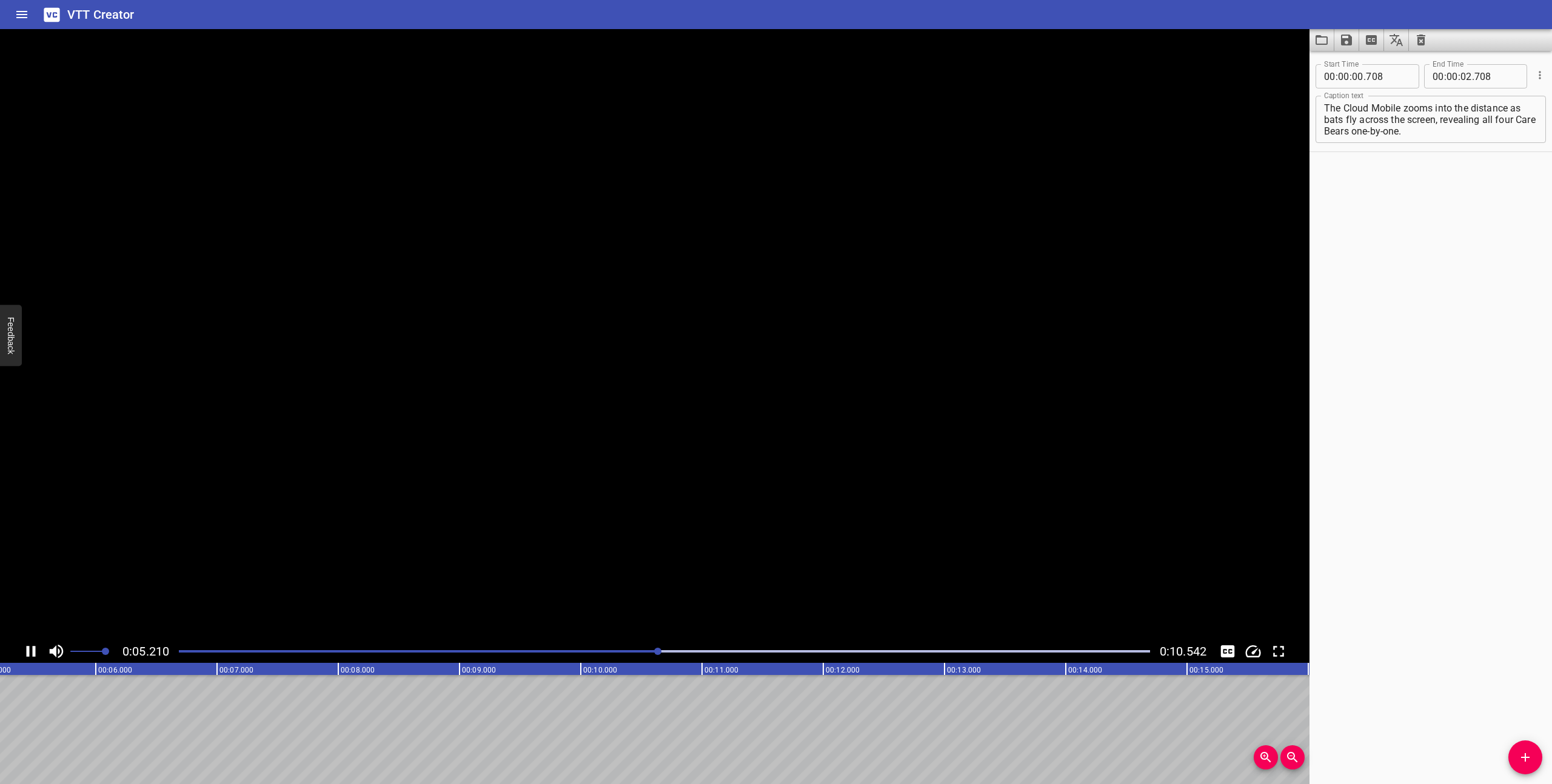 click 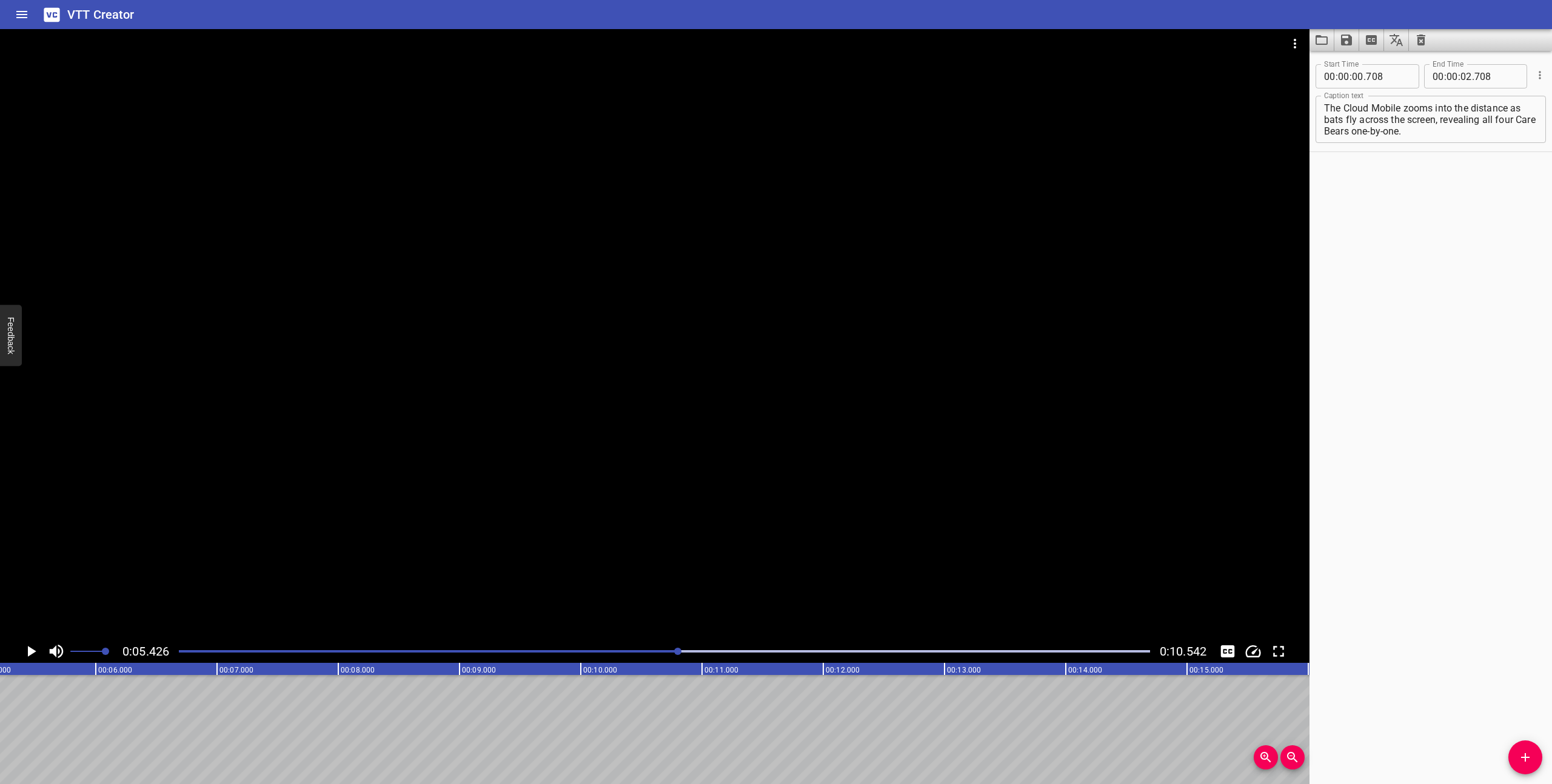 scroll, scrollTop: 0, scrollLeft: 658, axis: horizontal 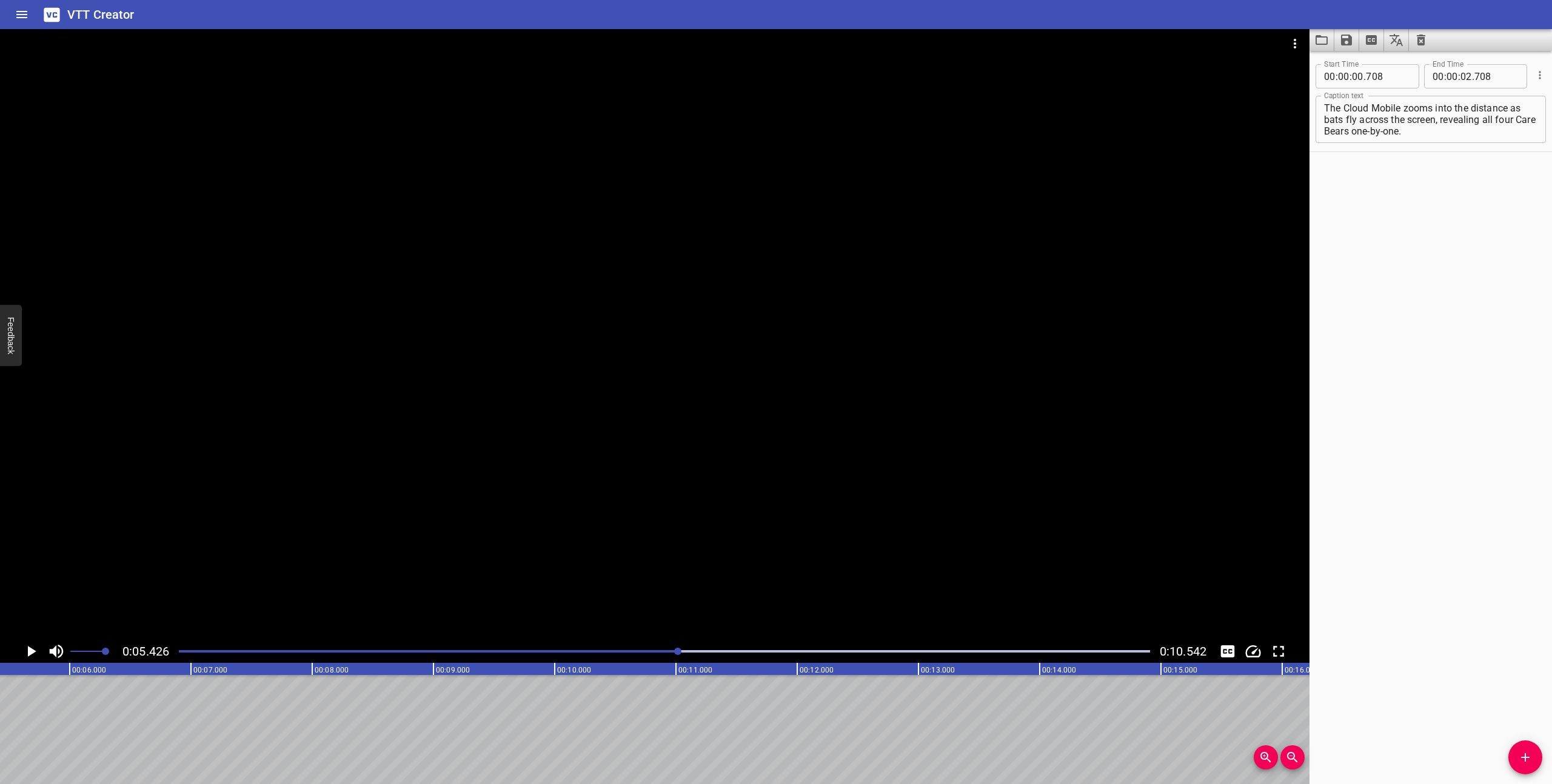 click at bounding box center (664, 651) 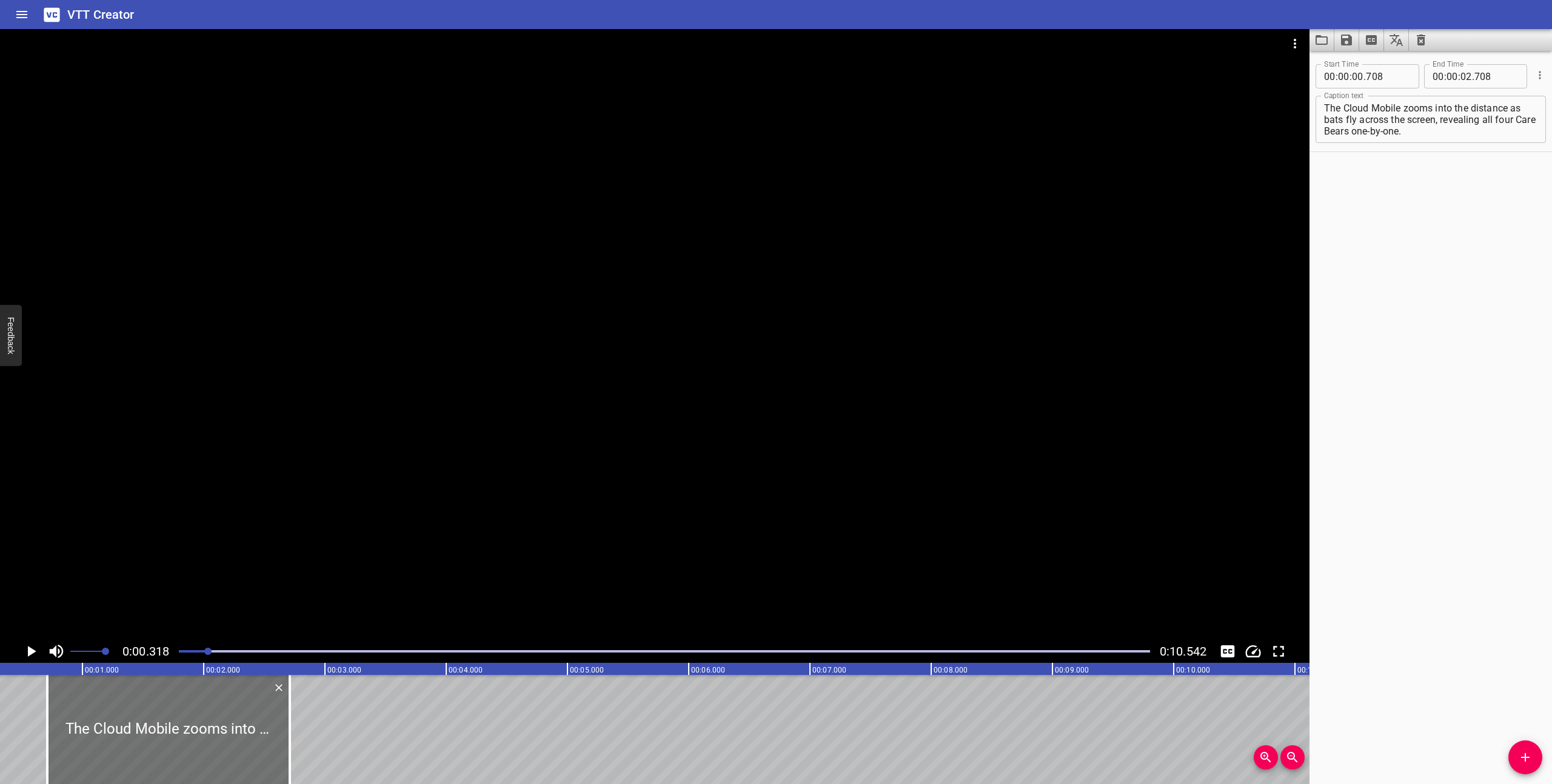 click at bounding box center [664, 651] 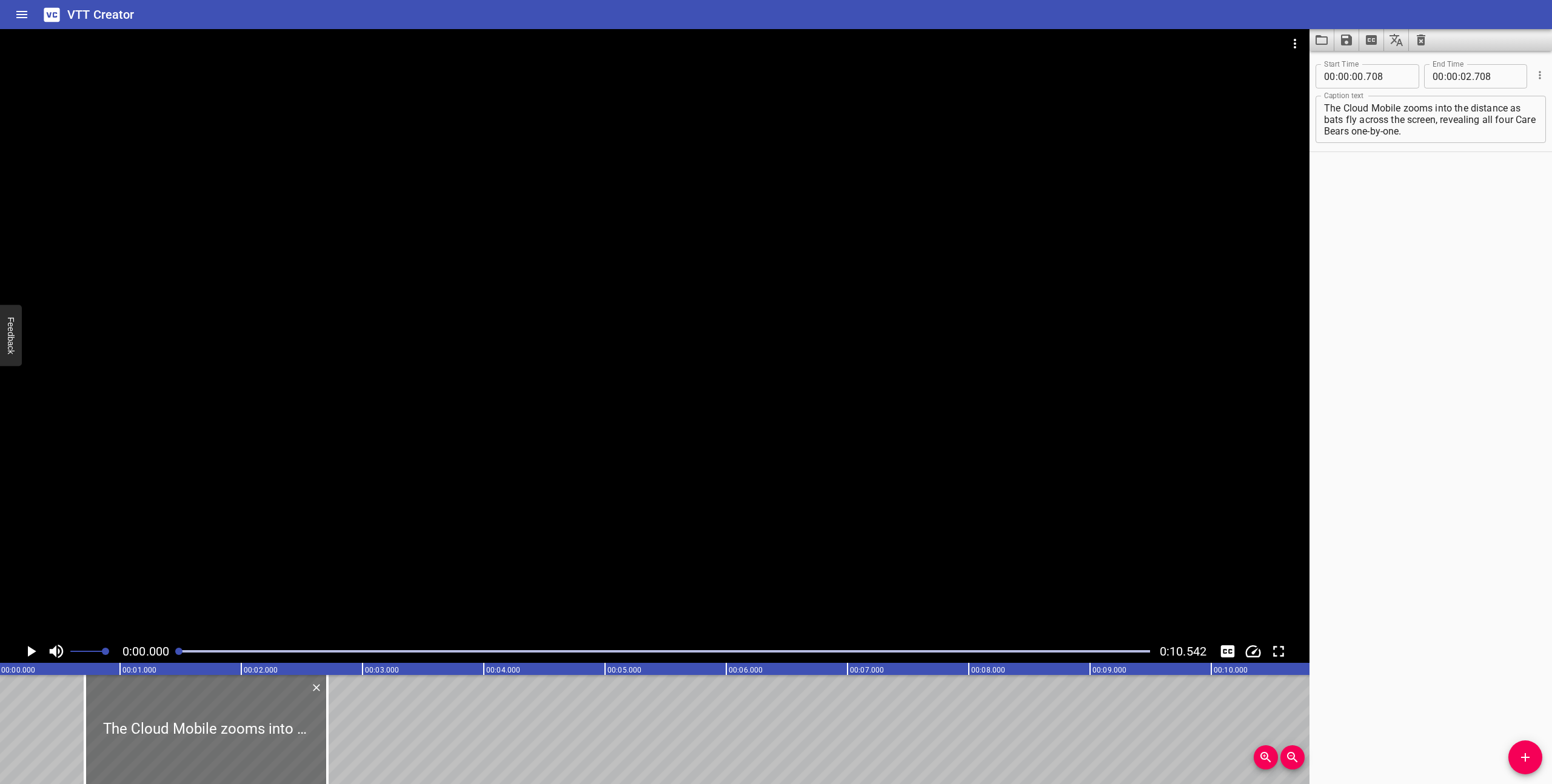 scroll, scrollTop: 0, scrollLeft: 0, axis: both 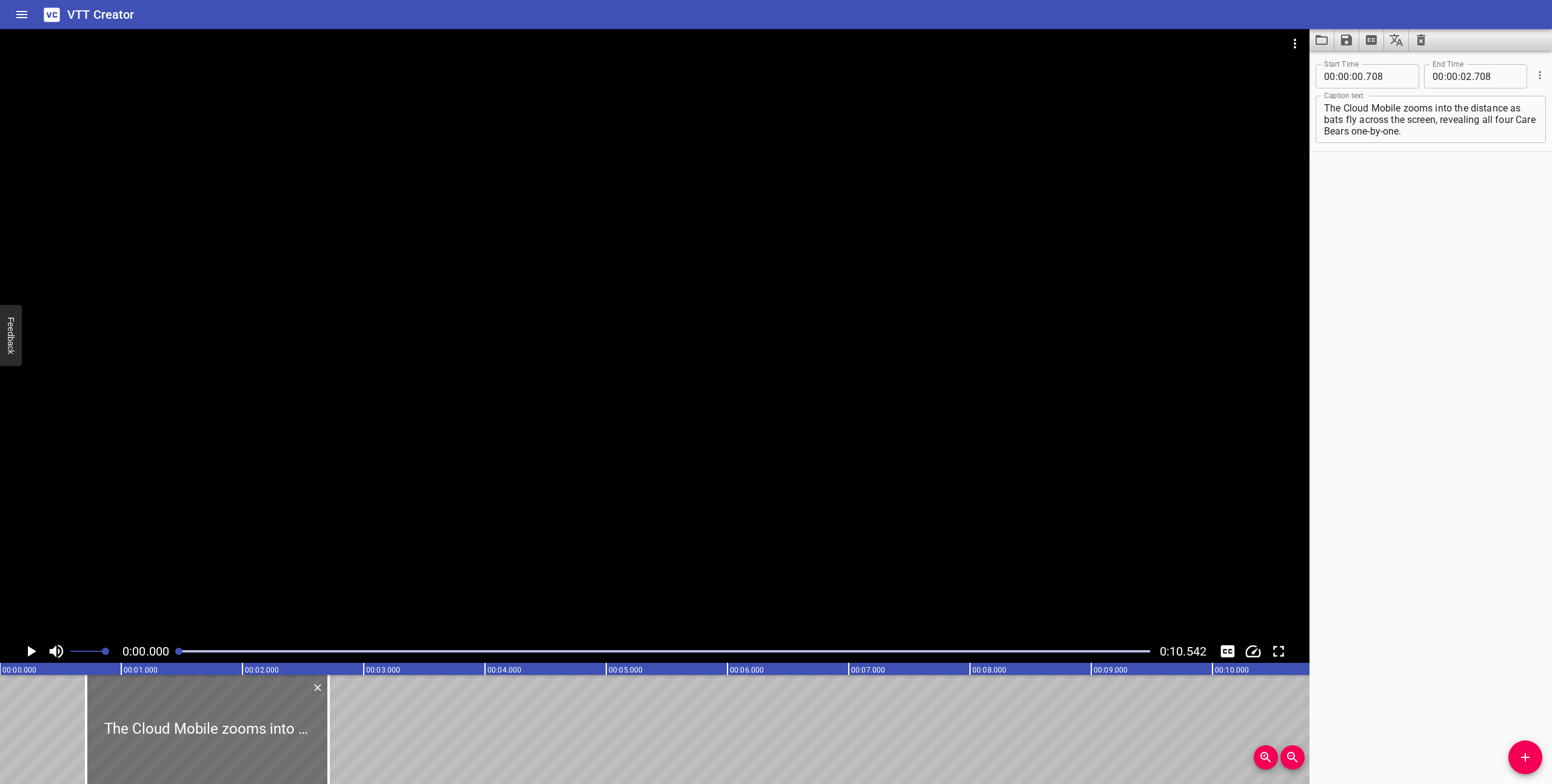 click 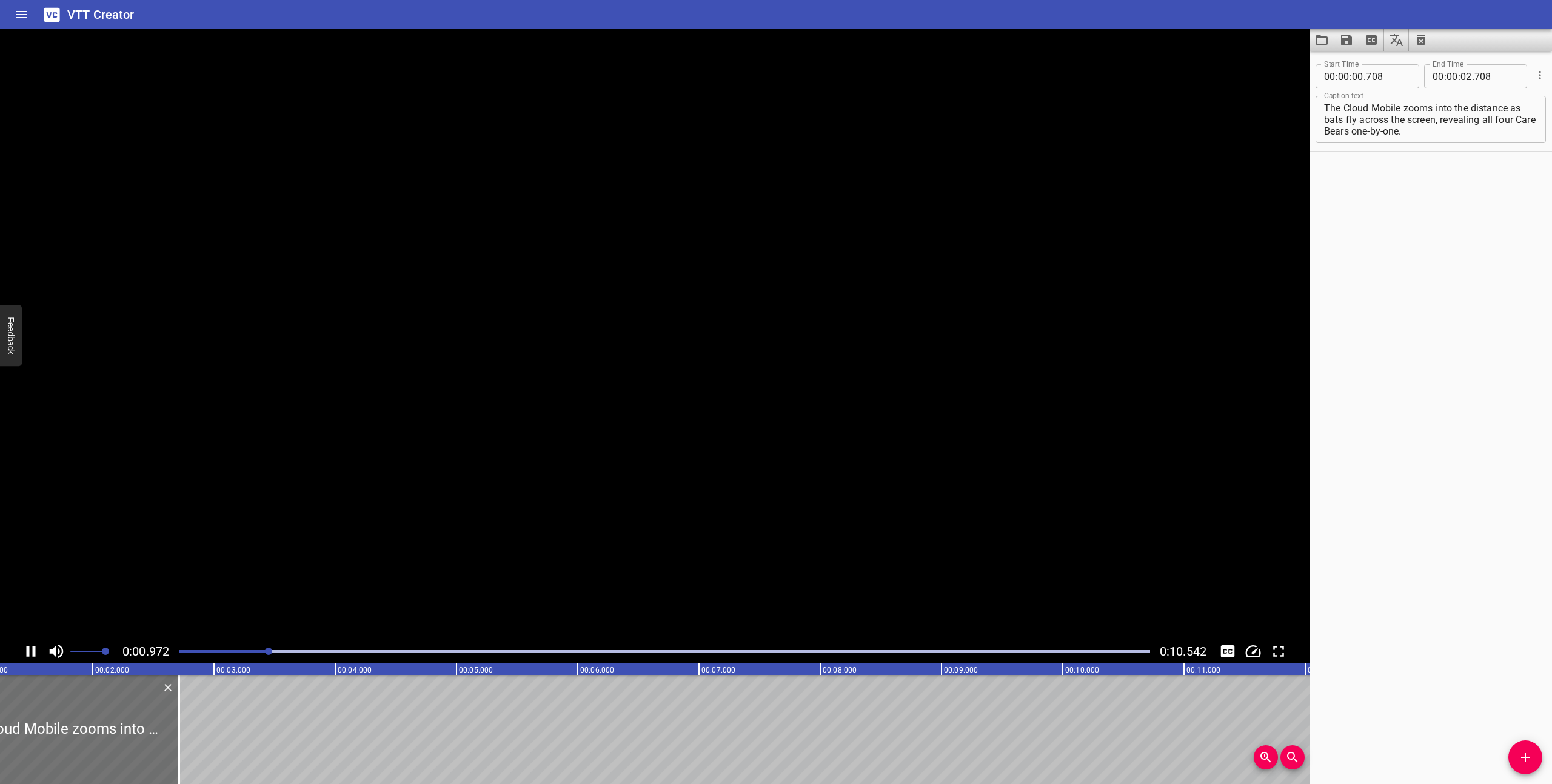 click 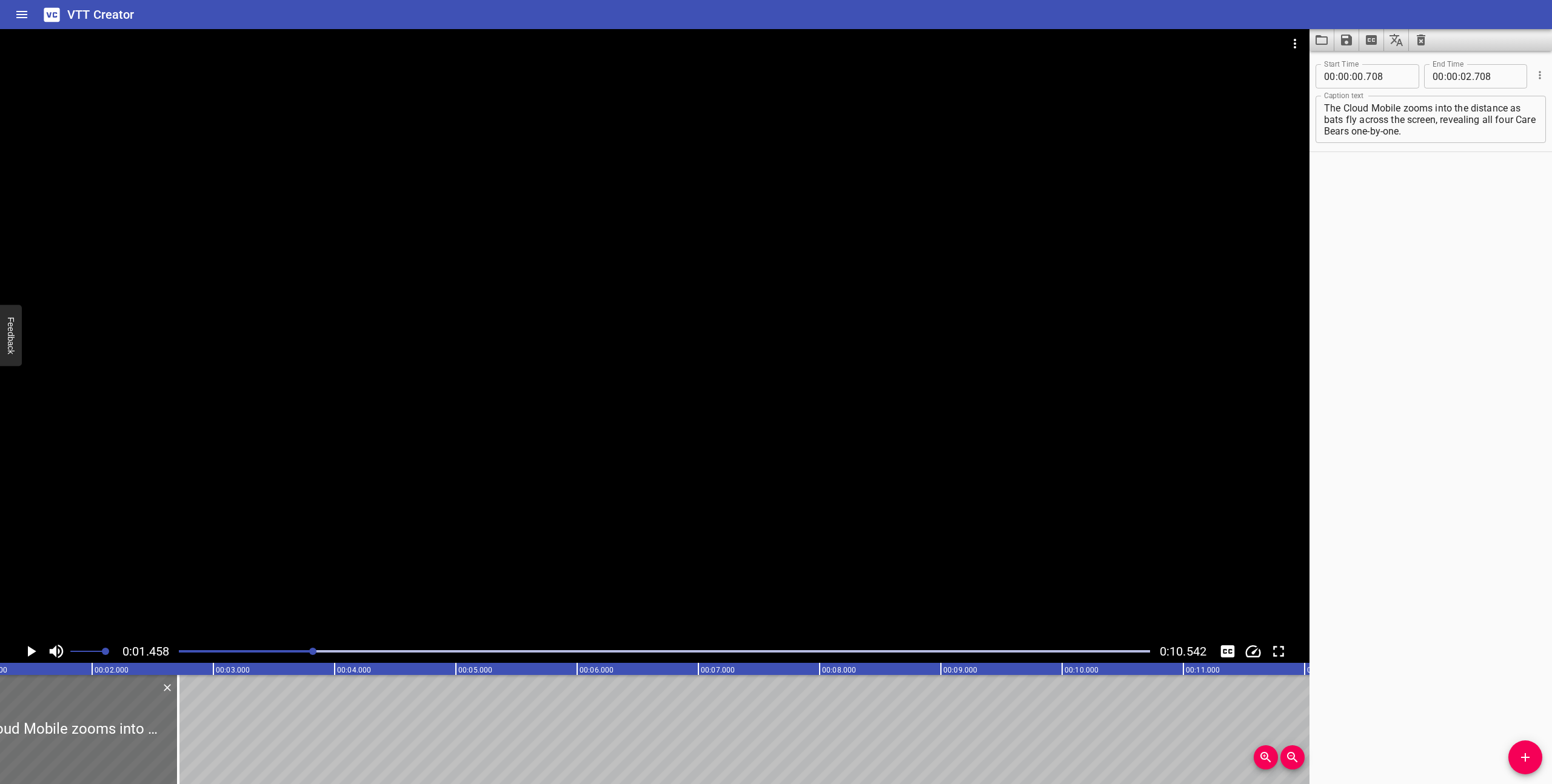 scroll, scrollTop: 0, scrollLeft: 177, axis: horizontal 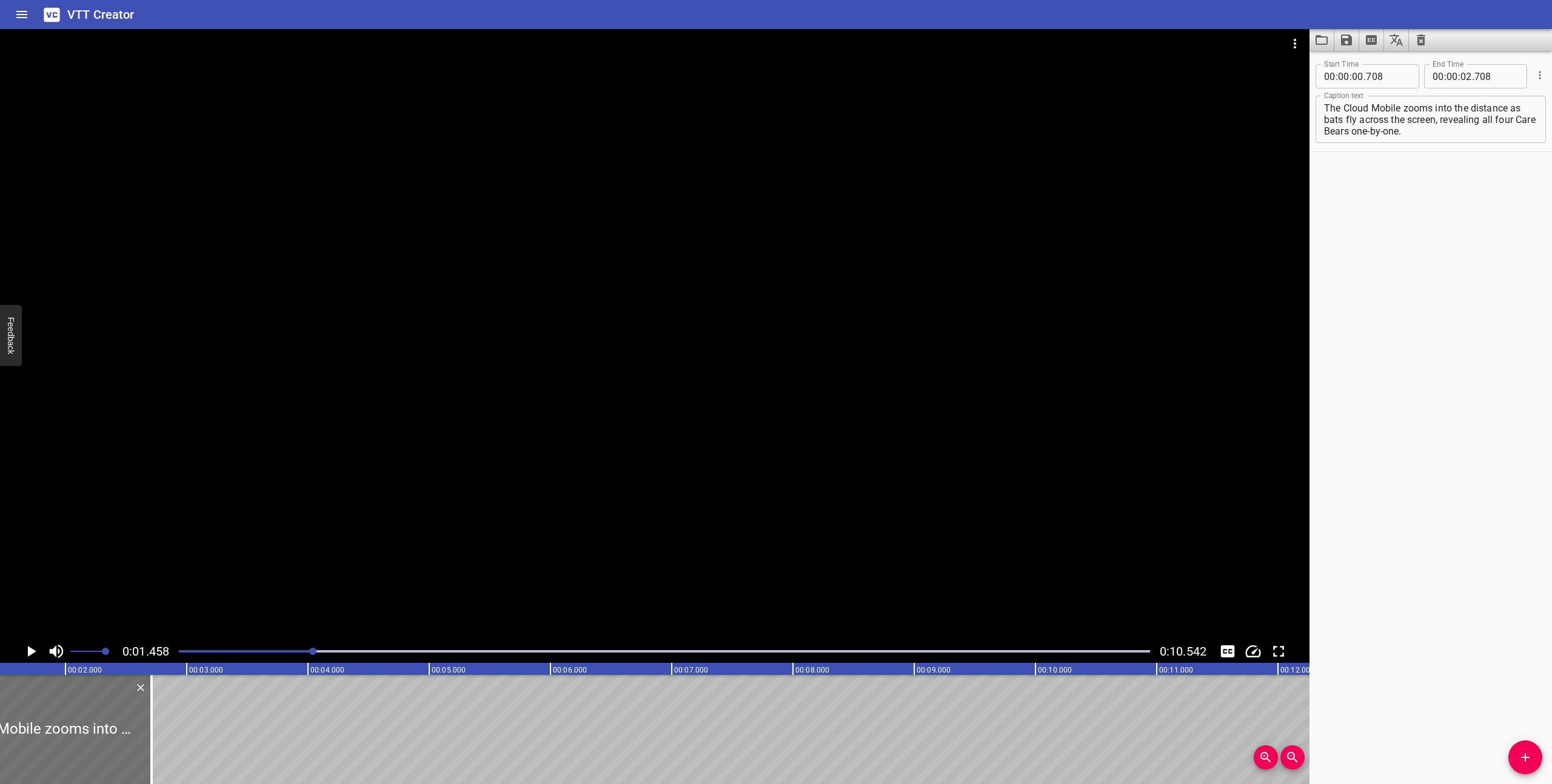 click on "The Cloud Mobile zooms into the distance as bats fly across the screen, revealing all four Care Bears one-by-one.  Caption text" at bounding box center [1431, 119] 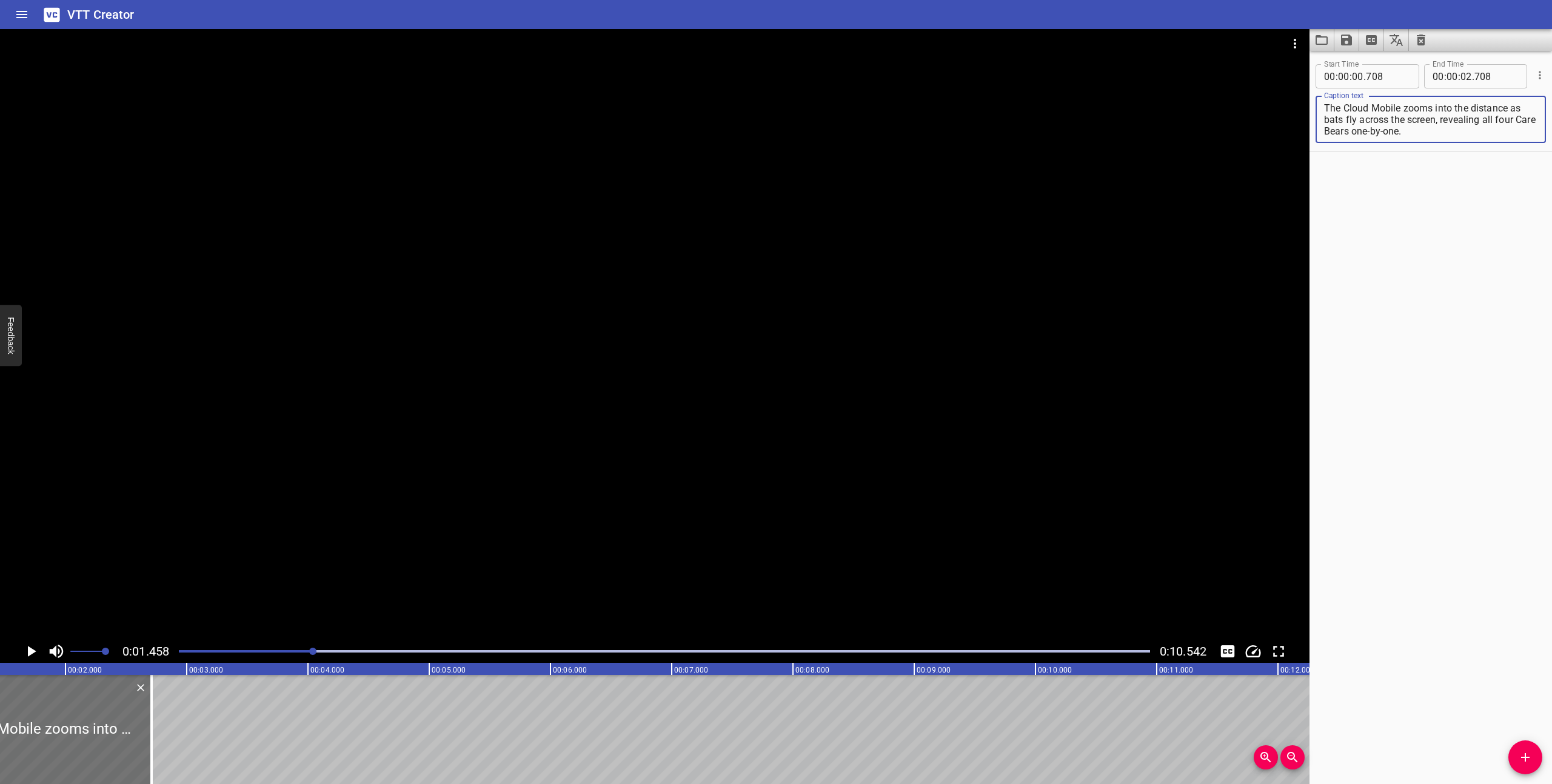 click on "The Cloud Mobile zooms into the distance as bats fly across the screen, revealing all four Care Bears one-by-one." at bounding box center (1431, 119) 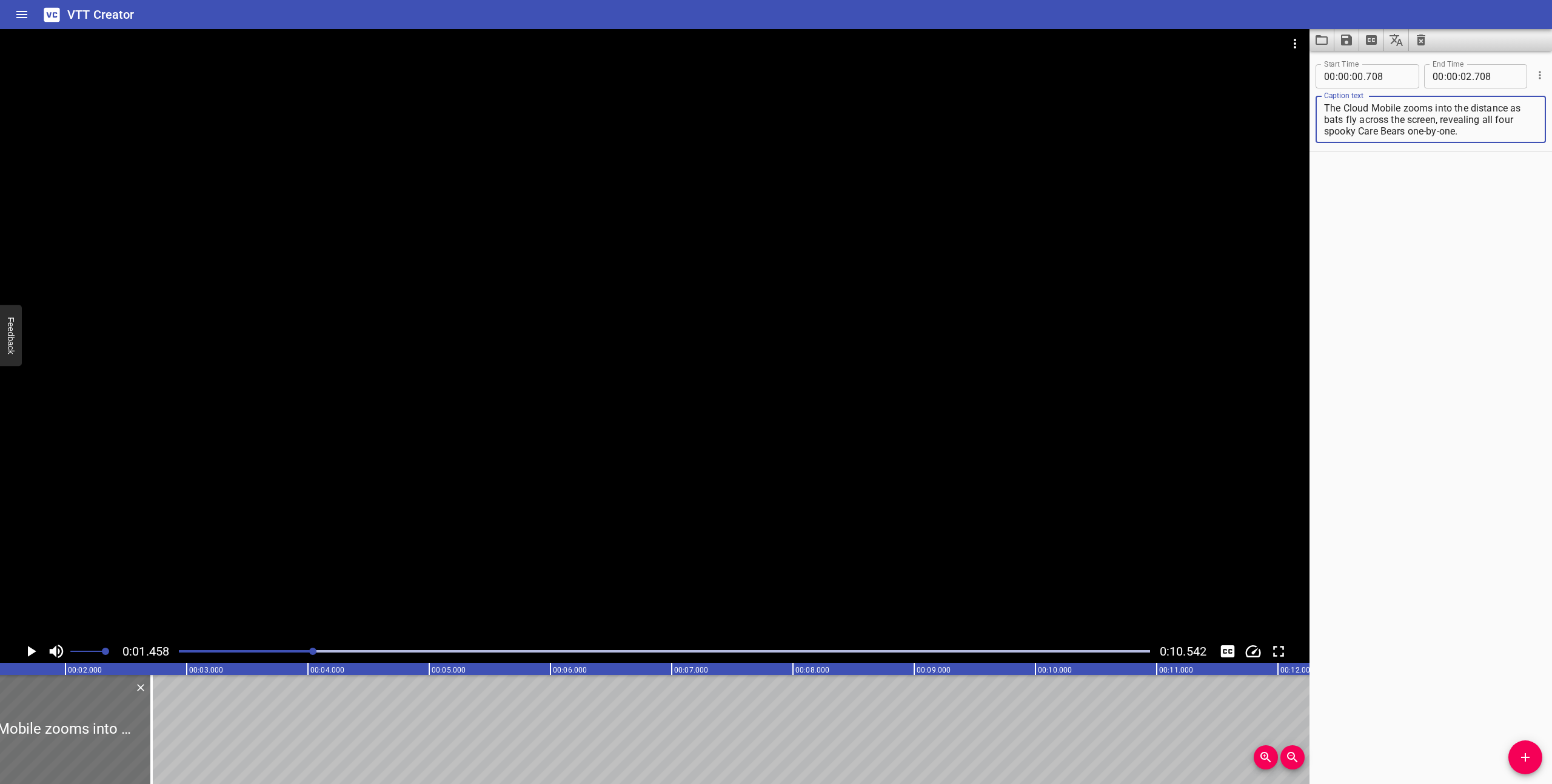click on "The Cloud Mobile zooms into the distance as bats fly across the screen, revealing all four spooky Care Bears one-by-one." at bounding box center (1431, 119) 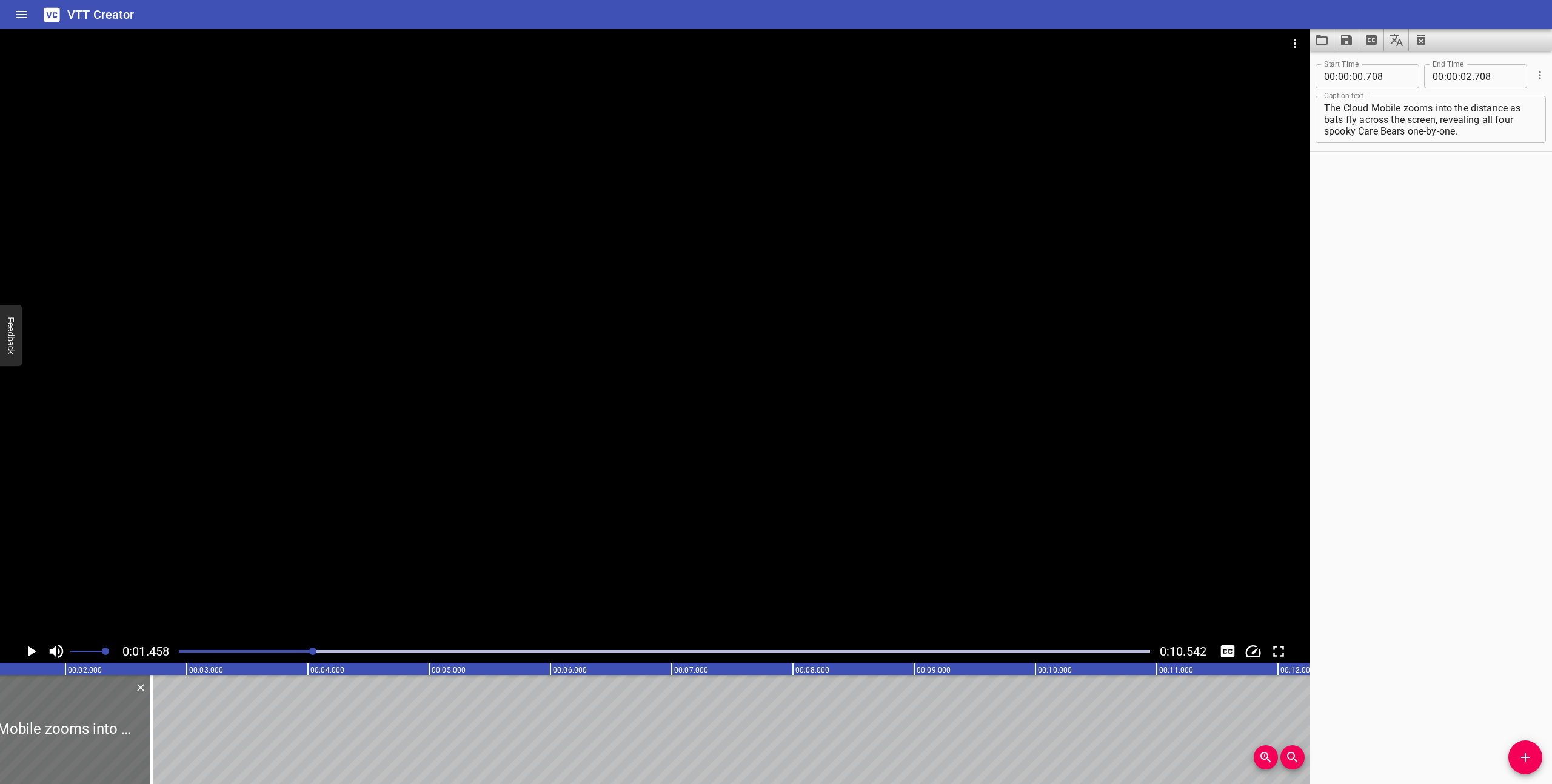 click at bounding box center (664, 651) 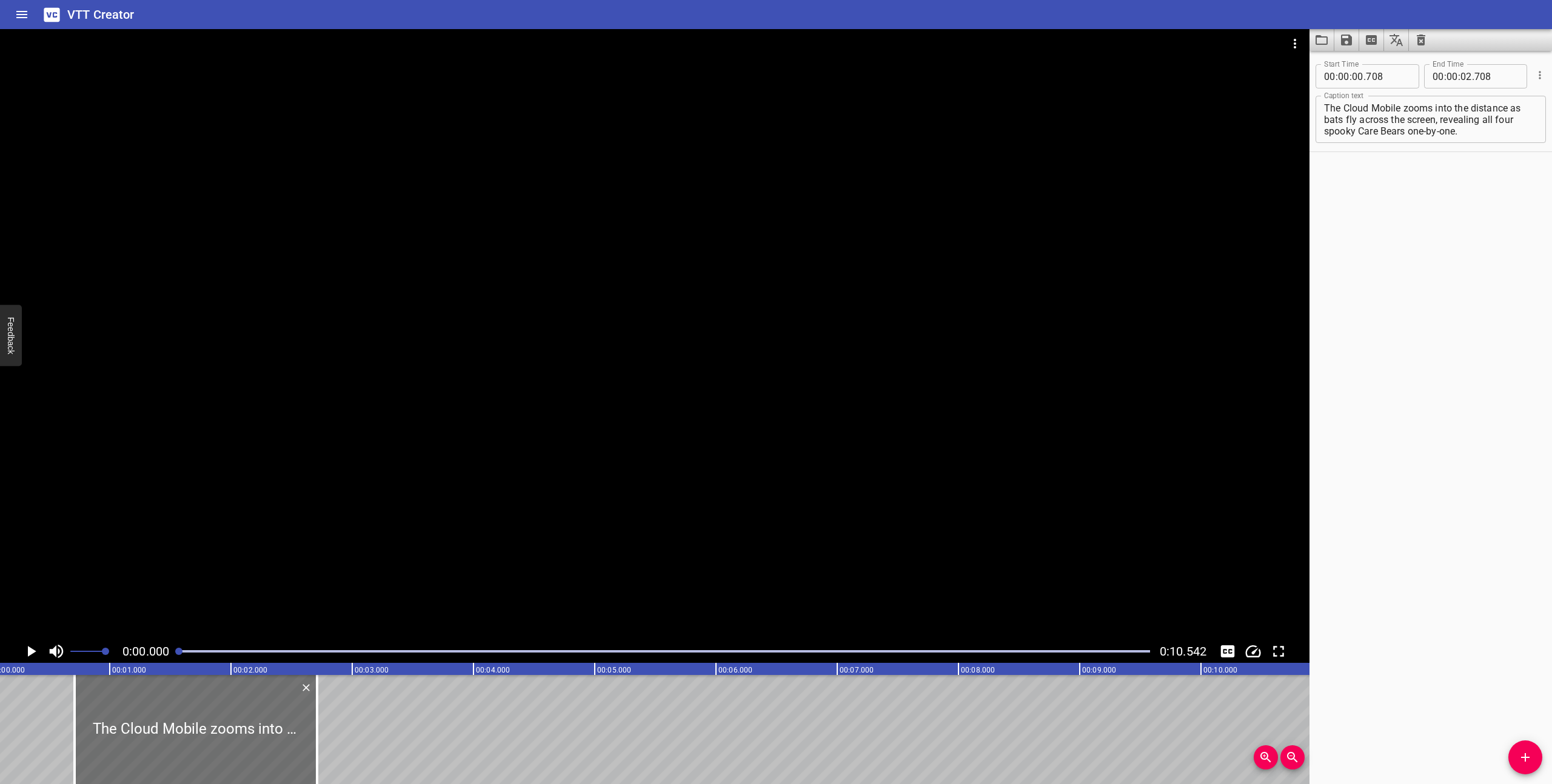 scroll, scrollTop: 0, scrollLeft: 0, axis: both 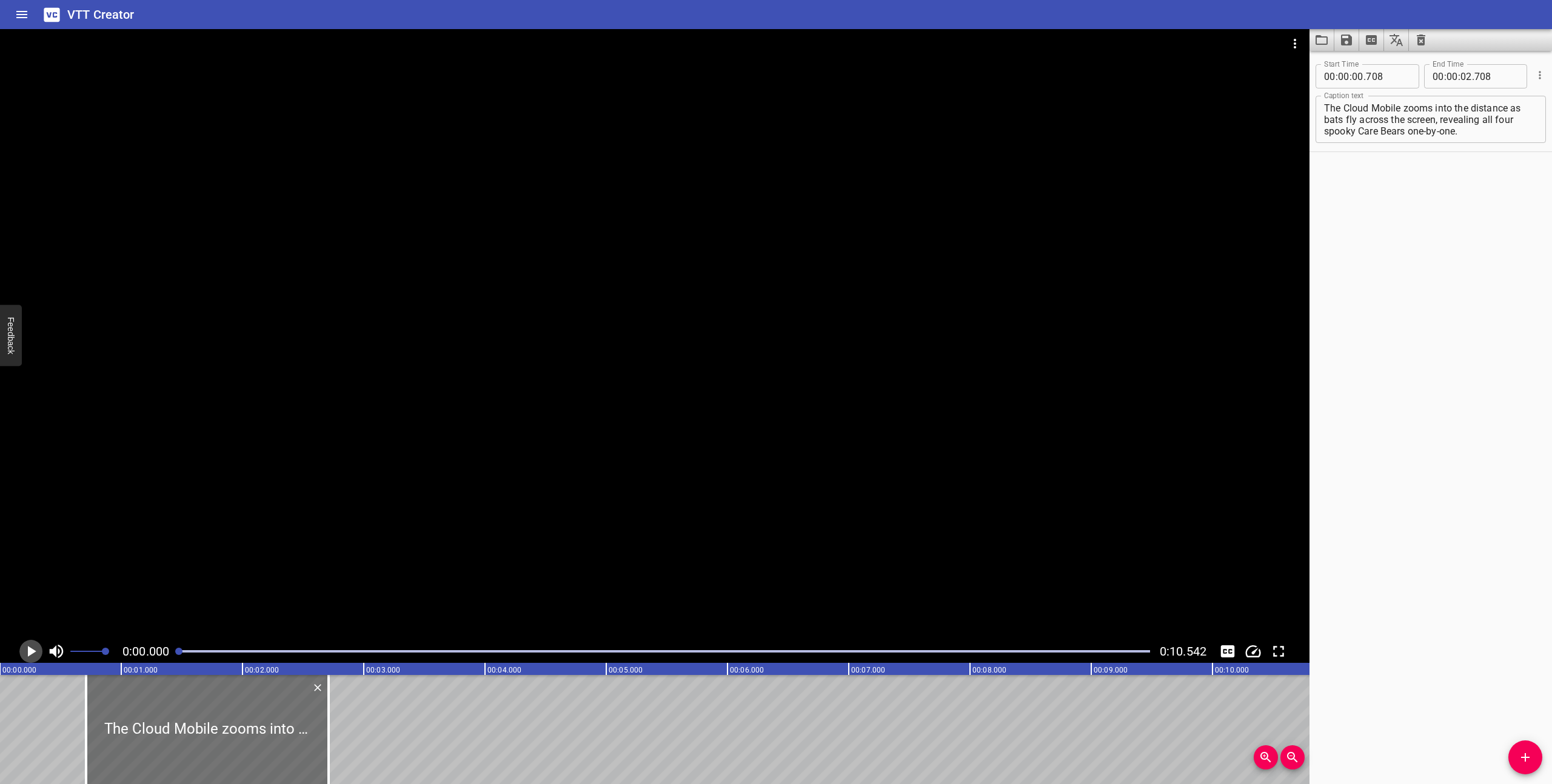 click 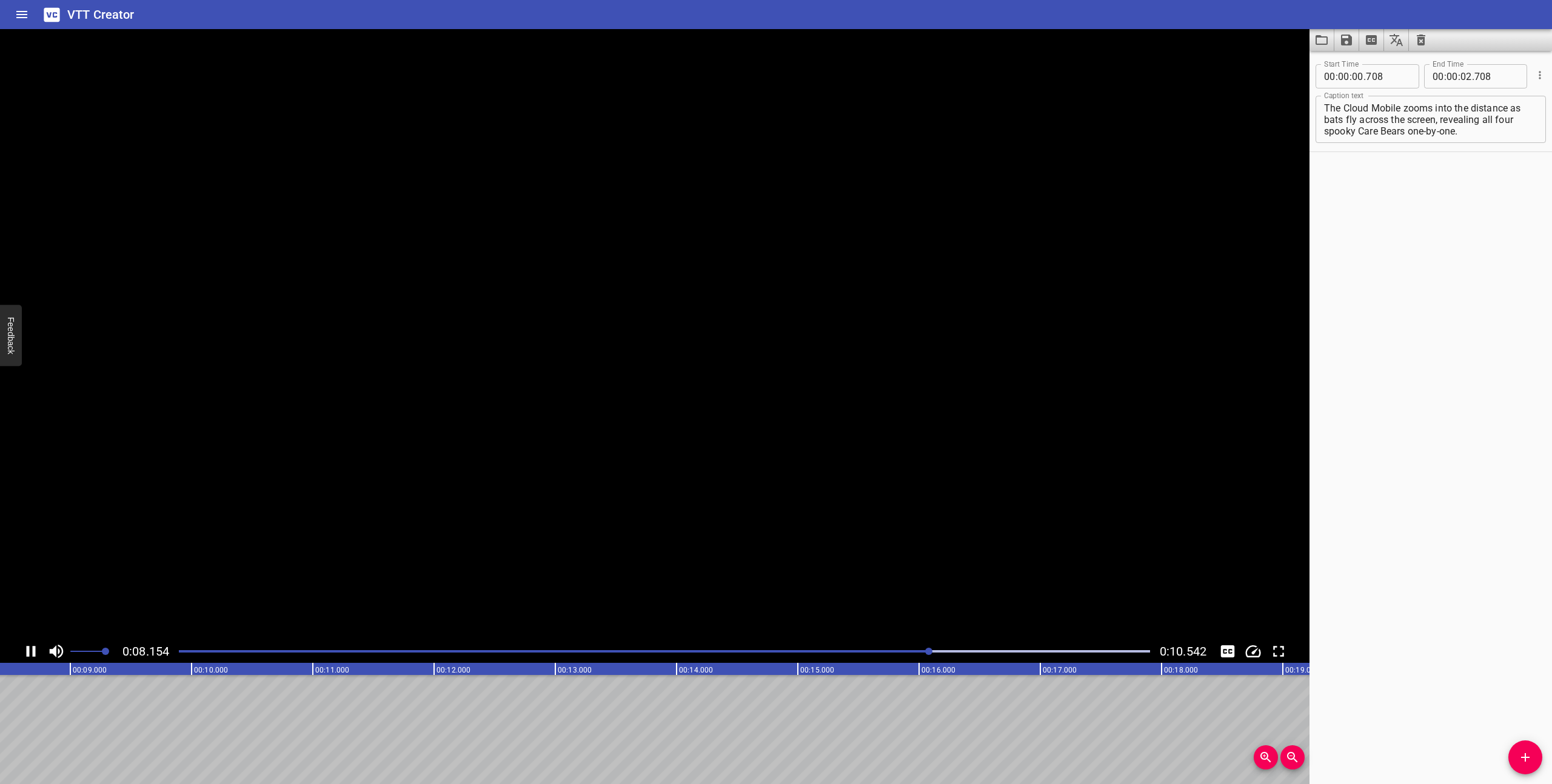 click 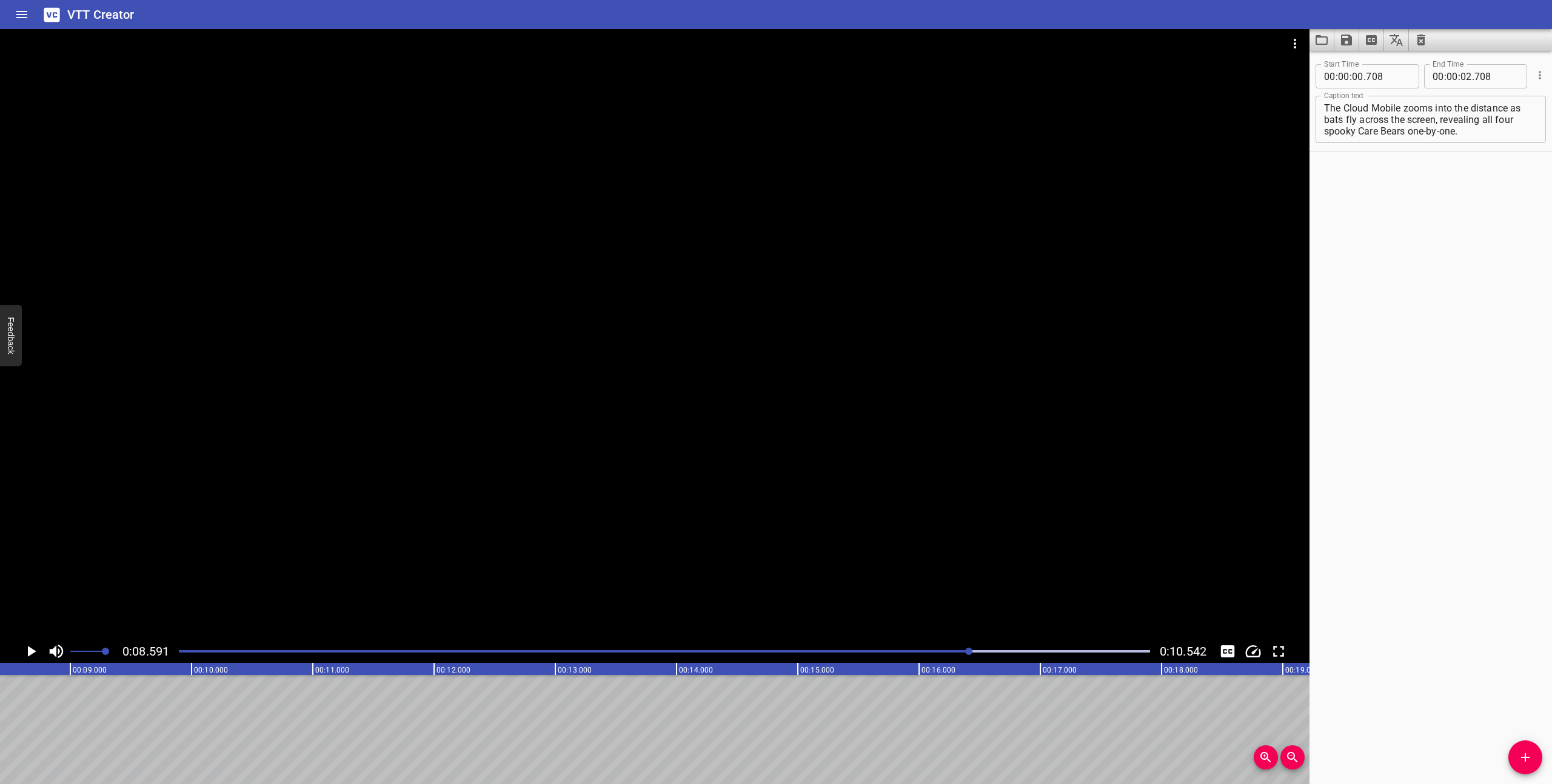 scroll, scrollTop: 0, scrollLeft: 1042, axis: horizontal 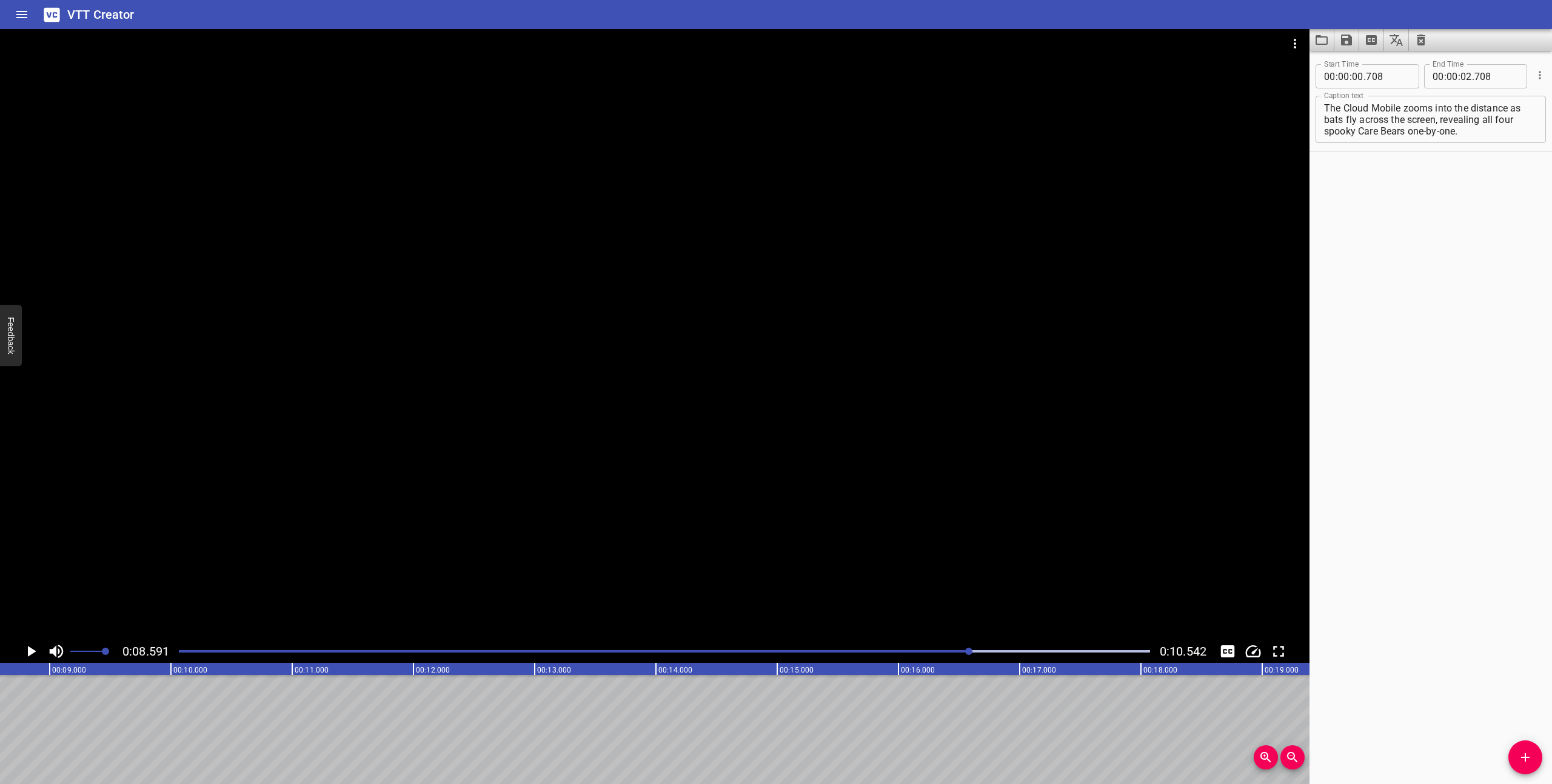 click at bounding box center (485, 651) 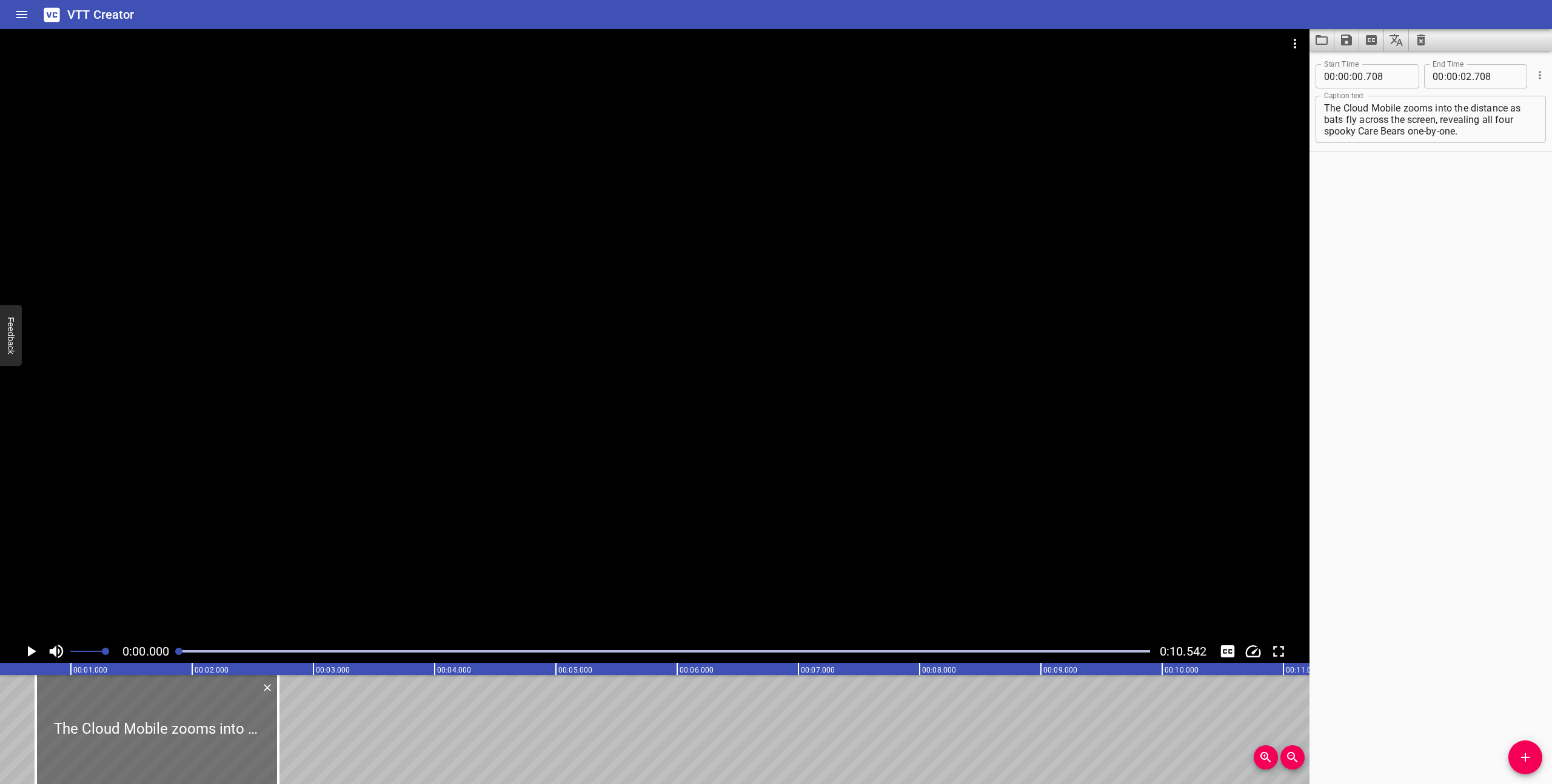 scroll, scrollTop: 0, scrollLeft: 0, axis: both 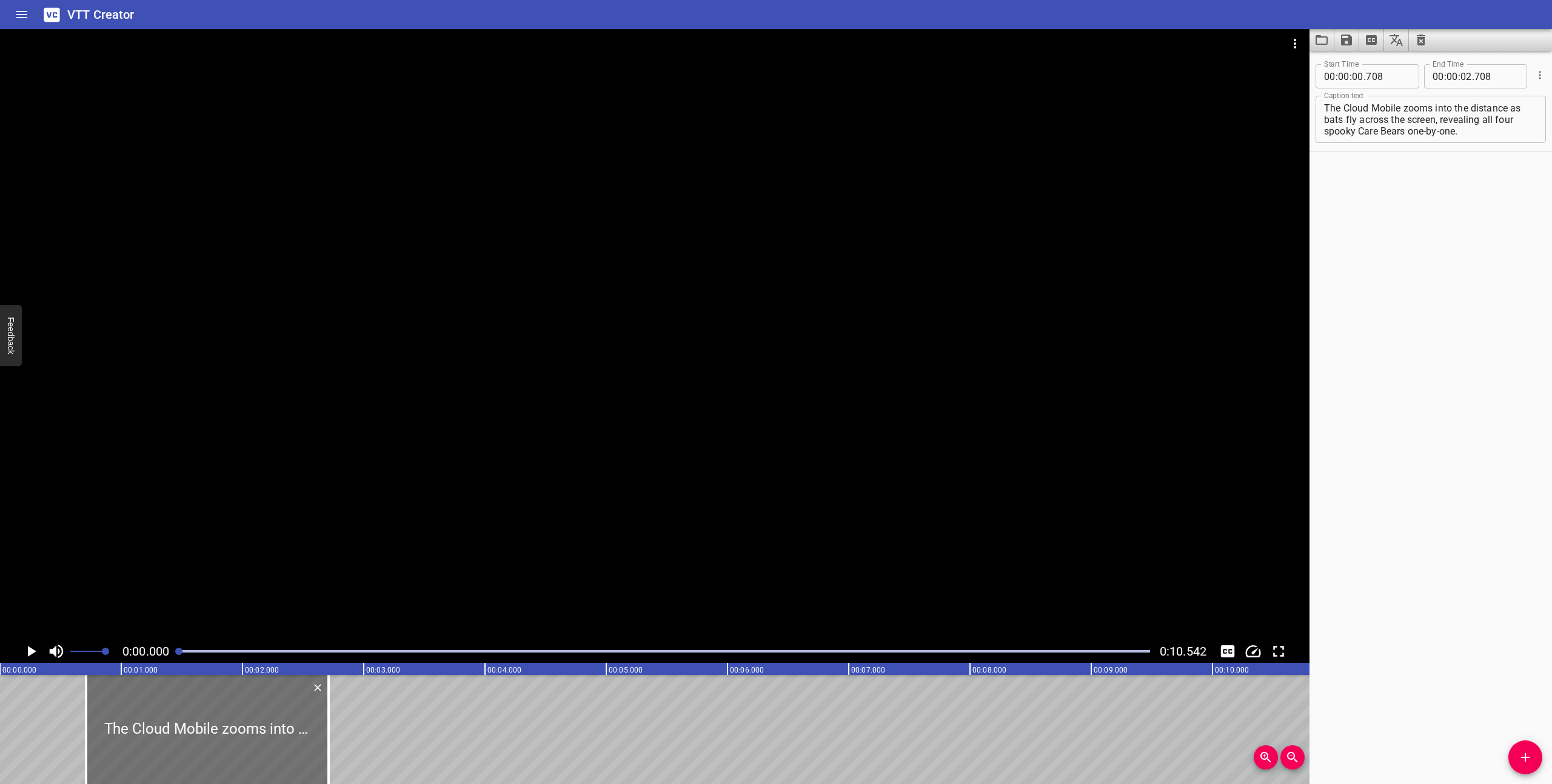 click on "The Cloud Mobile zooms into the distance as bats fly across the screen, revealing all four spooky Care Bears one-by-one." at bounding box center [1431, 119] 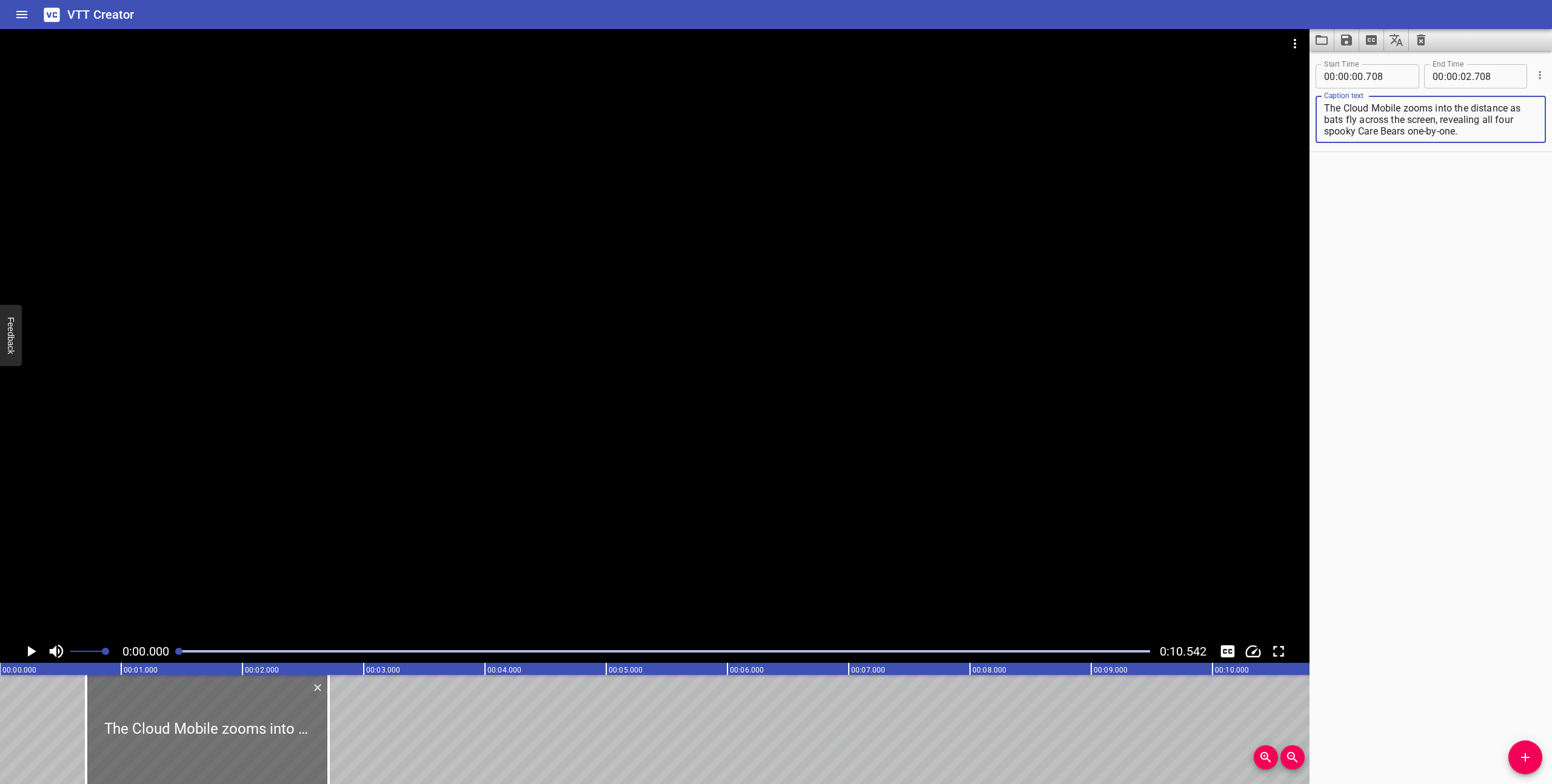 drag, startPoint x: 1496, startPoint y: 133, endPoint x: 1497, endPoint y: 124, distance: 9.055385 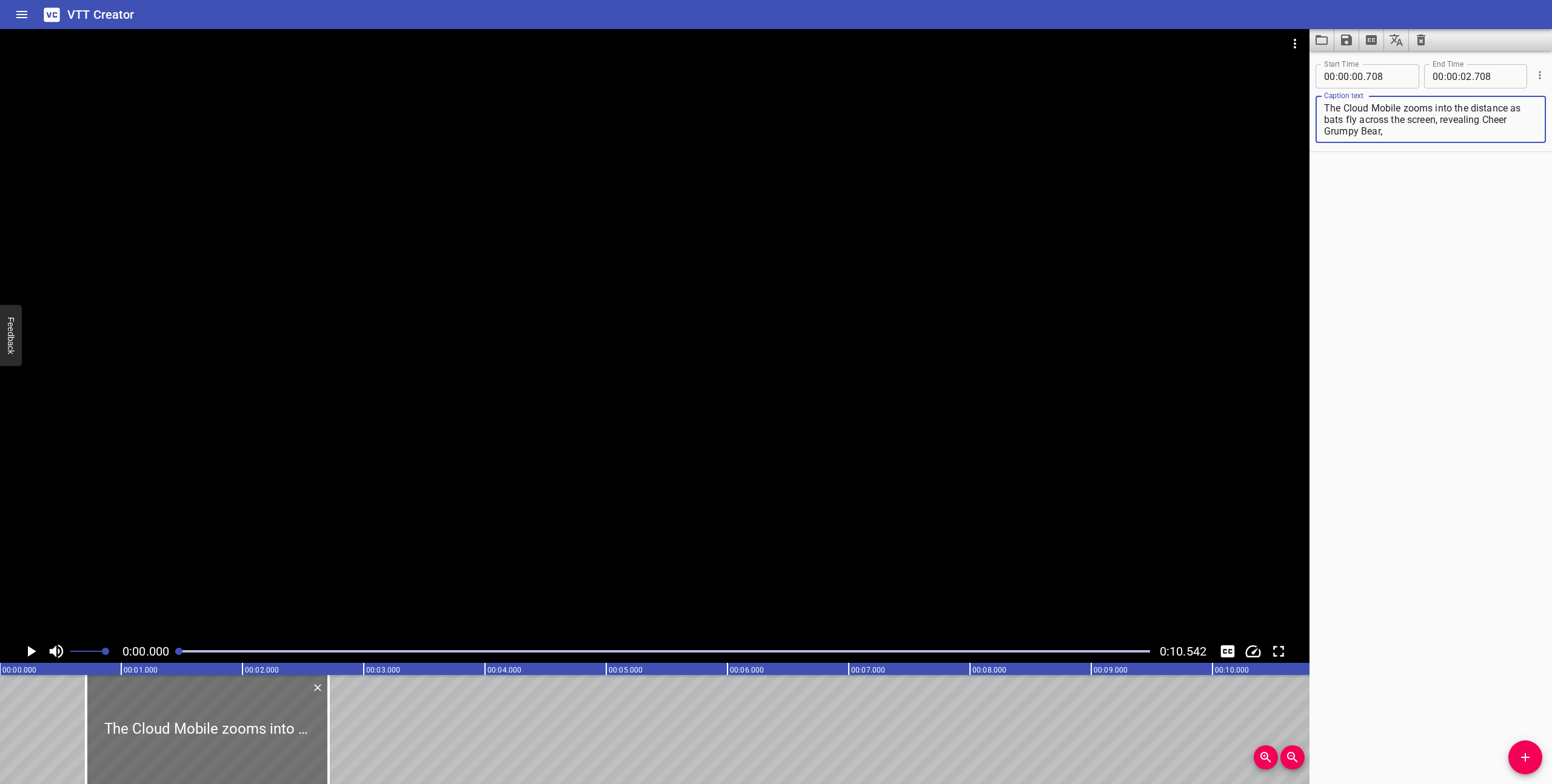 drag, startPoint x: 1484, startPoint y: 122, endPoint x: 1486, endPoint y: 132, distance: 10.19804 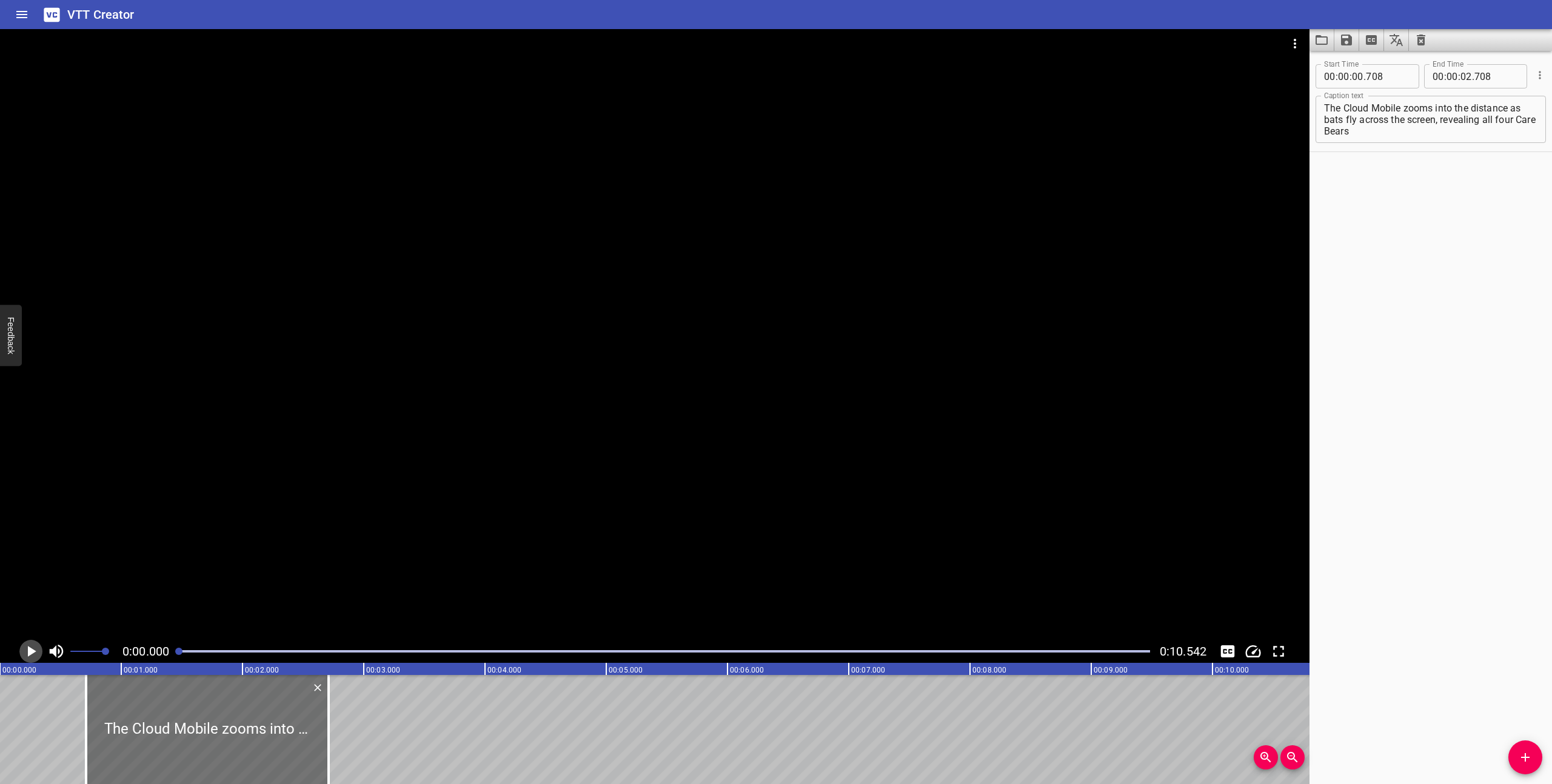 click 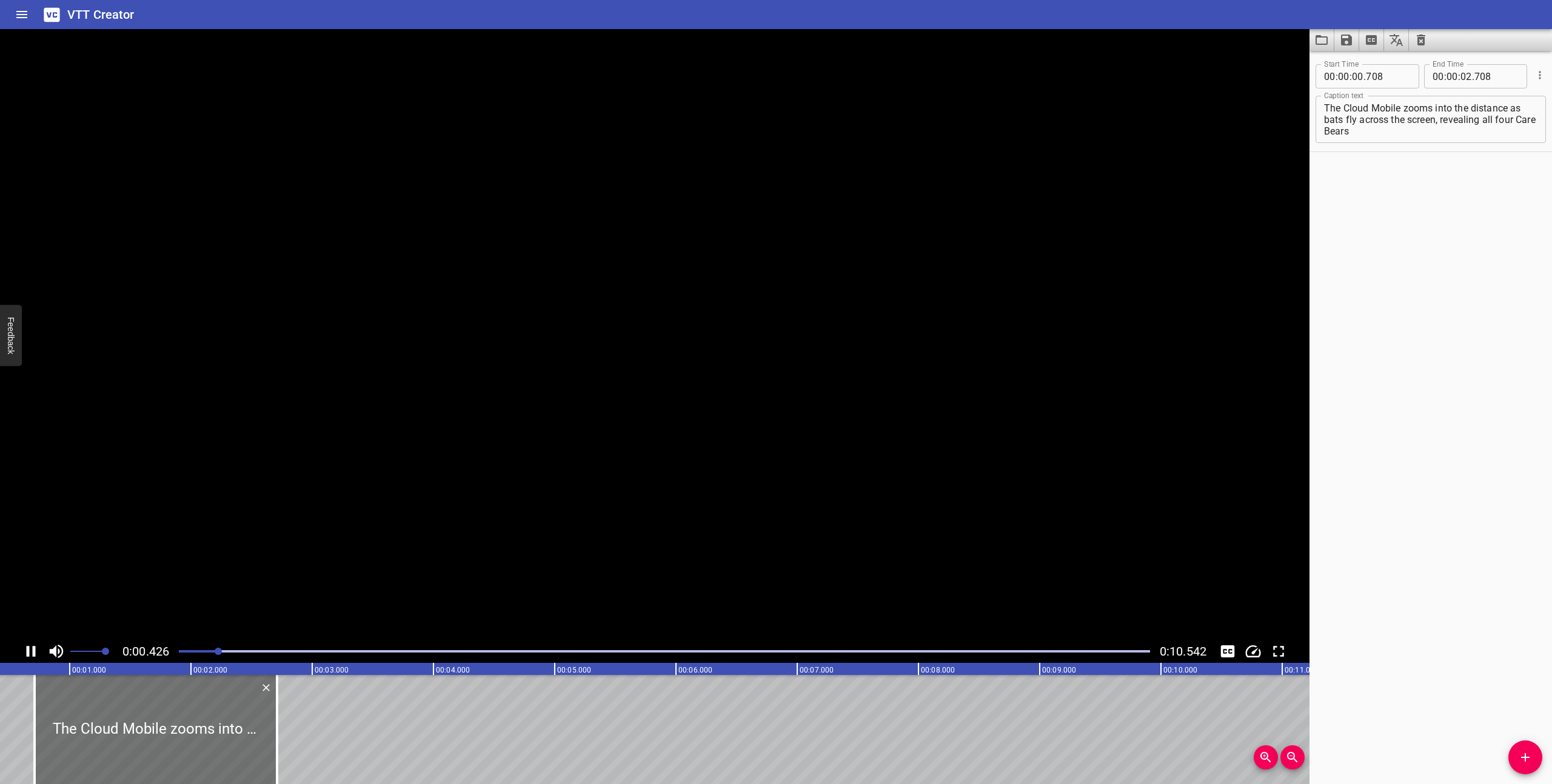 click 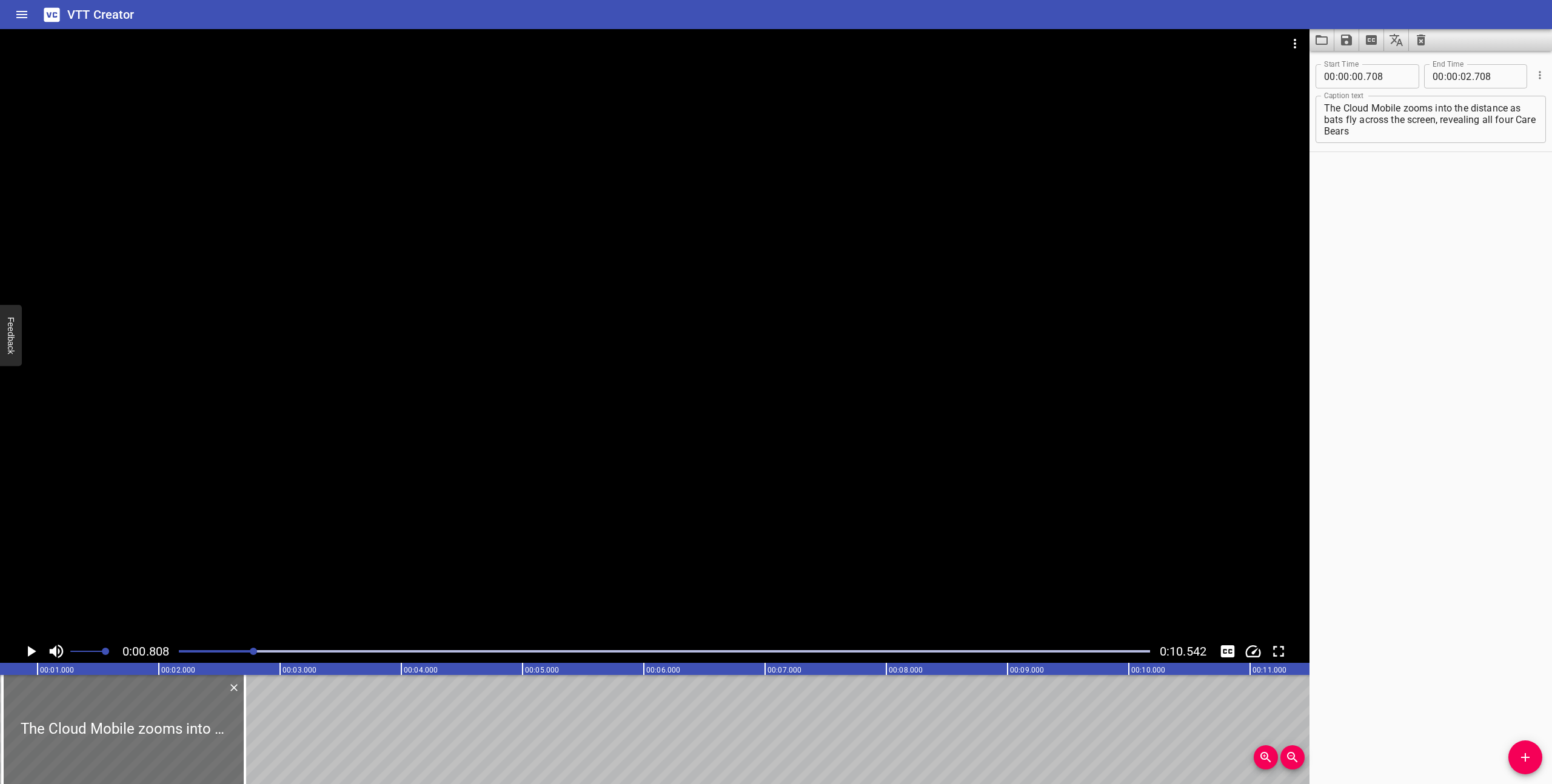 scroll, scrollTop: 0, scrollLeft: 98, axis: horizontal 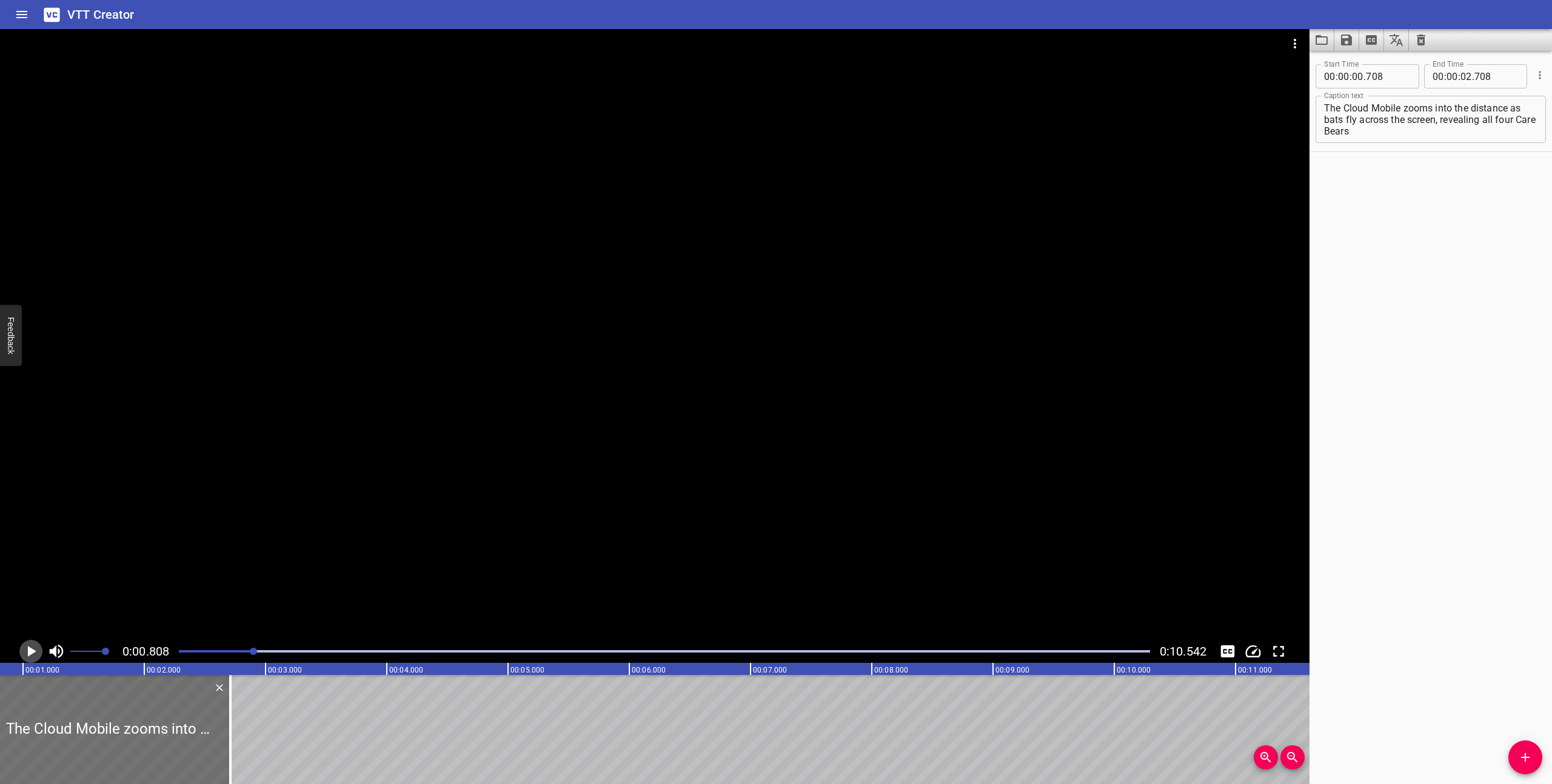 click 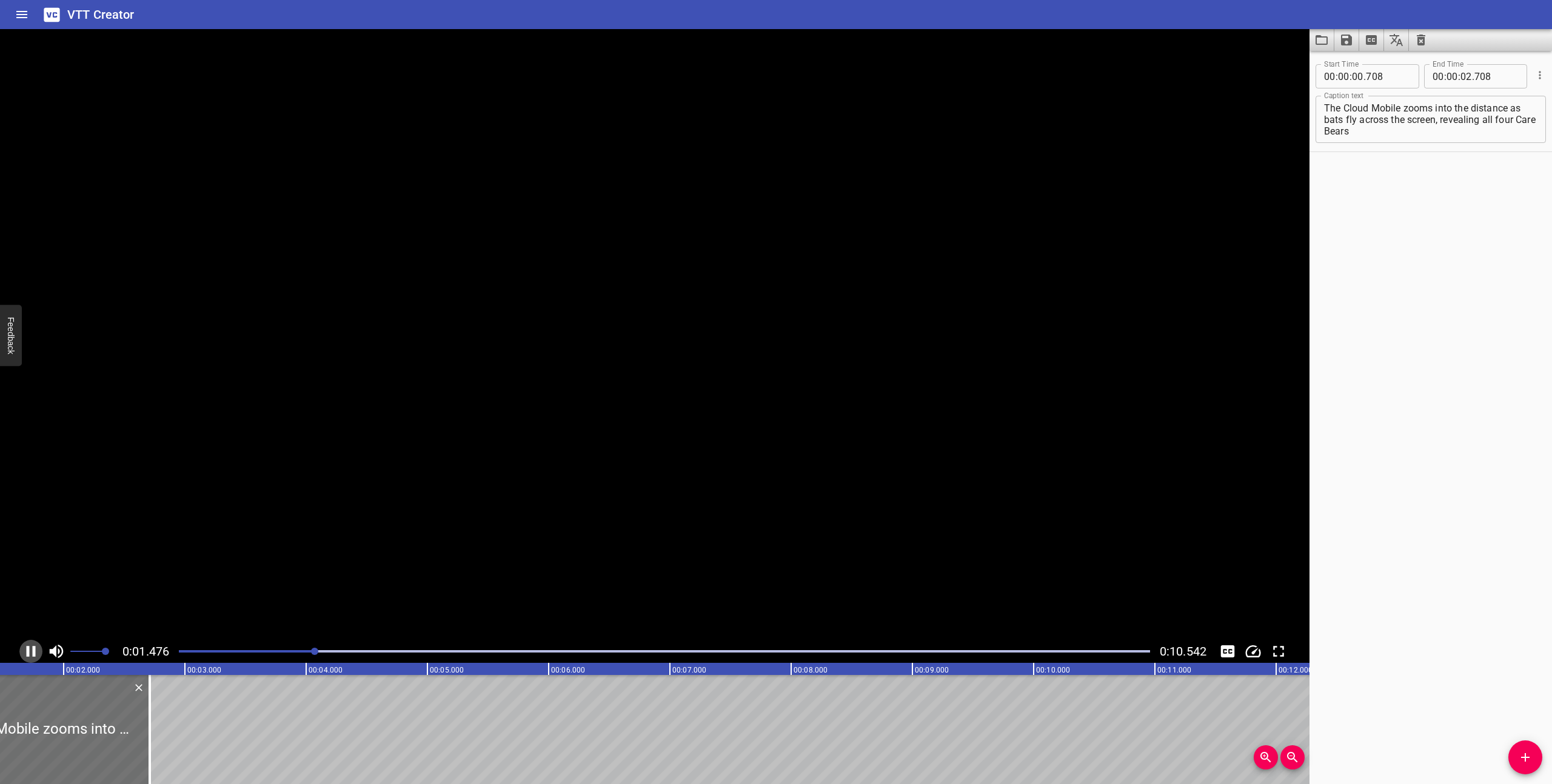 click 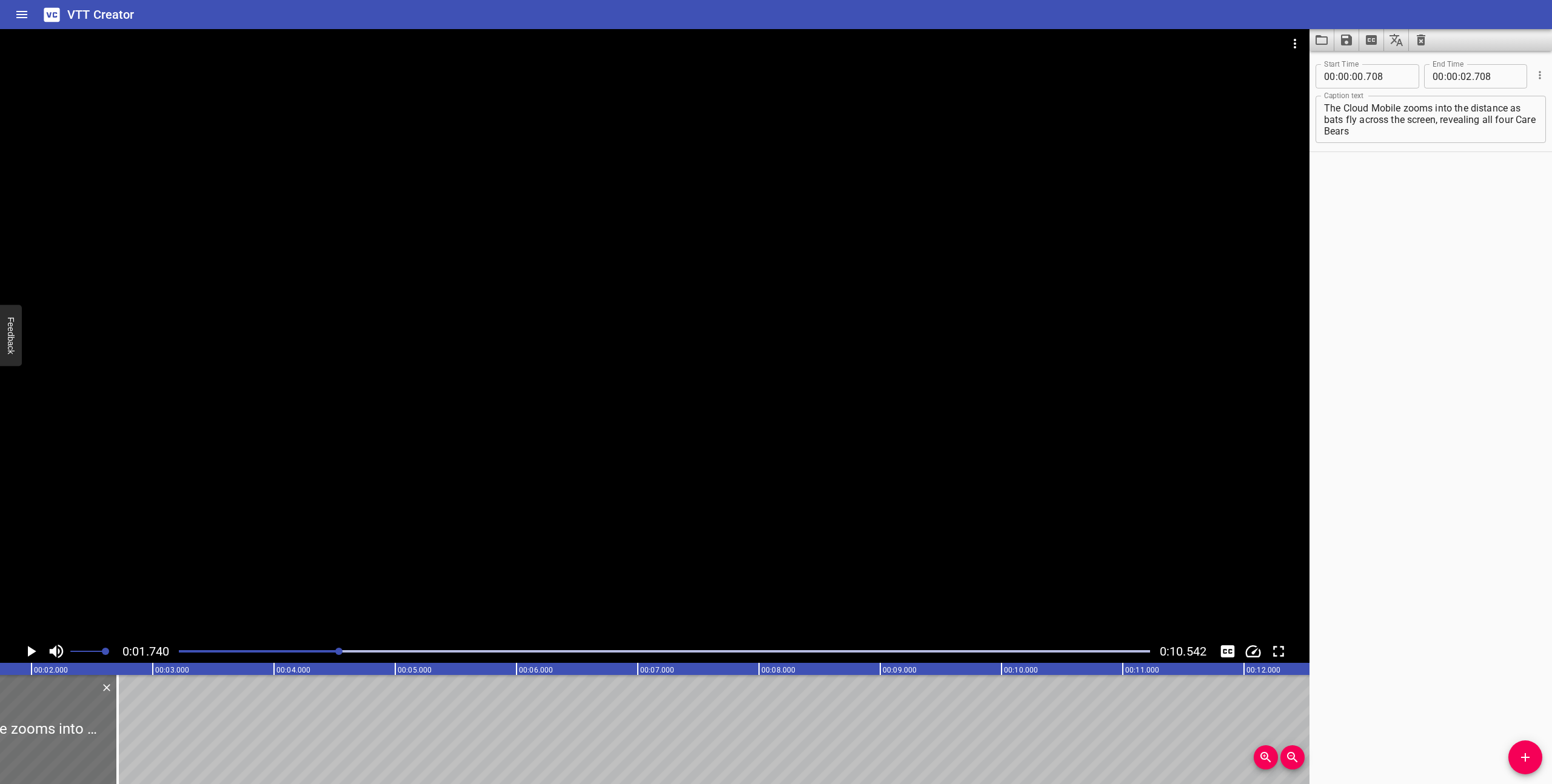 click on "The Cloud Mobile zooms into the distance as bats fly across the screen, revealing all four Care Bears" at bounding box center [1431, 119] 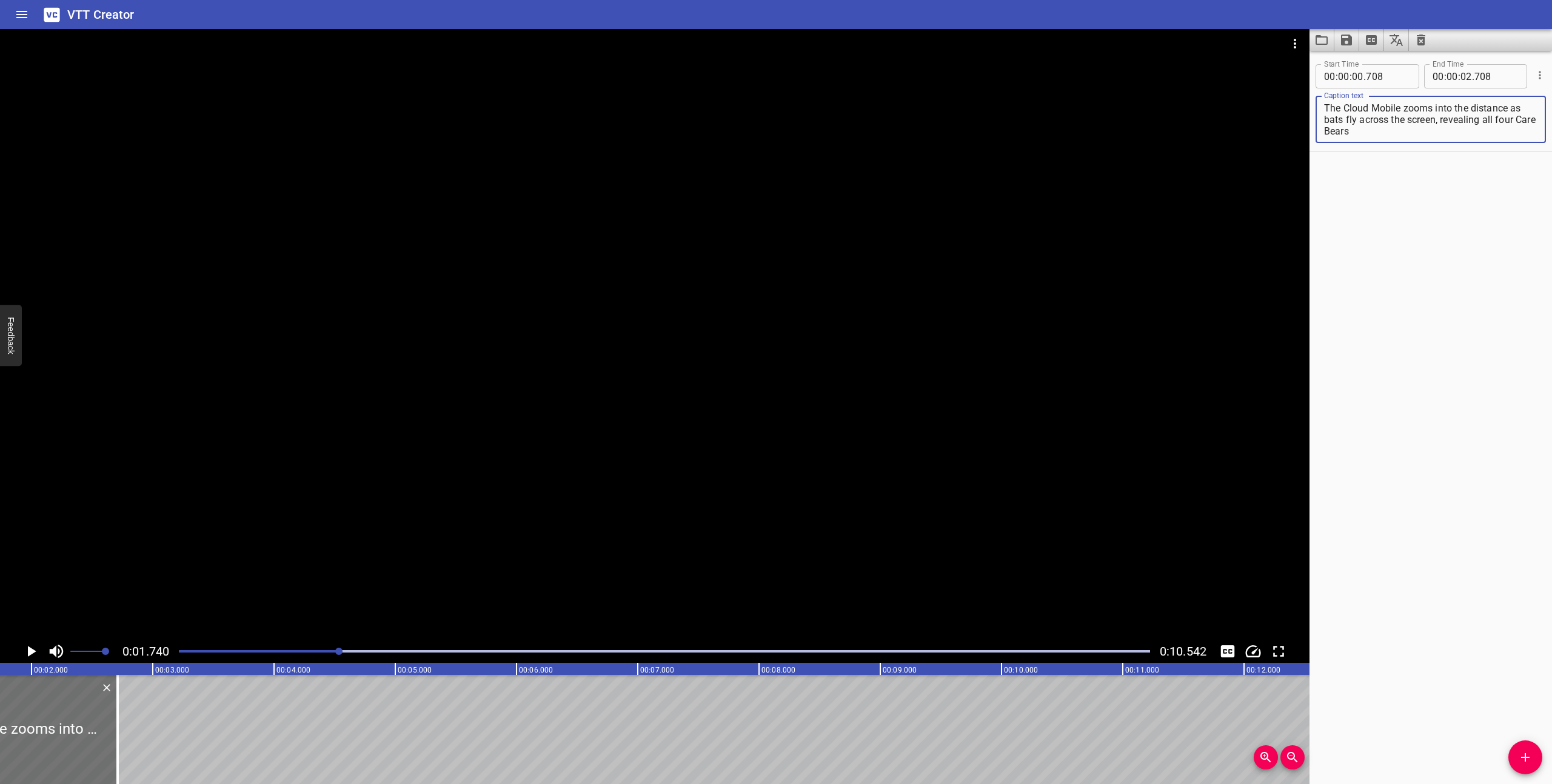 click on "The Cloud Mobile zooms into the distance as bats fly across the screen, revealing all four Care Bears" at bounding box center (1431, 119) 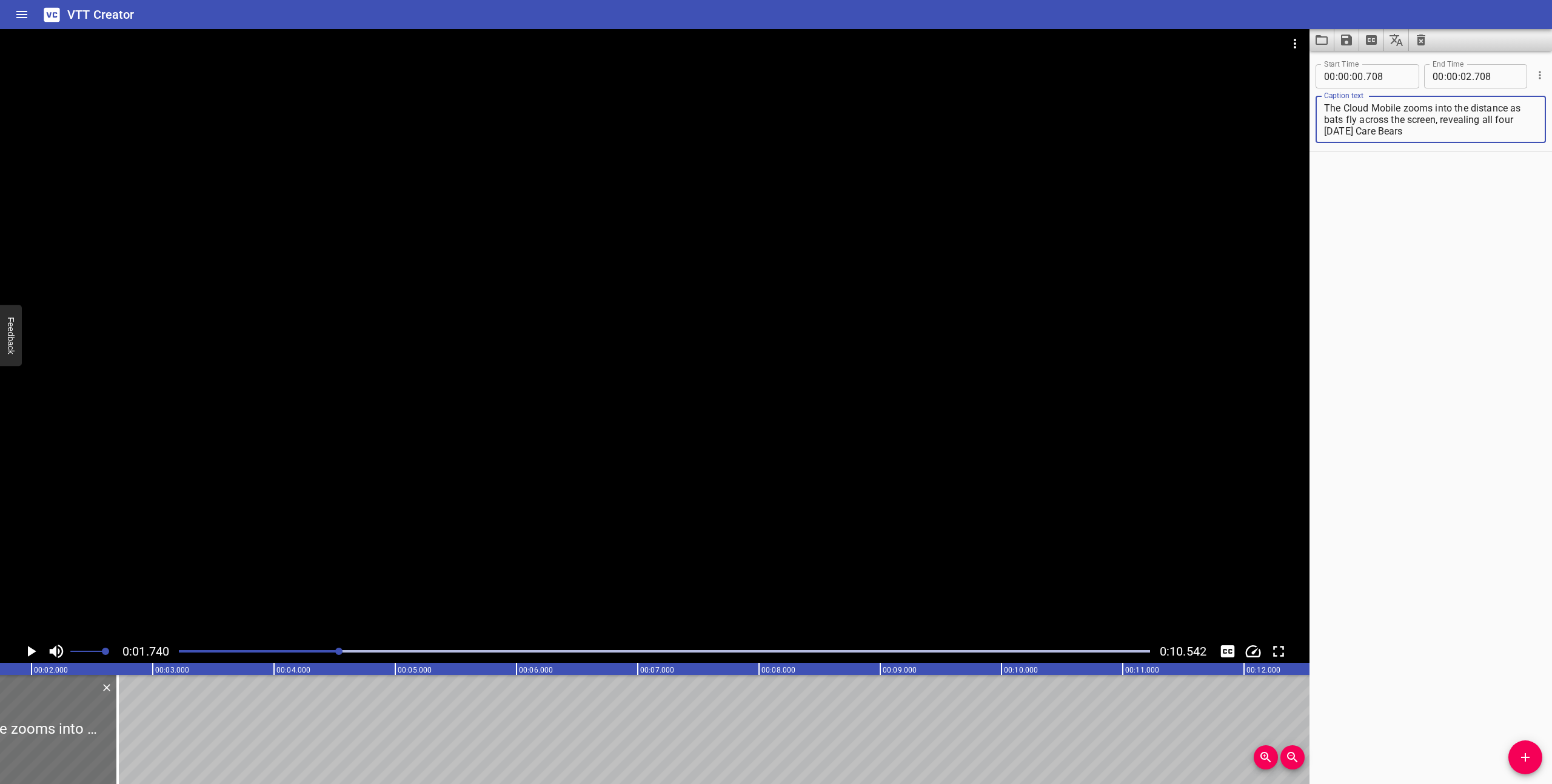 click on "The Cloud Mobile zooms into the distance as bats fly across the screen, revealing all four [DATE] Care Bears" at bounding box center (1431, 119) 